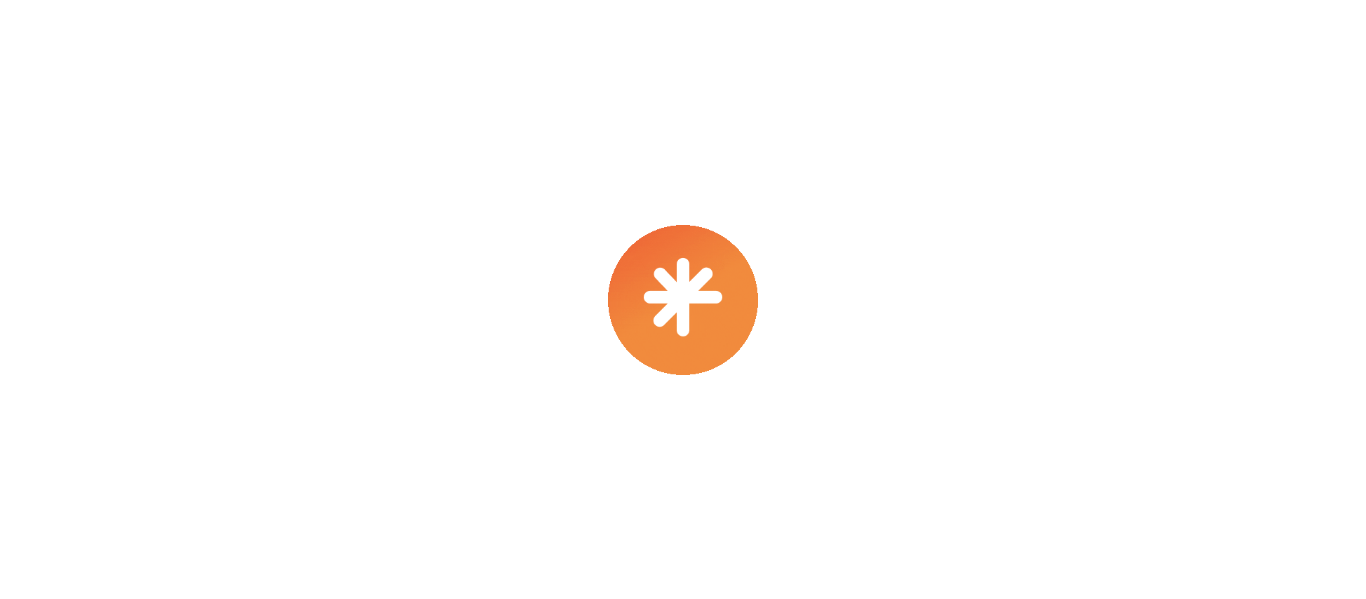 scroll, scrollTop: 0, scrollLeft: 0, axis: both 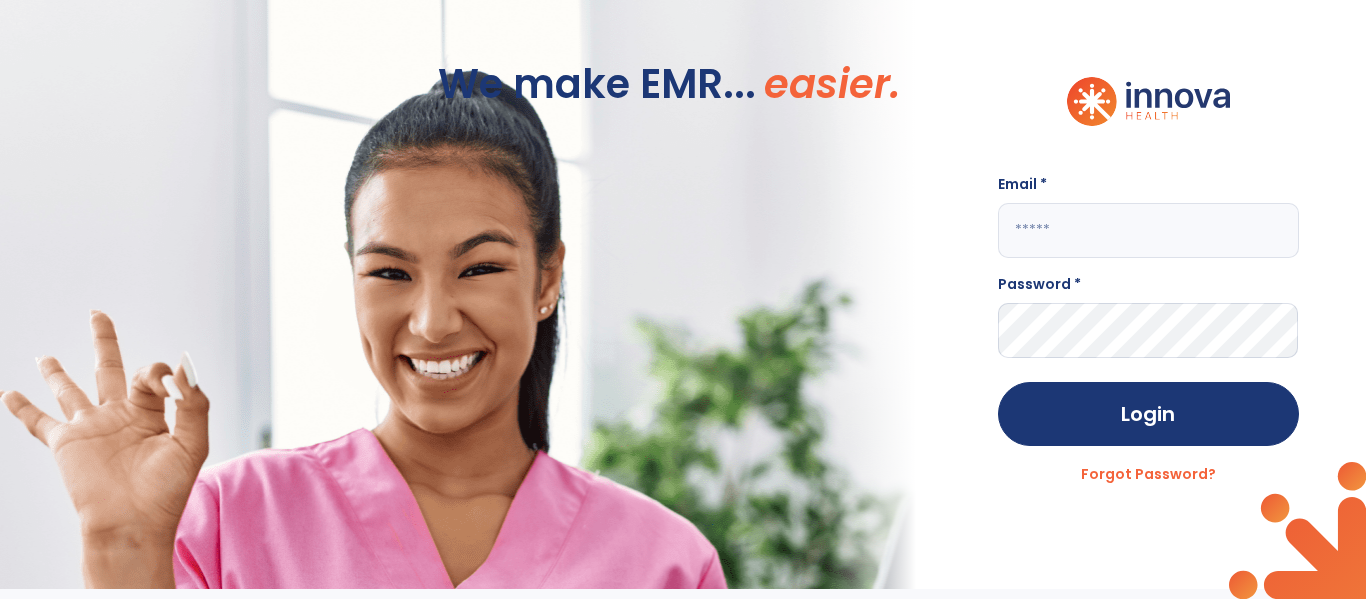 click 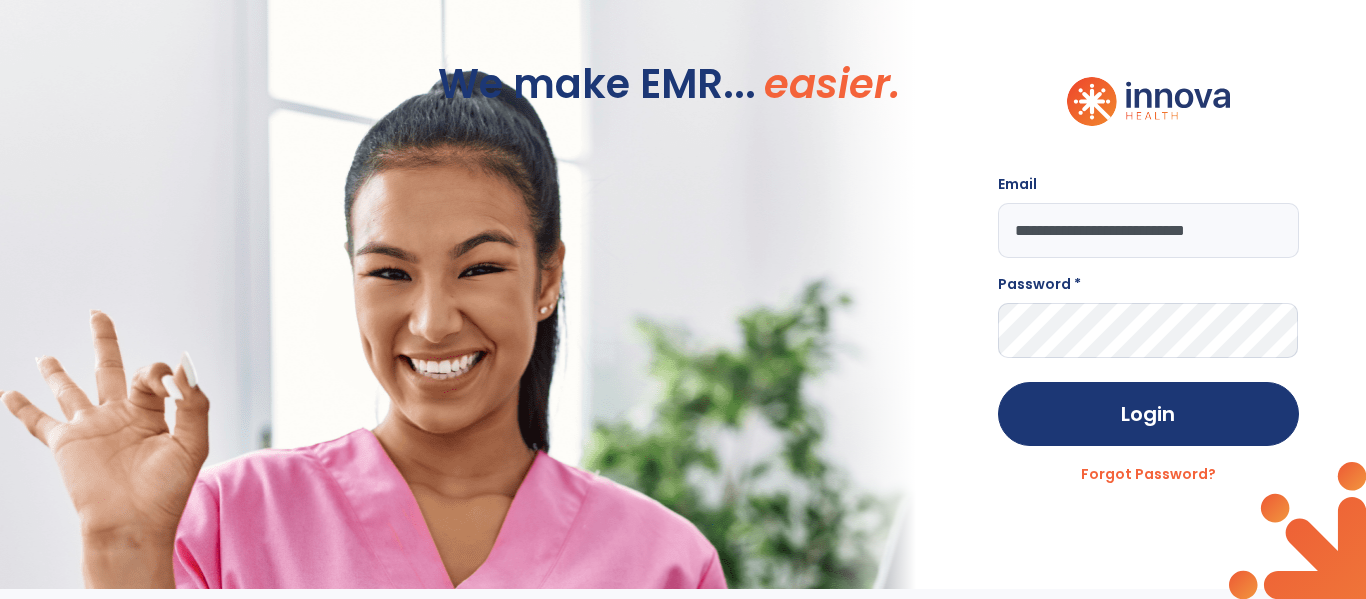 type on "**********" 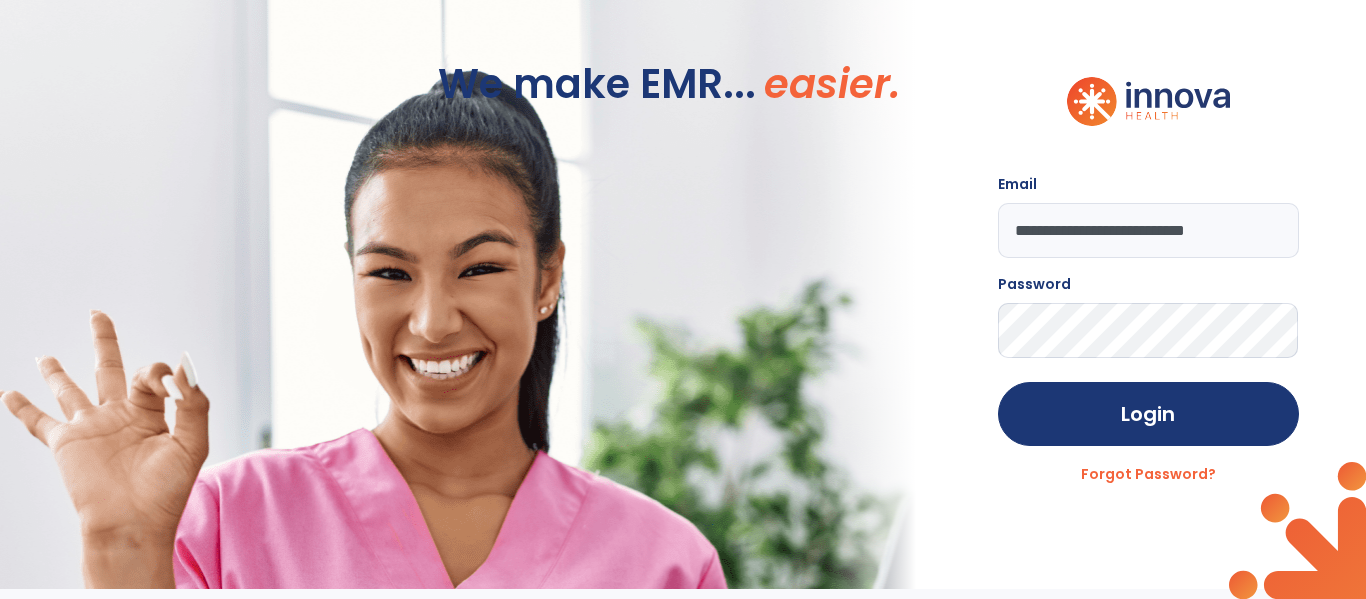 click on "Login" 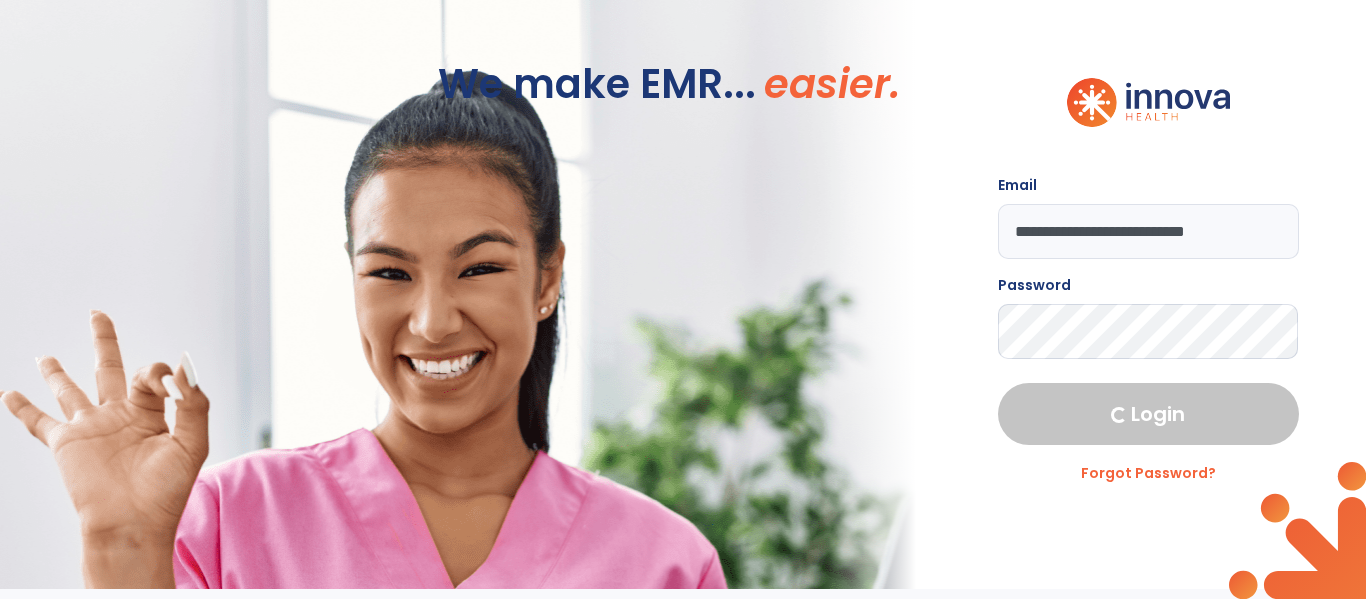 select on "****" 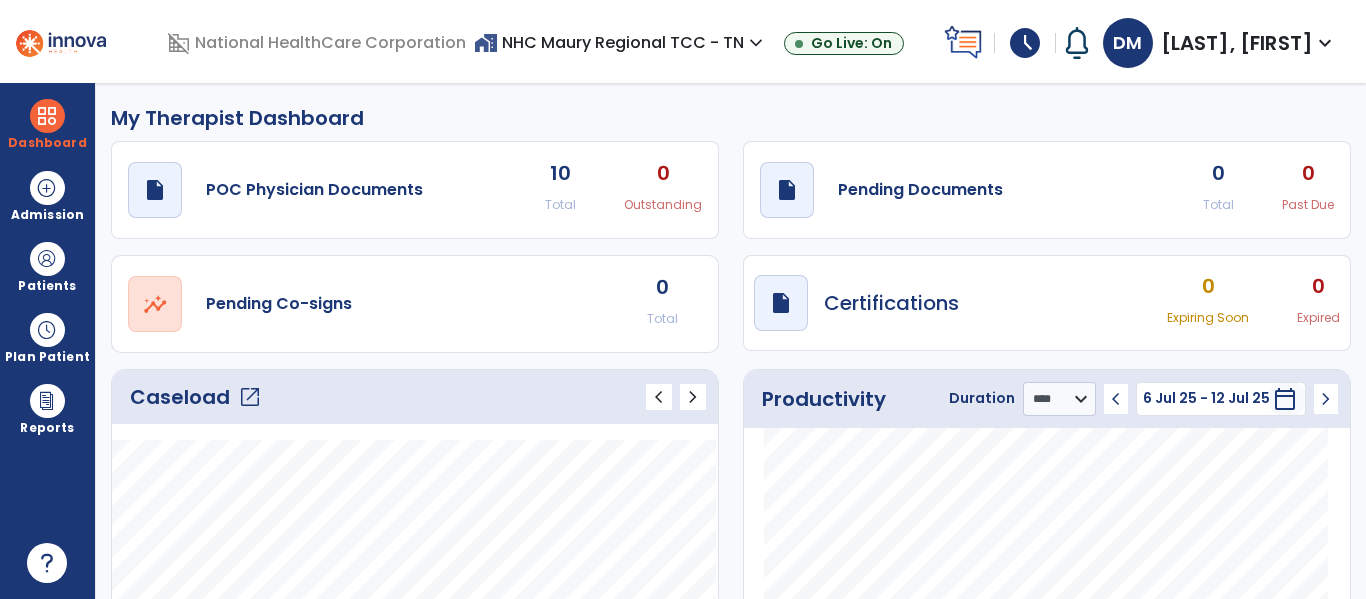 click on "draft   open_in_new  POC Physician Documents 10 Total 0 Outstanding  draft   open_in_new  Pending Documents 0 Total 0 Past Due  open_in_new  Pending Co-signs 0 Total  draft   open_in_new  Certifications 0 Expiring Soon 0 Expired" 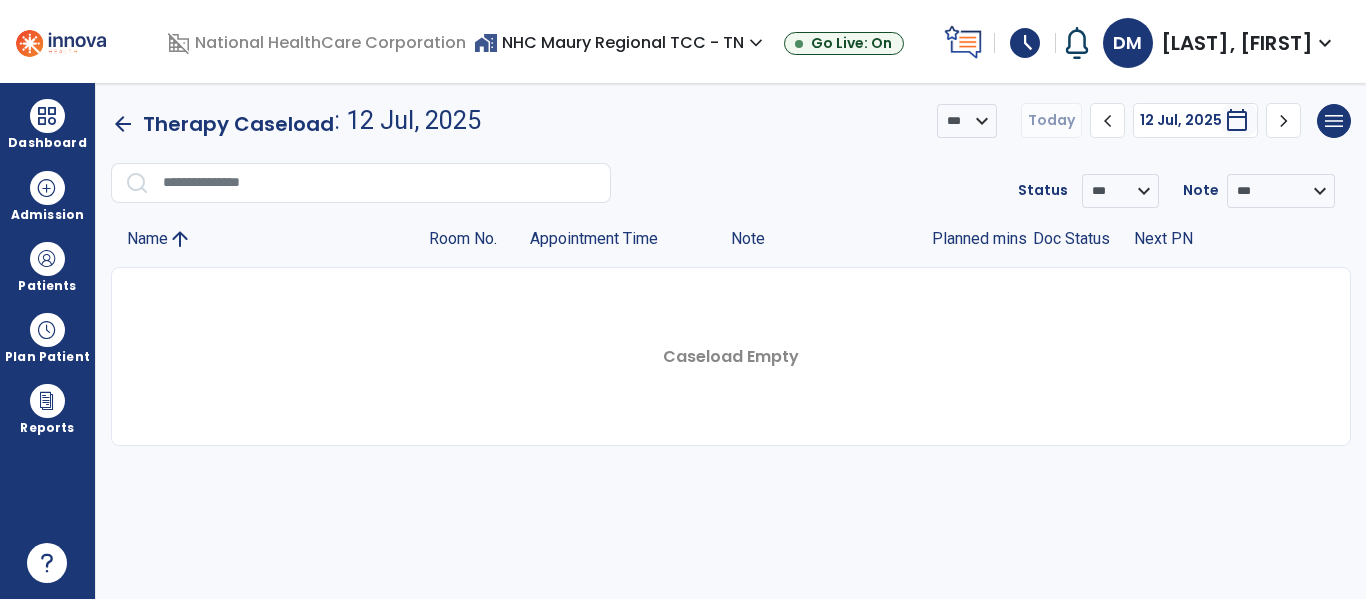 click on "home_work   NHC Maury Regional TCC - TN   expand_more   NHC HealthCare Columbia   NHC HealthCare Dickson - TN   NHC Maury Regional TCC - TN  Go Live: On" at bounding box center (705, 43) 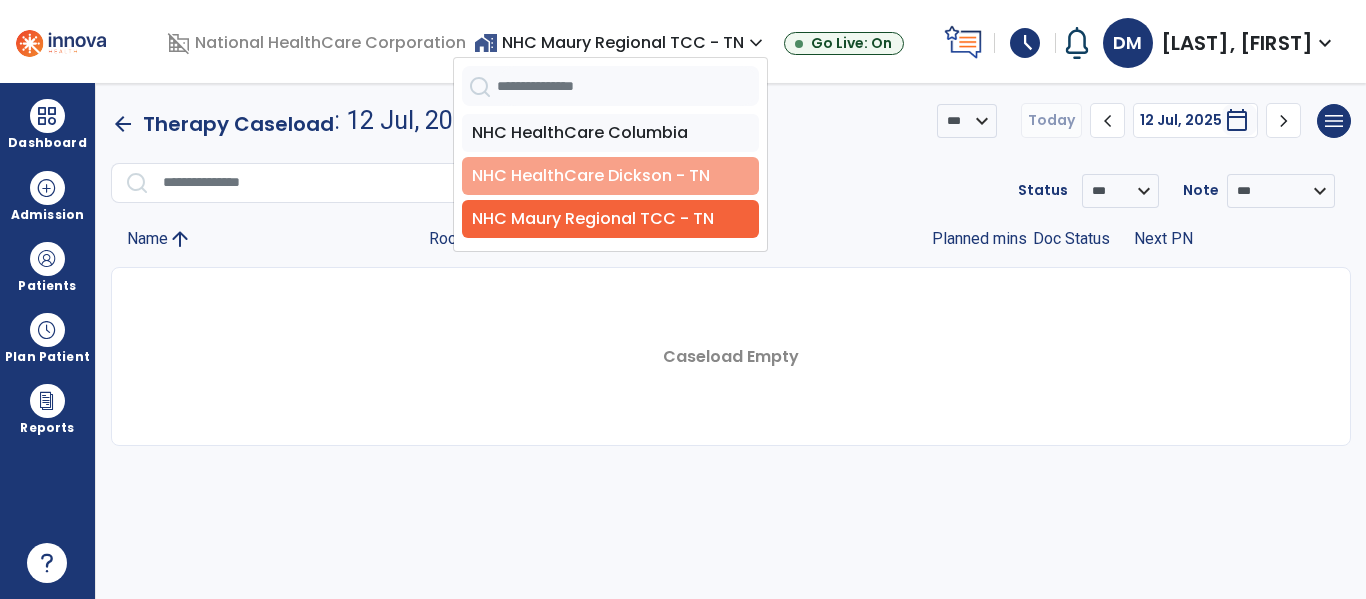 click on "NHC HealthCare Dickson - TN" at bounding box center [610, 176] 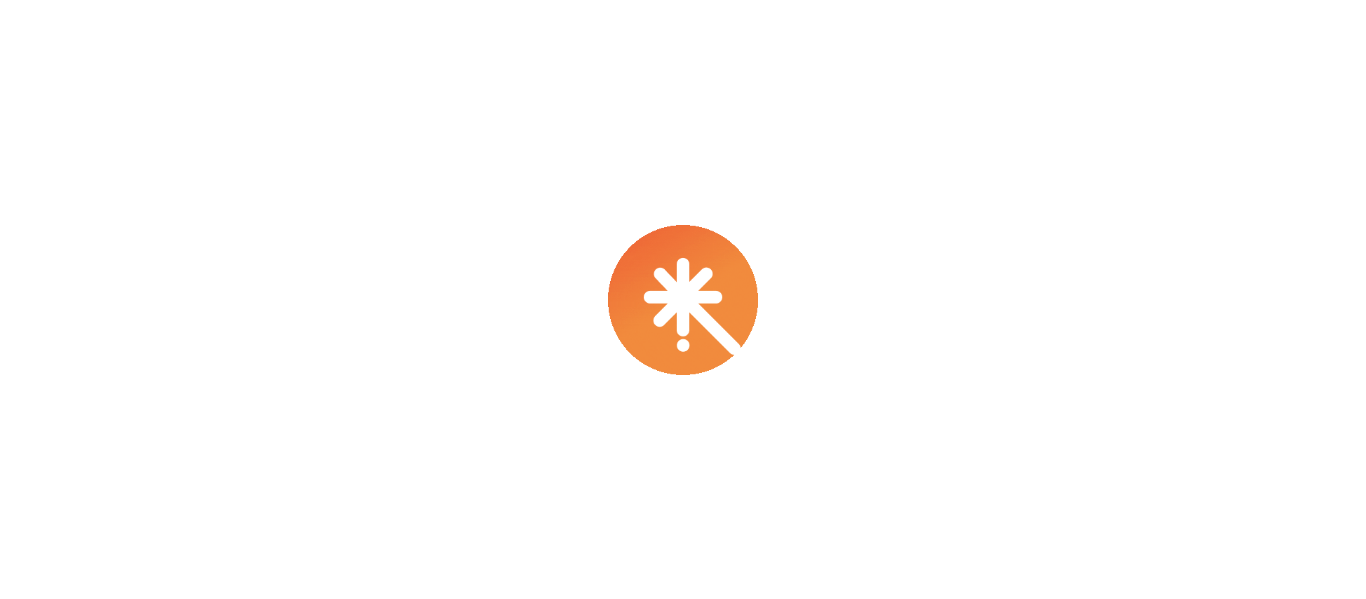 scroll, scrollTop: 0, scrollLeft: 0, axis: both 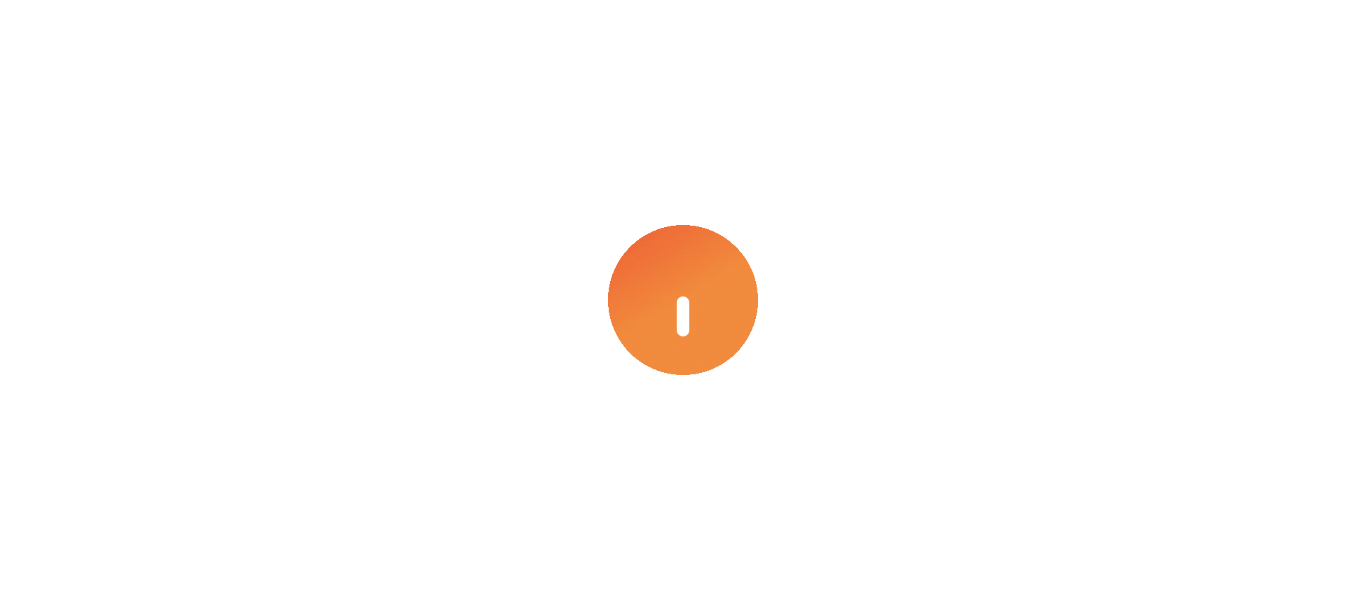 select on "****" 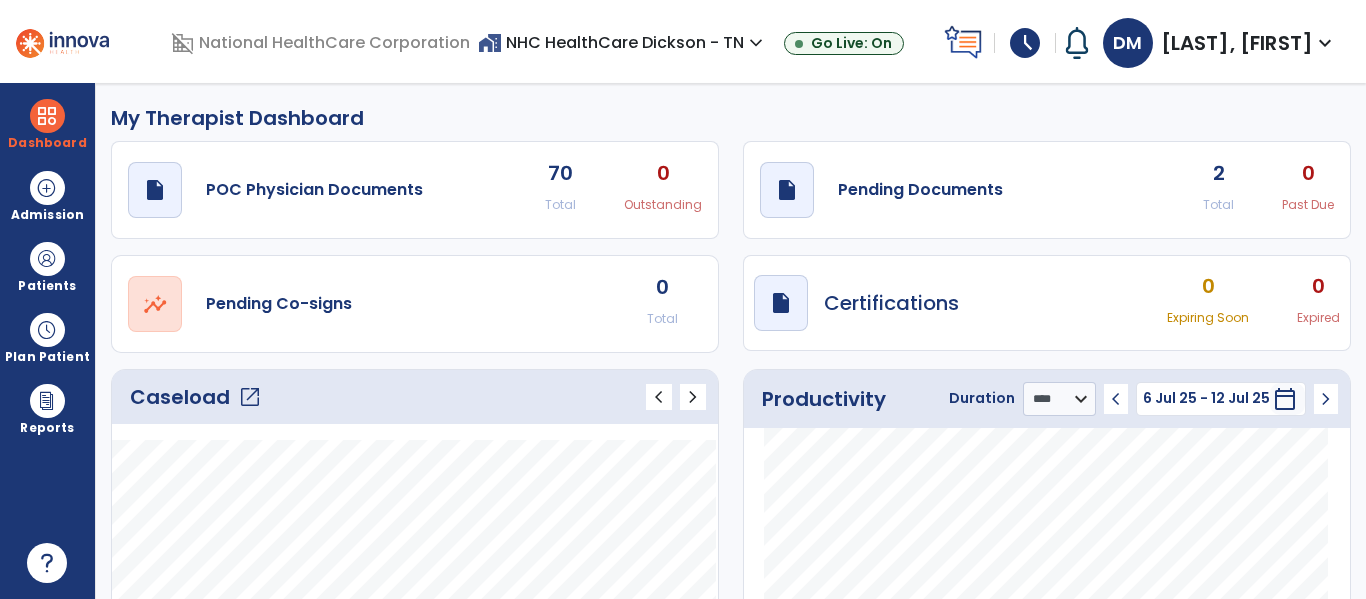 click on "open_in_new" 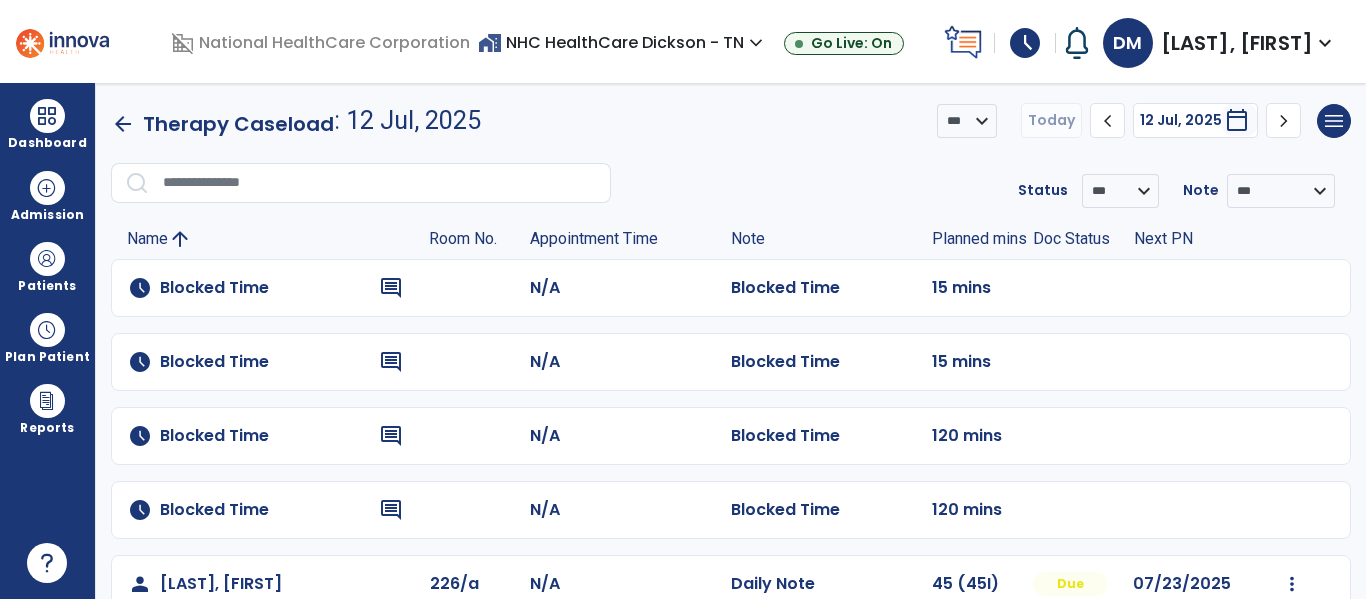 scroll, scrollTop: 113, scrollLeft: 0, axis: vertical 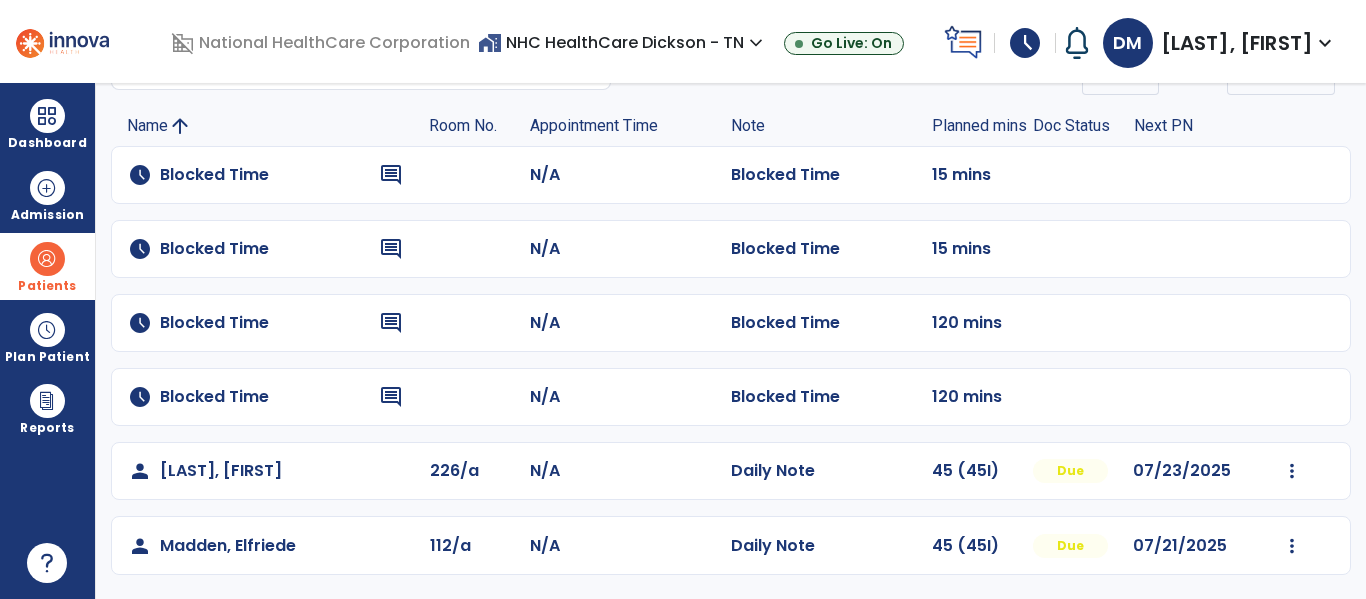 click on "Patients" at bounding box center (47, 266) 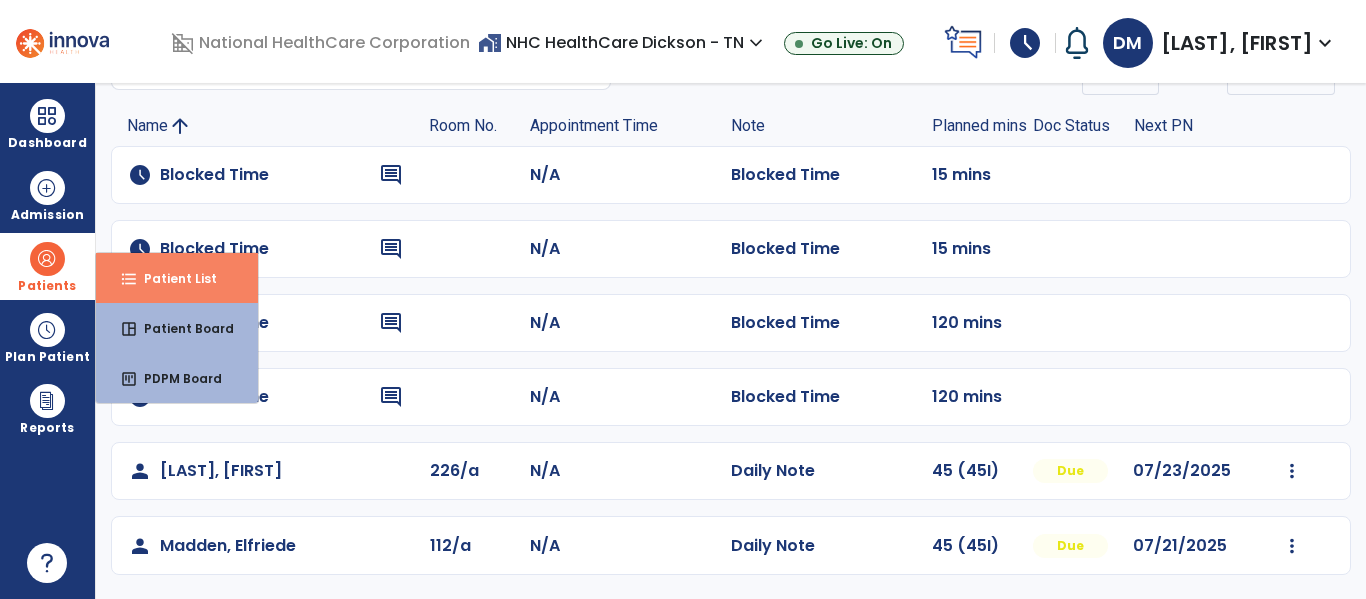 click on "format_list_bulleted  Patient List" at bounding box center (177, 278) 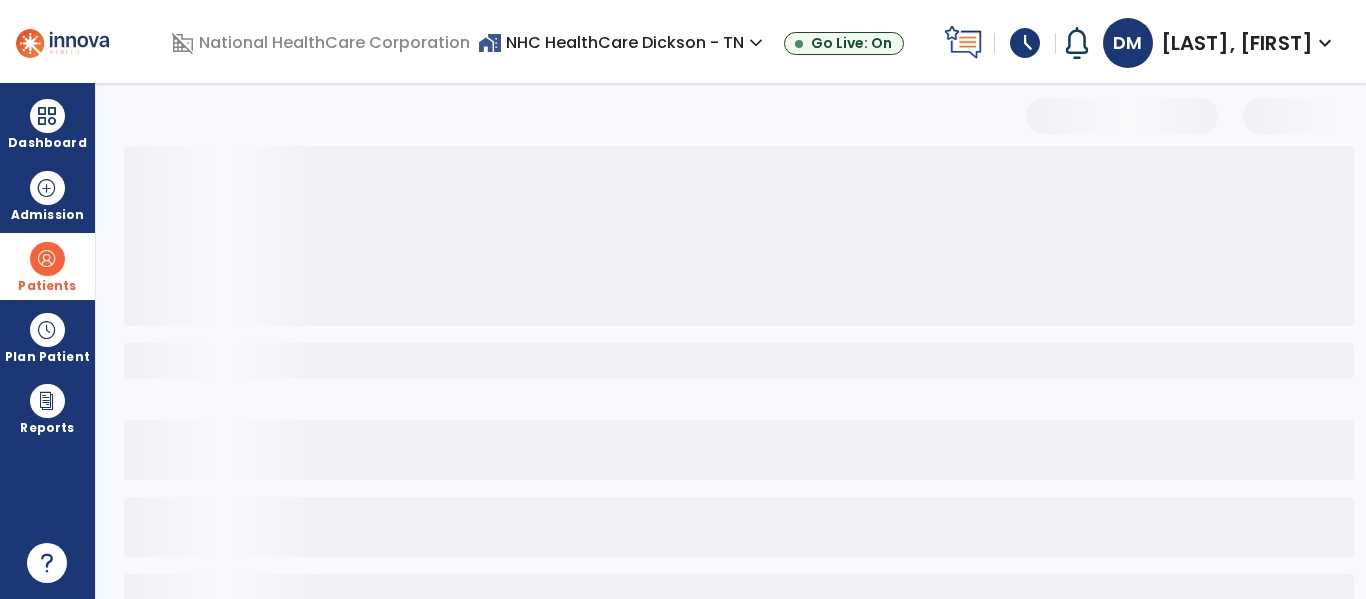 scroll, scrollTop: 0, scrollLeft: 0, axis: both 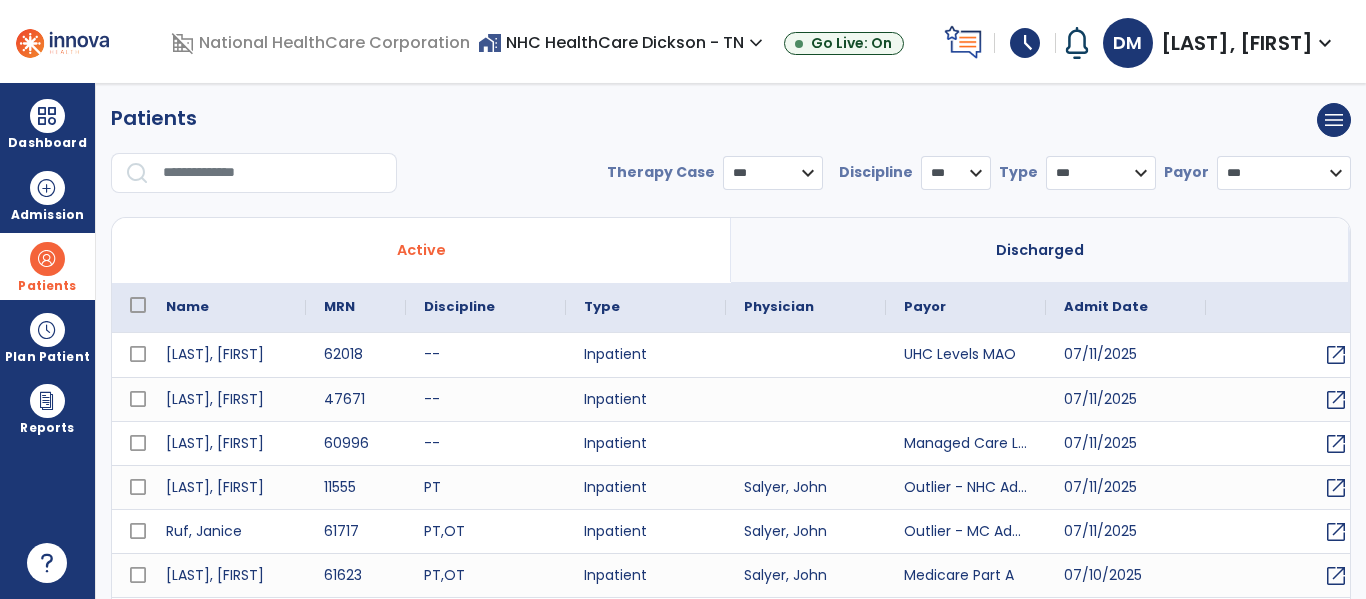 select on "***" 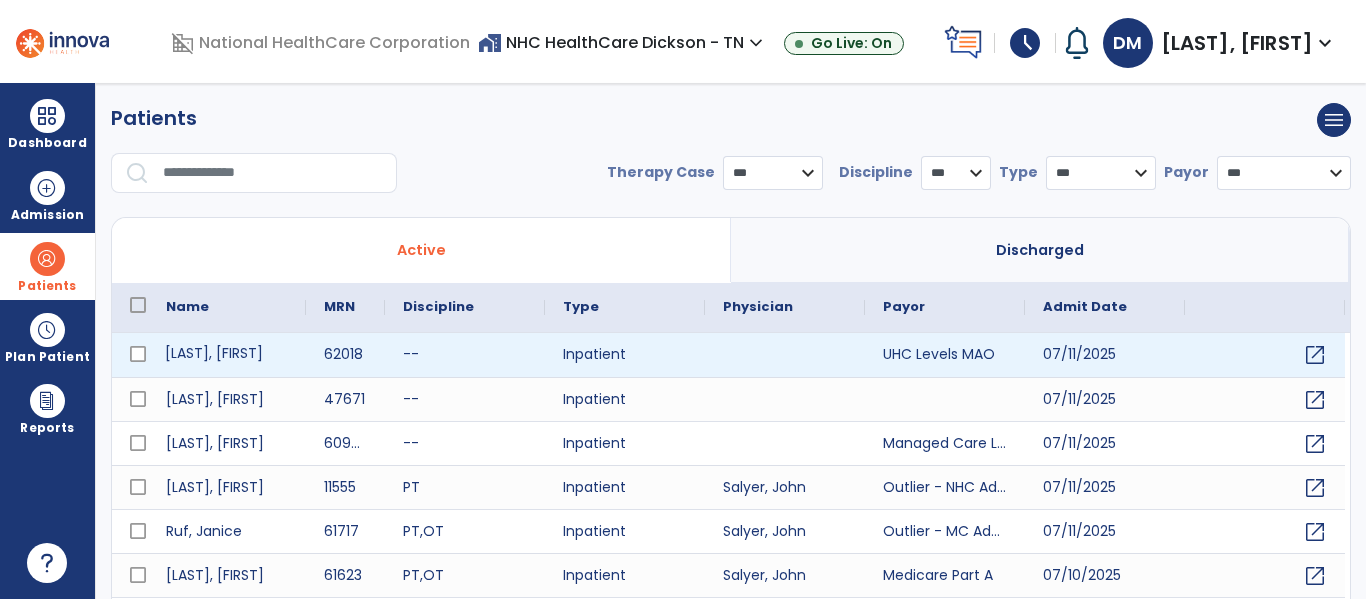 click on "[LAST], [FIRST]" at bounding box center (227, 355) 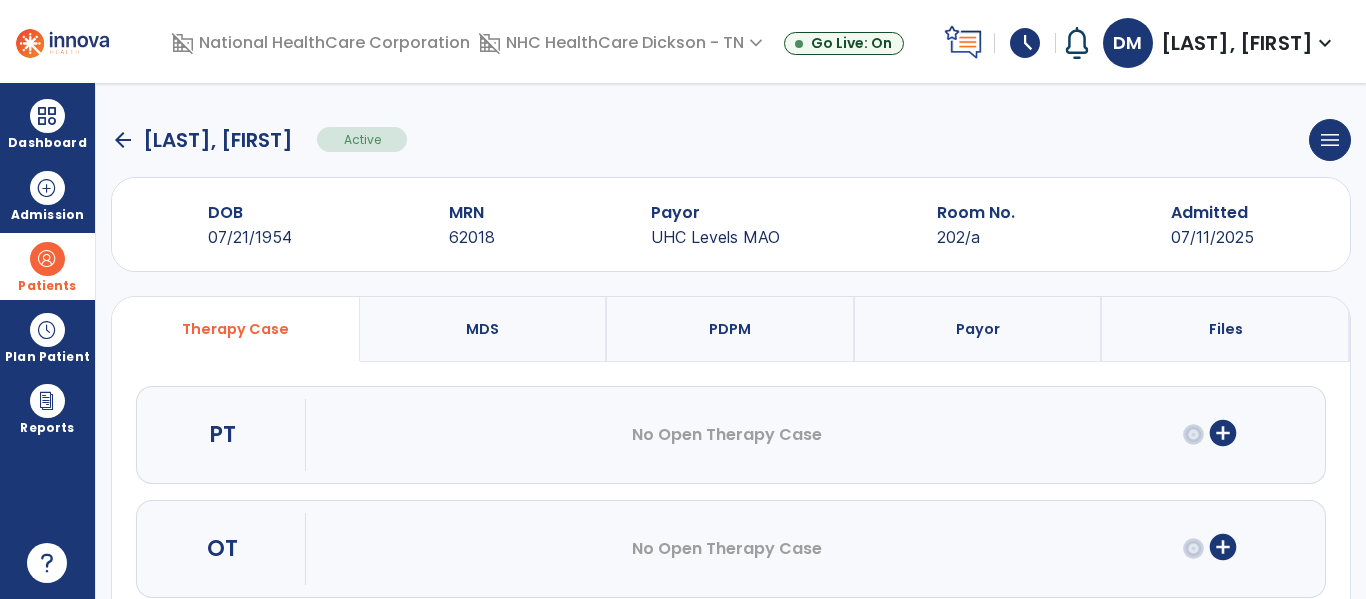 click on "add_circle" at bounding box center [1223, 435] 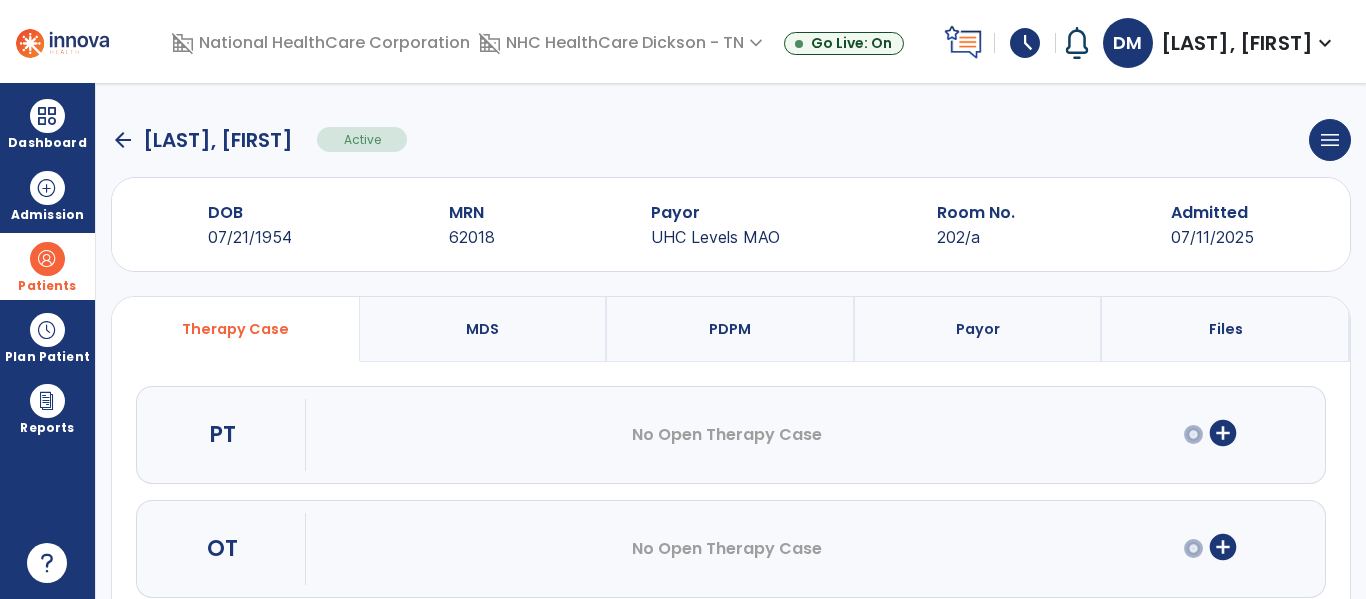 click on "add_circle" at bounding box center (1223, 547) 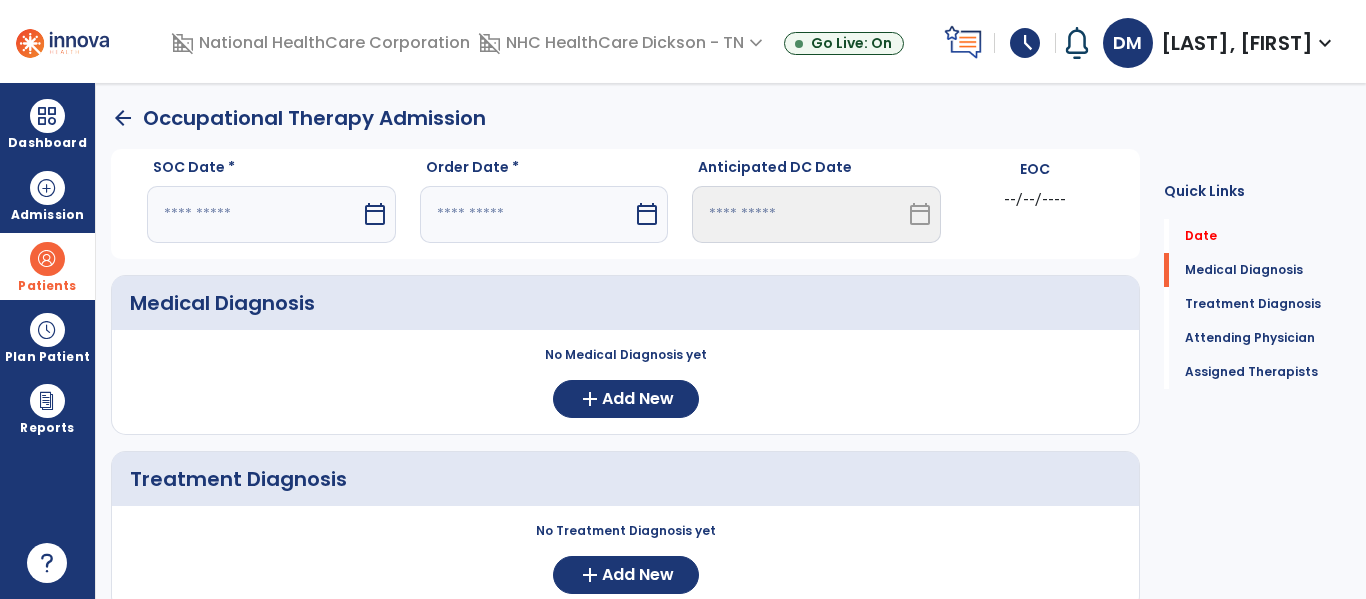 click at bounding box center (254, 214) 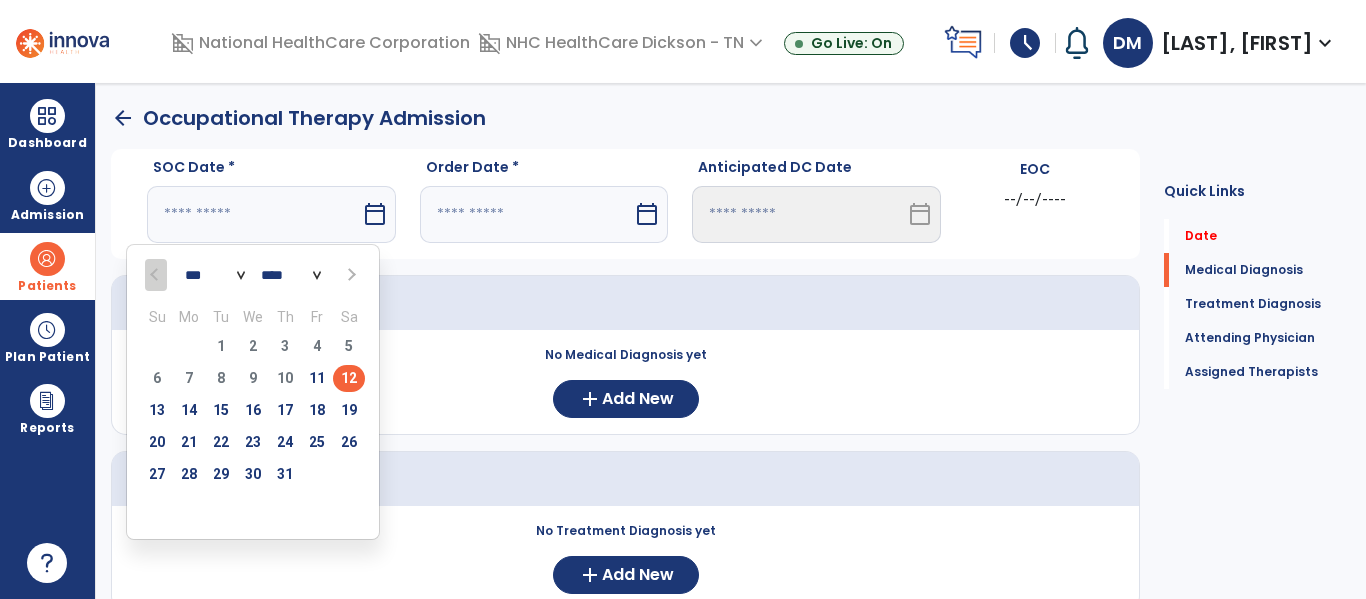 click on "12" at bounding box center (349, 378) 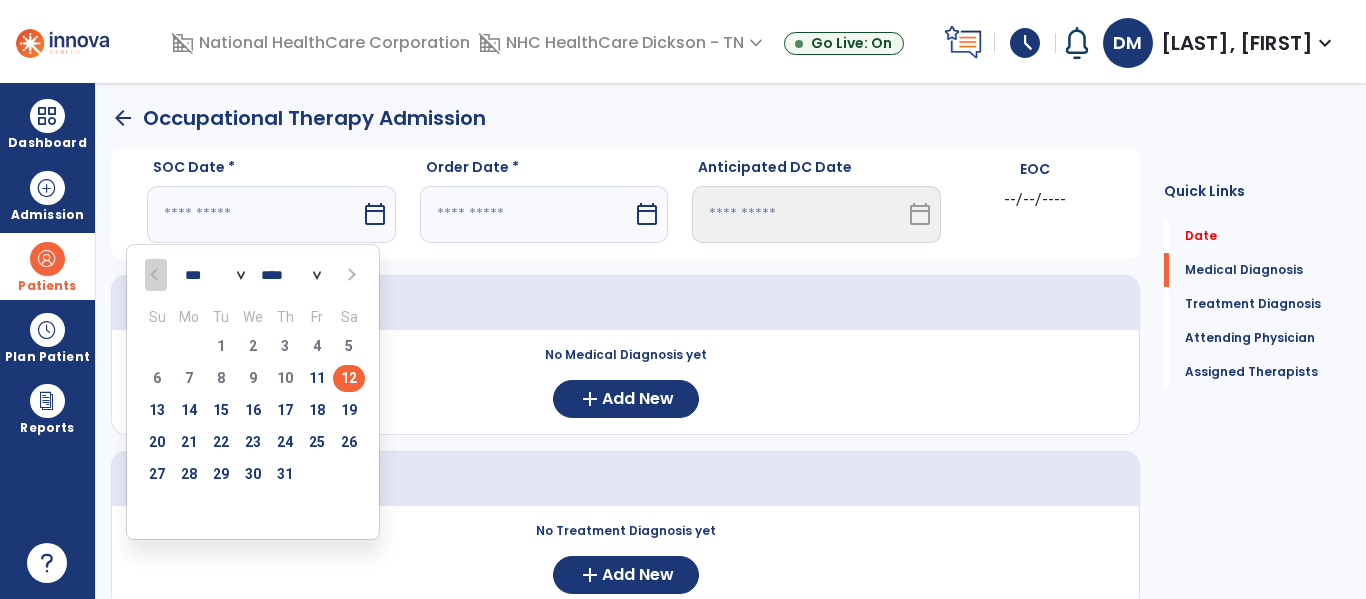 type on "*********" 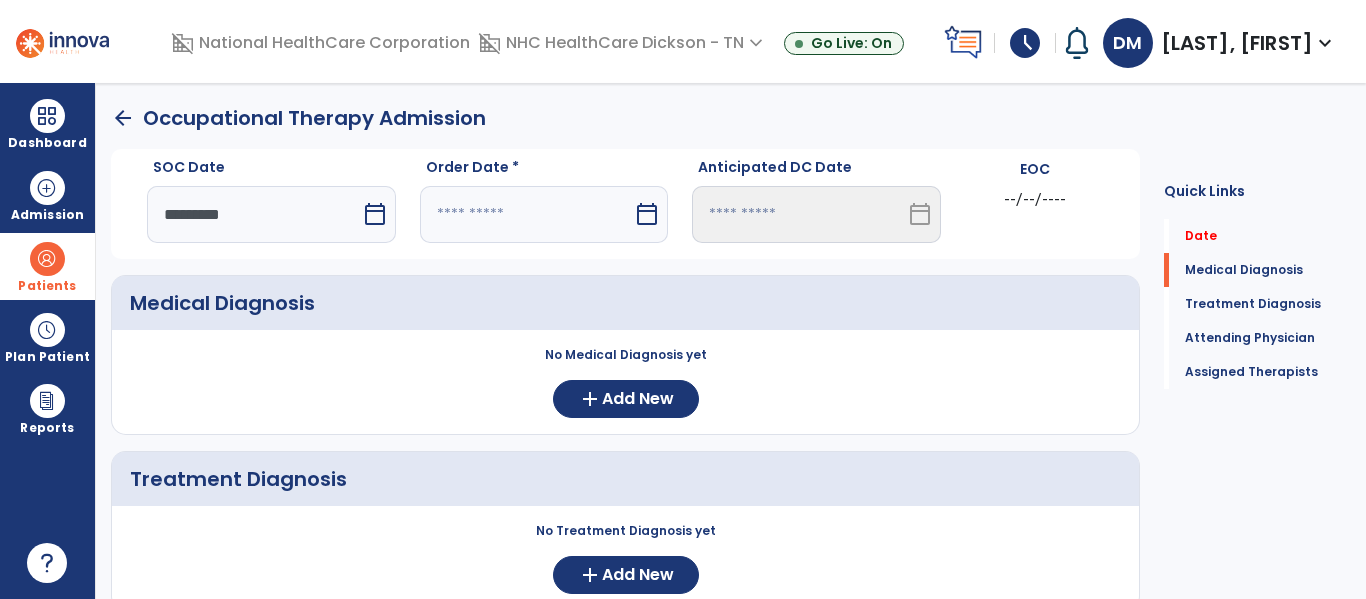 click at bounding box center (527, 214) 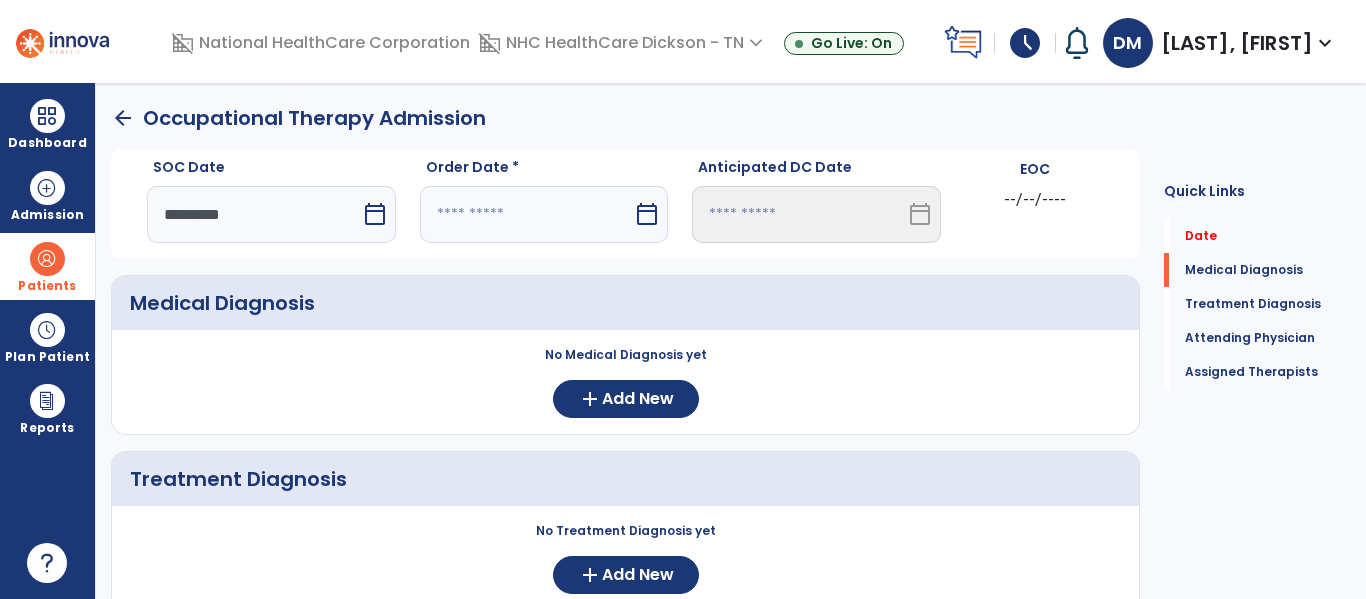 select on "*" 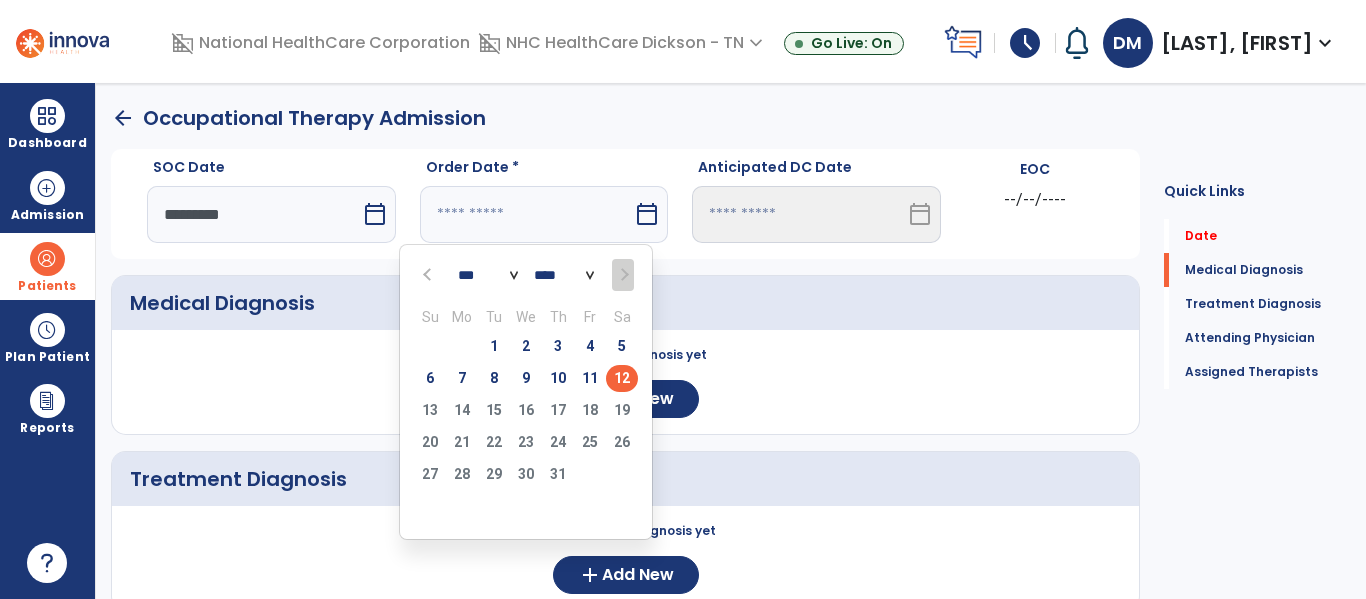 click on "12" at bounding box center [622, 378] 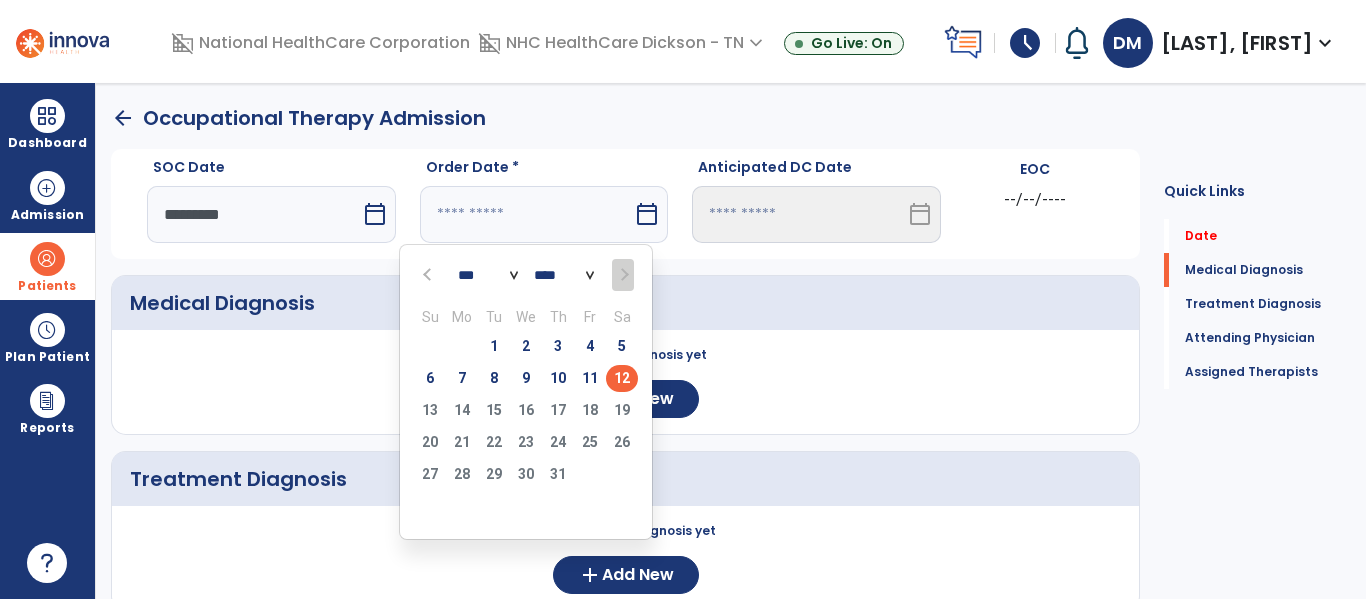 type on "*********" 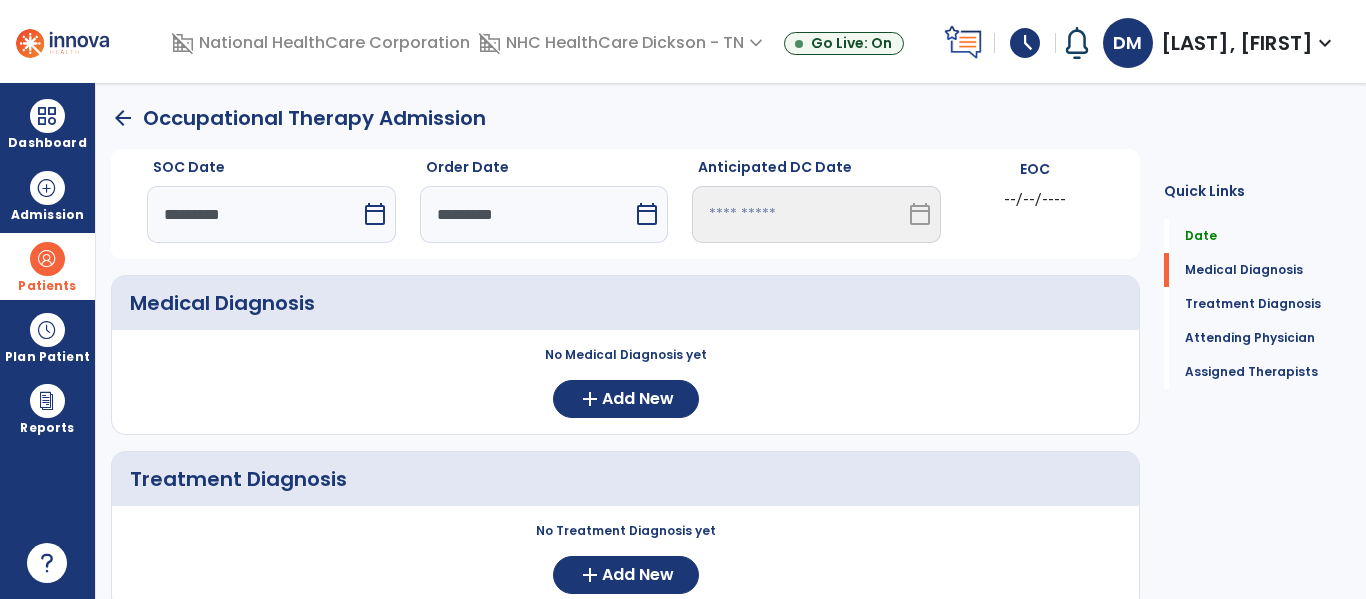 click on "arrow_back" 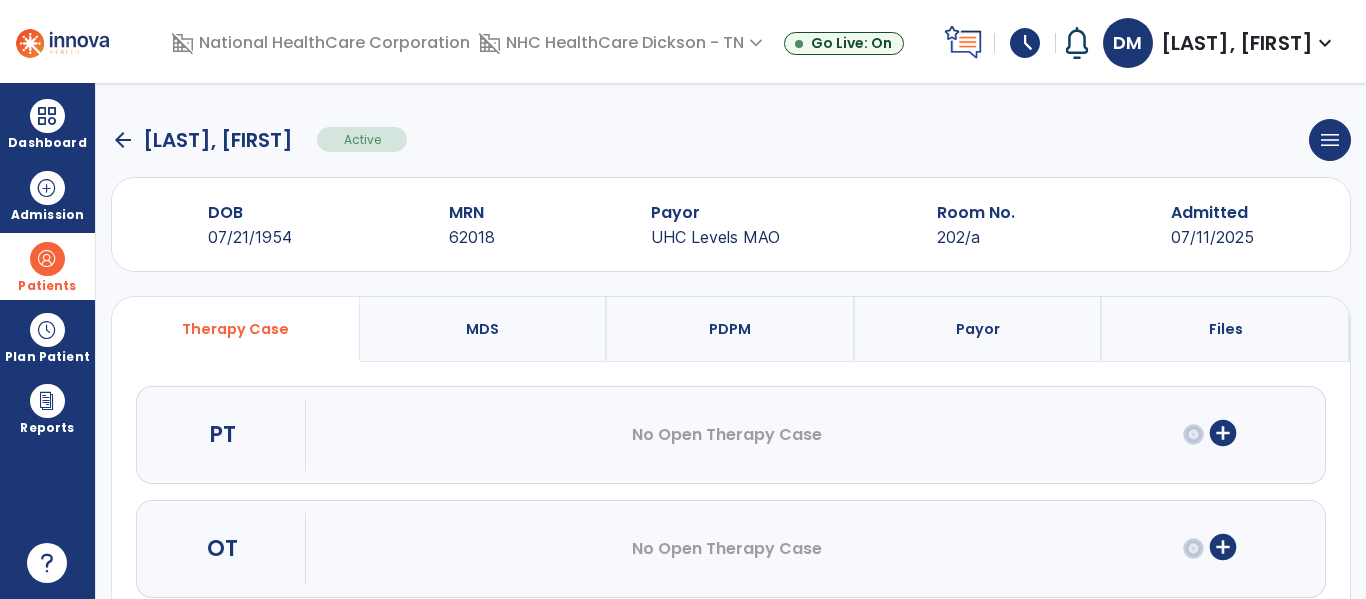 click on "arrow_back" 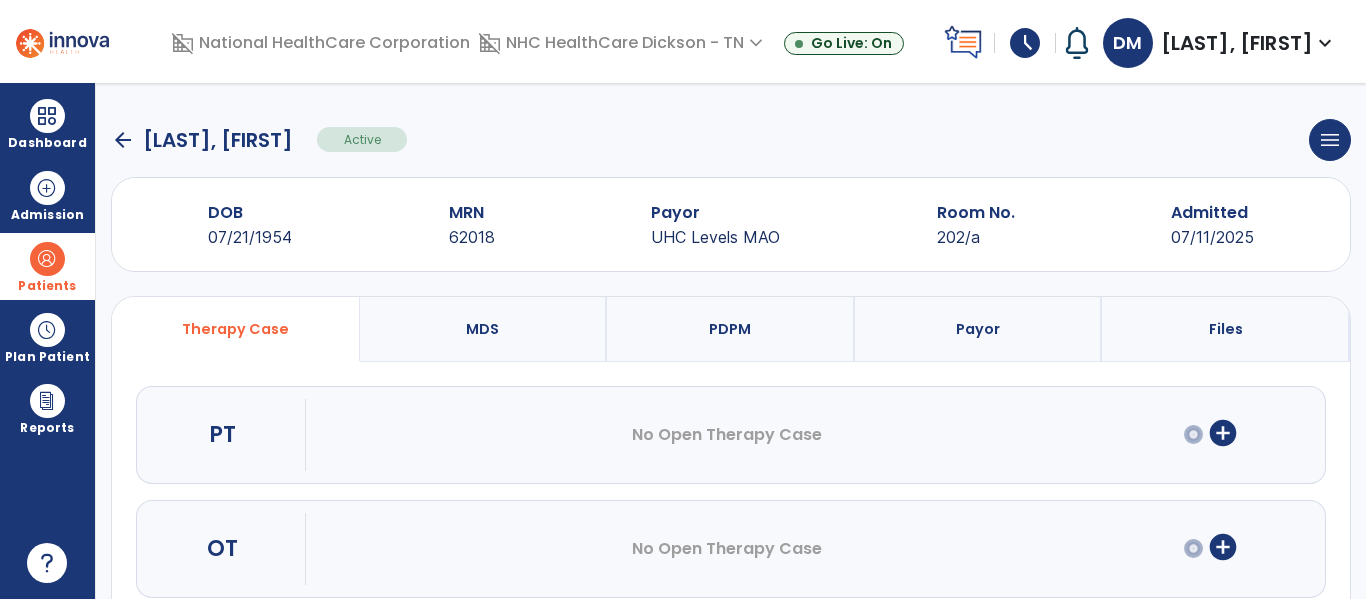 select on "***" 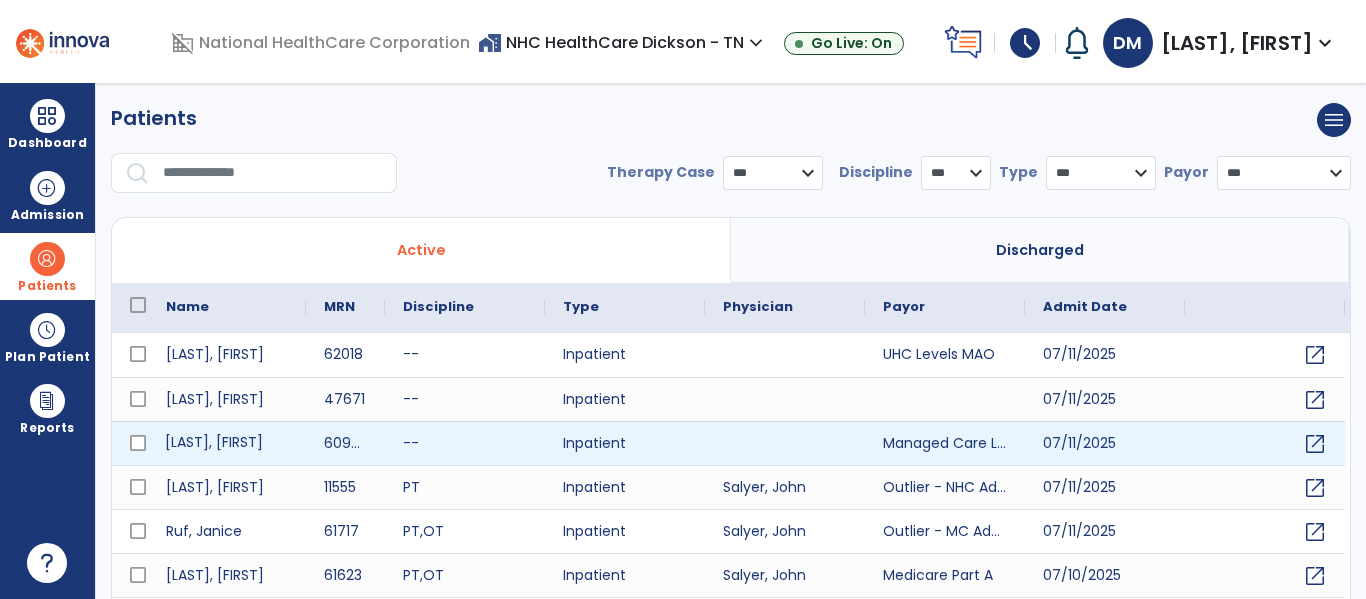 click on "[LAST], [FIRST]" at bounding box center [227, 443] 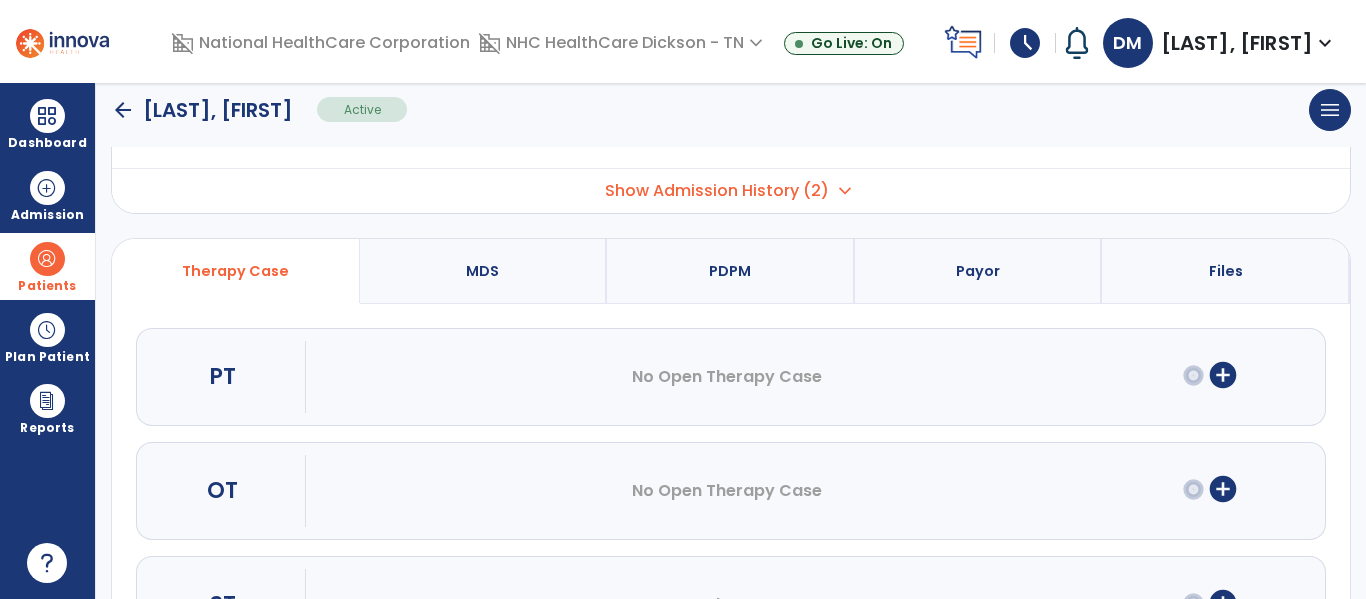 scroll, scrollTop: 104, scrollLeft: 0, axis: vertical 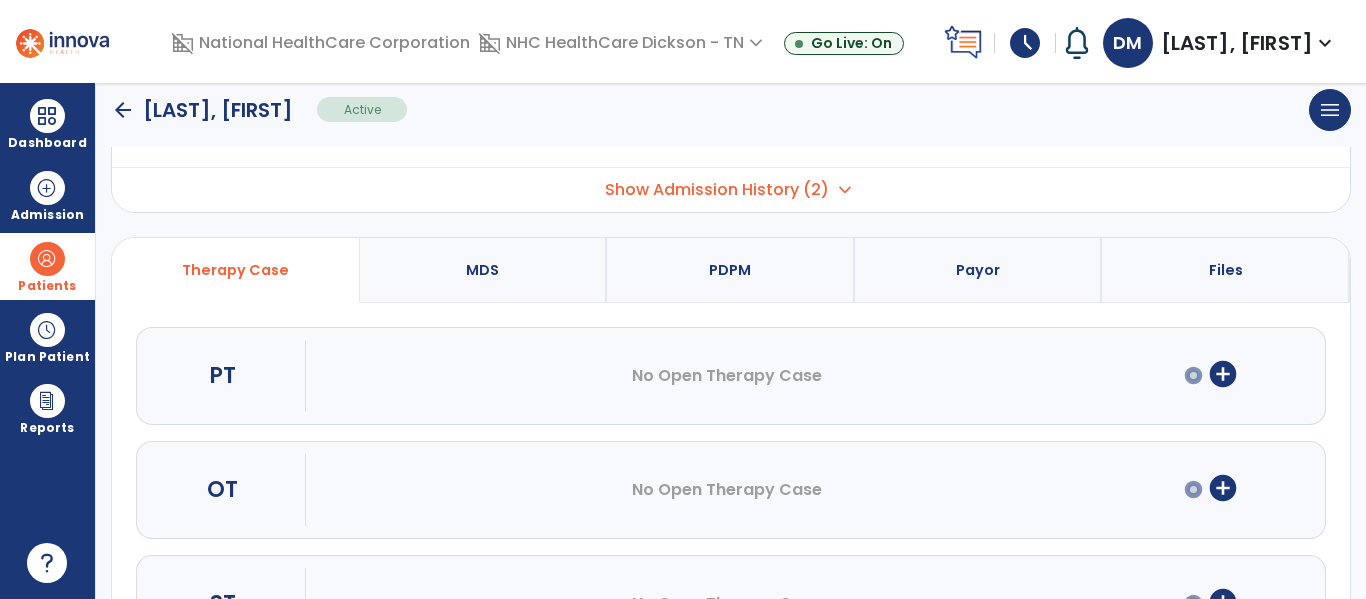 click on "add_circle" at bounding box center [1223, 488] 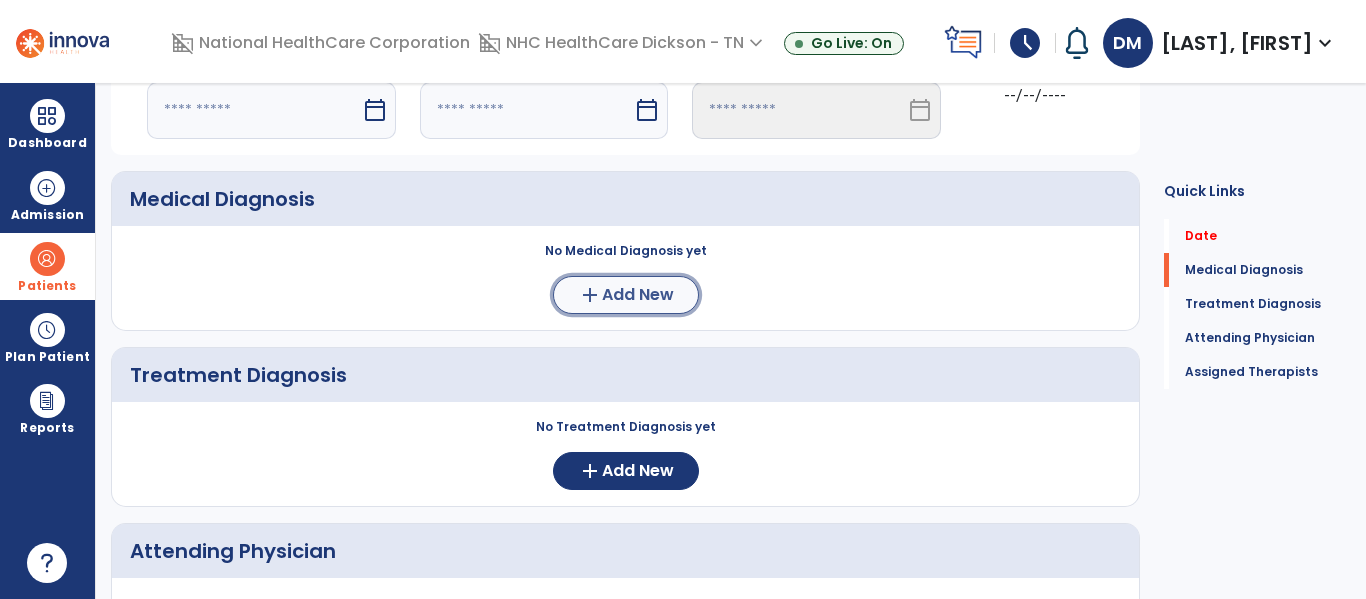 click on "Add New" 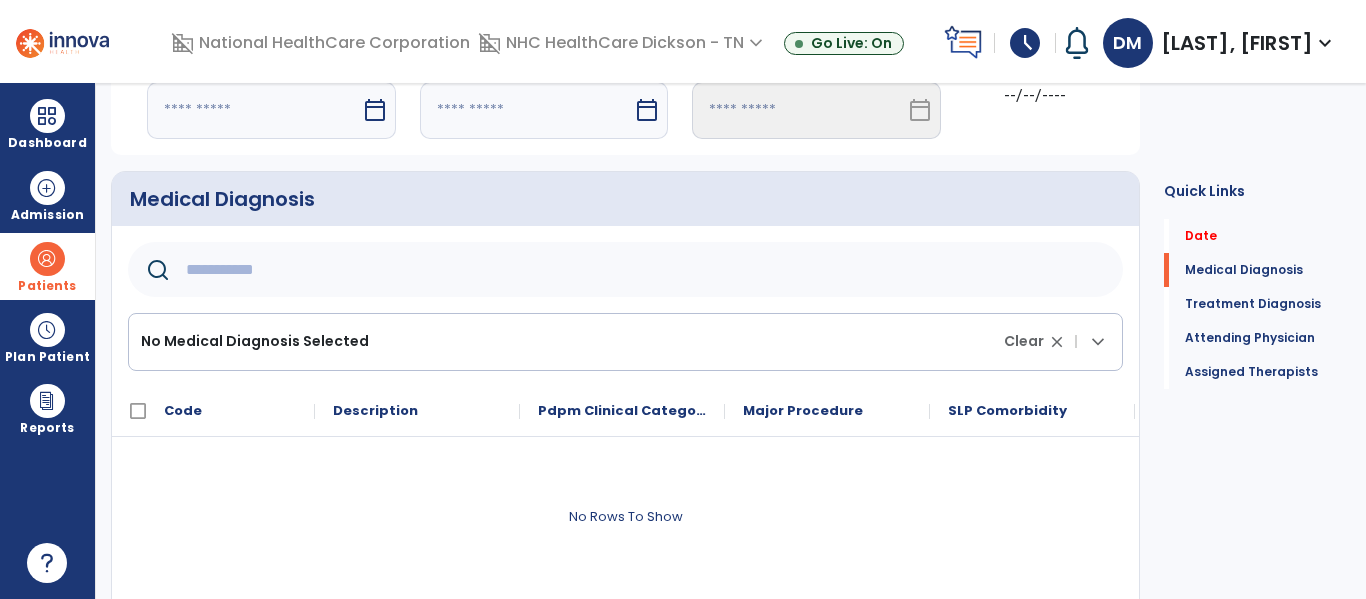 click 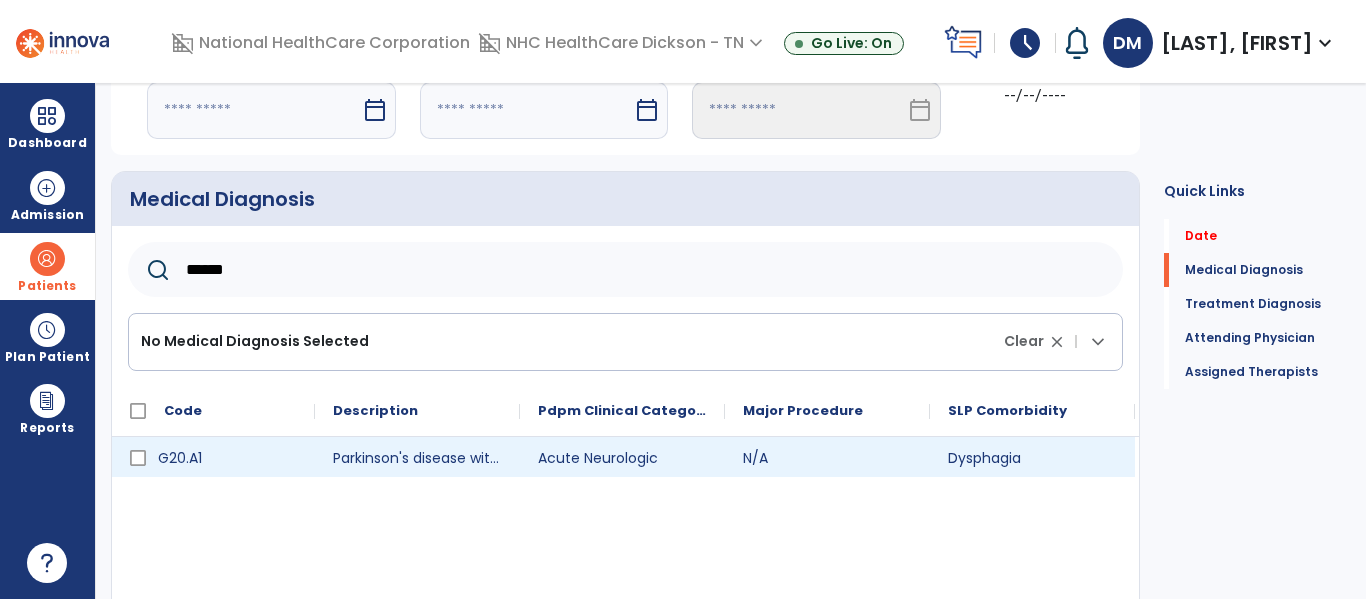 type on "******" 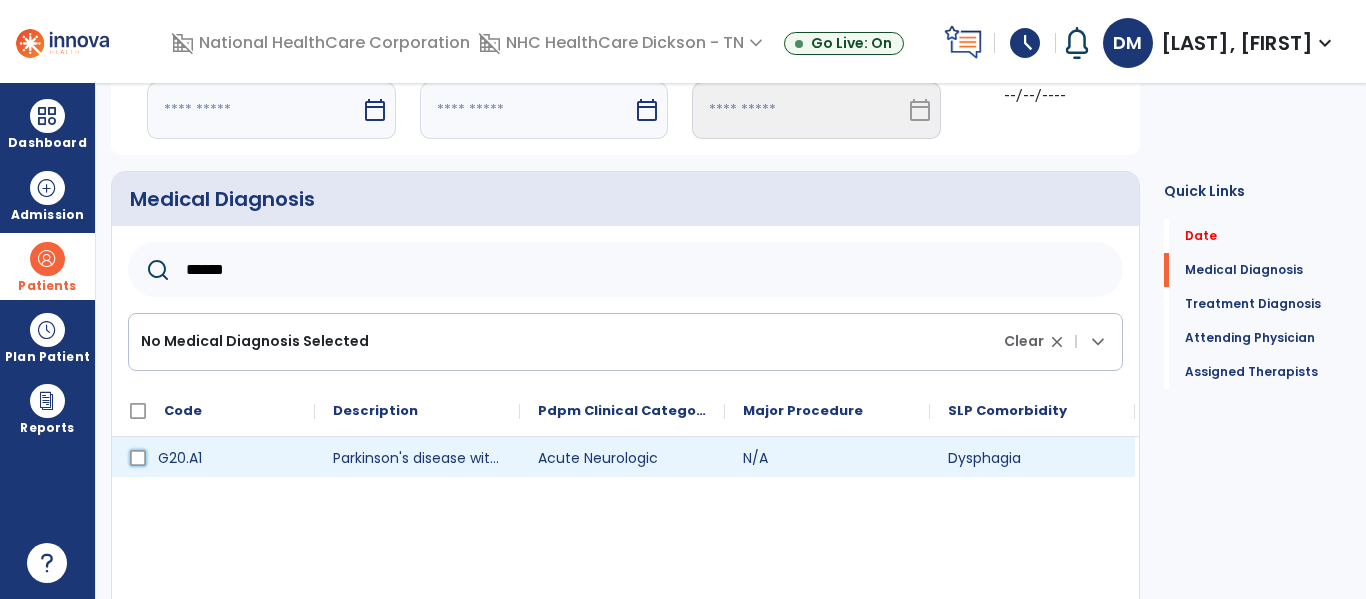 click on "Medical Diagnosis ****** No Medical Diagnosis Selected Clear close | keyboard_arrow_down
Code
Description
Pdpm Clinical Category
G20.A1" 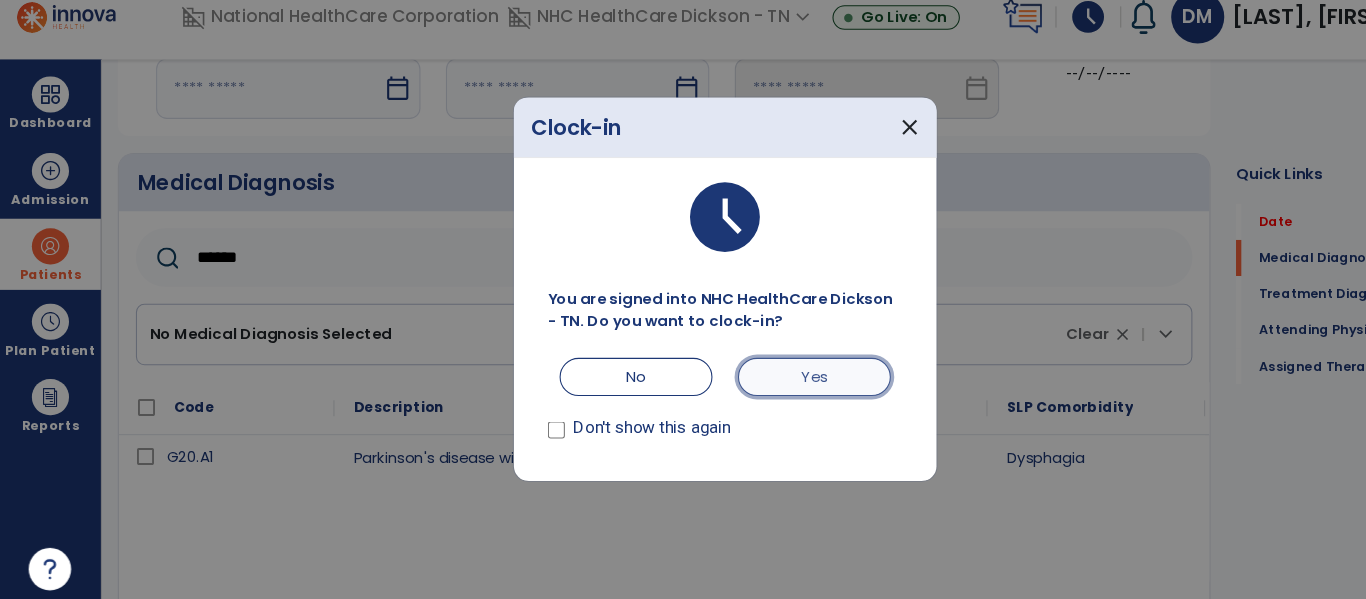 click on "Yes" at bounding box center [767, 382] 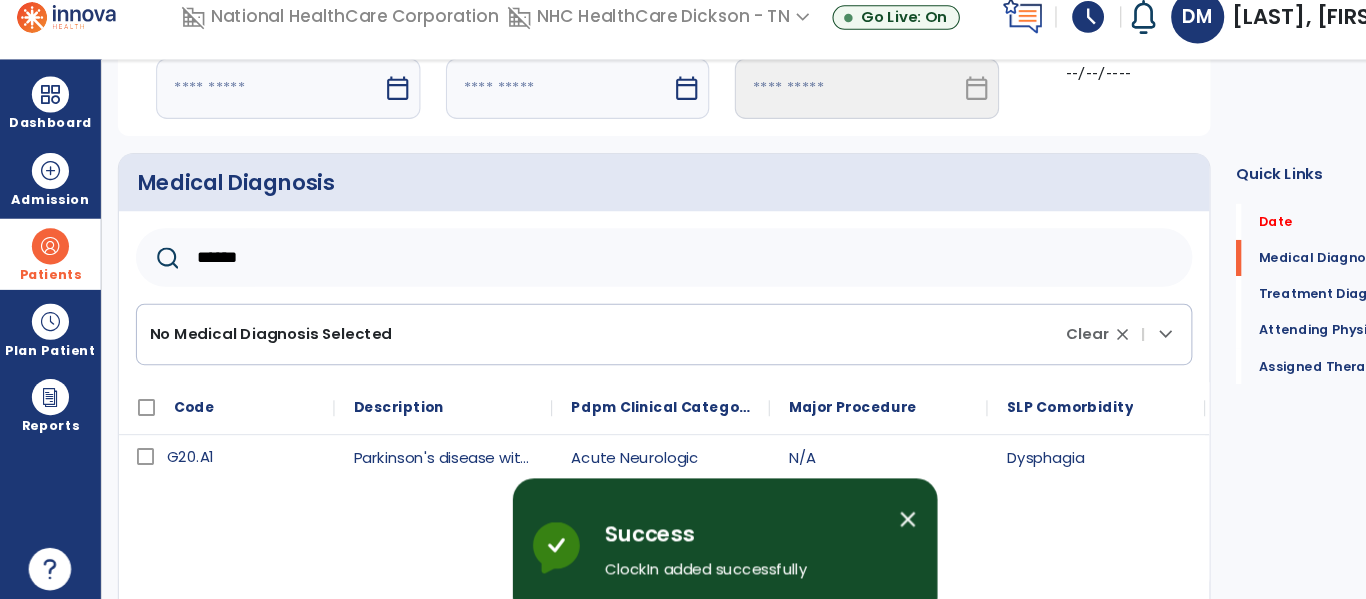 click on "Major Procedure" 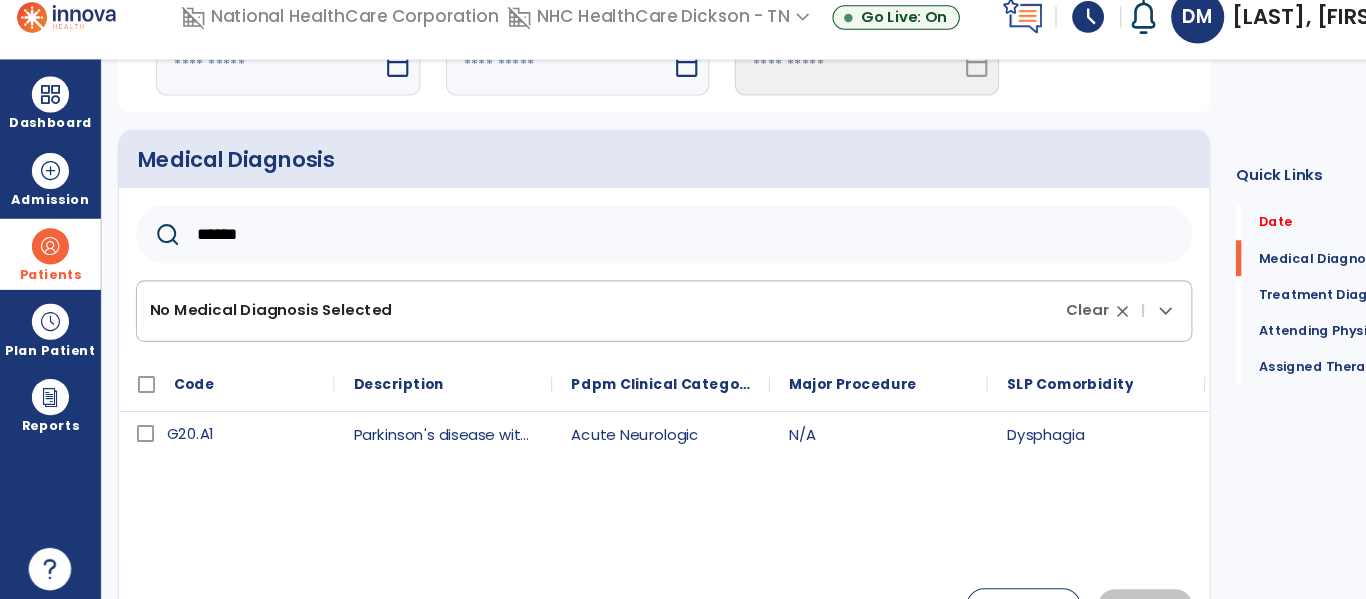 scroll, scrollTop: 124, scrollLeft: 0, axis: vertical 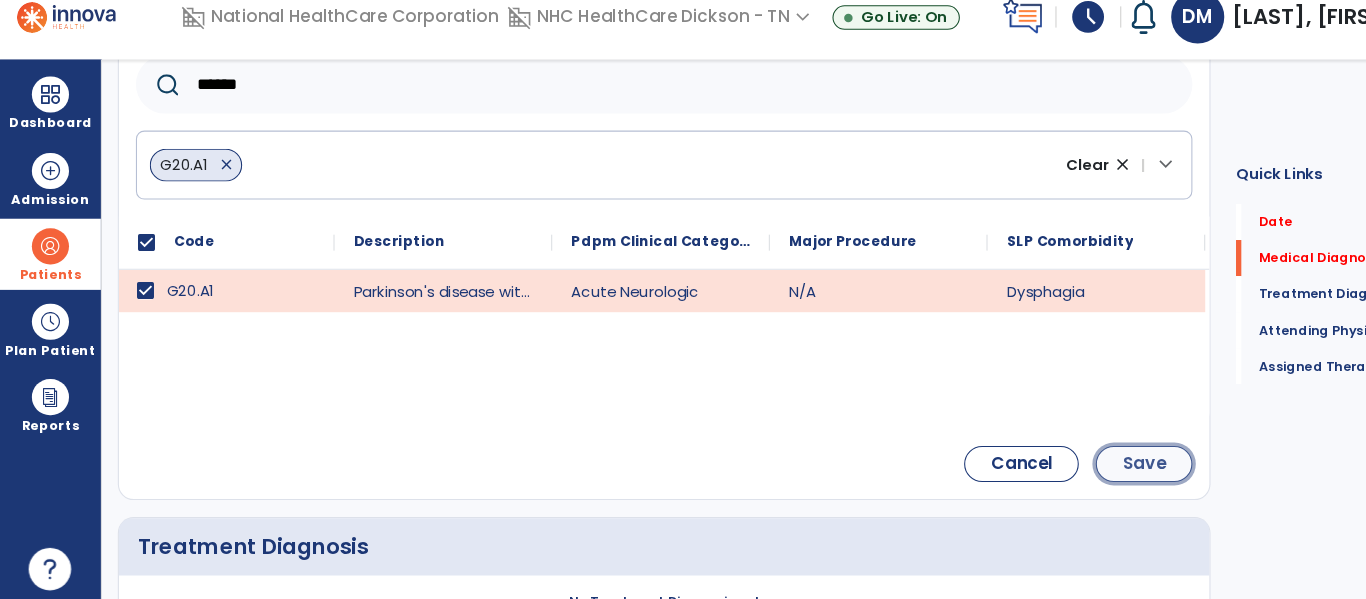 click on "Save" 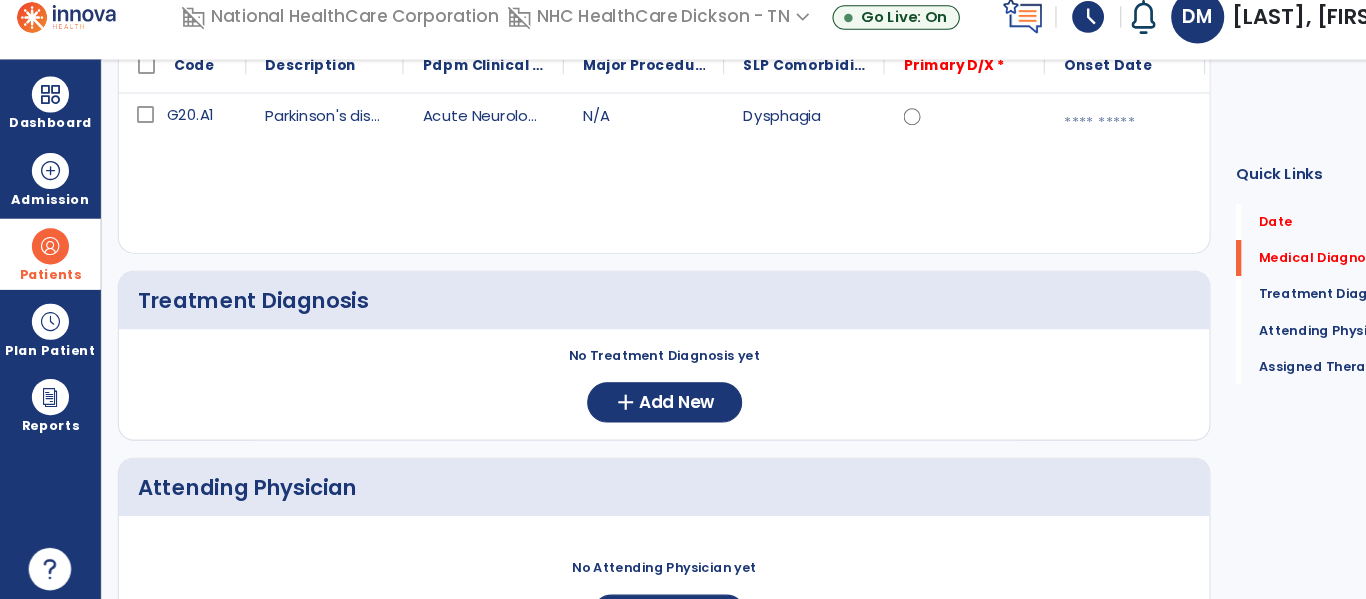 scroll, scrollTop: 101, scrollLeft: 0, axis: vertical 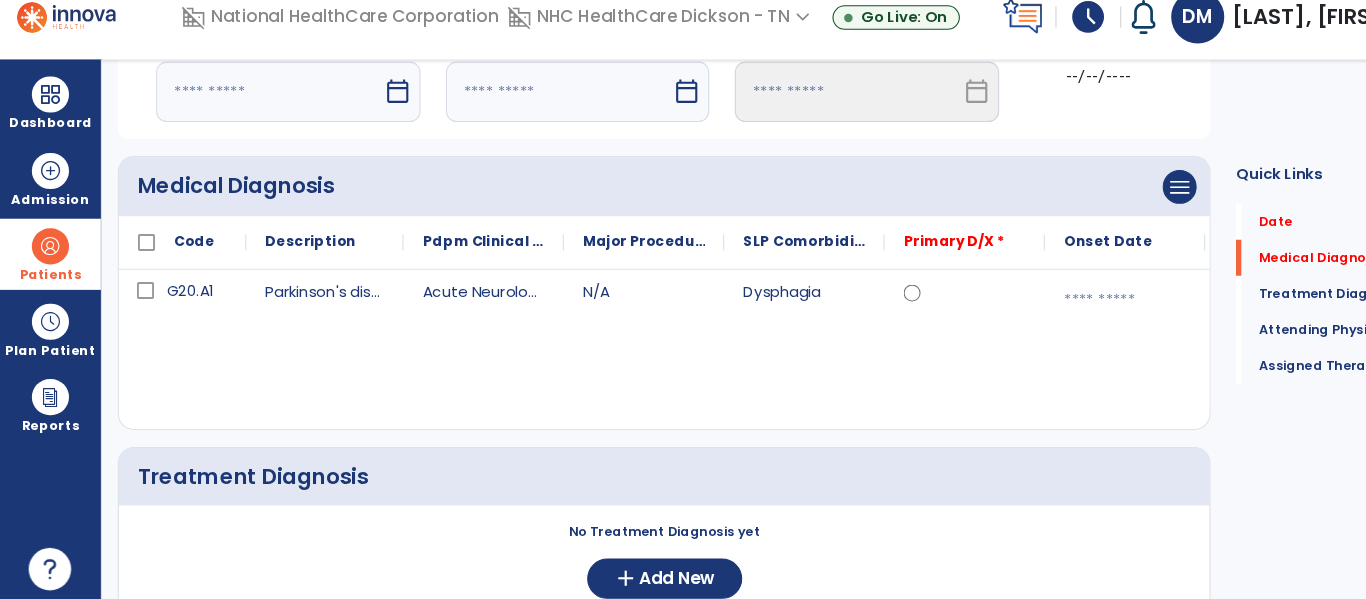 click on "Order Date *  calendar_today" at bounding box center (544, 107) 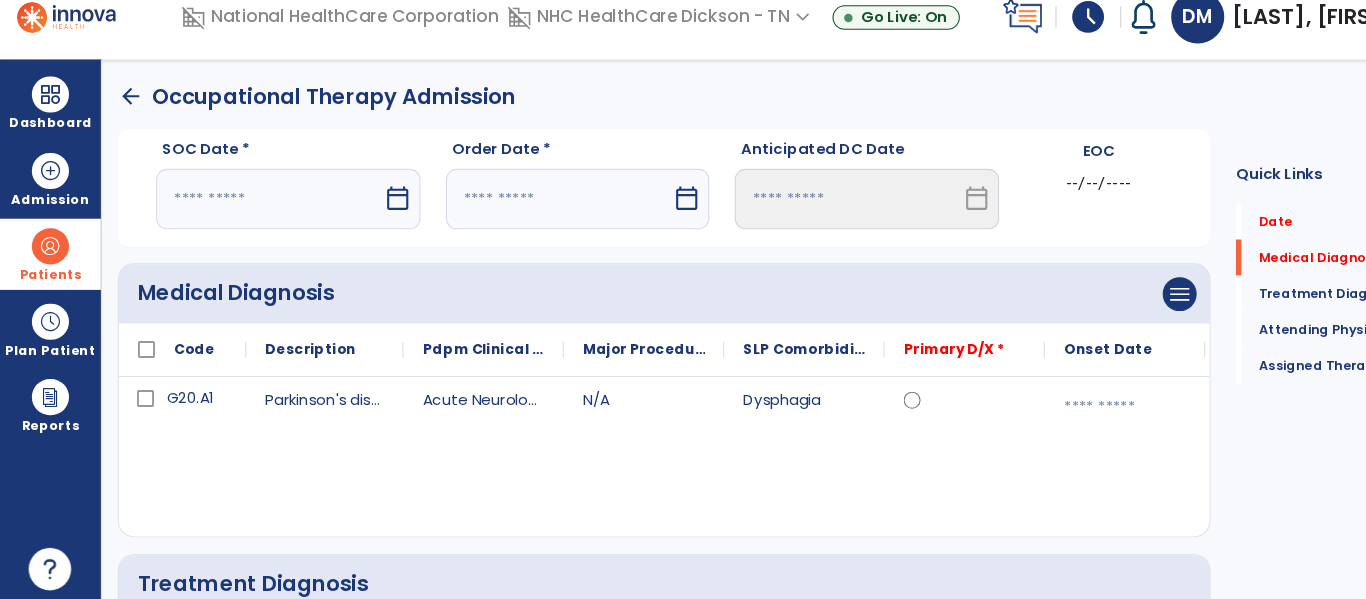 scroll, scrollTop: 1, scrollLeft: 0, axis: vertical 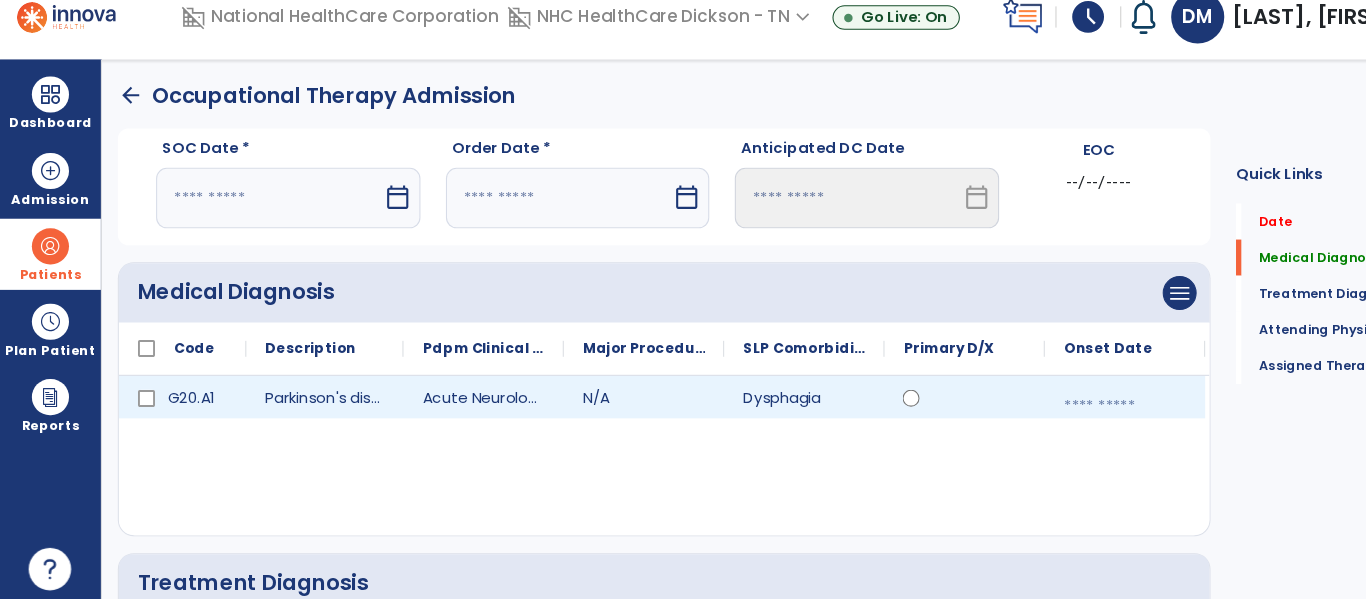 click at bounding box center [1059, 409] 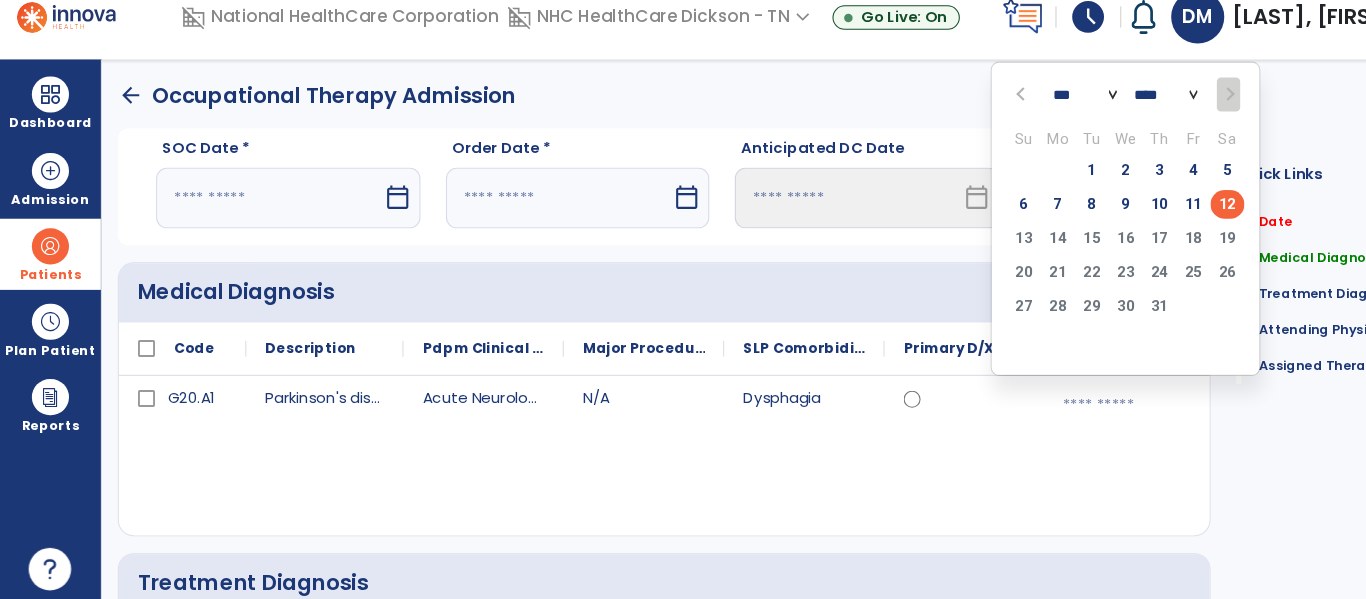 click on "12" 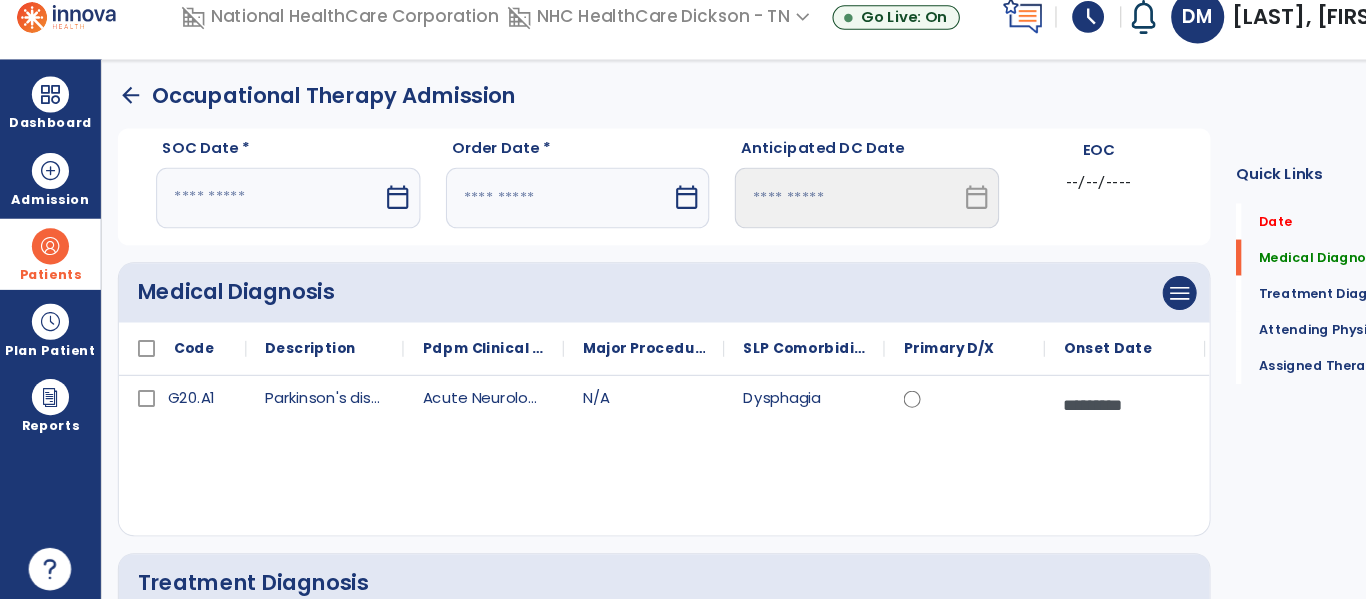 click at bounding box center (254, 213) 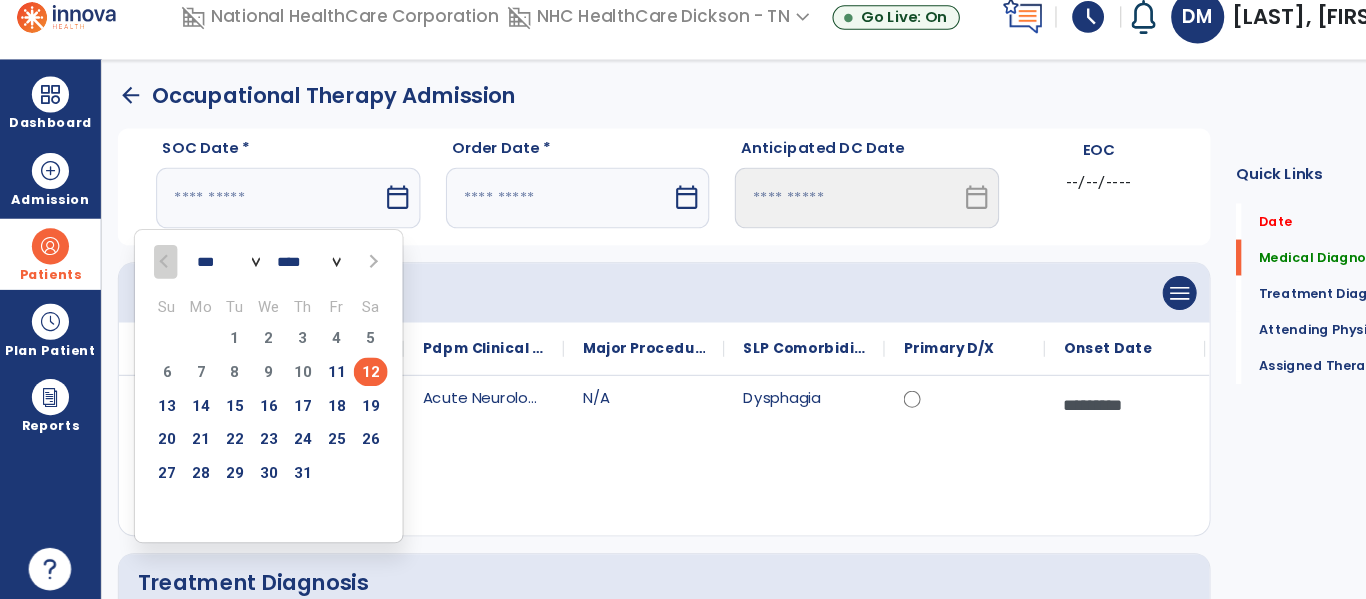 click on "12" at bounding box center [349, 377] 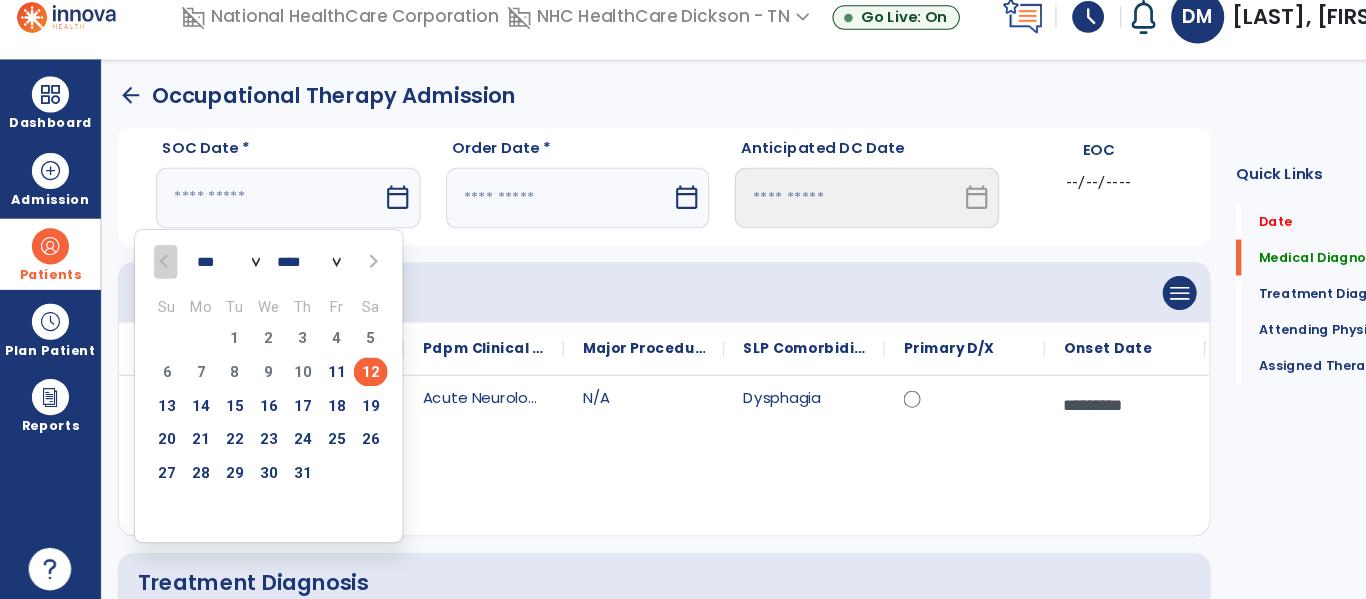 type on "*********" 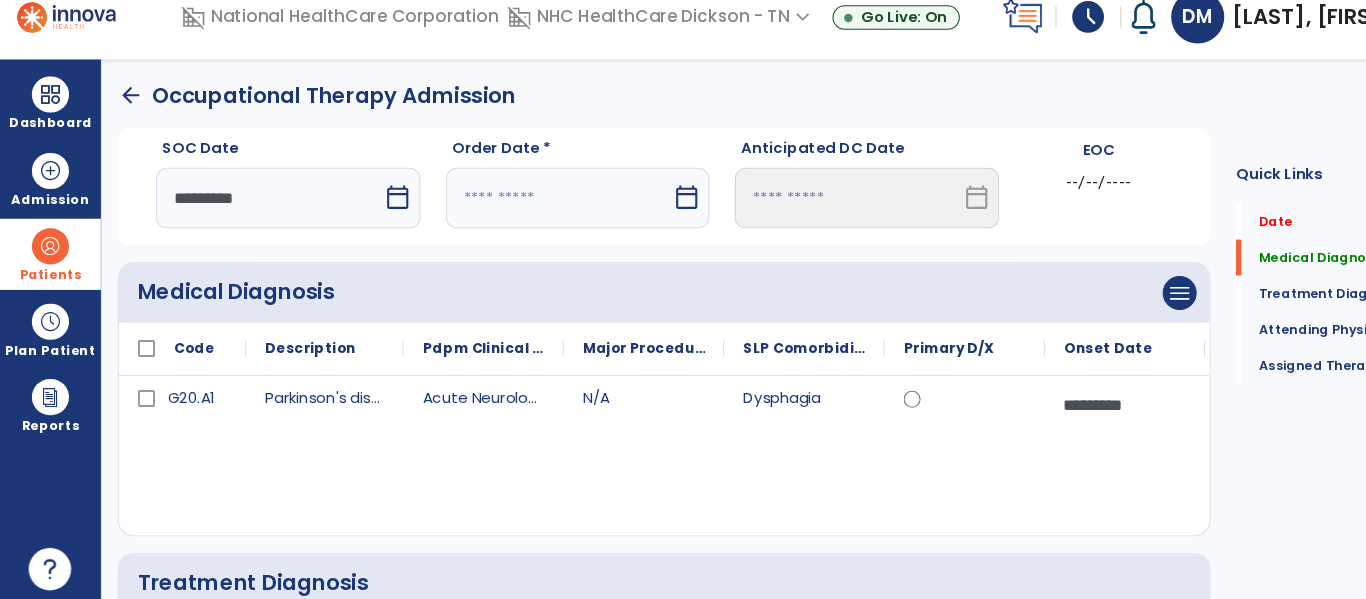 click on "calendar_today" at bounding box center [544, 213] 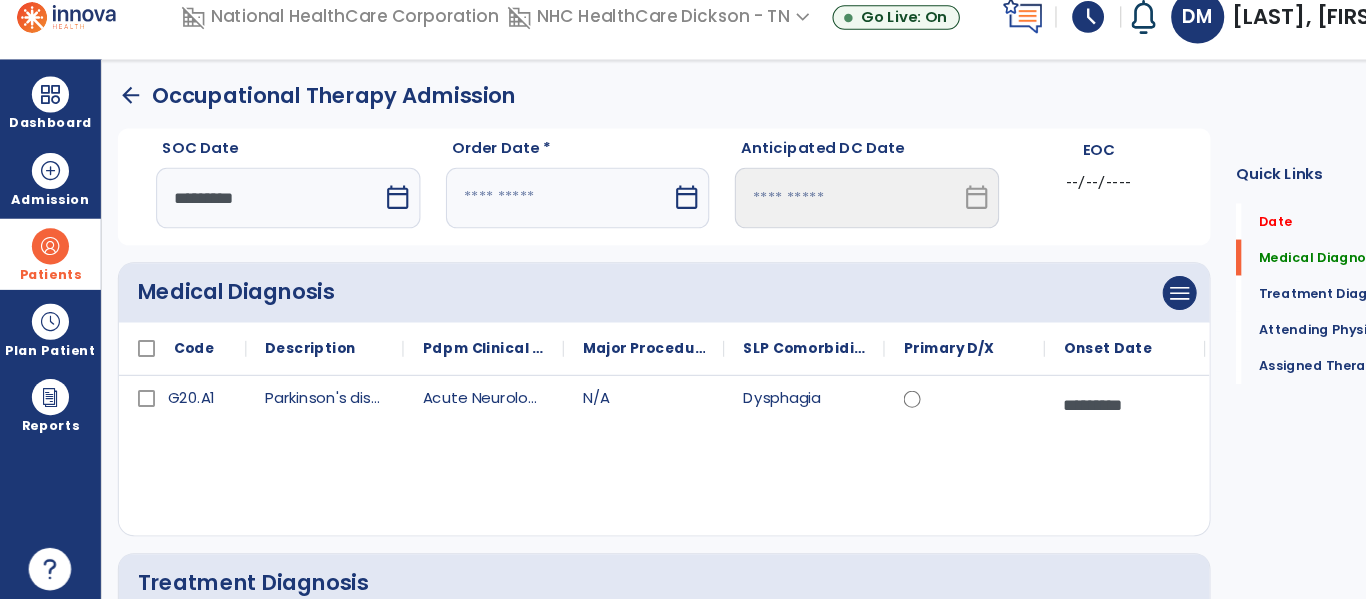click at bounding box center (527, 213) 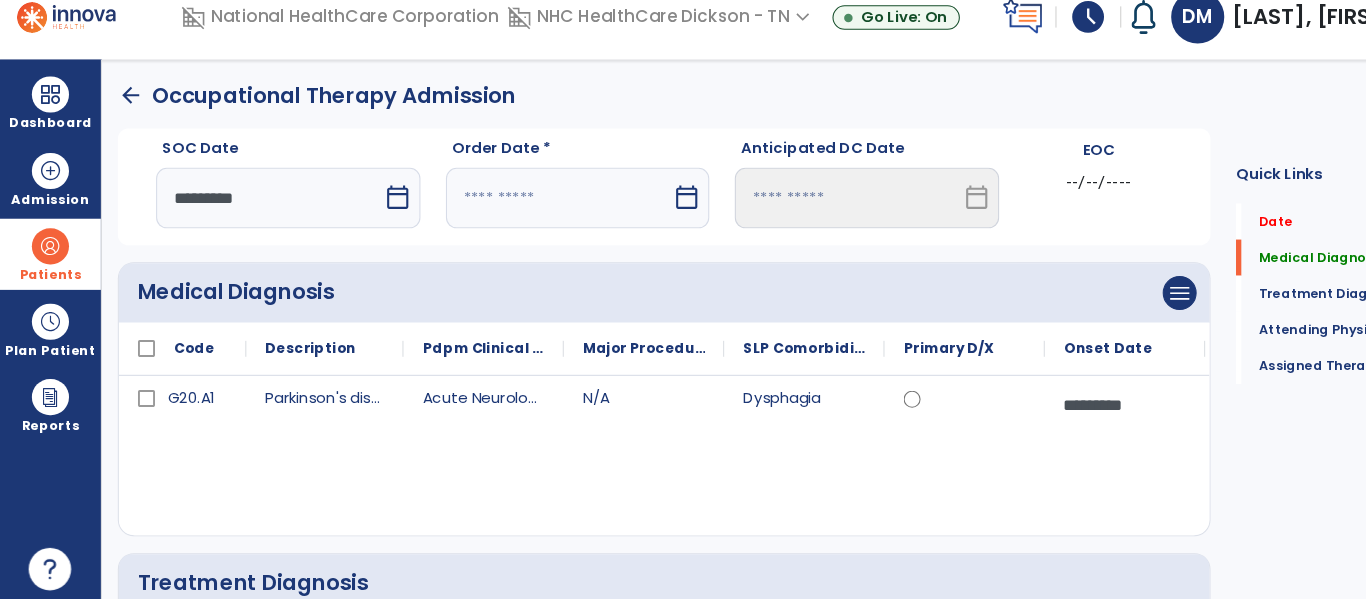 select on "*" 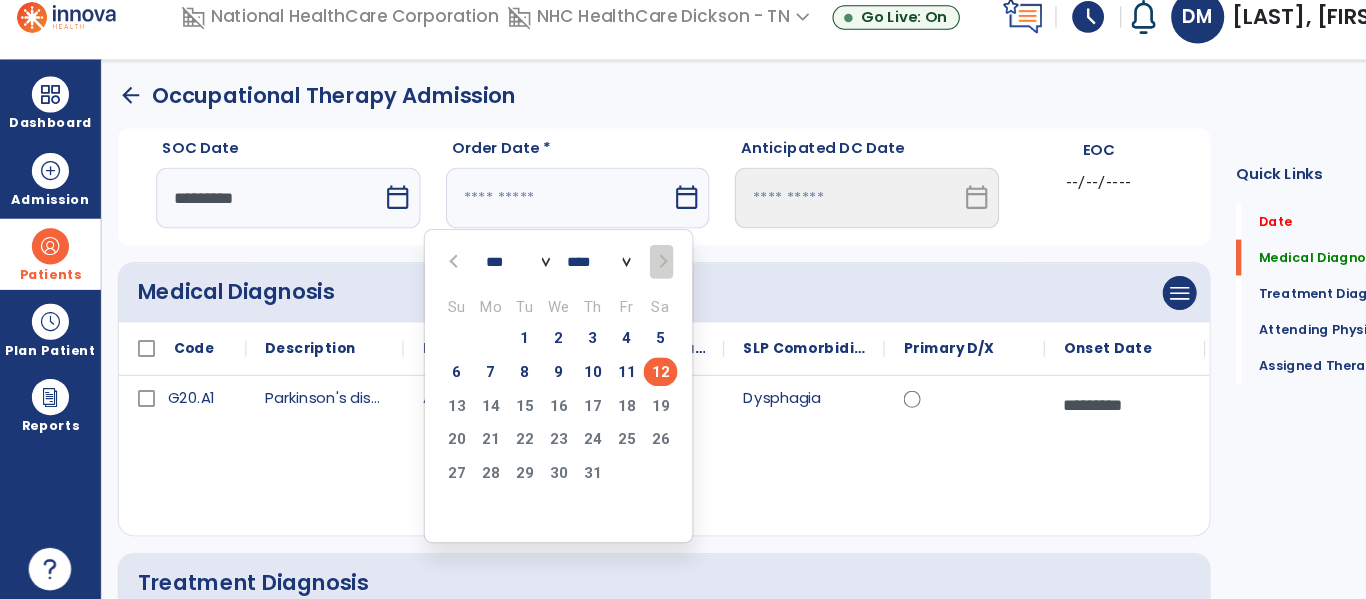 click on "12" at bounding box center [622, 377] 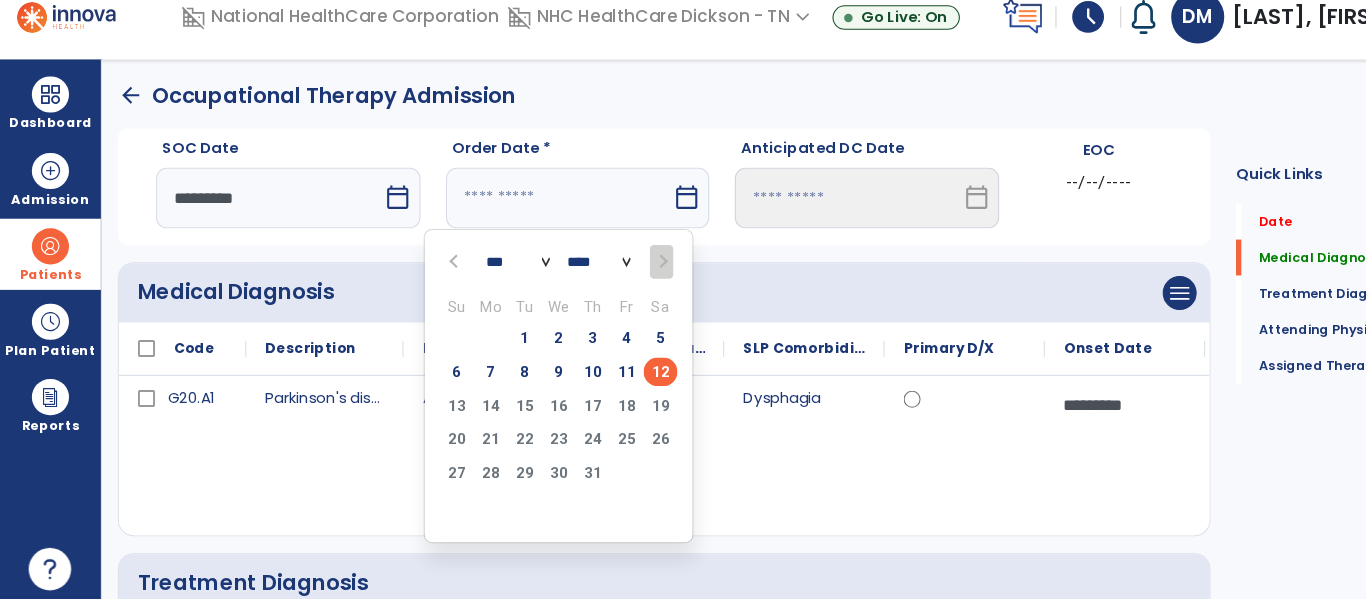 type on "*********" 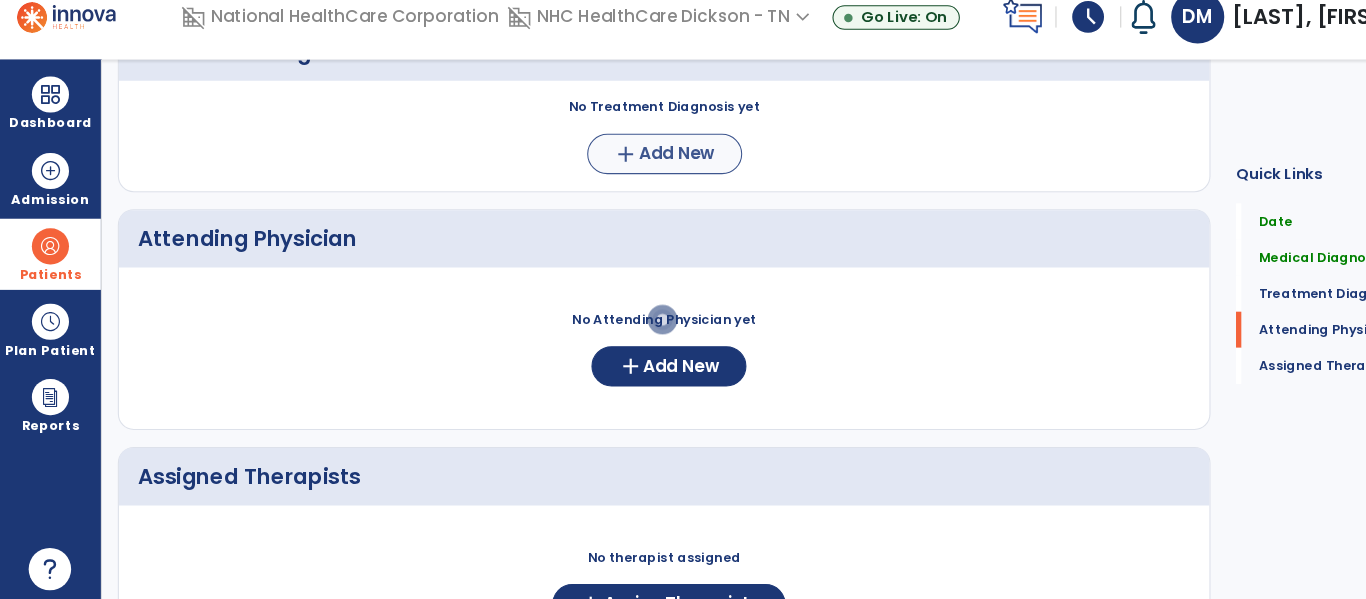 scroll, scrollTop: 380, scrollLeft: 0, axis: vertical 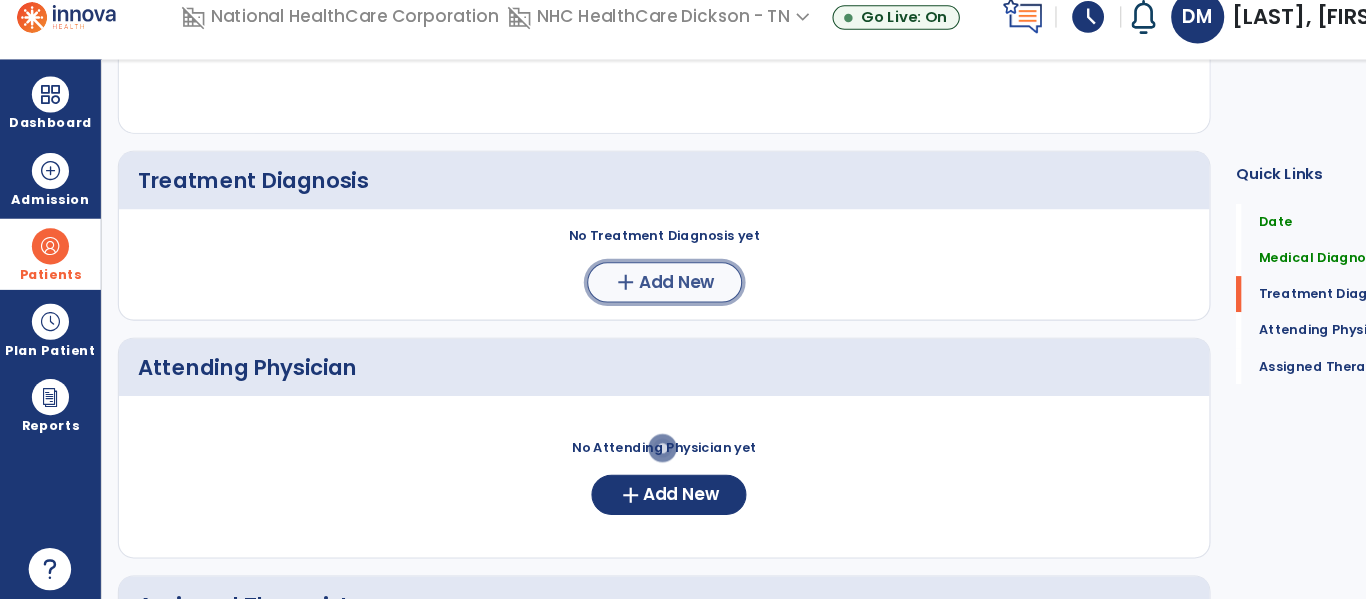 click on "Add New" 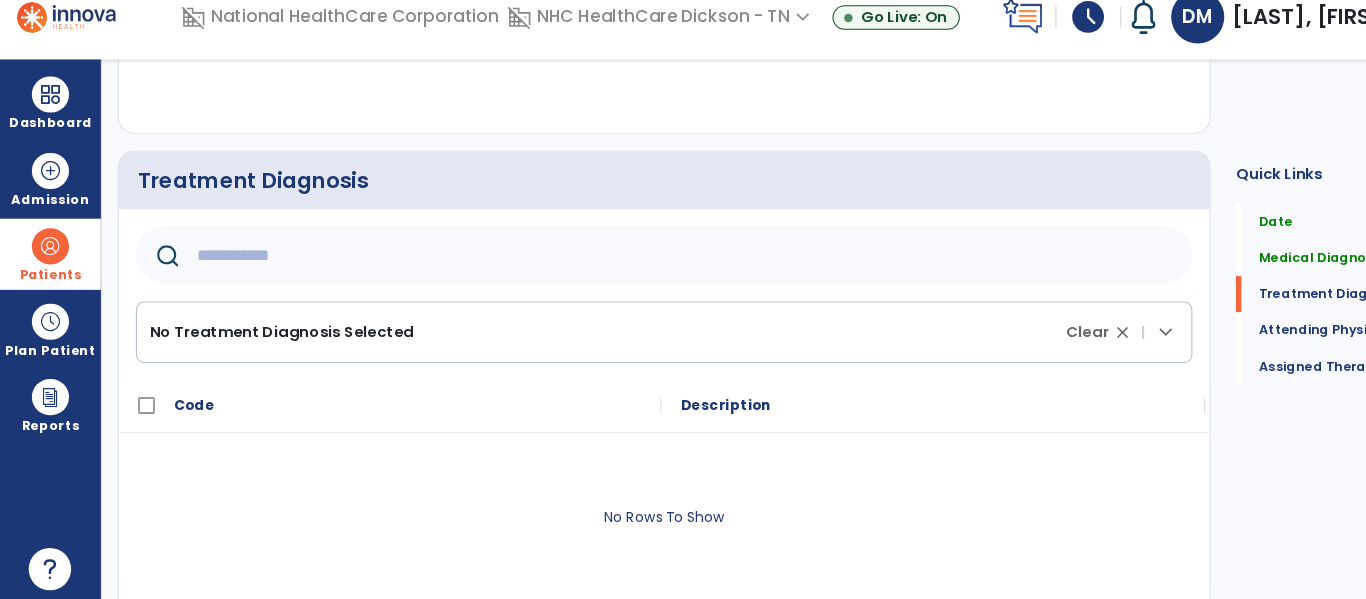 click 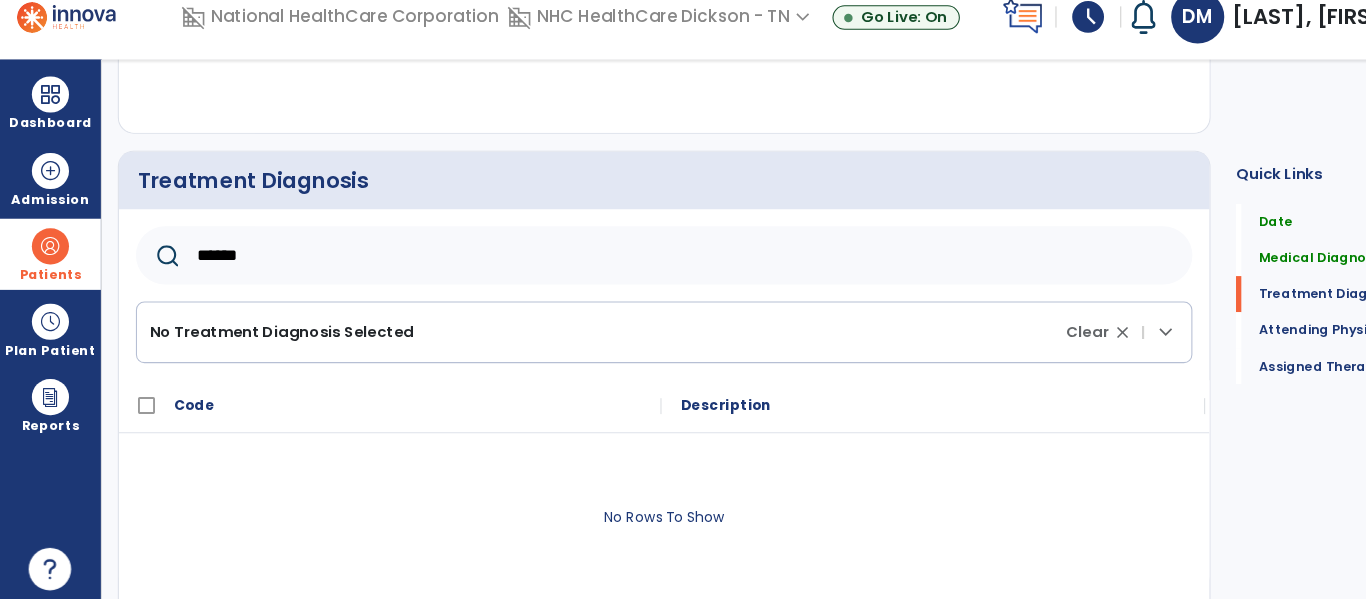 type on "******" 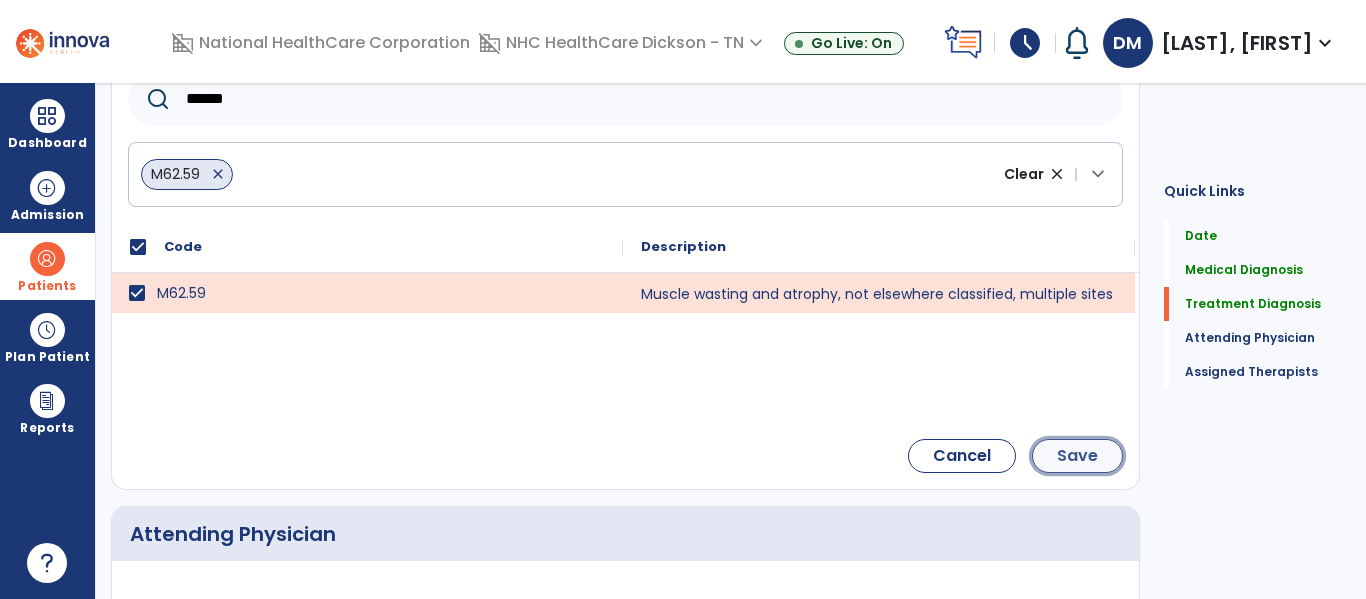 click on "Save" 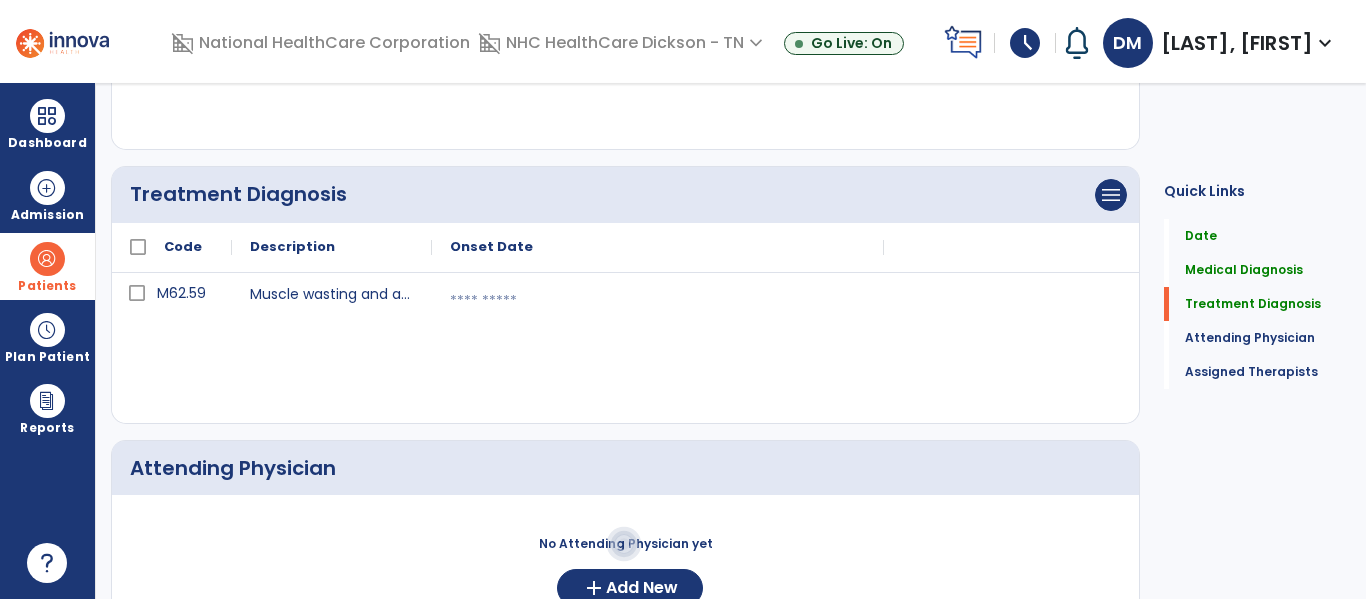 click 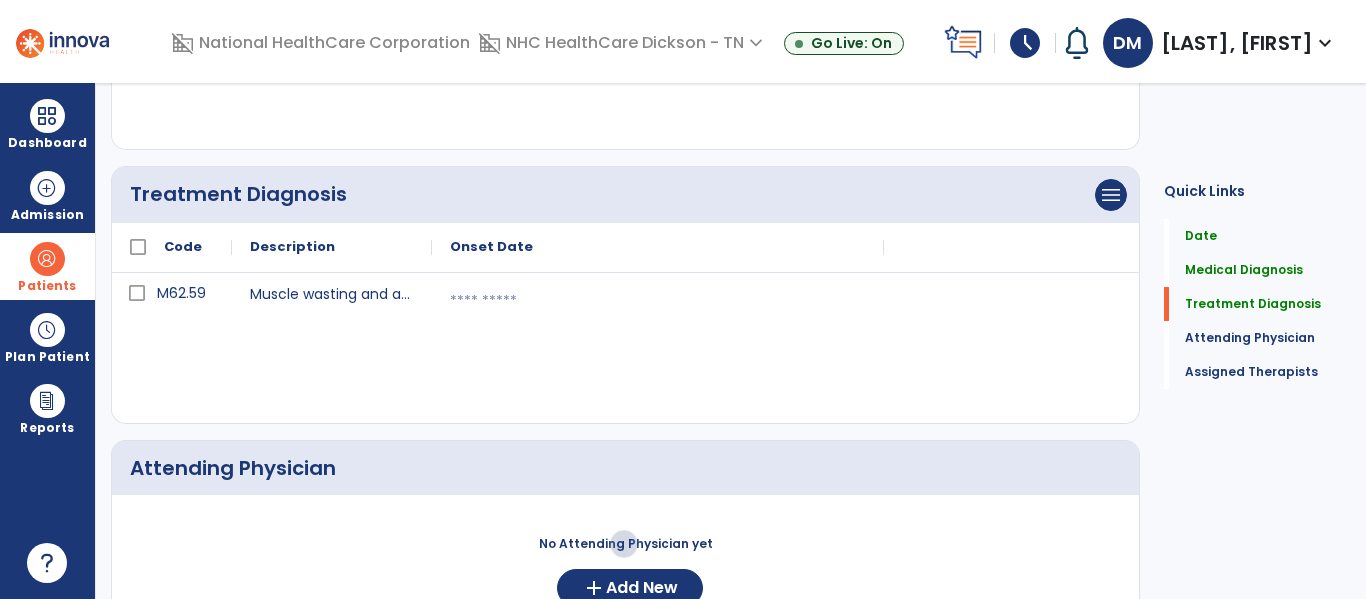 select on "*" 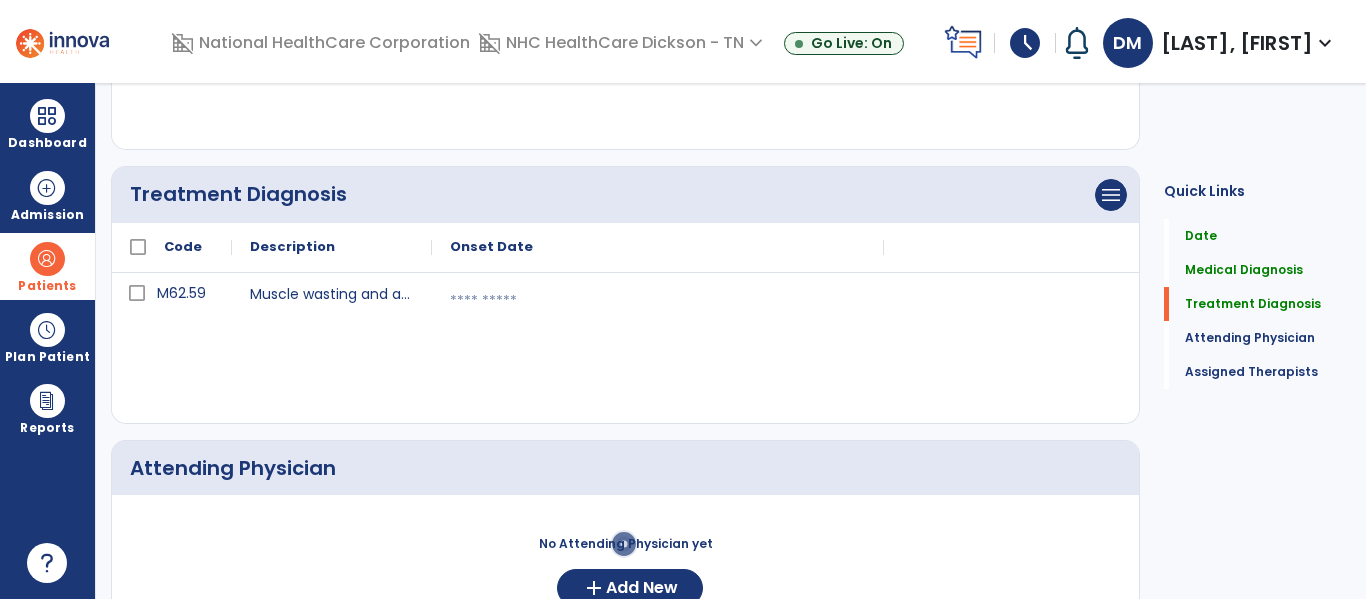 select on "****" 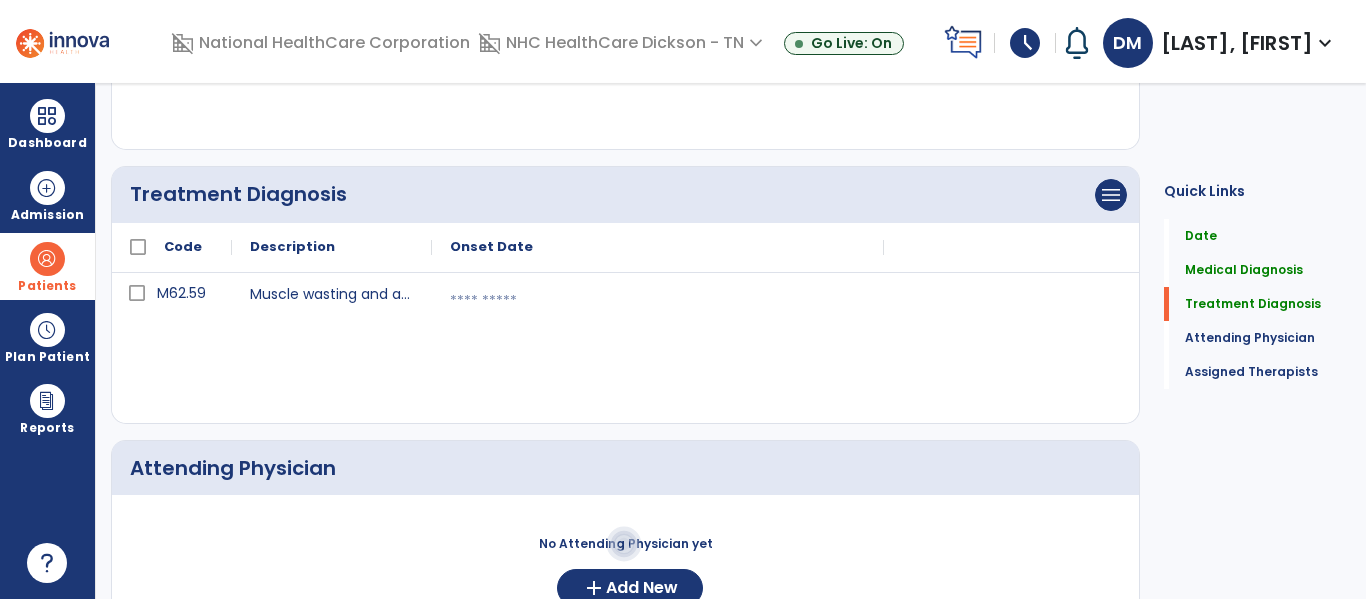 click on "12" 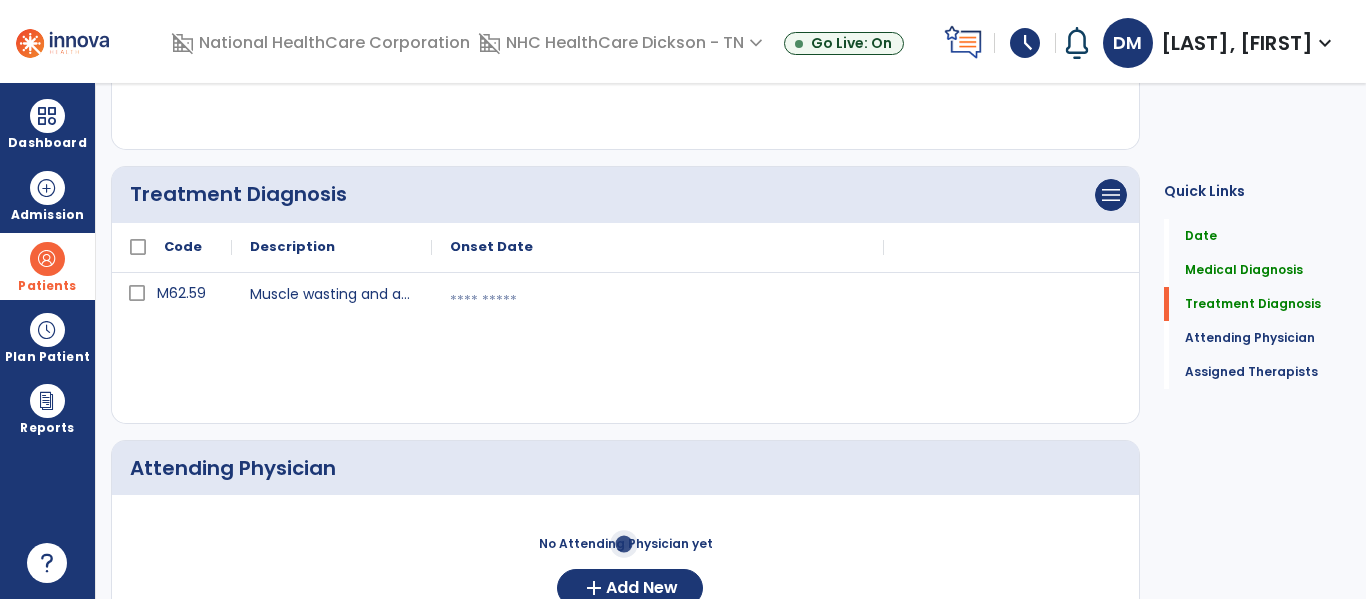 scroll, scrollTop: 724, scrollLeft: 0, axis: vertical 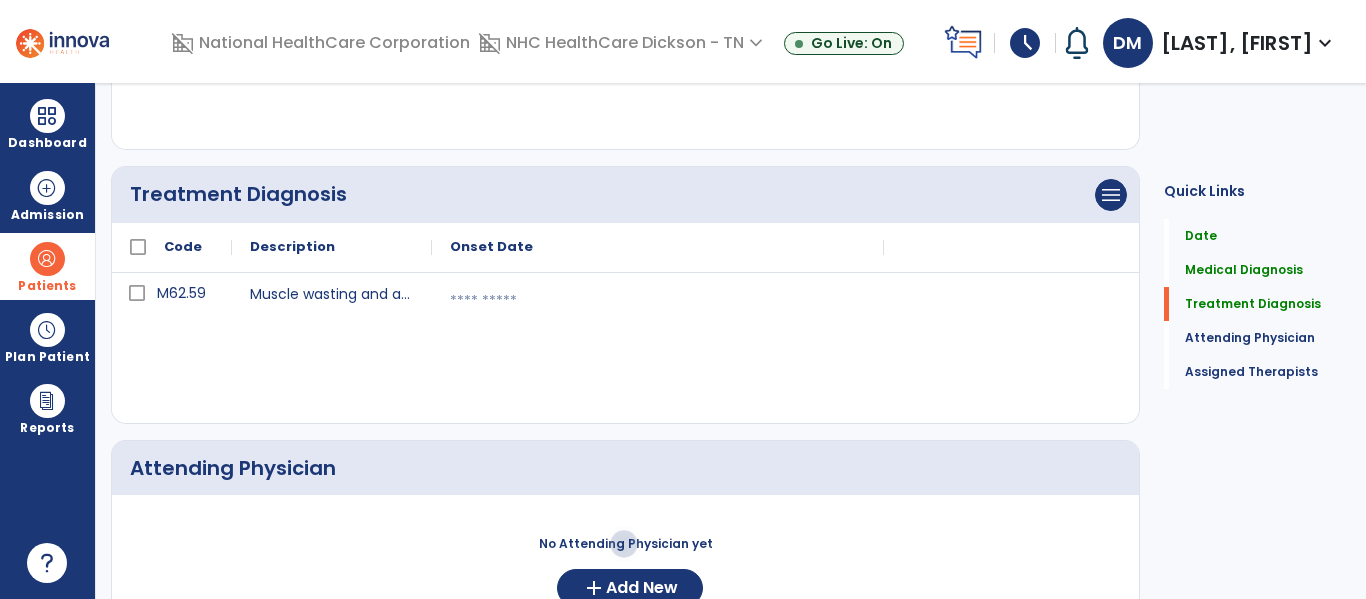 click on "add" 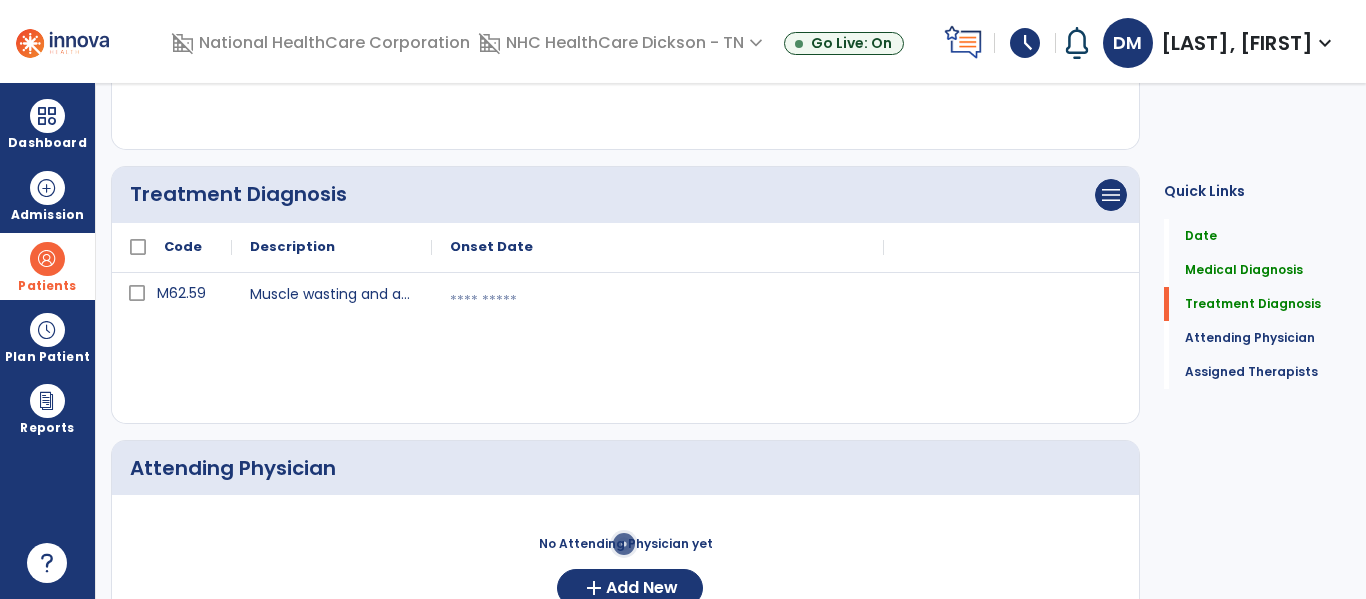 click 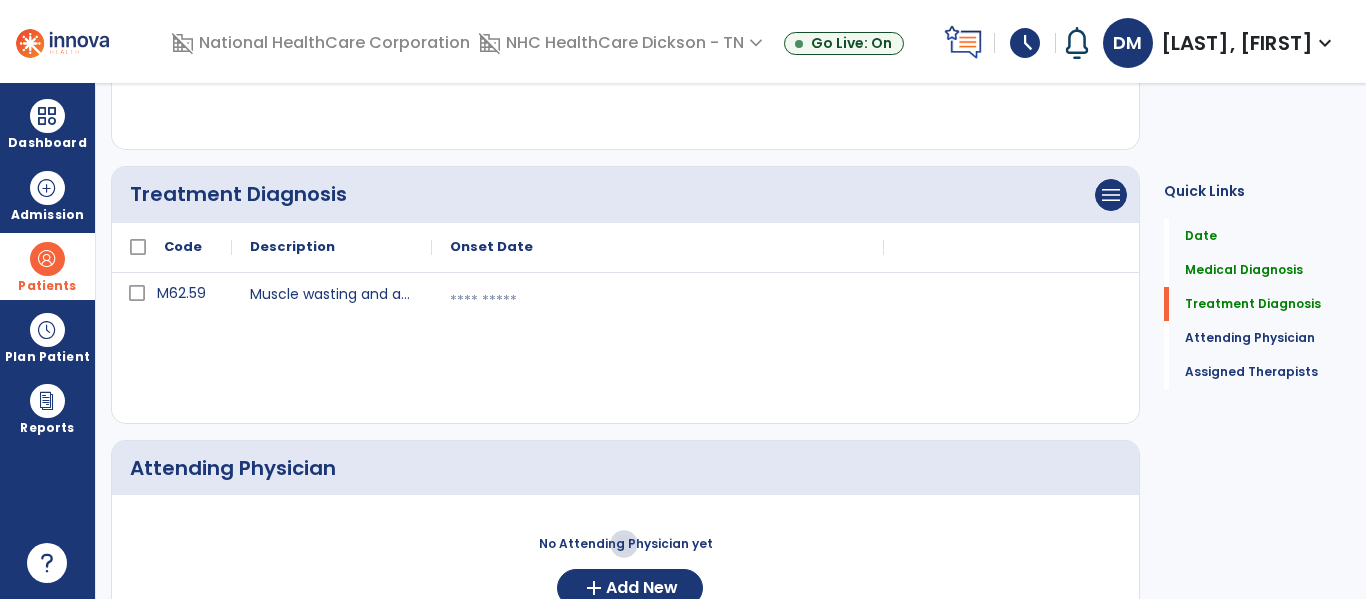 click 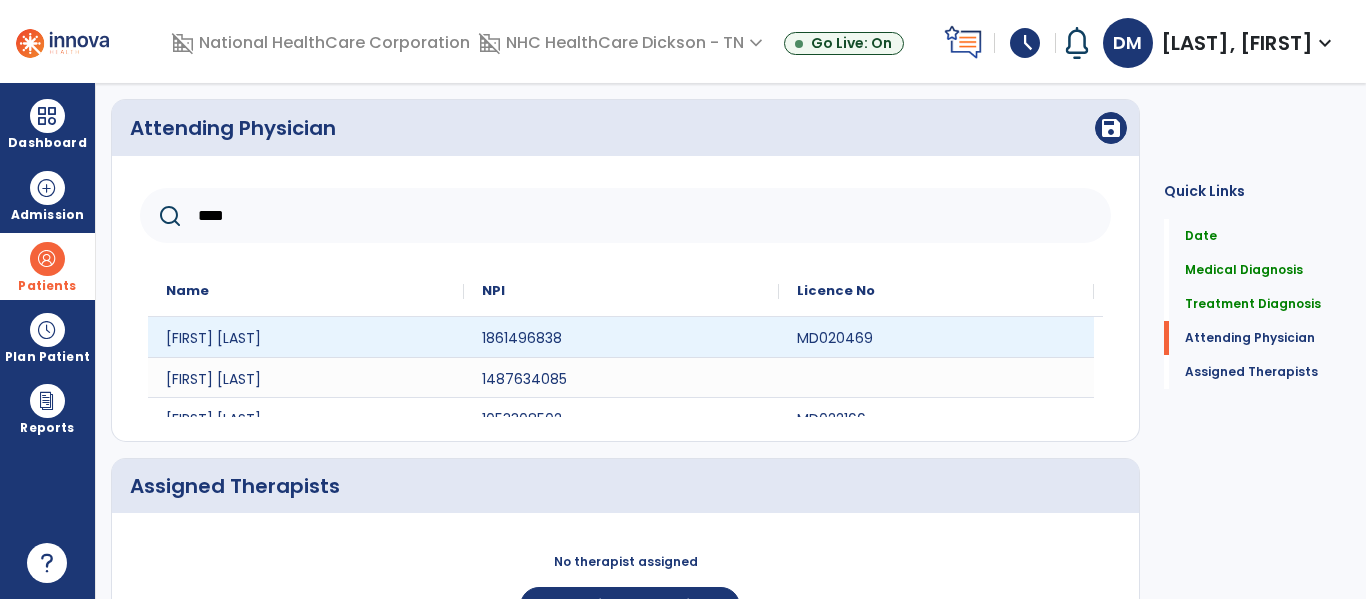 scroll, scrollTop: 60, scrollLeft: 0, axis: vertical 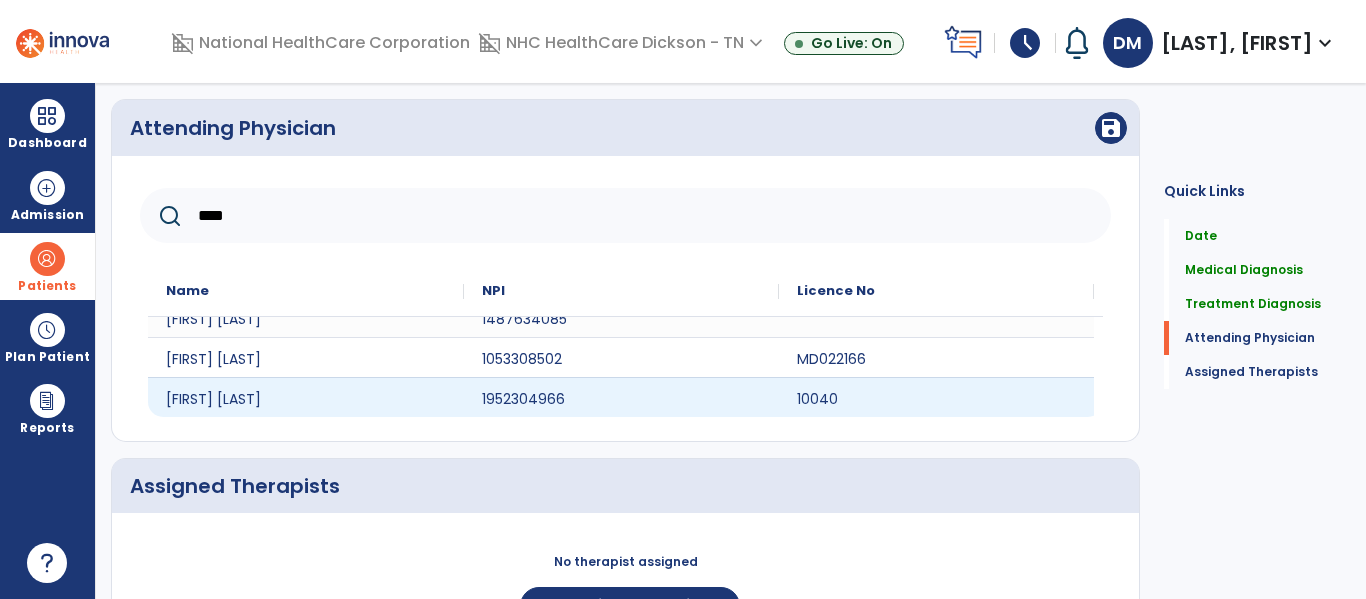 type on "****" 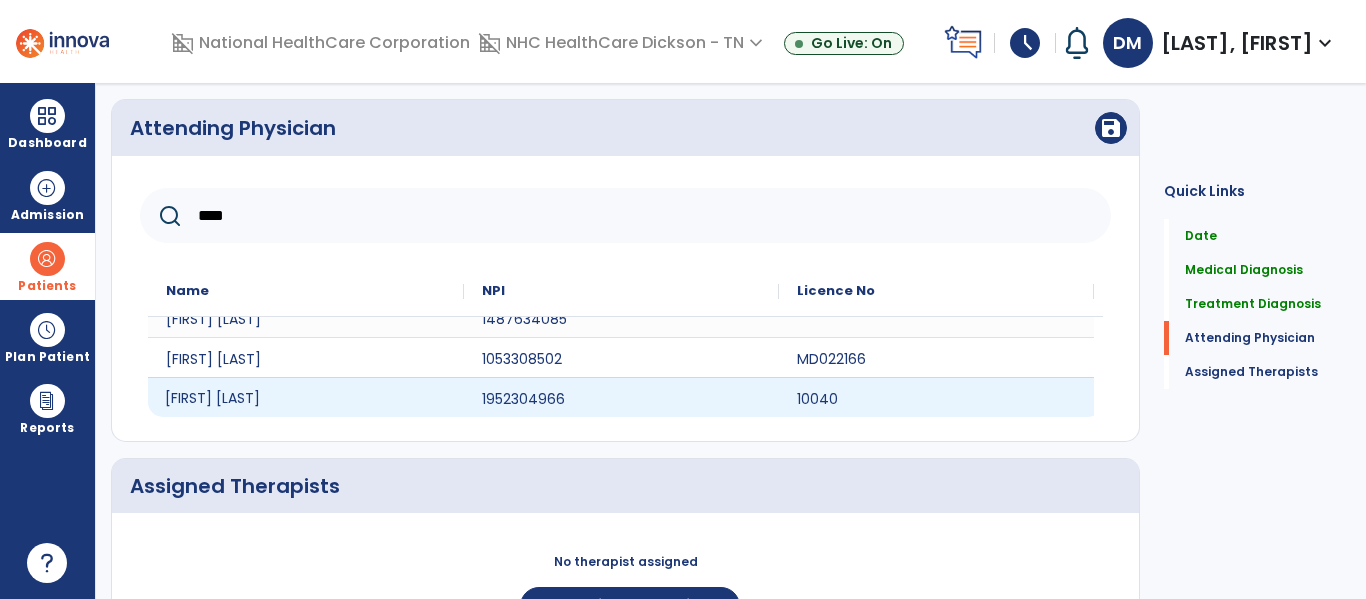 click on "[FIRST] [LAST]" 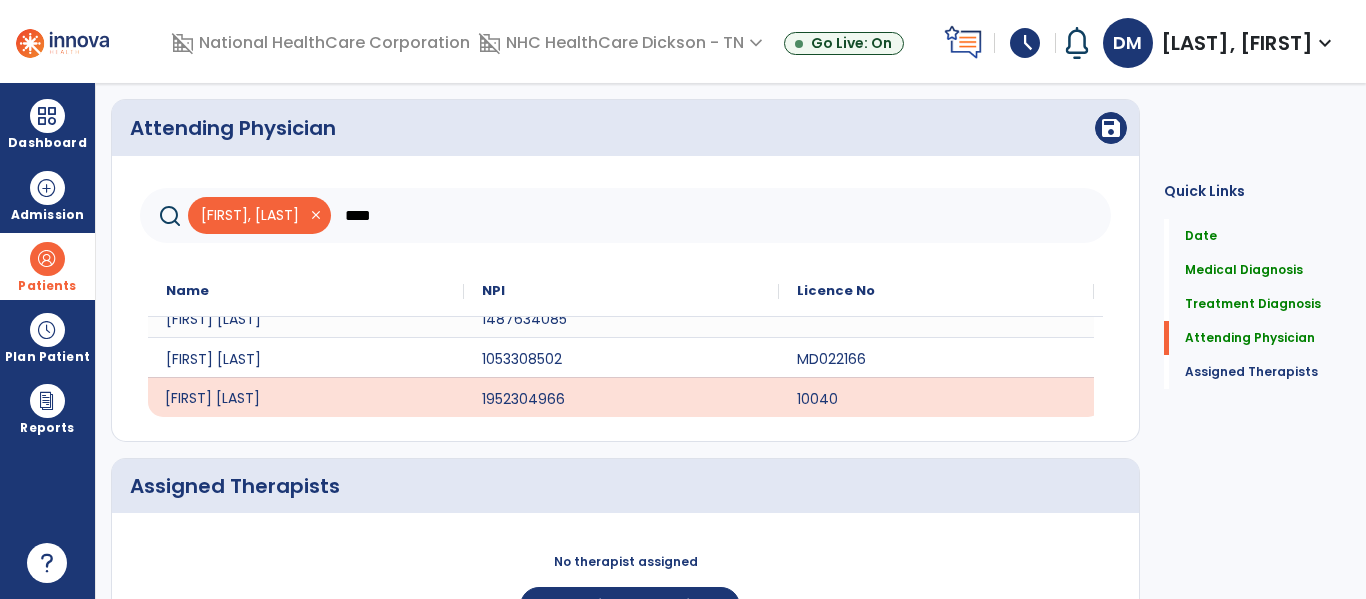 click on "Attending Physician  save" 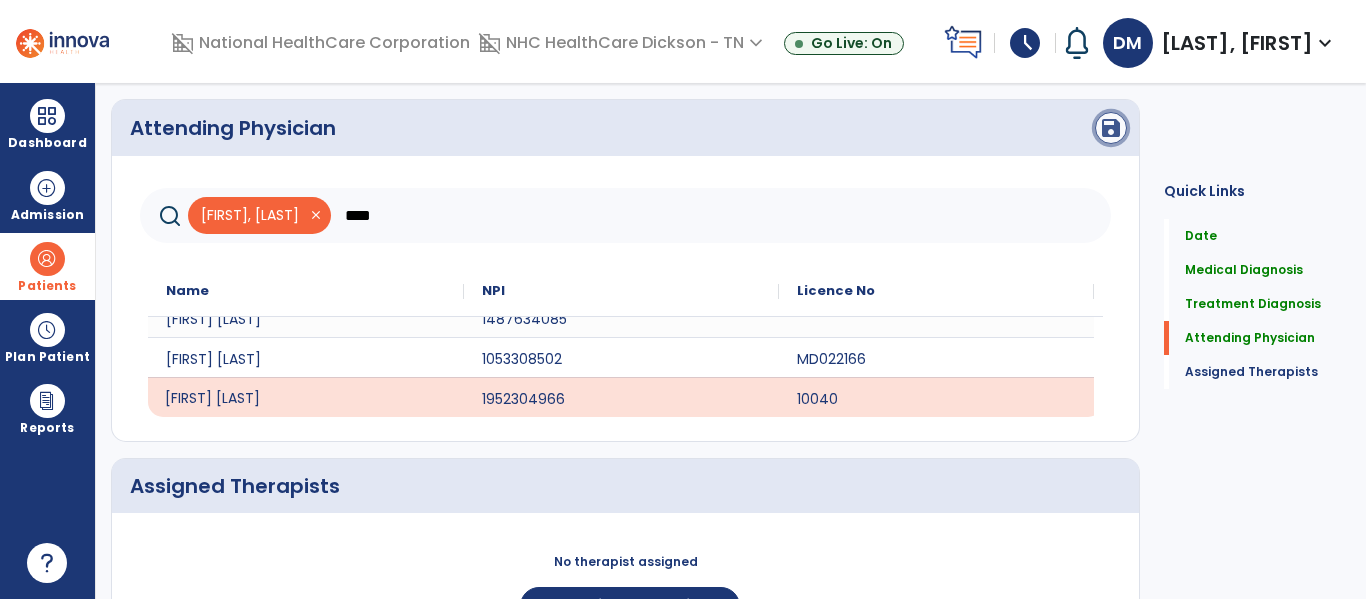 click on "save" 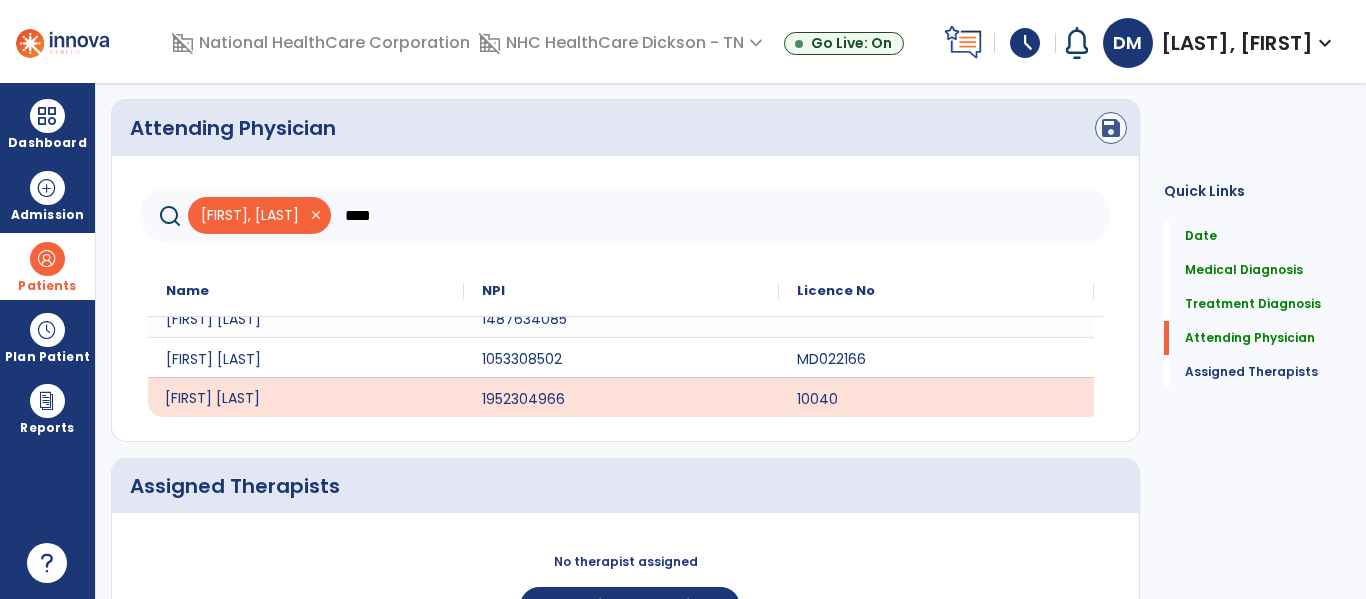 scroll, scrollTop: 0, scrollLeft: 0, axis: both 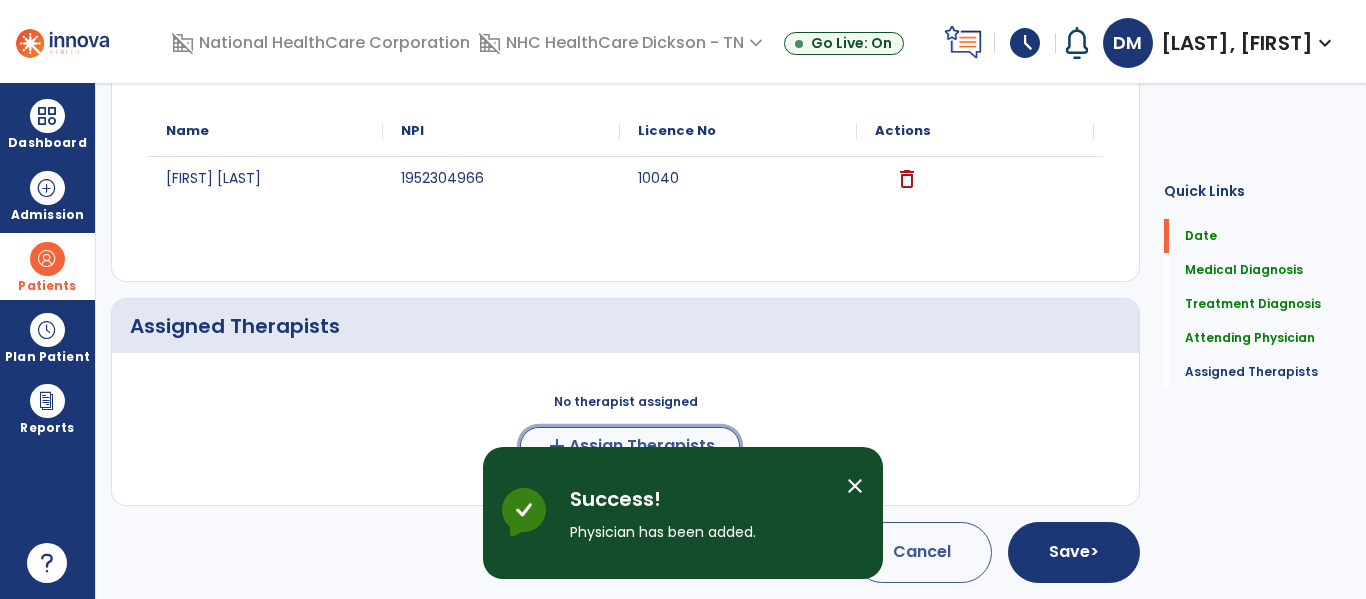 click on "Assign Therapists" 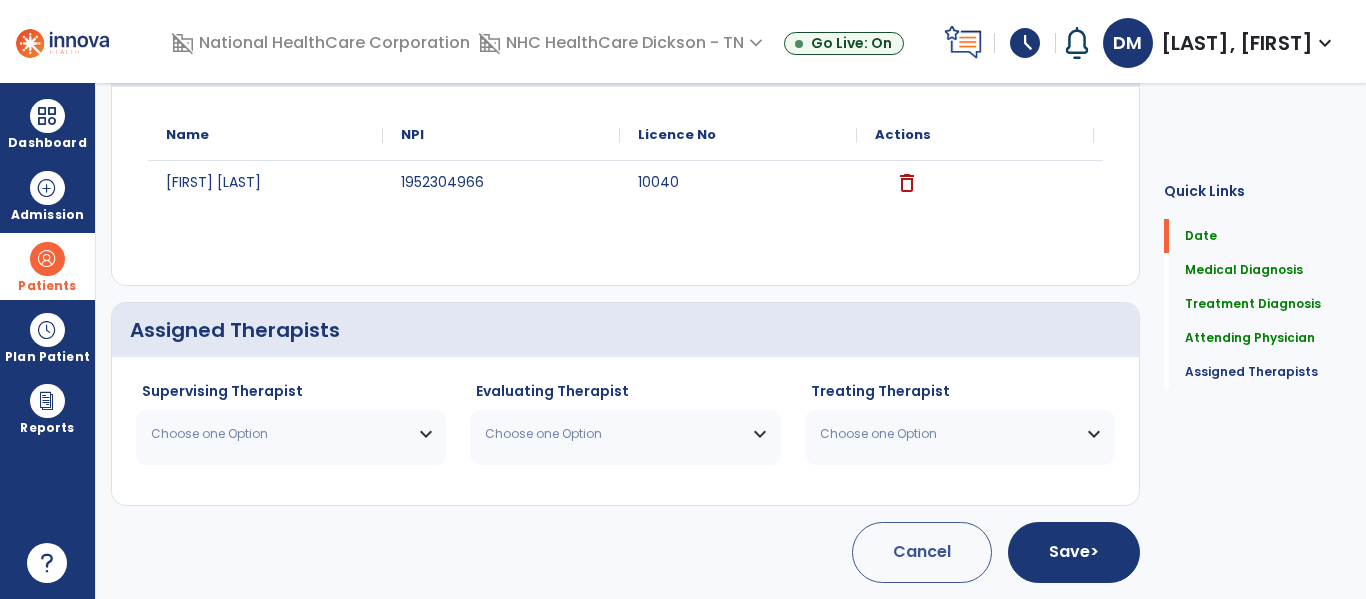 scroll, scrollTop: 793, scrollLeft: 0, axis: vertical 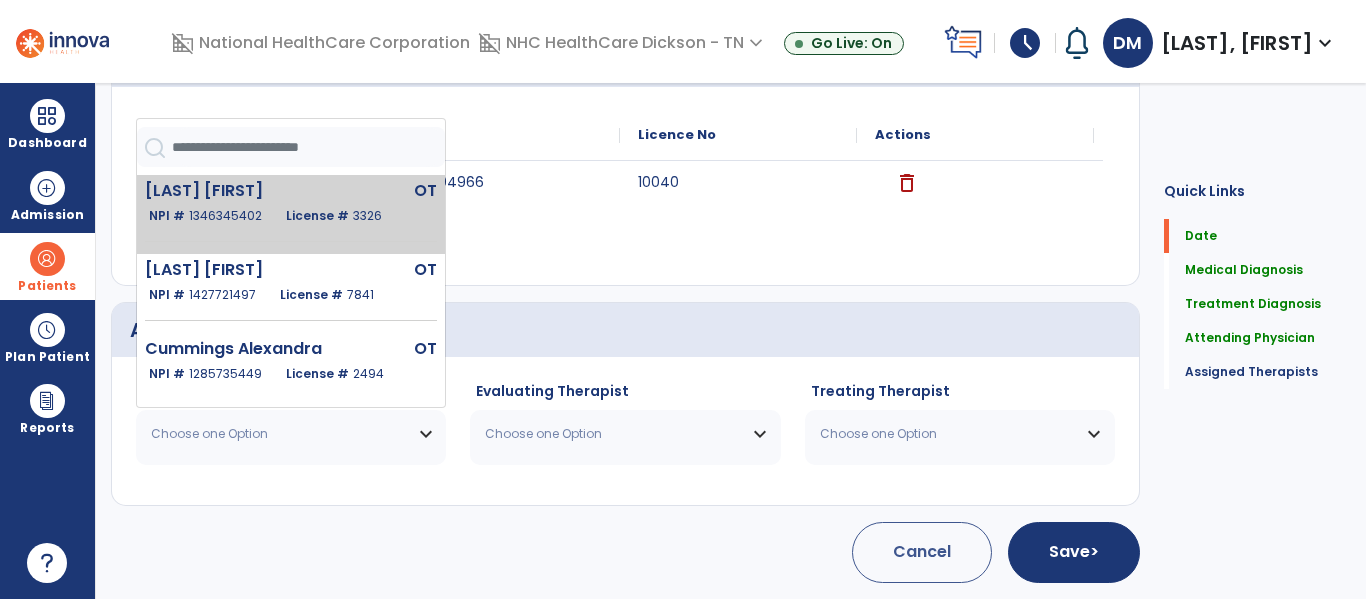 click on "License #  3326" 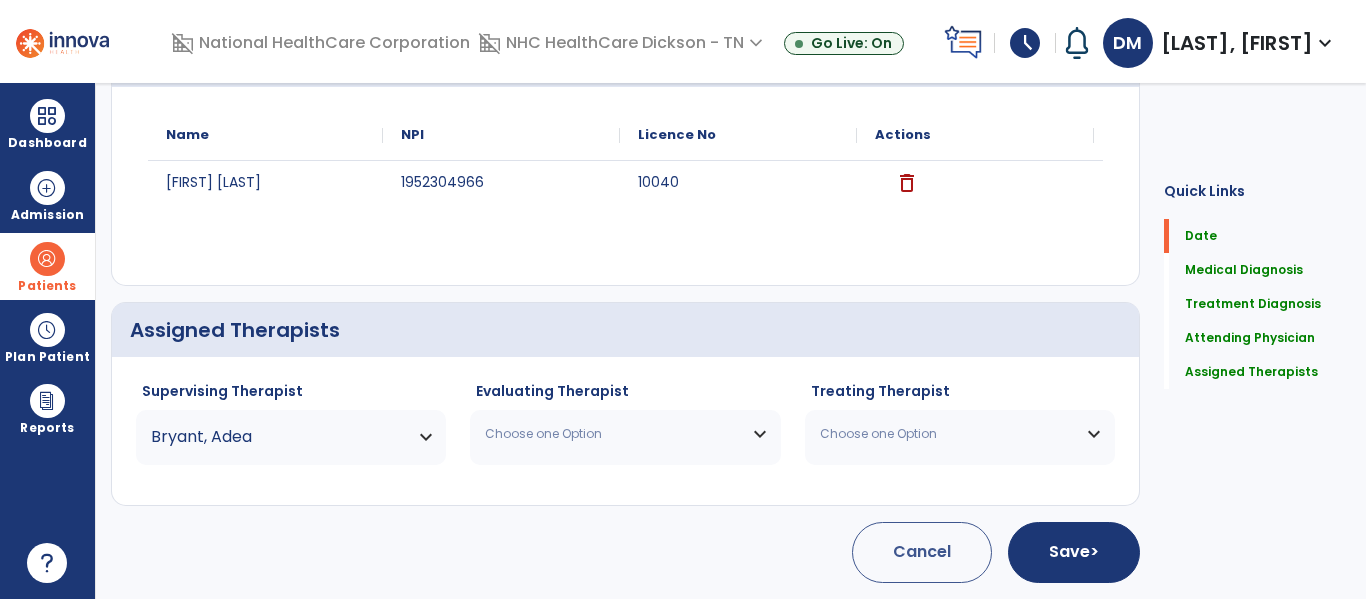 click on "Choose one Option" at bounding box center [625, 434] 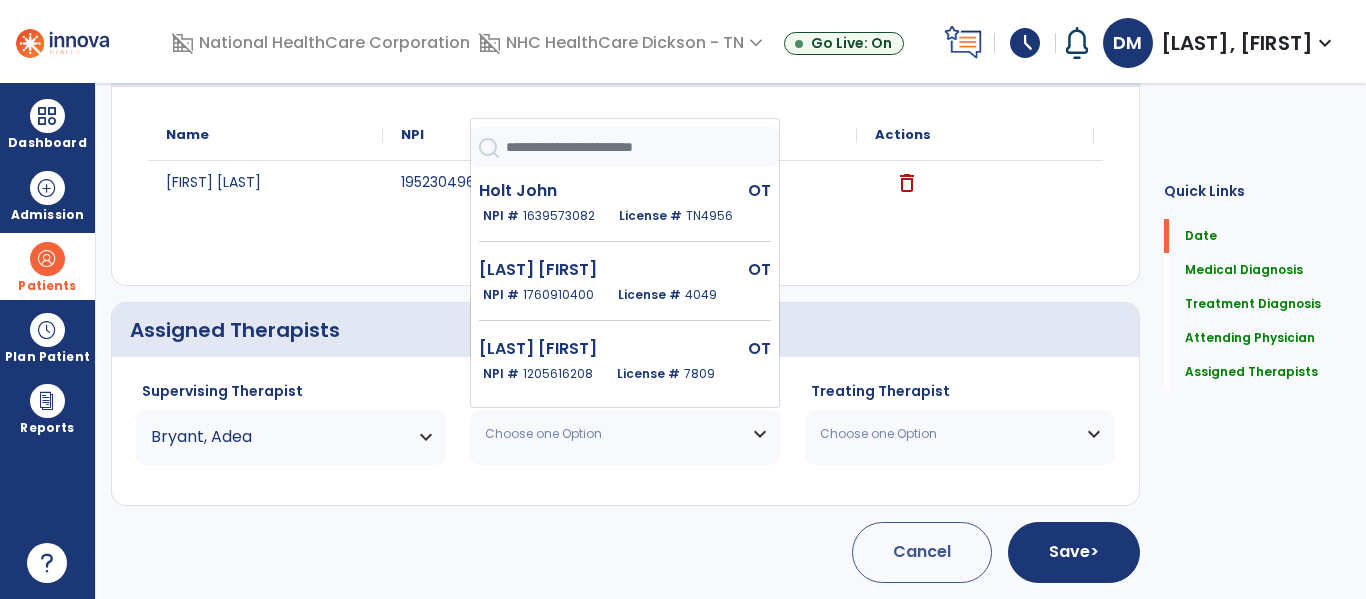 scroll, scrollTop: 418, scrollLeft: 0, axis: vertical 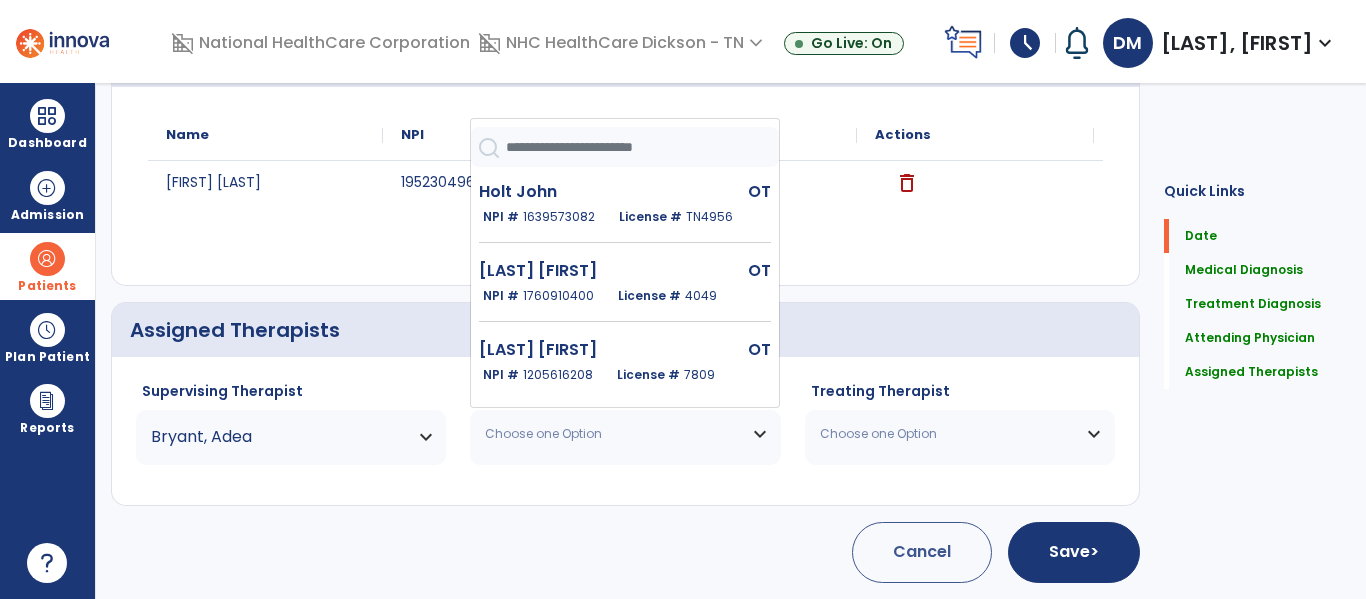 click on "[LAST] [FIRST]" 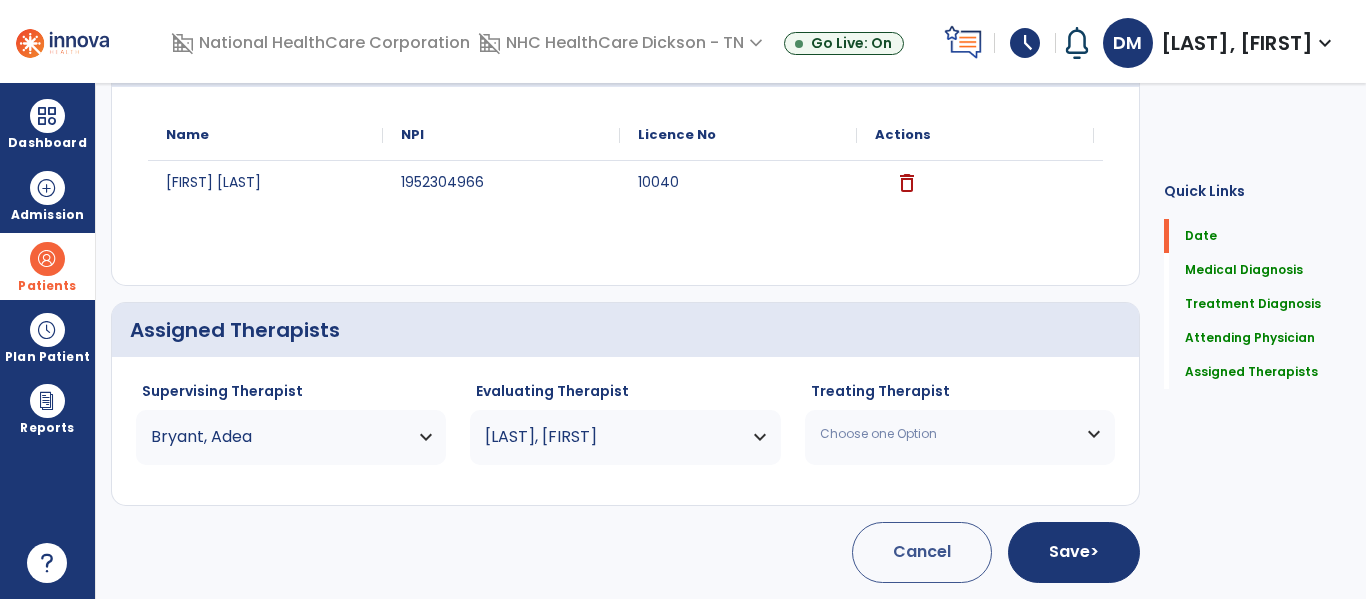 click on "Choose one Option" at bounding box center [947, 434] 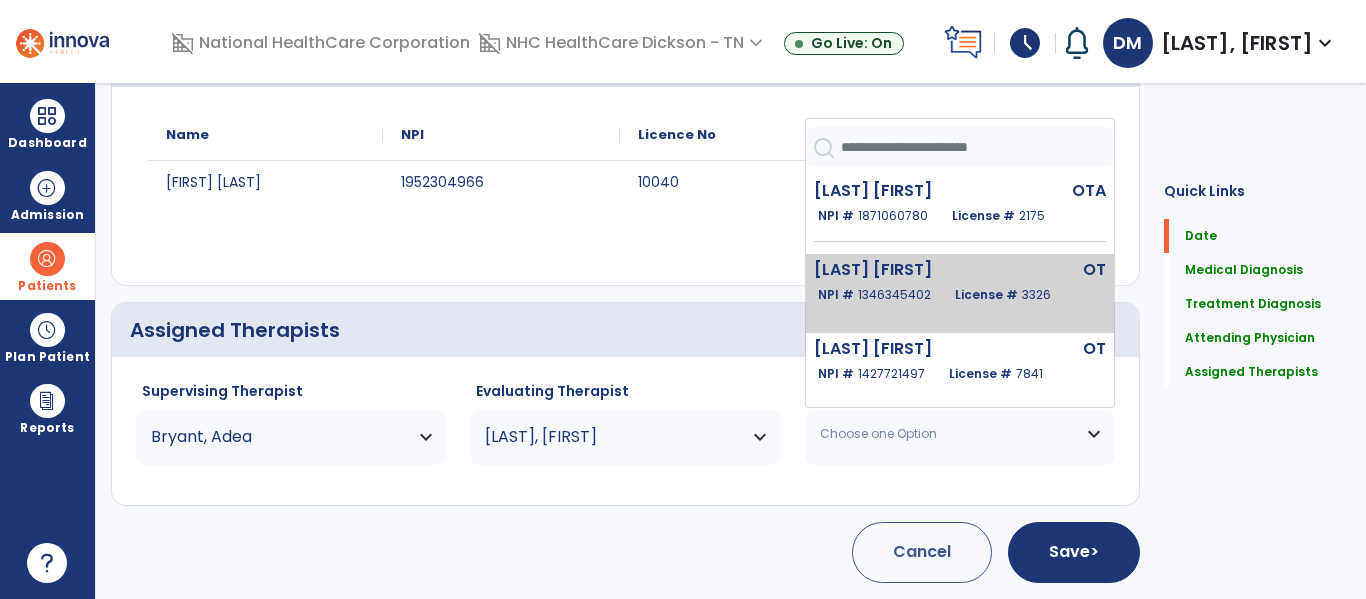 click on "License #  3326" 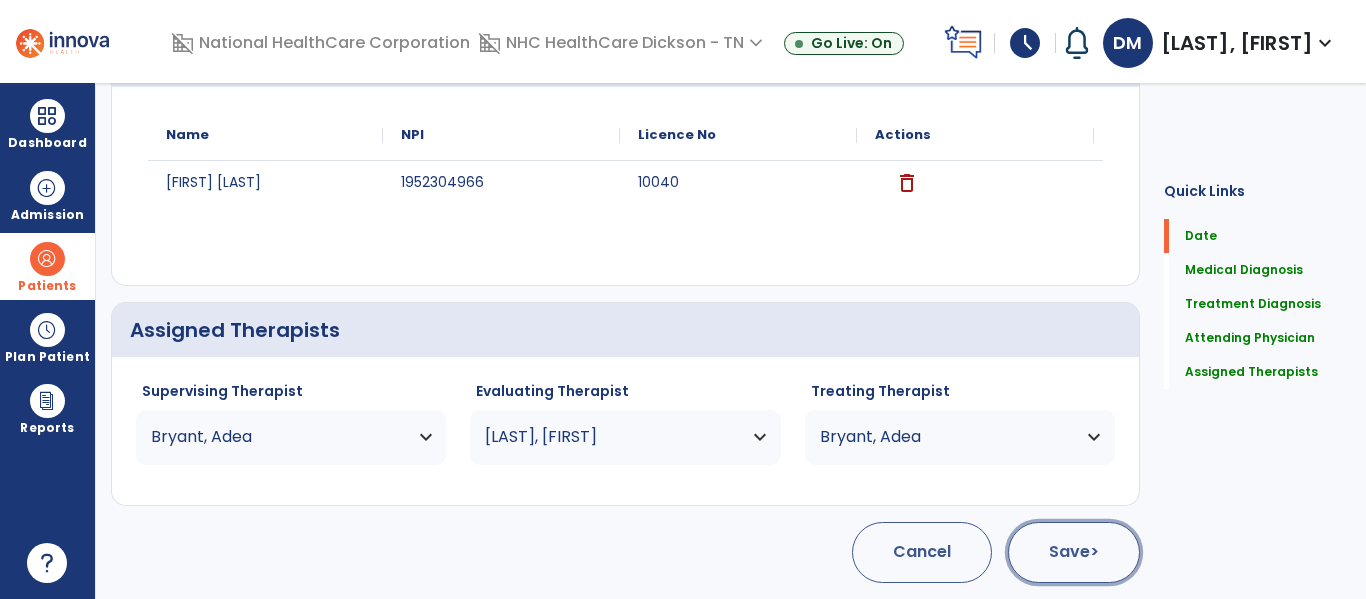click on "Save  >" 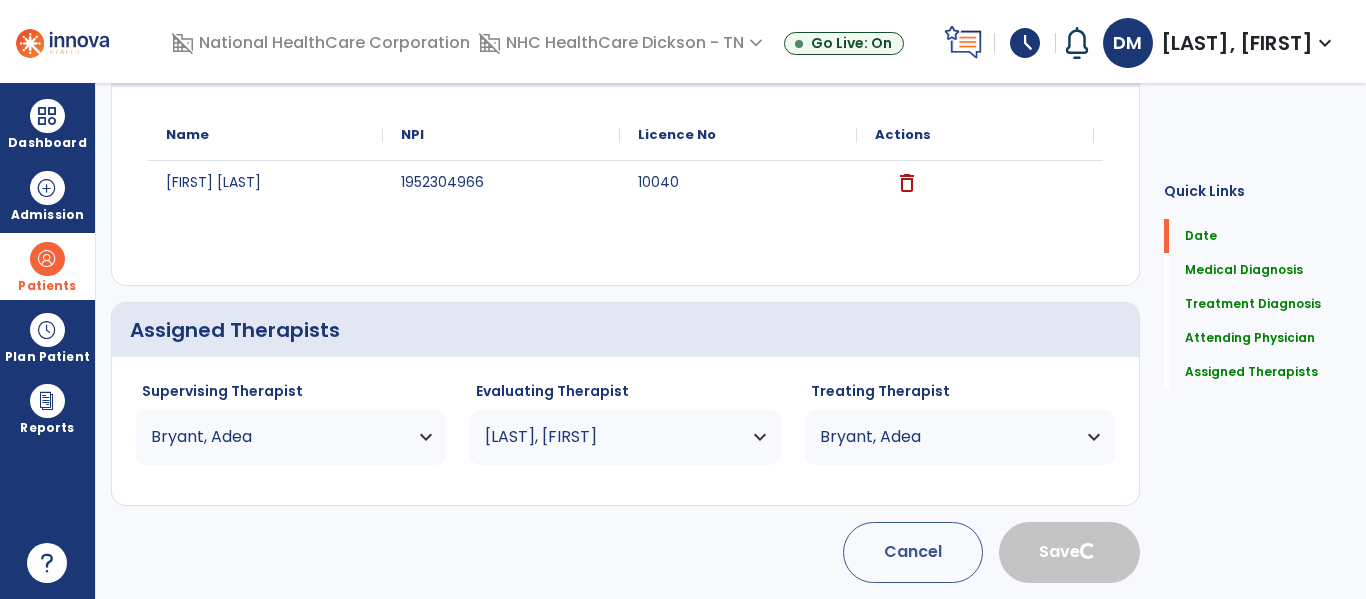 type 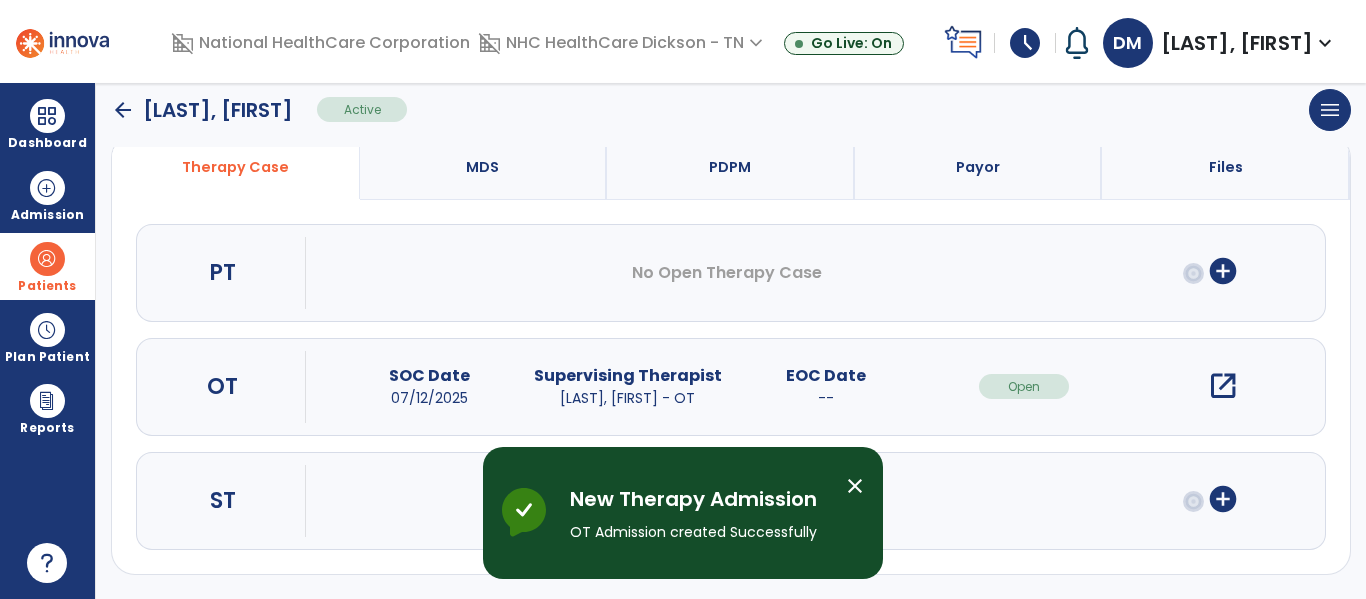 scroll, scrollTop: 207, scrollLeft: 0, axis: vertical 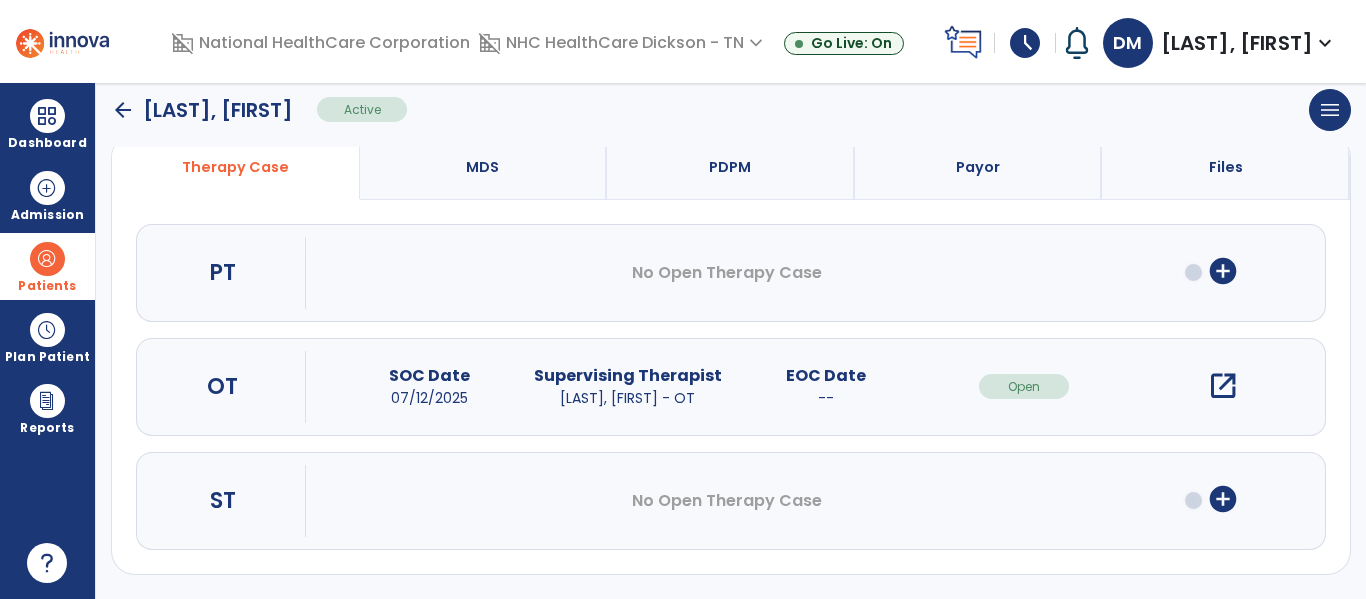 click on "open_in_new" at bounding box center (1223, 386) 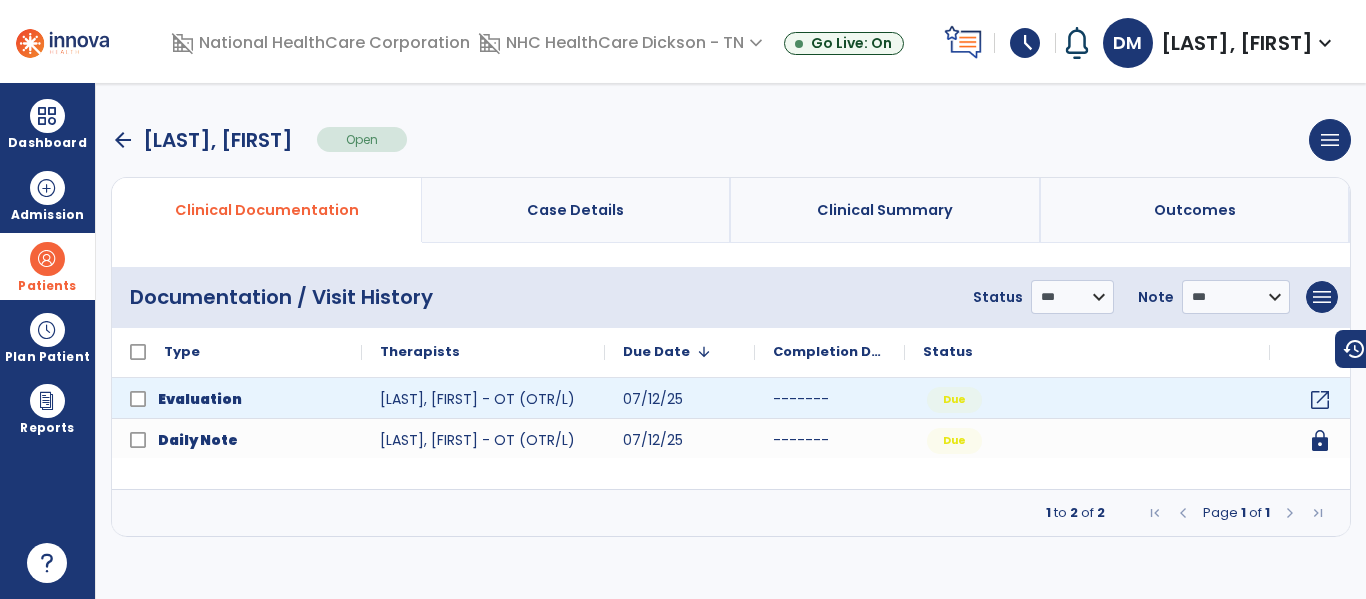 scroll, scrollTop: 0, scrollLeft: 0, axis: both 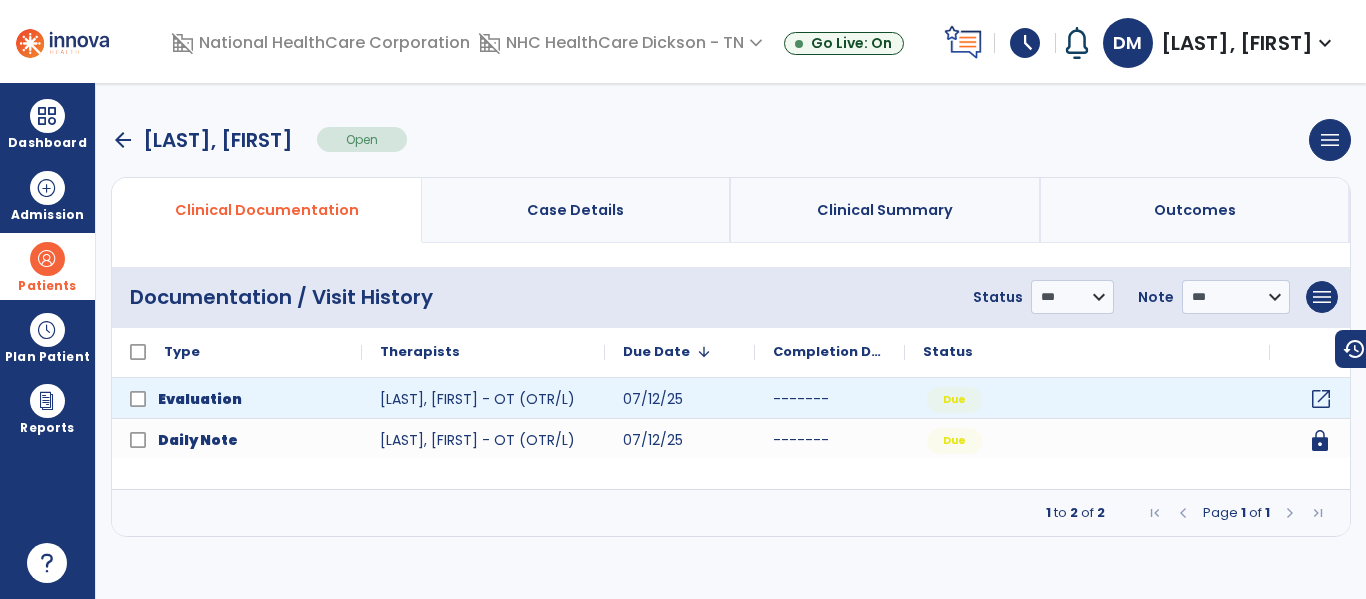 click on "open_in_new" 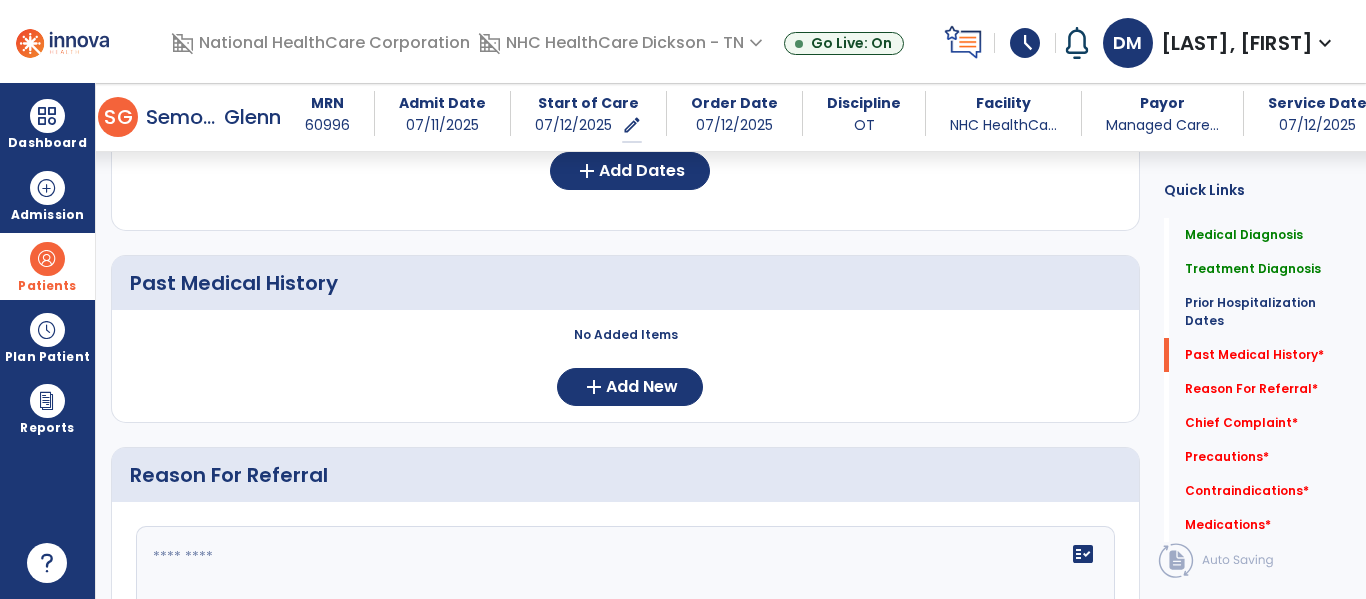 scroll, scrollTop: 870, scrollLeft: 0, axis: vertical 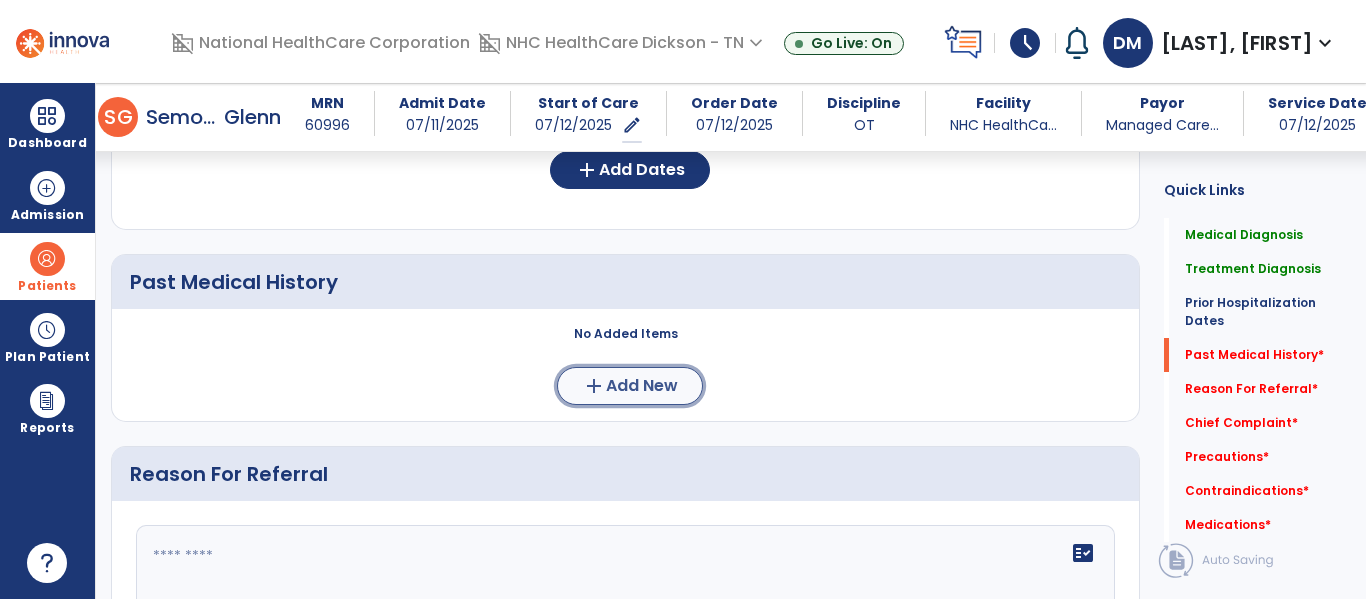 click on "add" 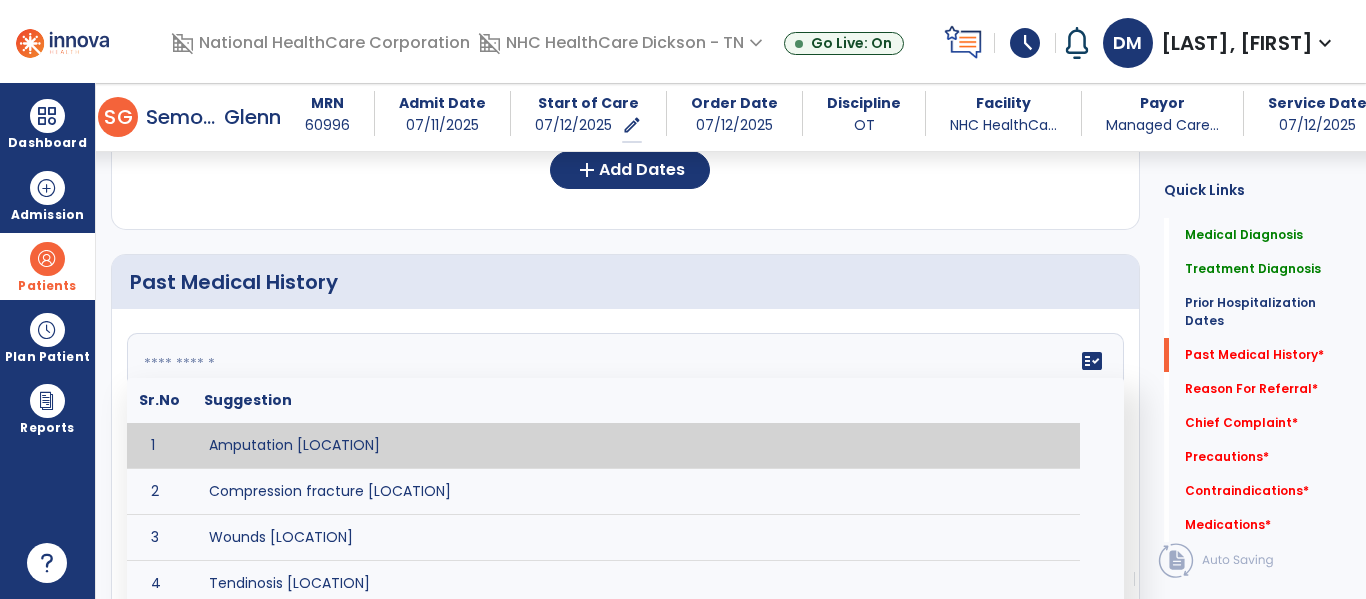 click 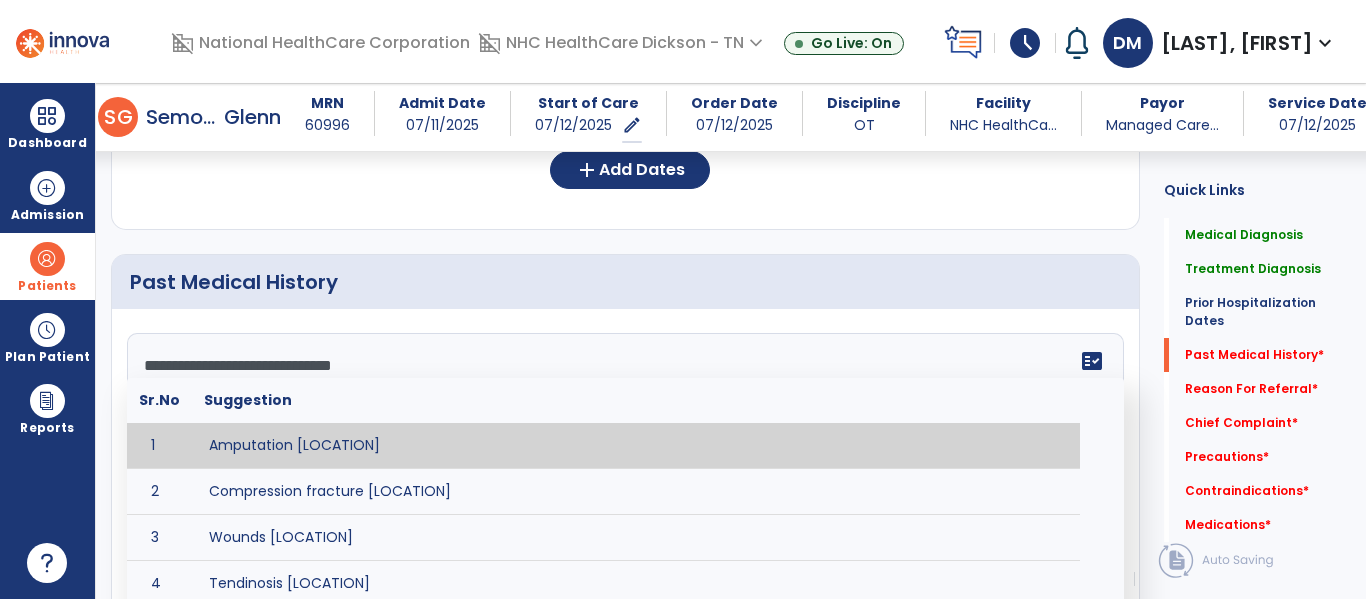 type on "**********" 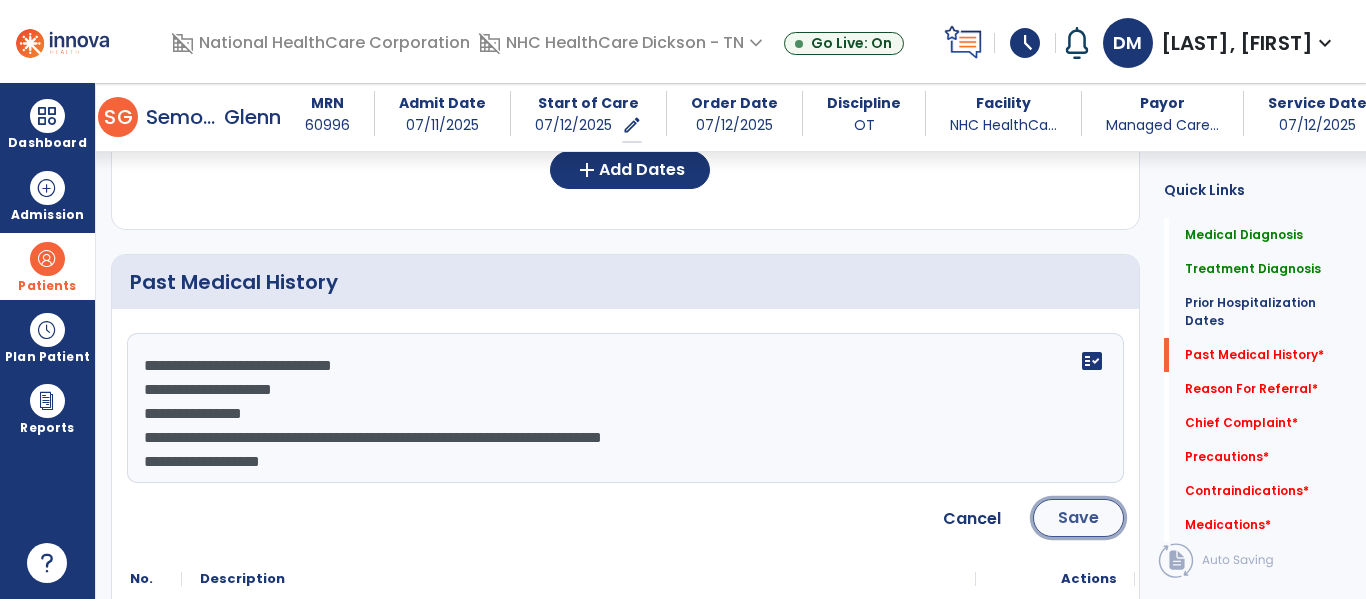 click on "Save" 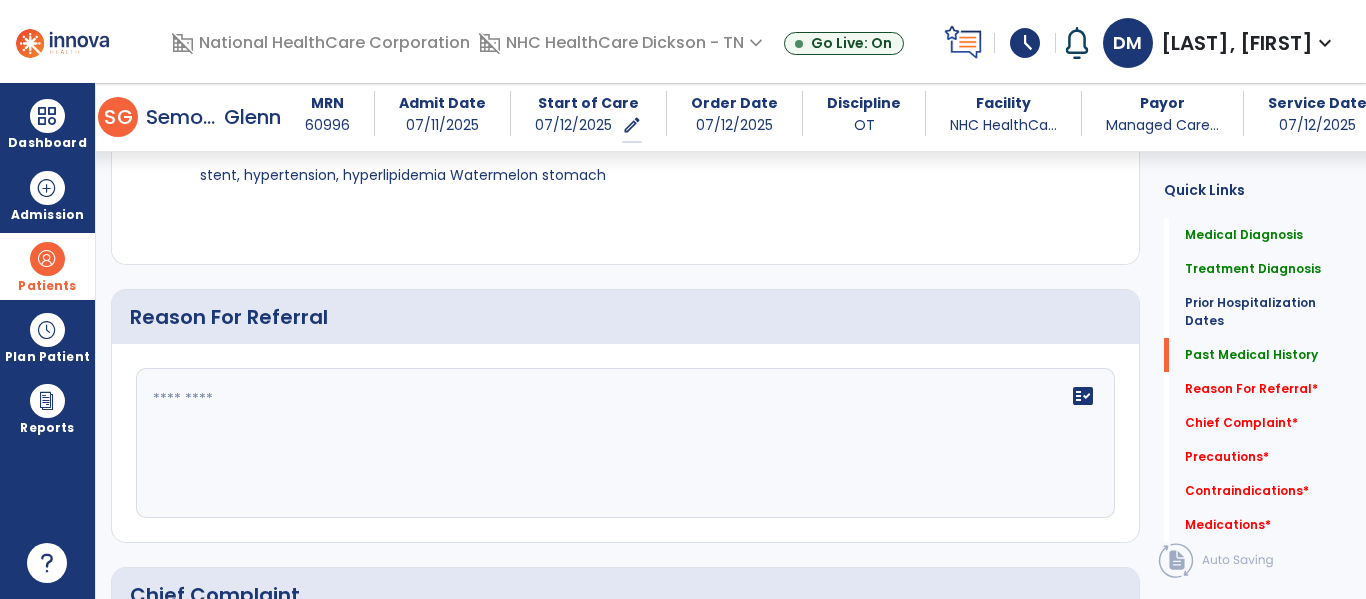 scroll, scrollTop: 1133, scrollLeft: 0, axis: vertical 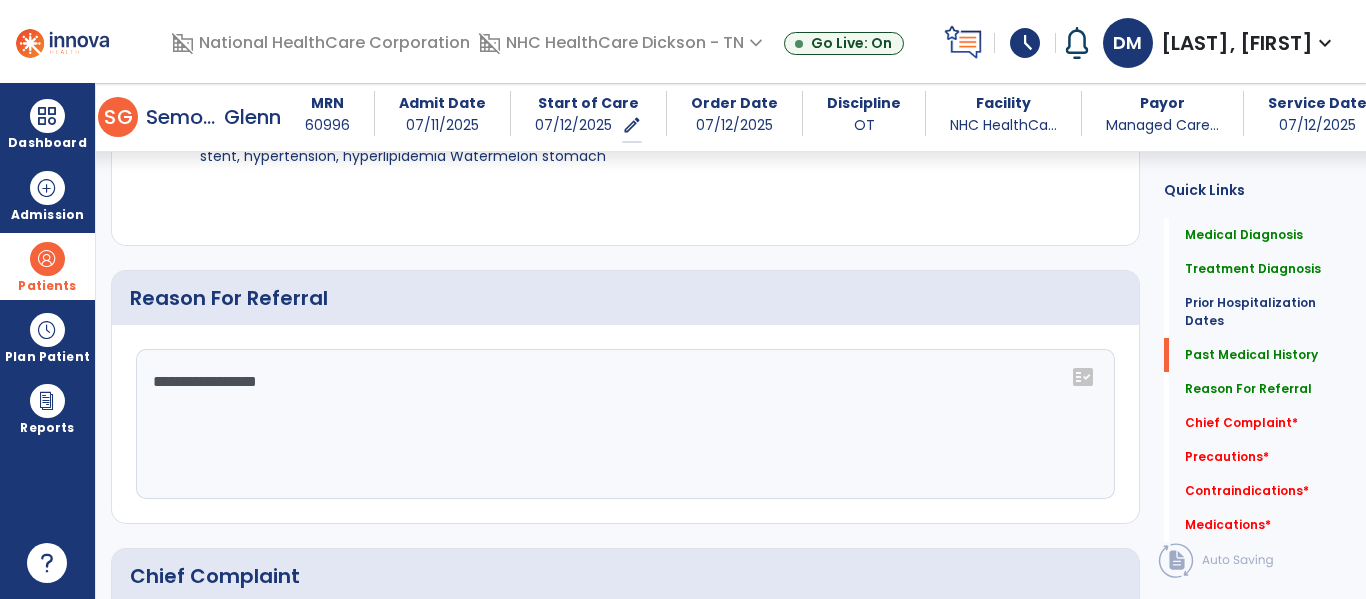 drag, startPoint x: 382, startPoint y: 367, endPoint x: 335, endPoint y: 71, distance: 299.7082 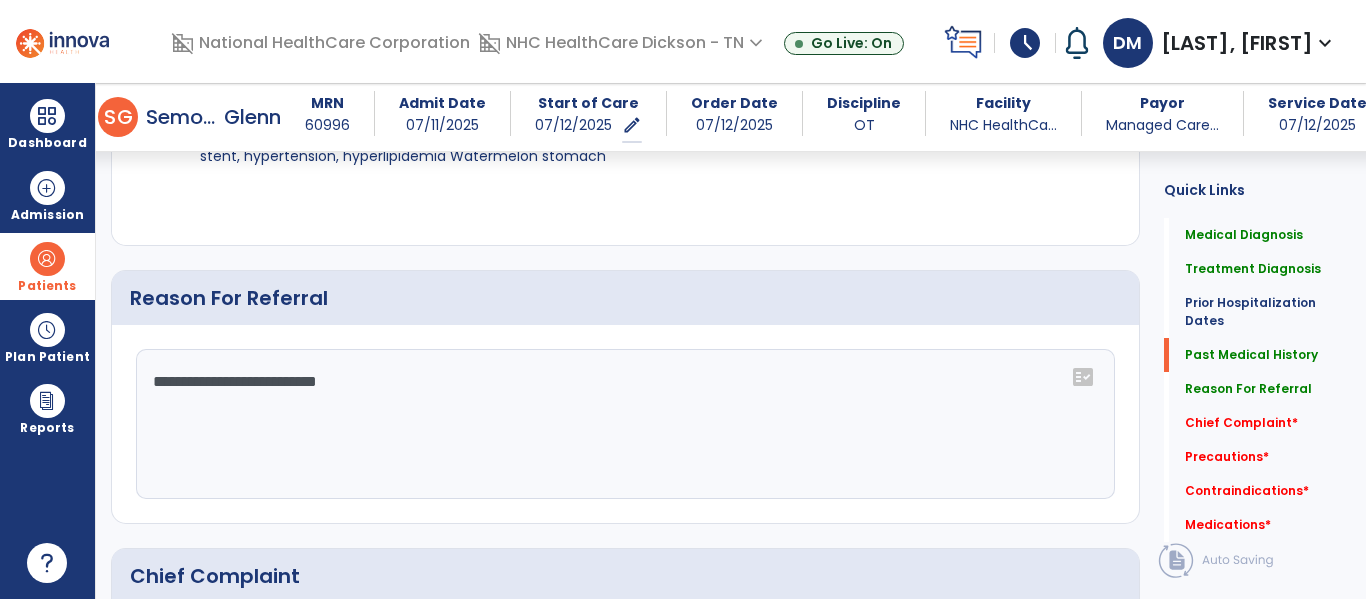 click on "**********" 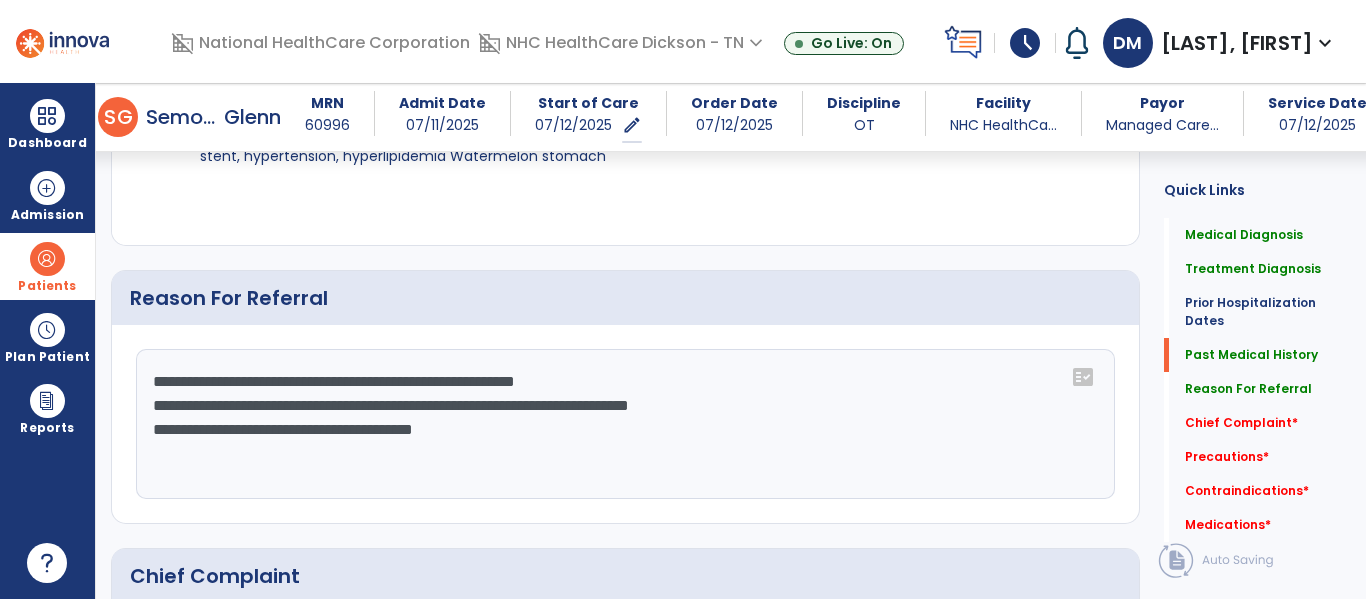 click on "**********" 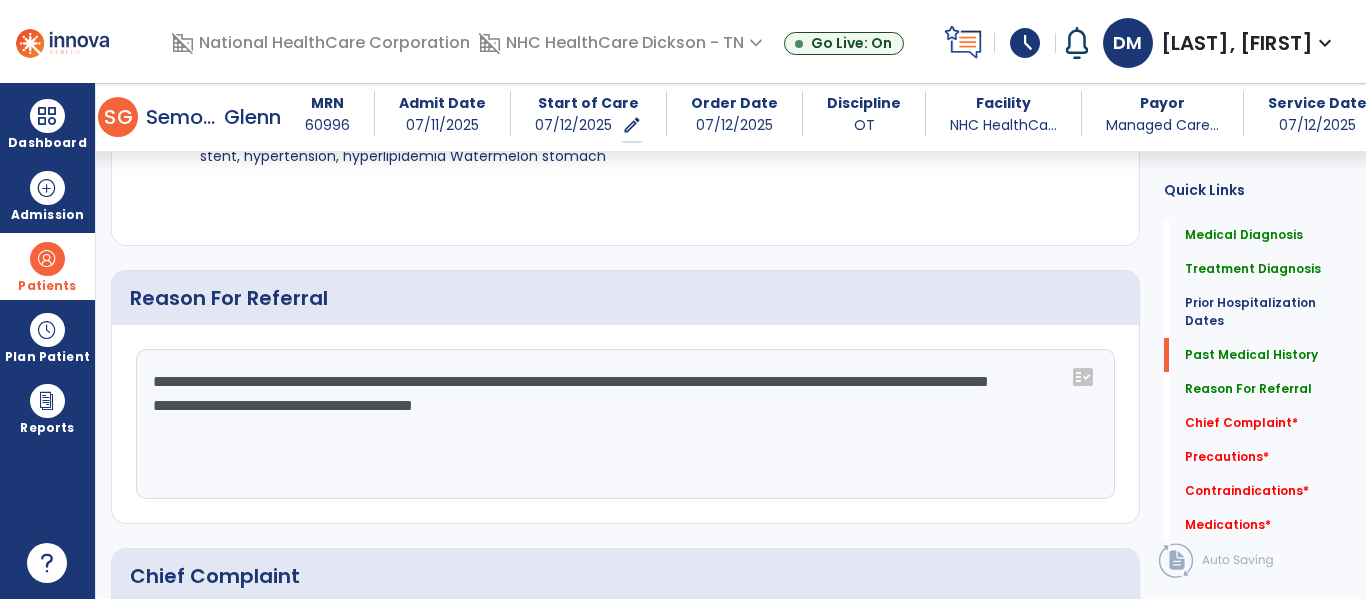 click on "**********" 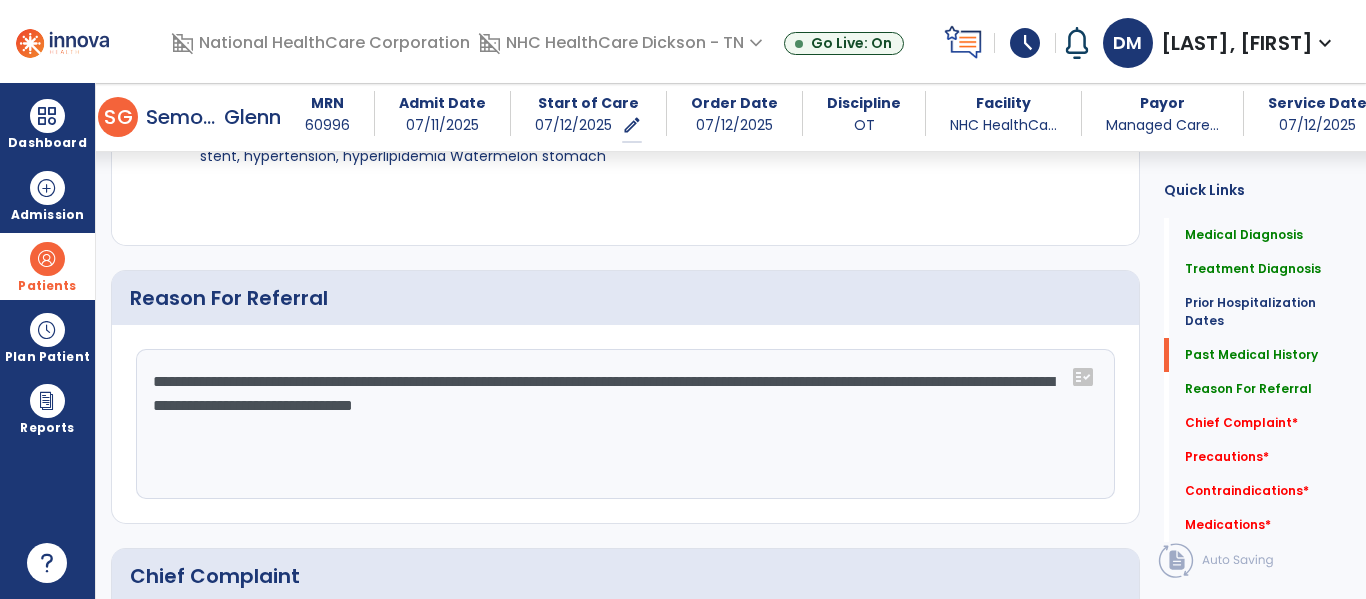 click on "**********" 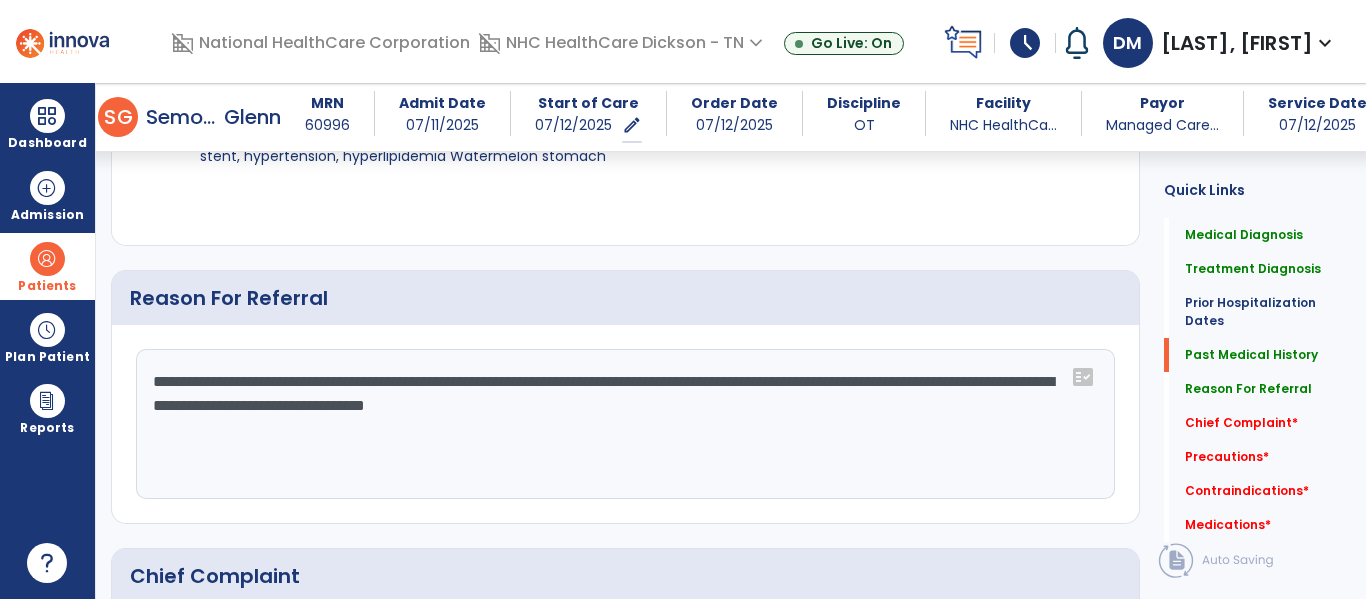 click on "**********" 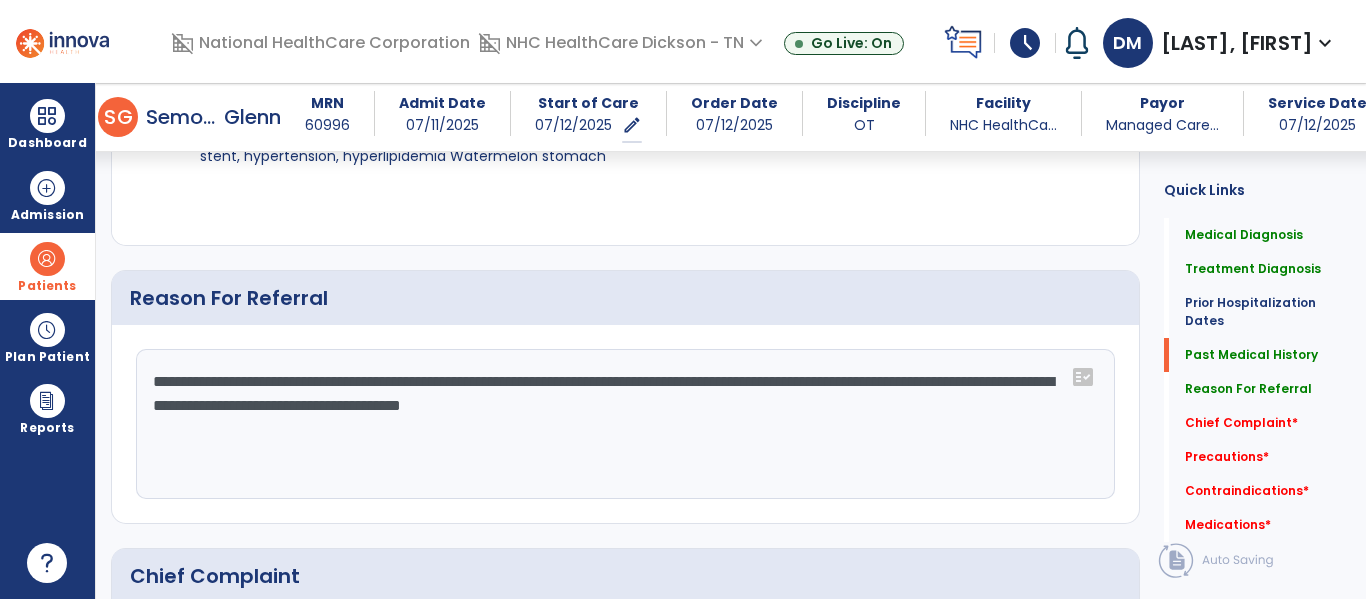 click on "**********" 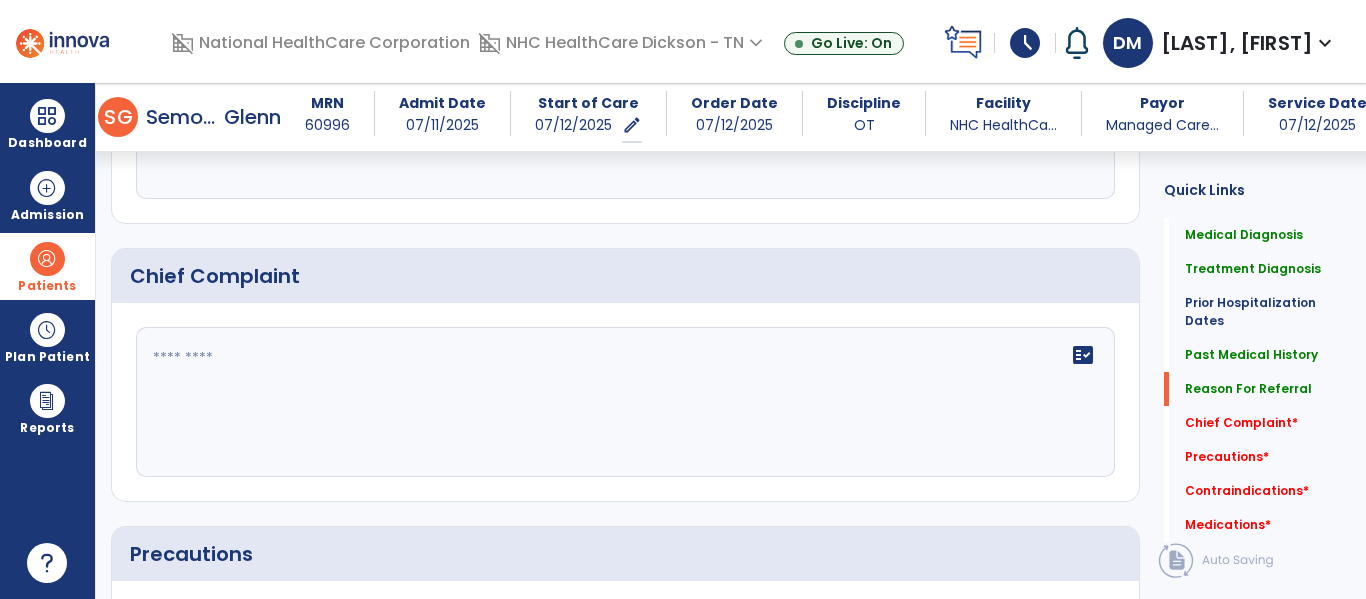 scroll, scrollTop: 1456, scrollLeft: 0, axis: vertical 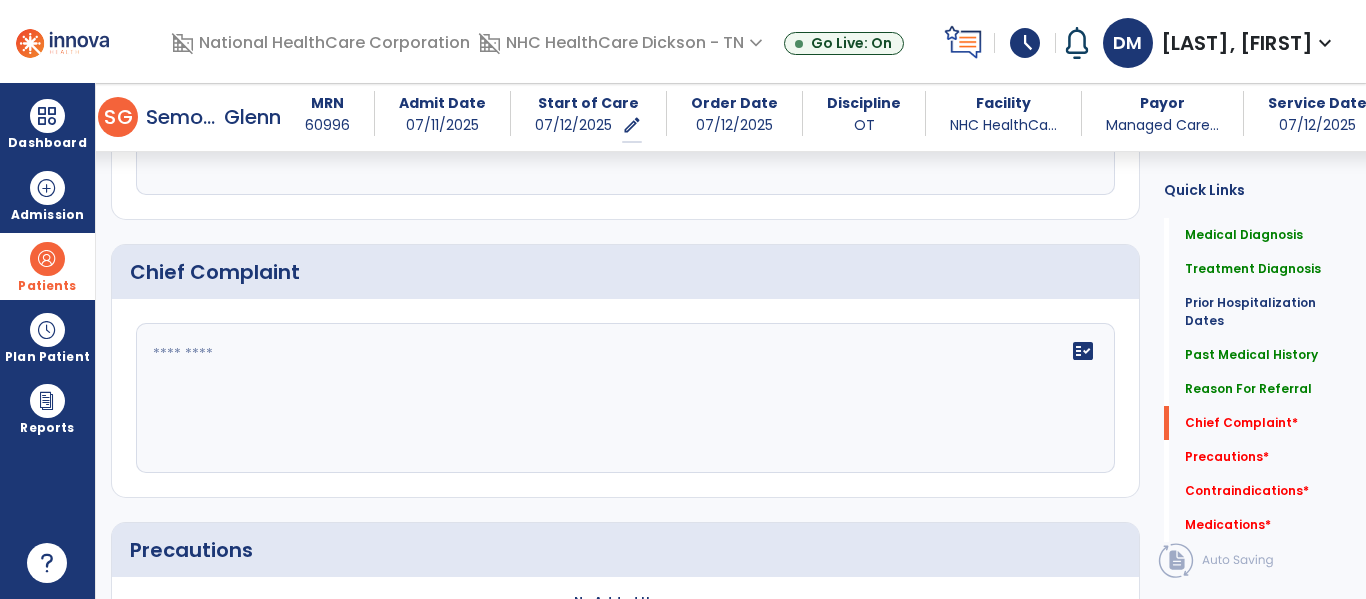 type on "**********" 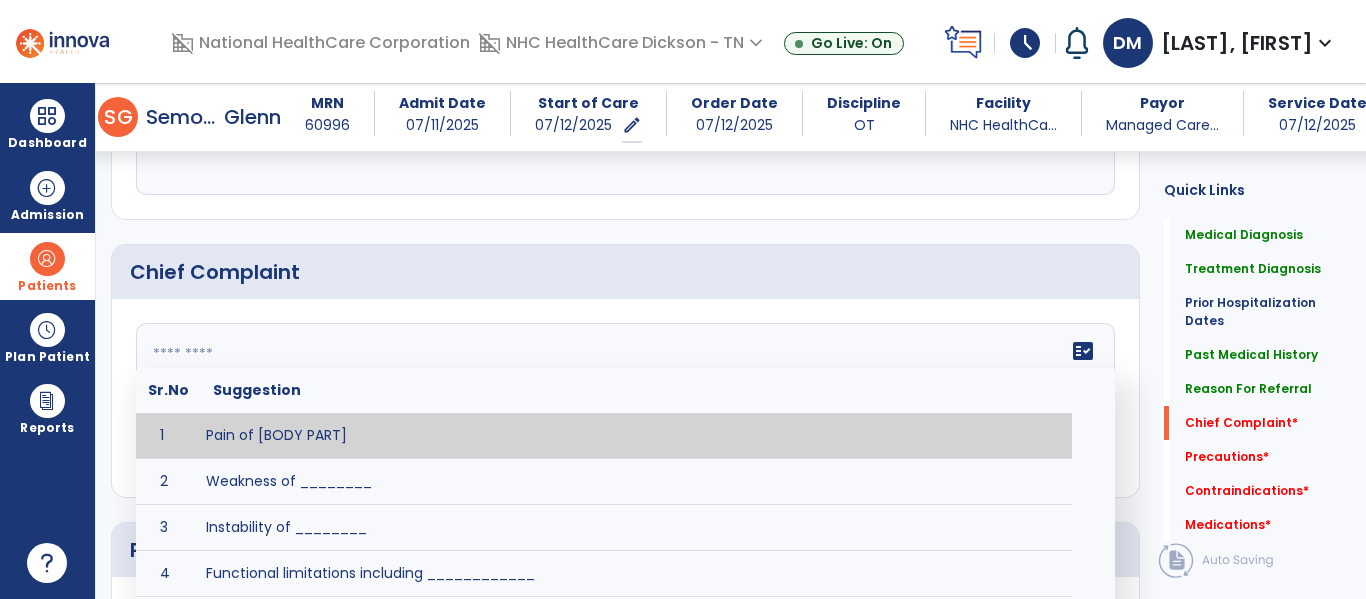 click on "fact_check  Sr.No Suggestion 1 Pain of [BODY PART] 2 Weakness of ________ 3 Instability of ________ 4 Functional limitations including ____________ 5 ADL's including ___________. 6 Inability to perform work related duties such as _________ 7 Inability to perform house hold duties such as __________. 8 Loss of balance. 9 Problems with gait including _________." 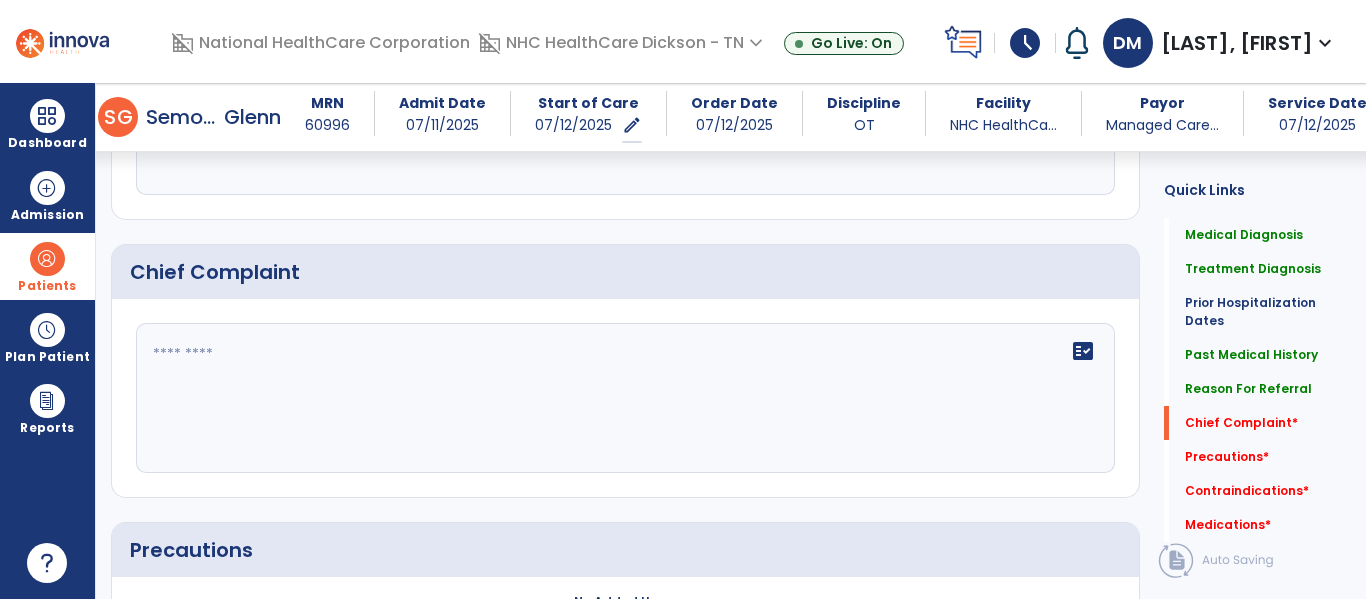 click 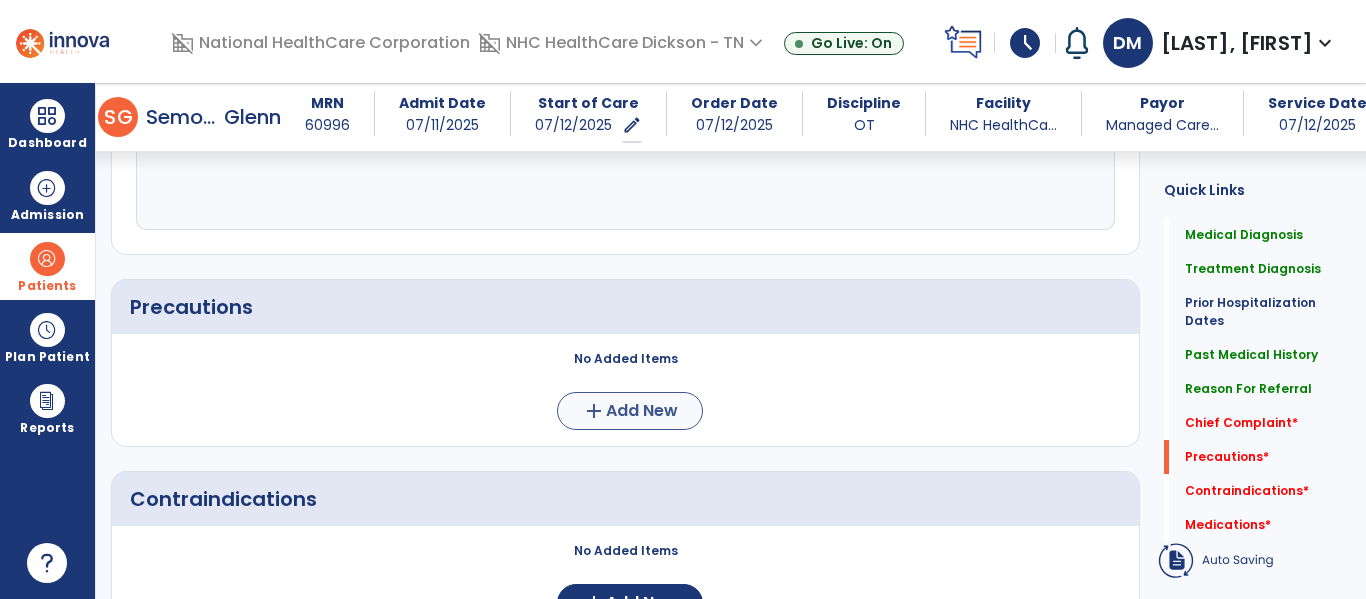 scroll, scrollTop: 1907, scrollLeft: 0, axis: vertical 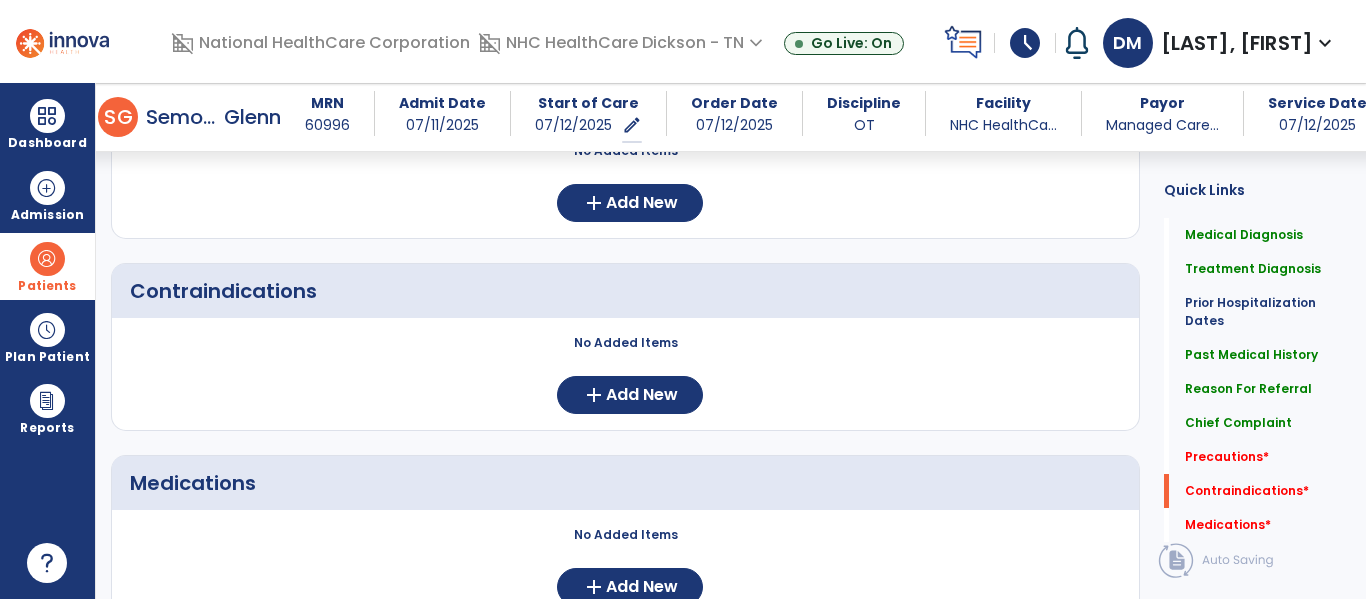 type on "**********" 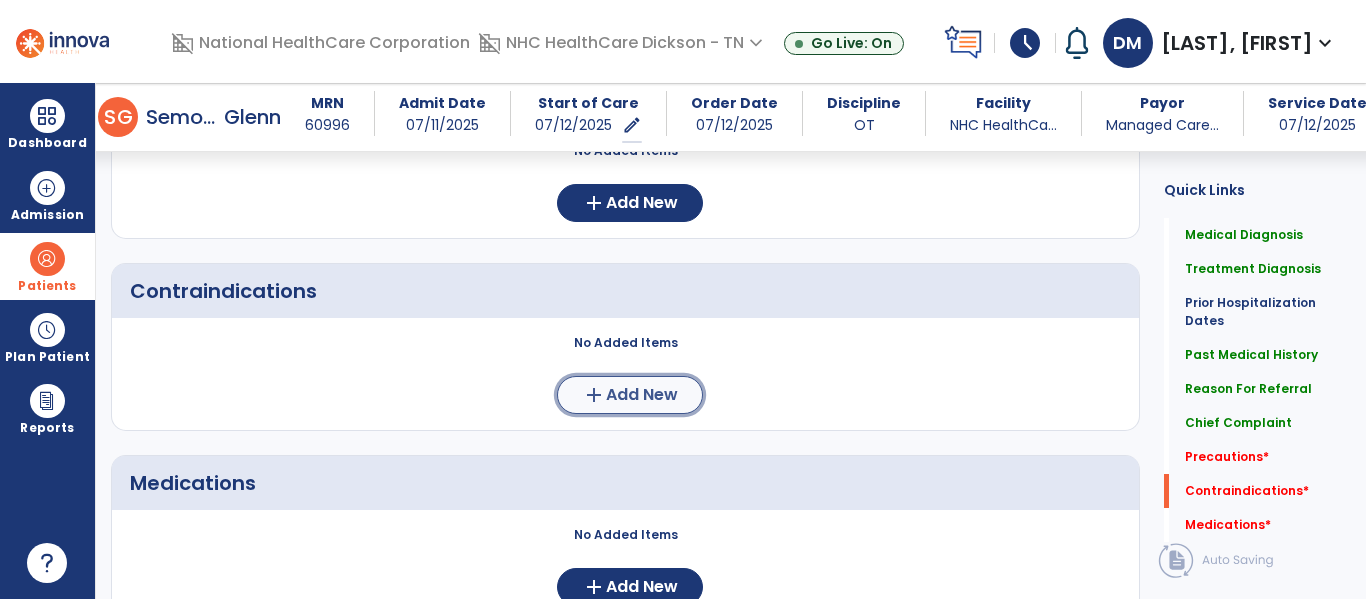 click on "add  Add New" 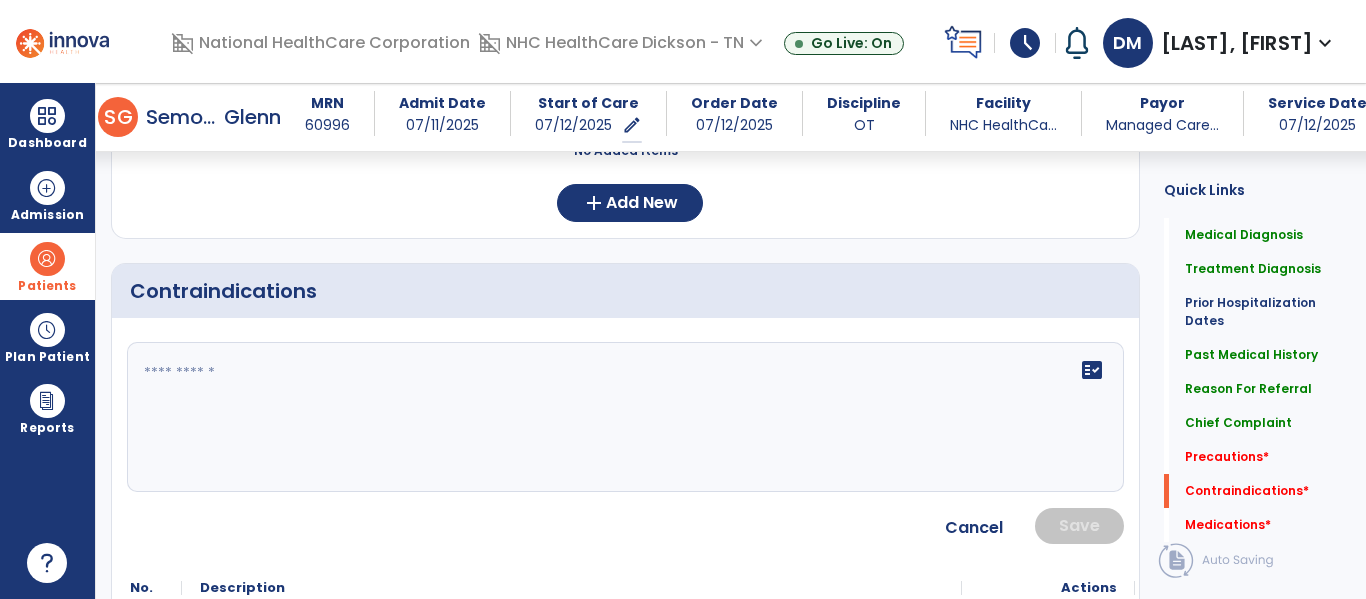 click on "fact_check" 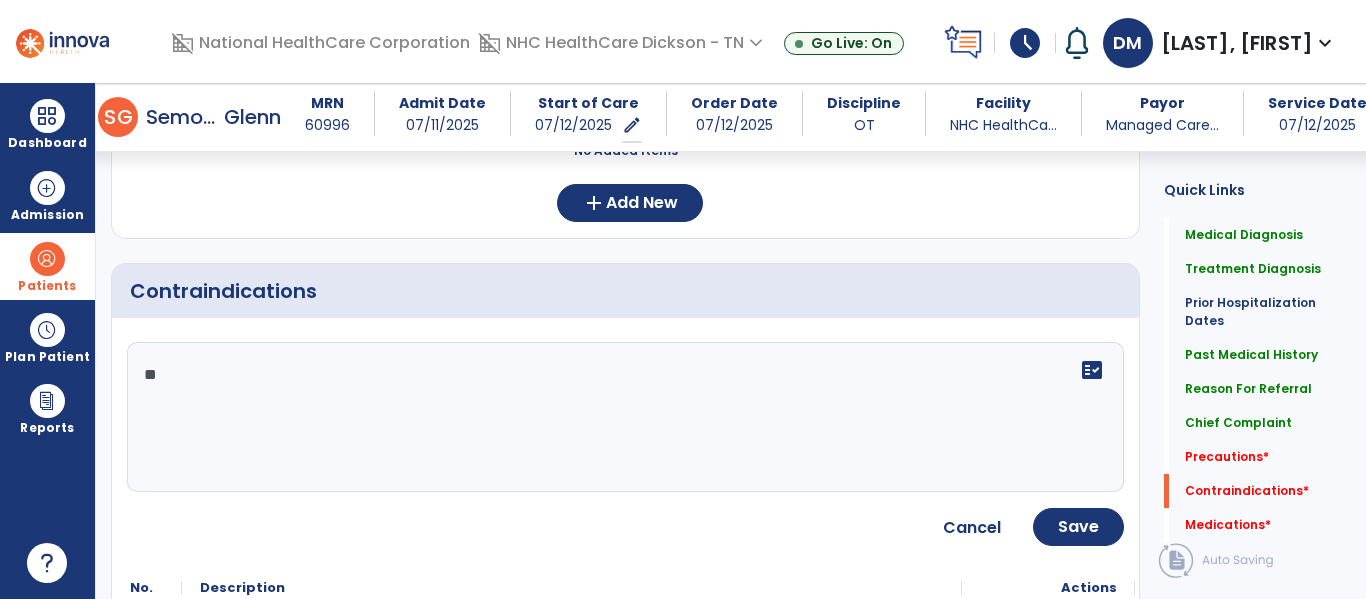 type on "*" 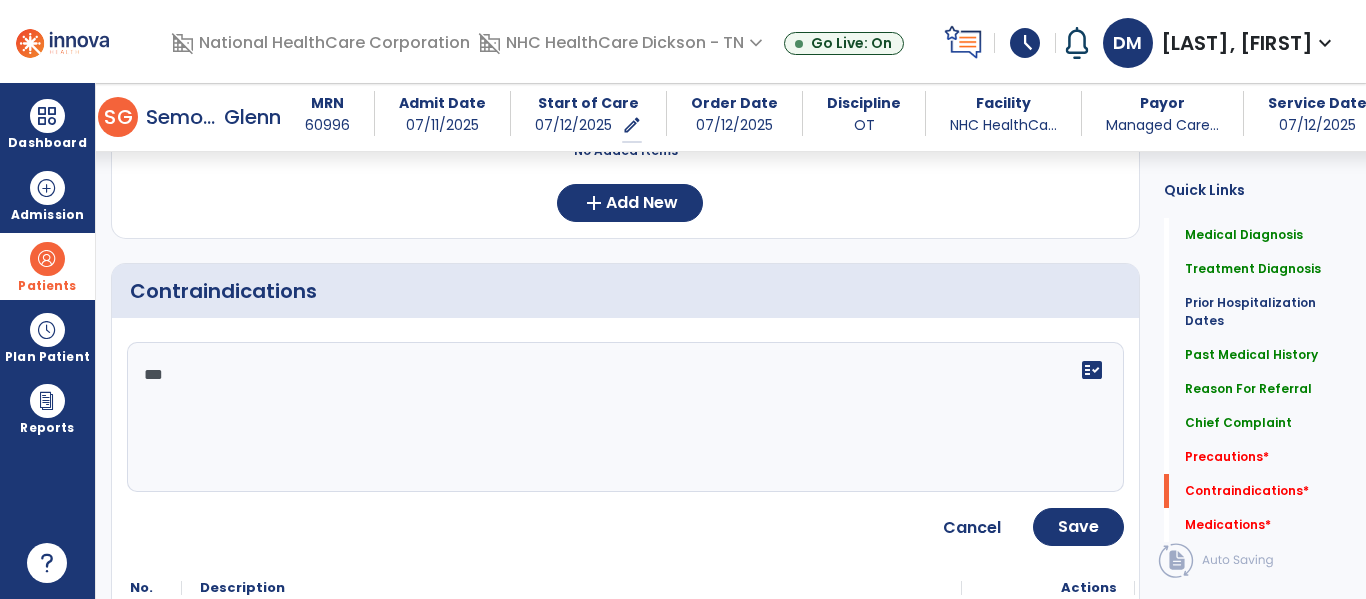 type on "****" 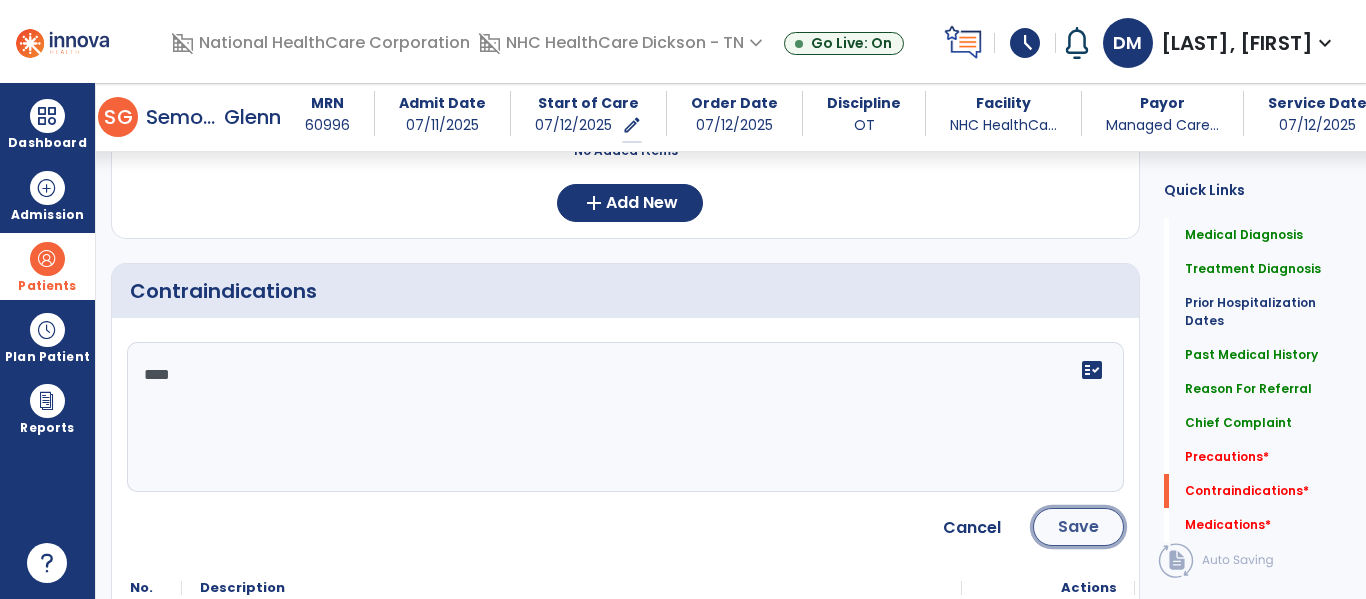 click on "Save" 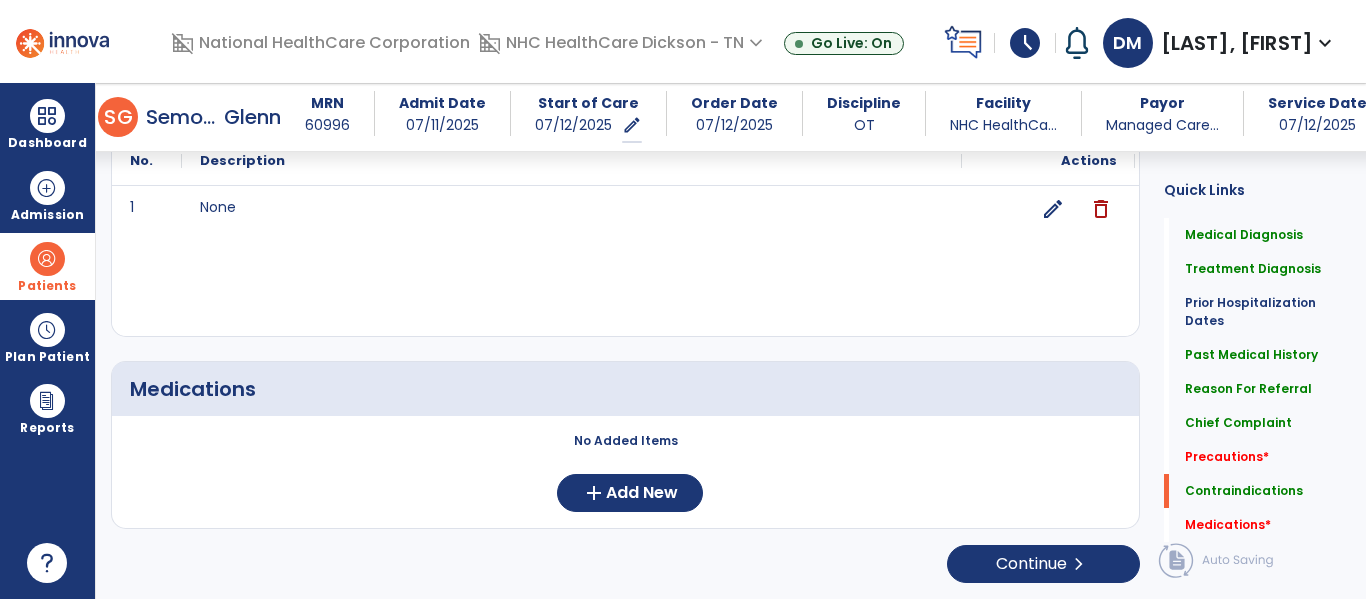scroll, scrollTop: 2104, scrollLeft: 0, axis: vertical 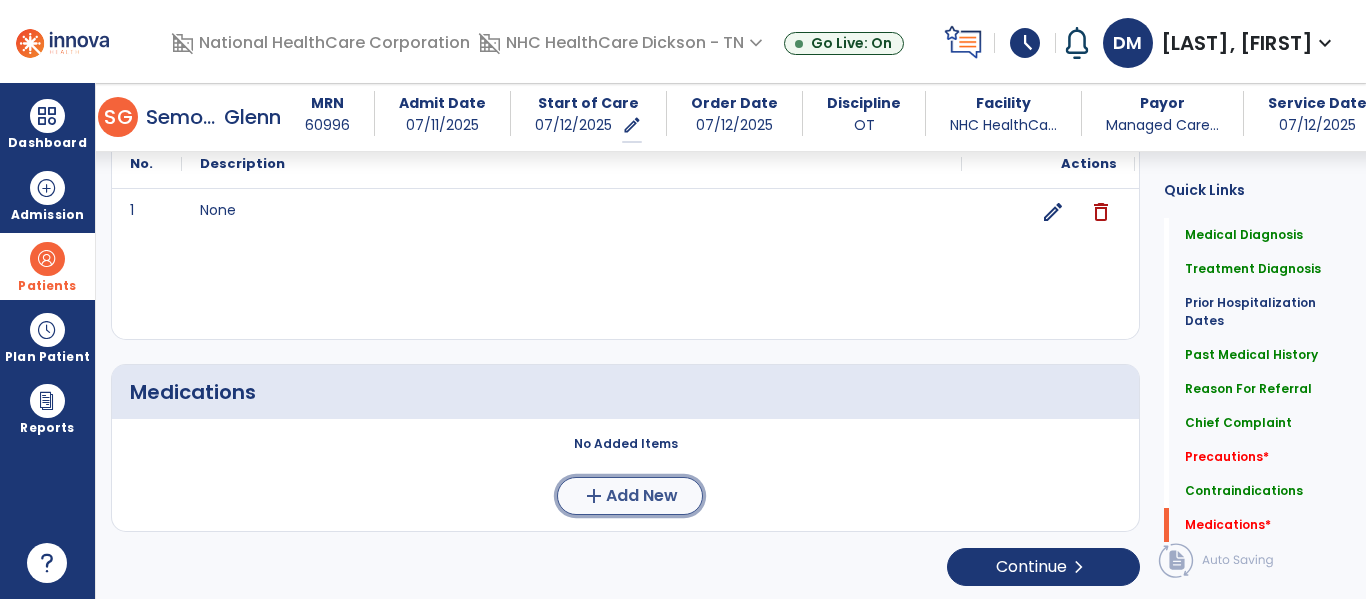 click on "add  Add New" 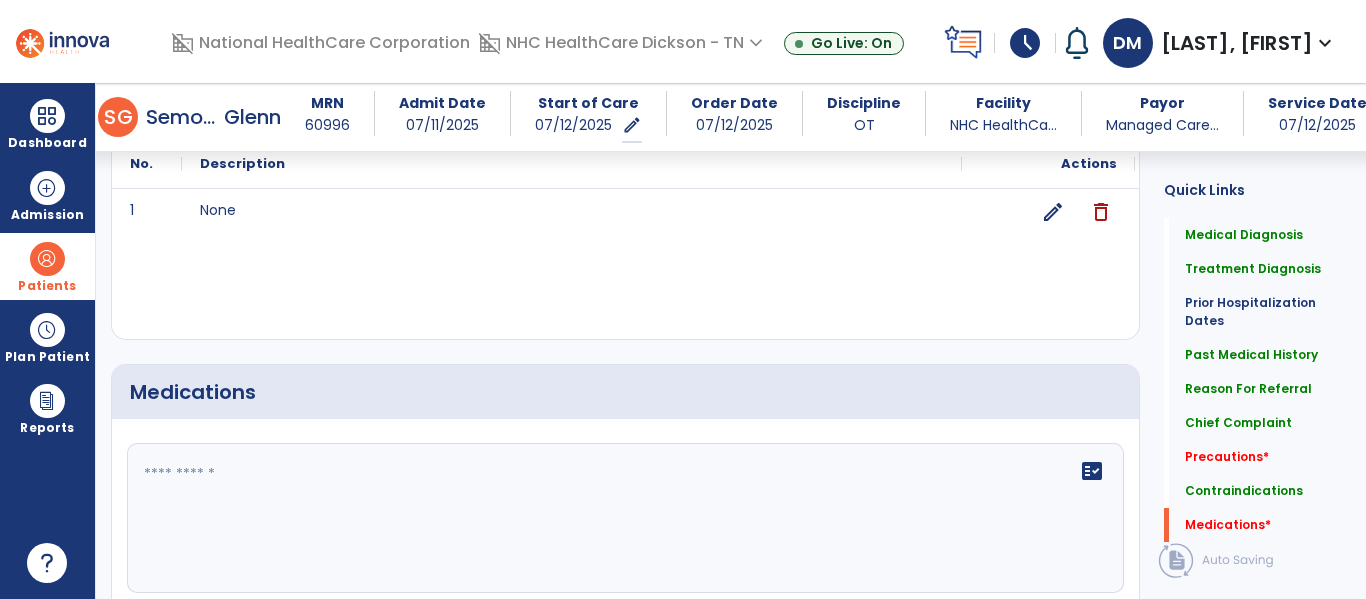 click on "fact_check" 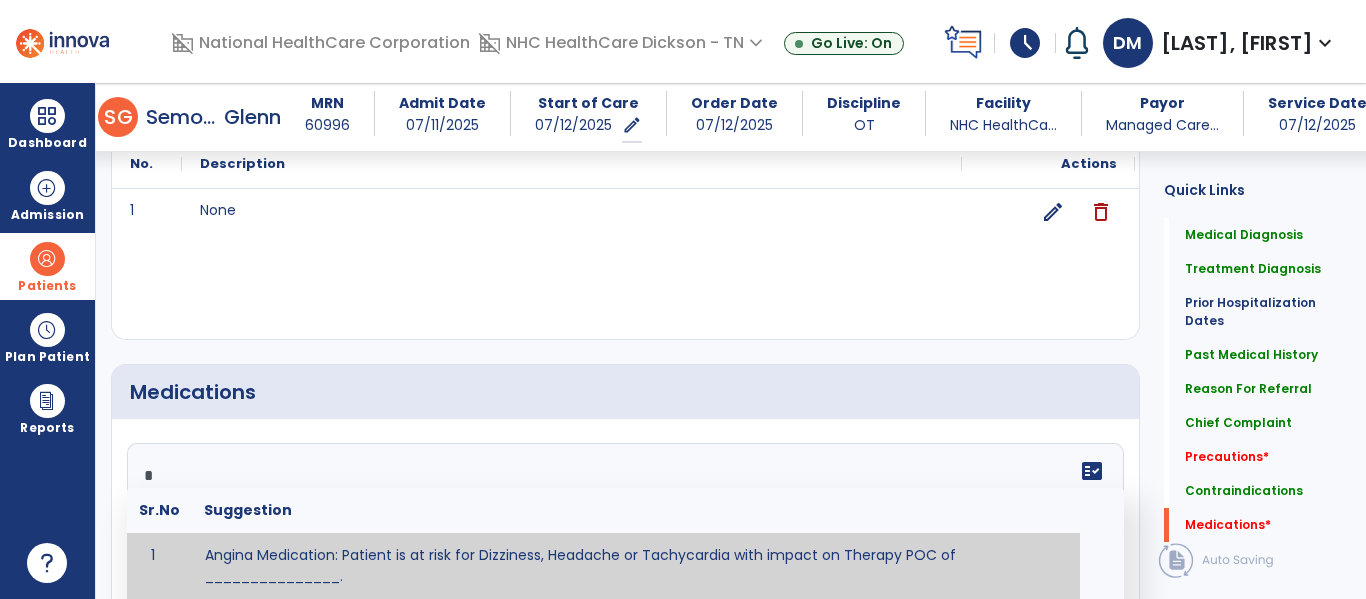 scroll, scrollTop: 2105, scrollLeft: 0, axis: vertical 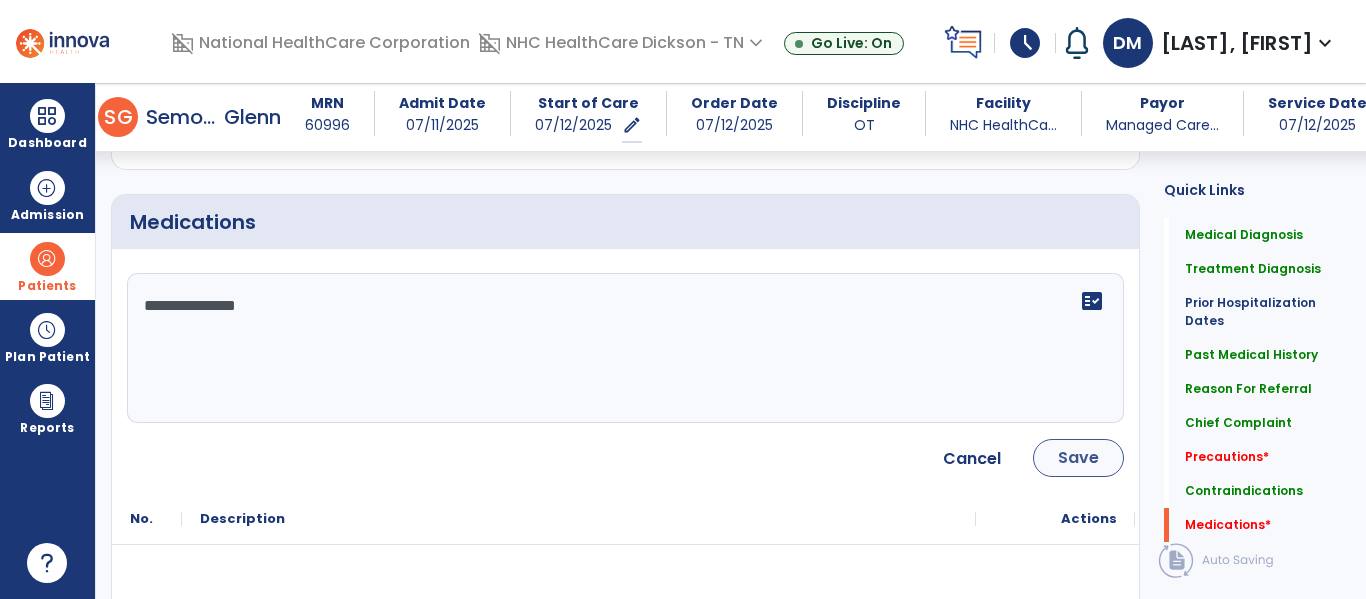 type on "**********" 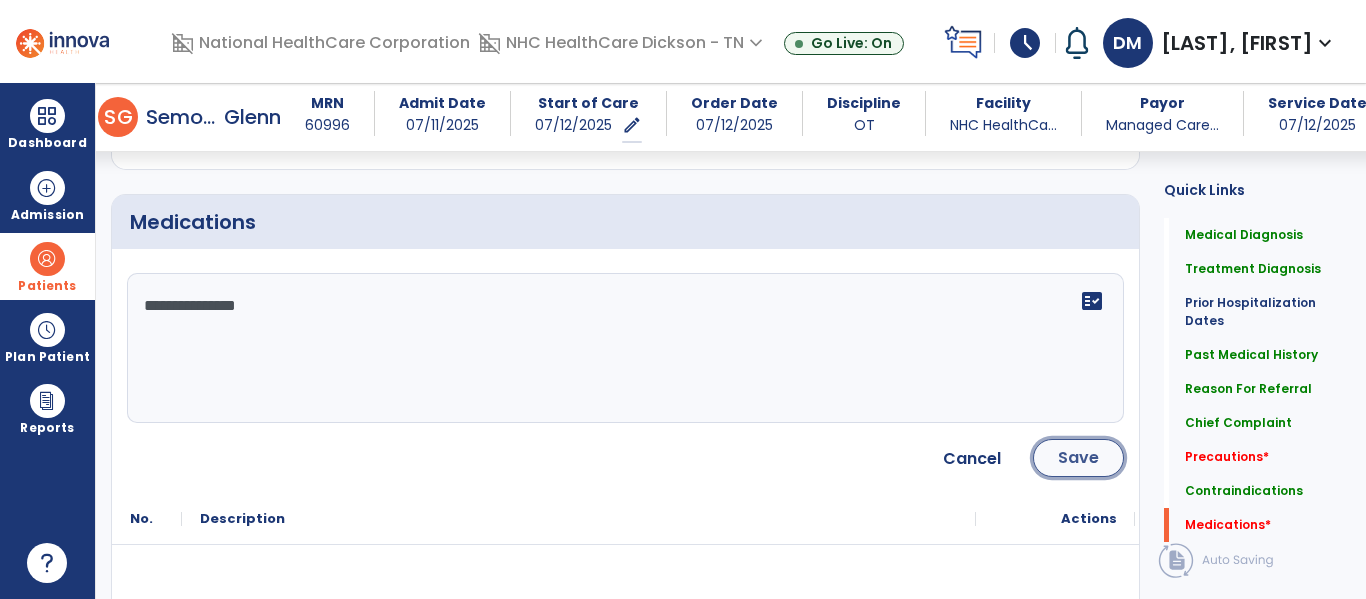 click on "Save" 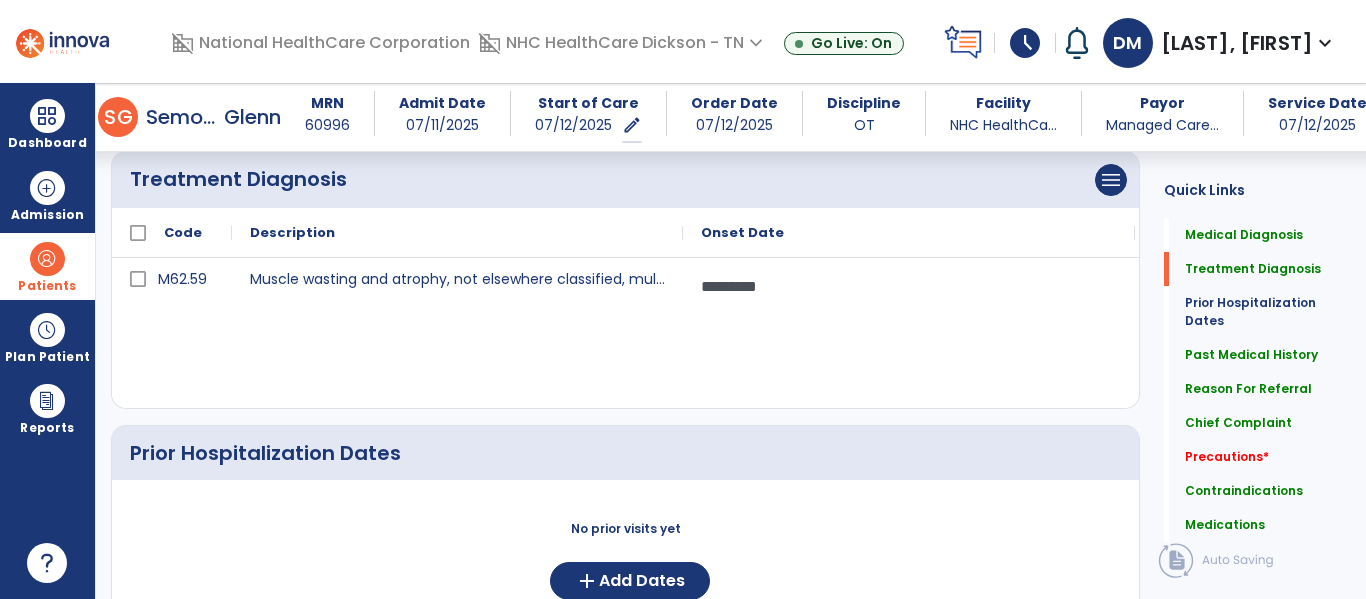 scroll, scrollTop: 0, scrollLeft: 0, axis: both 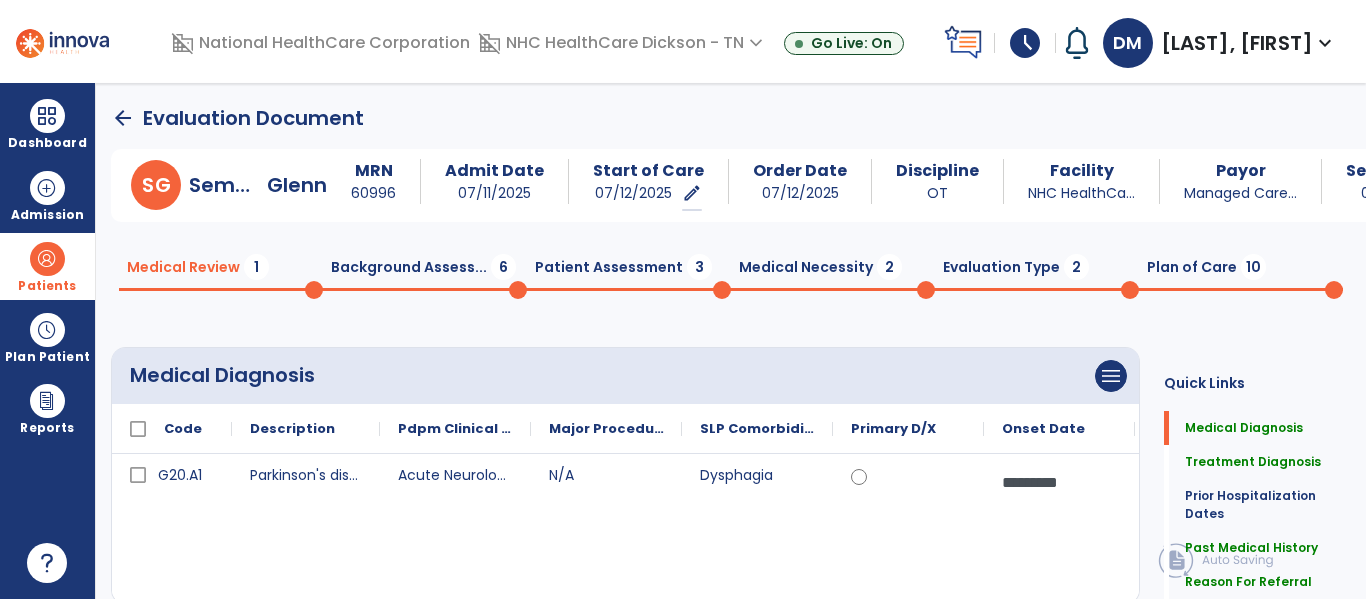 click on "Background Assess...  6" 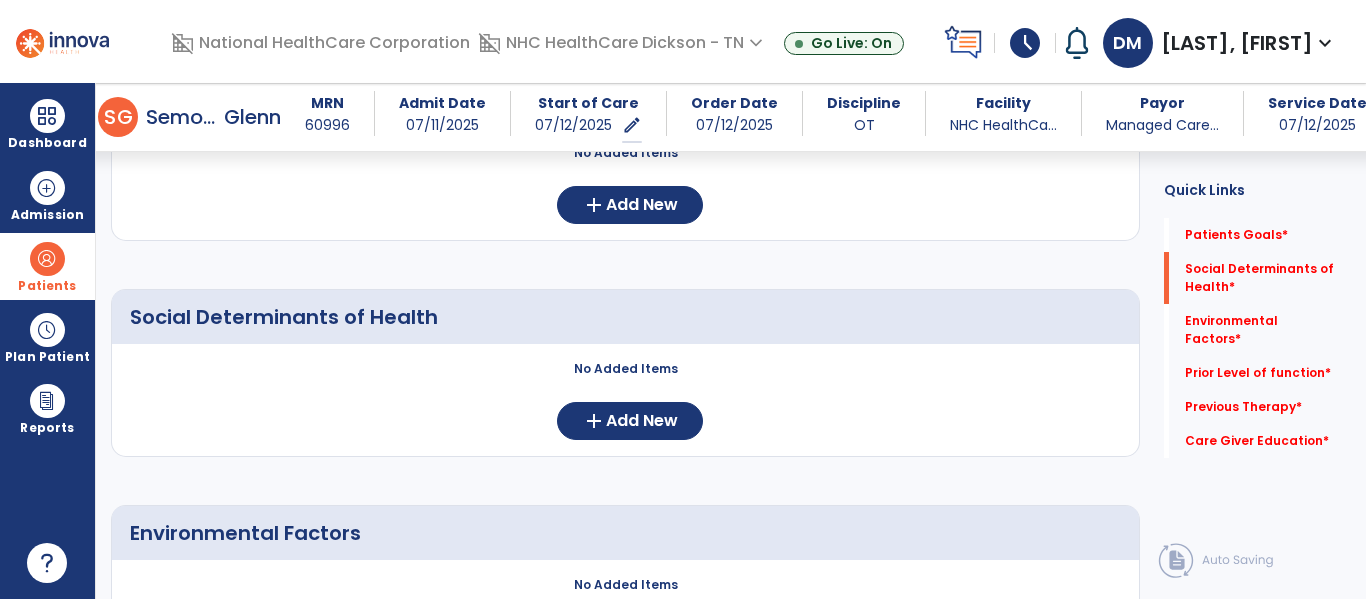 scroll, scrollTop: 254, scrollLeft: 0, axis: vertical 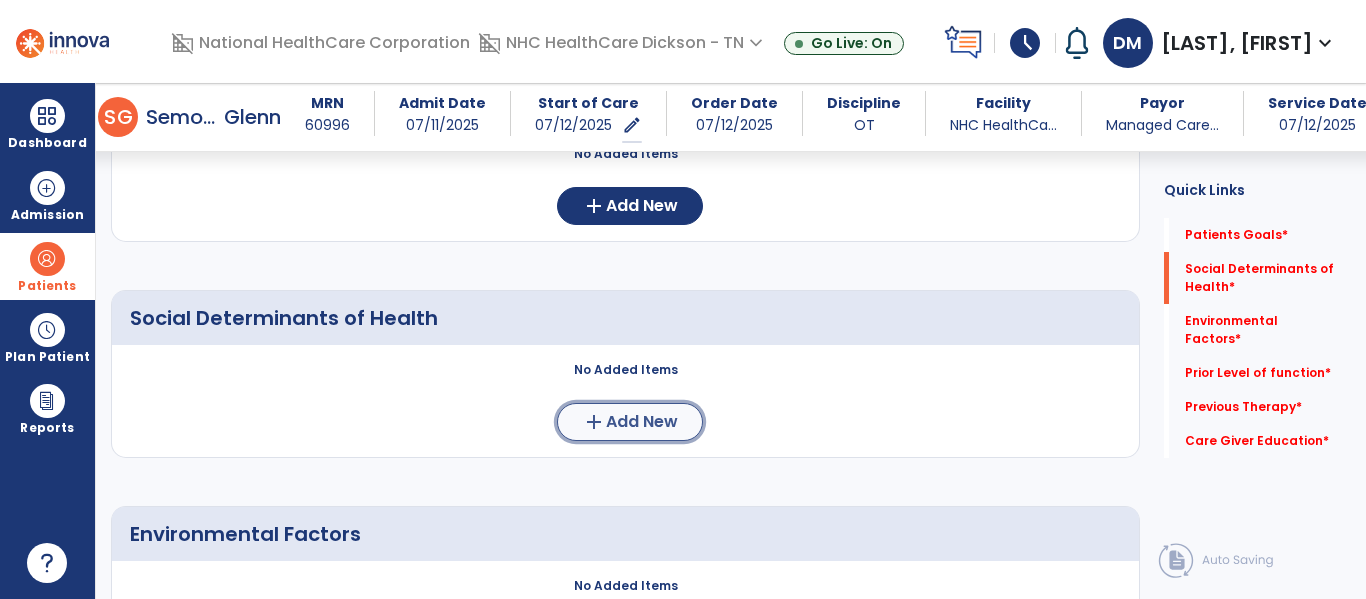 click on "Add New" 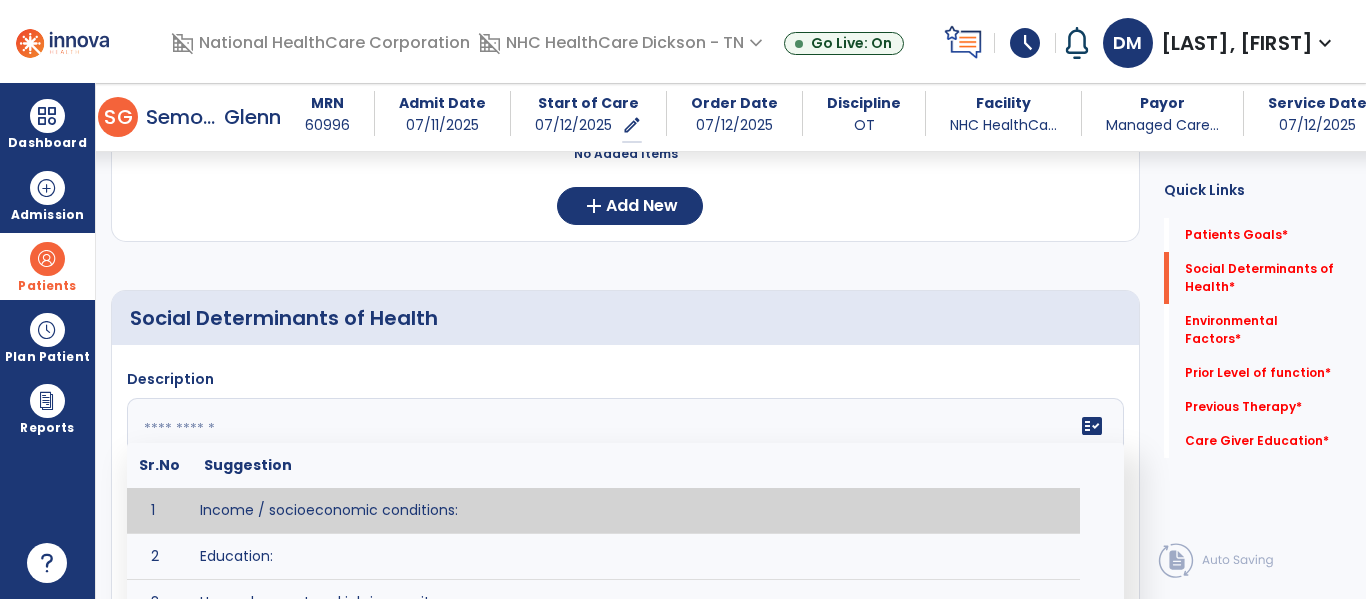 click 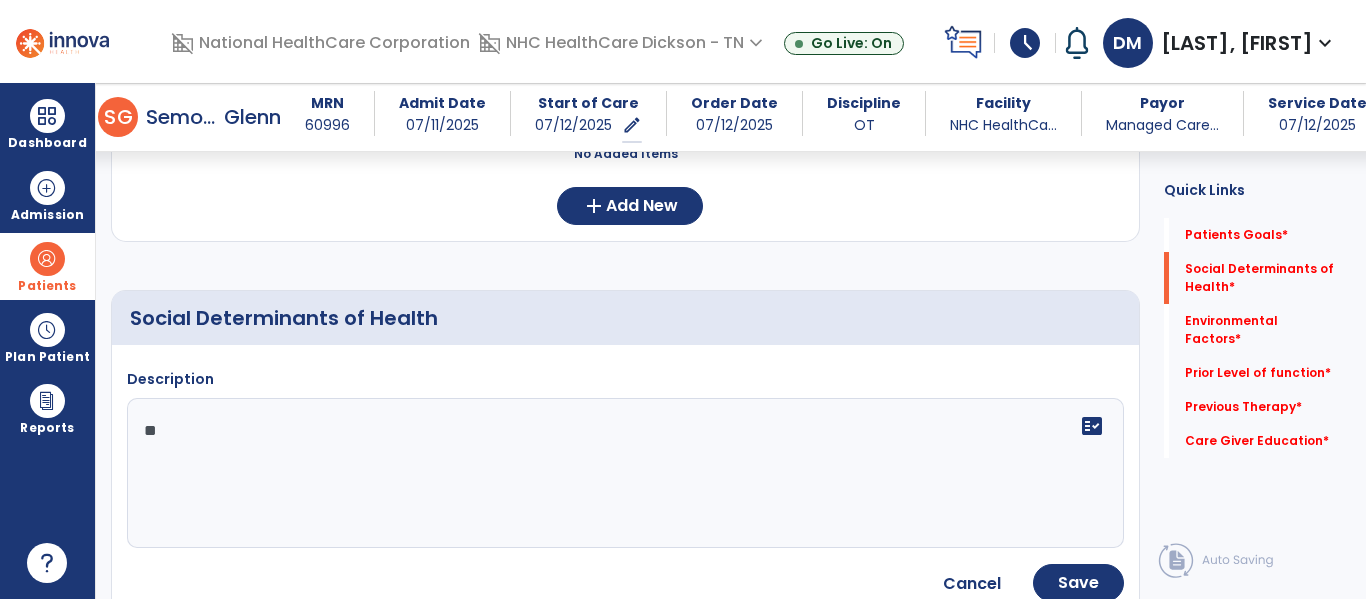 type on "***" 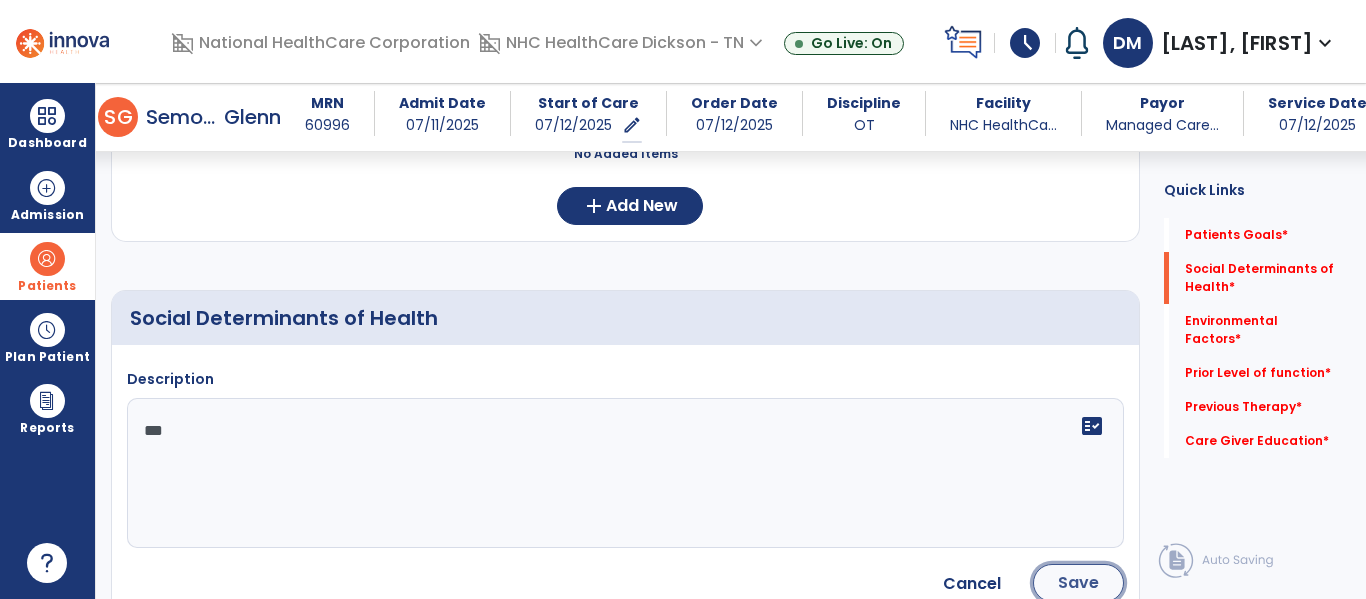 click on "Save" 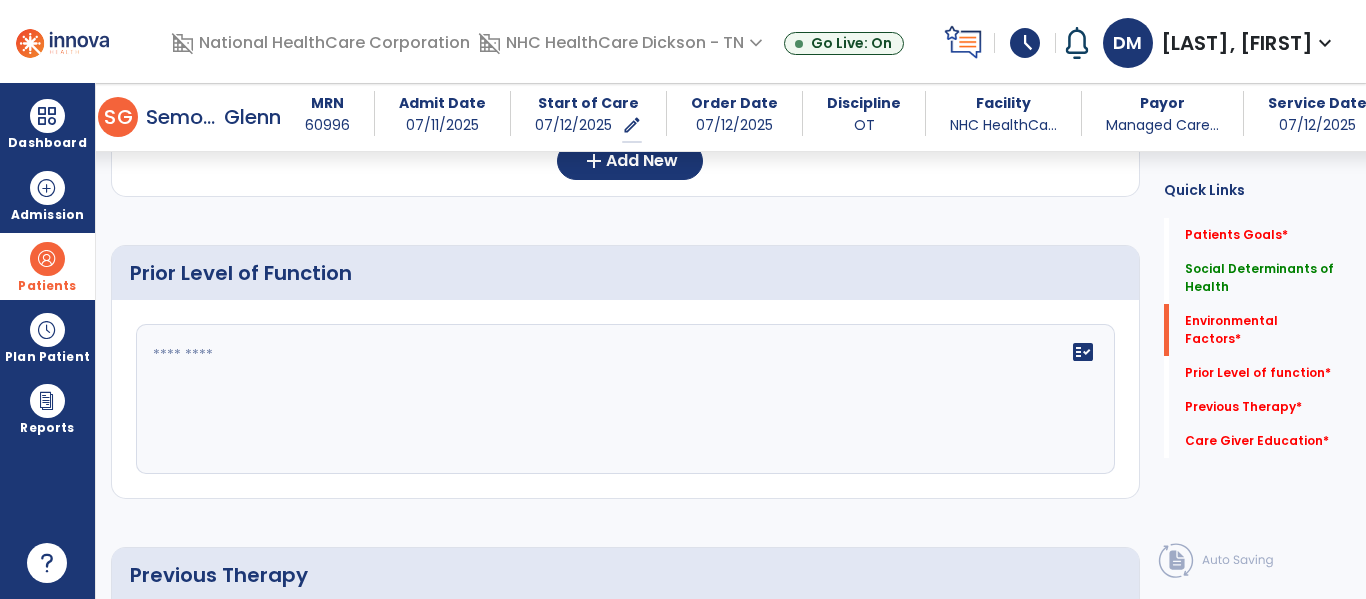 scroll, scrollTop: 1005, scrollLeft: 0, axis: vertical 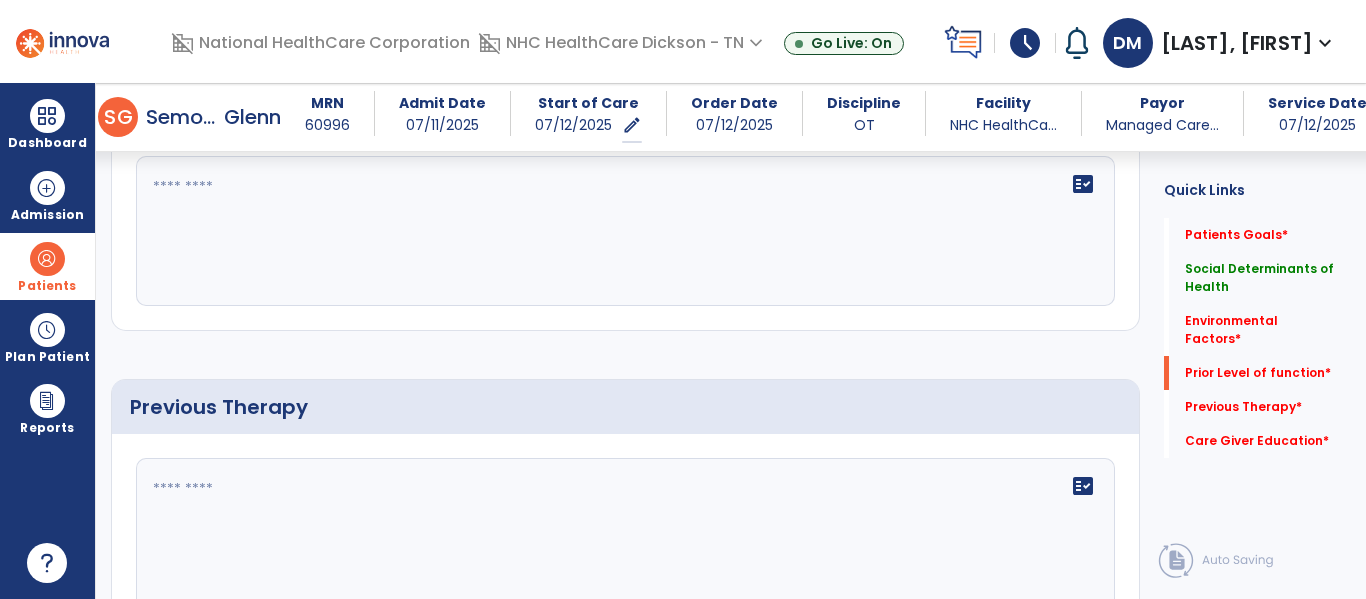click 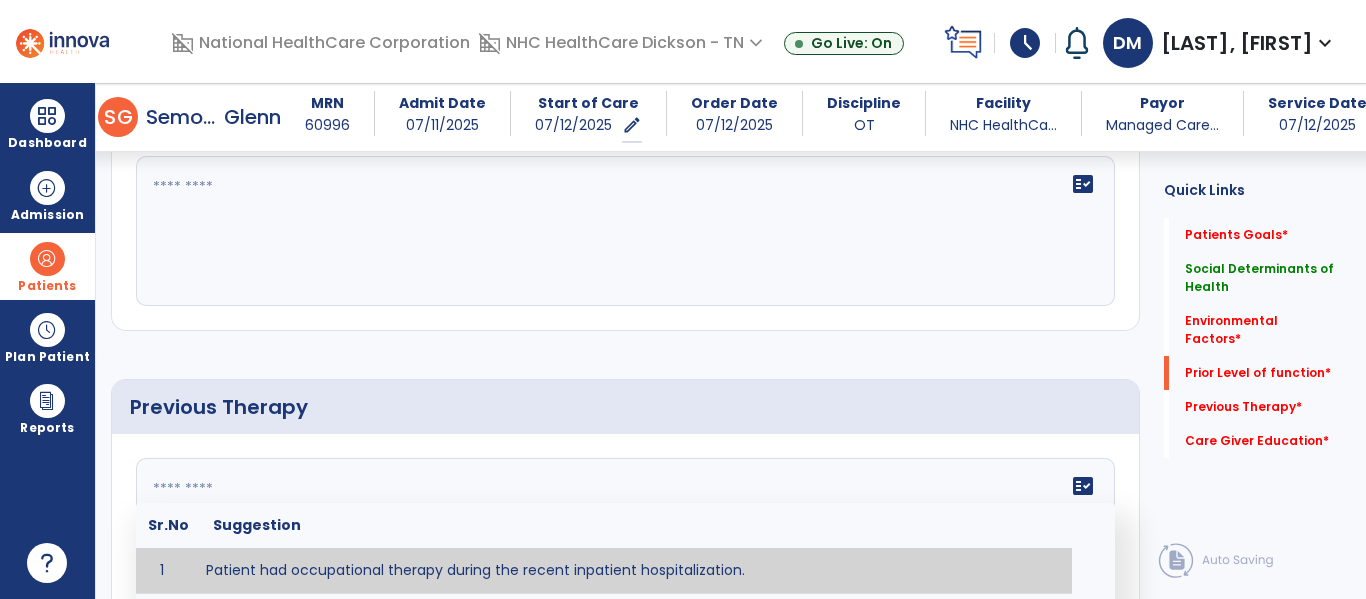 type on "**********" 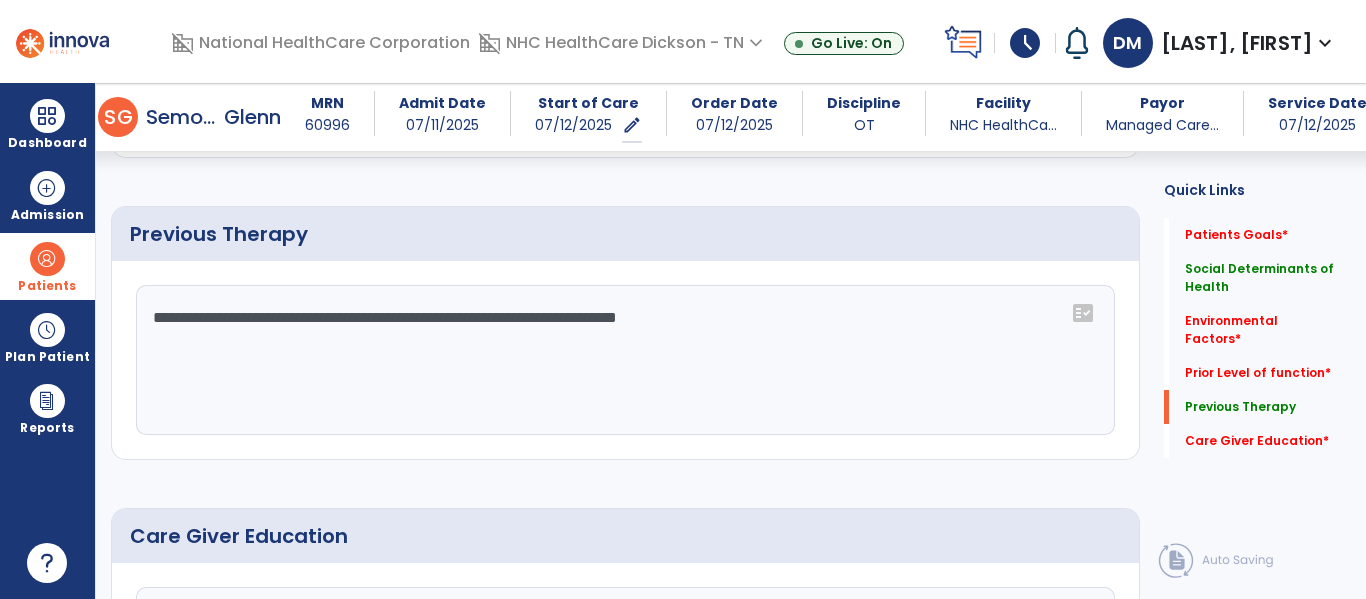 scroll, scrollTop: 1288, scrollLeft: 0, axis: vertical 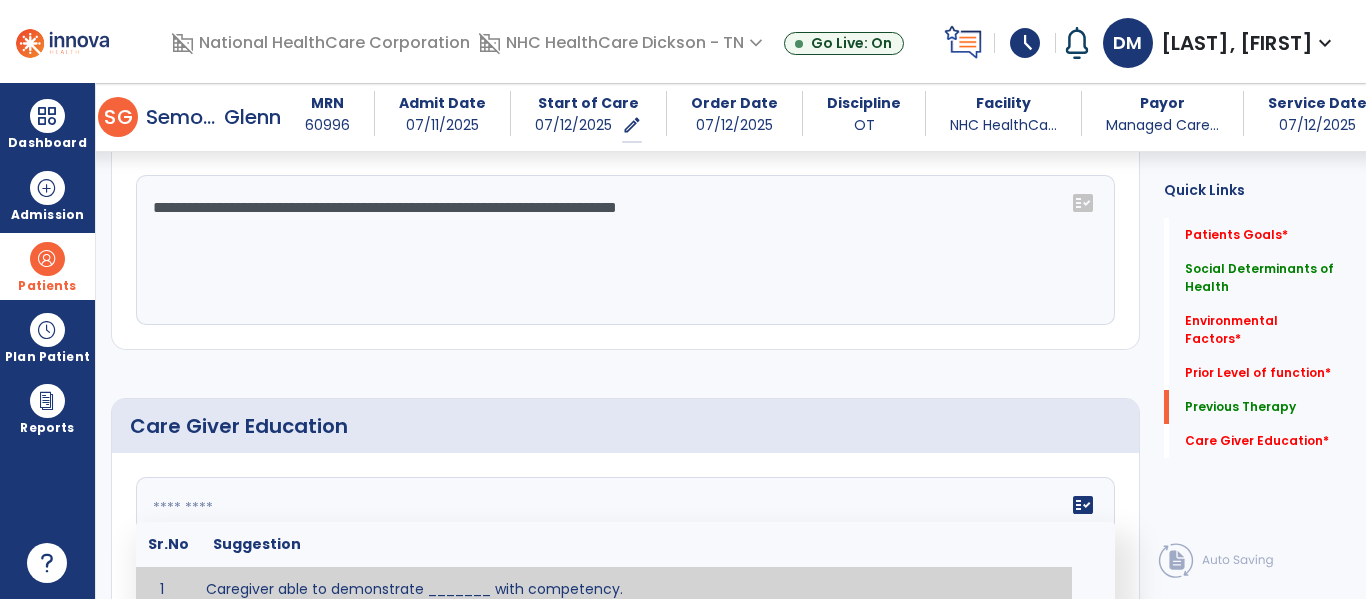 click on "fact_check  Sr.No Suggestion 1 Caregiver able to demonstrate _______ with competency. 2 Caregiver educated in precautions and is able to recount information with accuracy. 3 Caregiver education initiated with _______ focusing on the following tasks/activities __________. 4 Home exercise program initiated with caregiver focusing on __________. 5 Patient educated in precautions and is able to recount information with [VALUE]% accuracy." 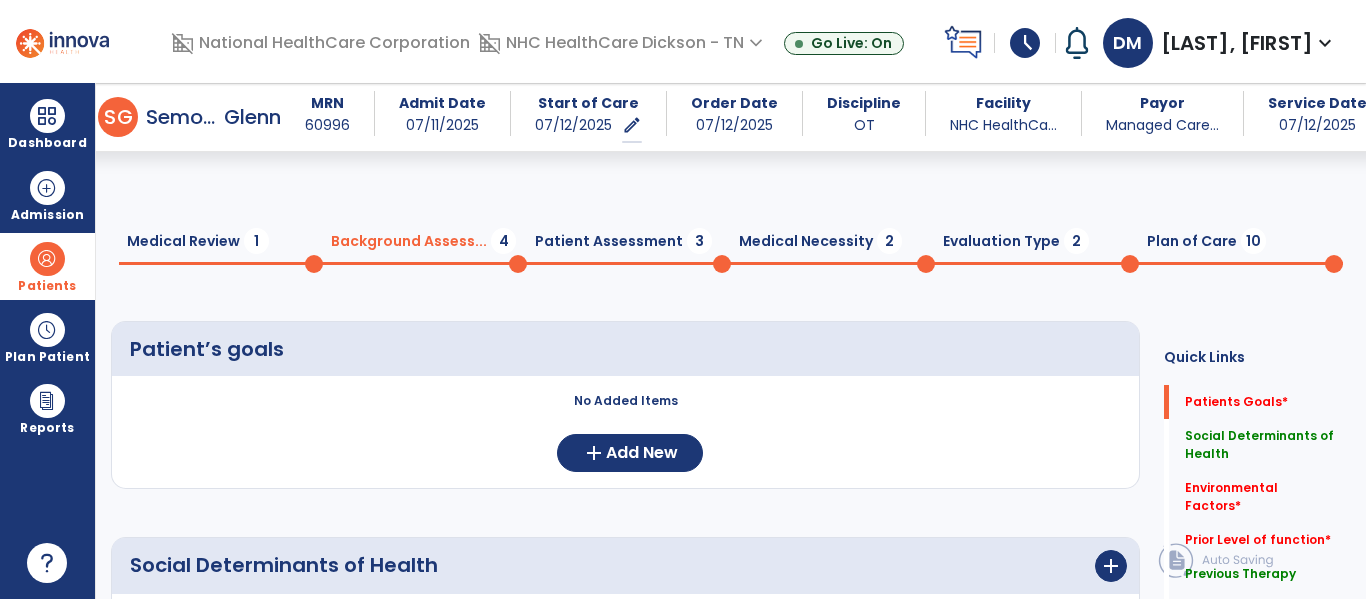 scroll, scrollTop: 0, scrollLeft: 0, axis: both 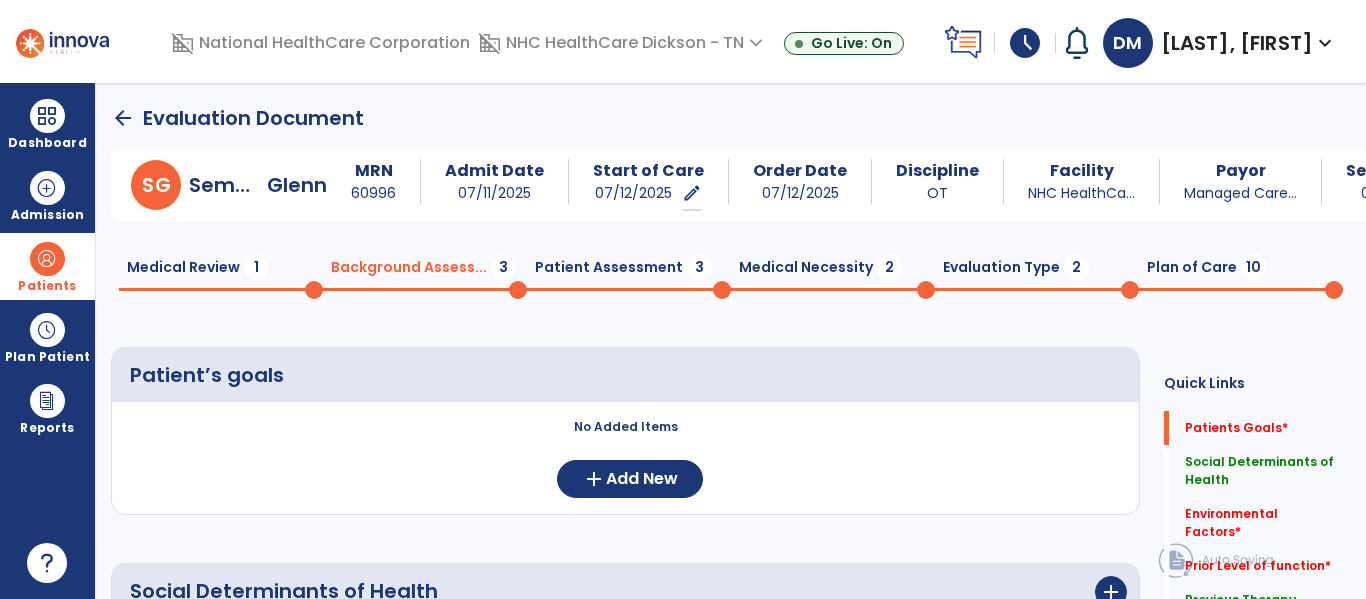 type on "**********" 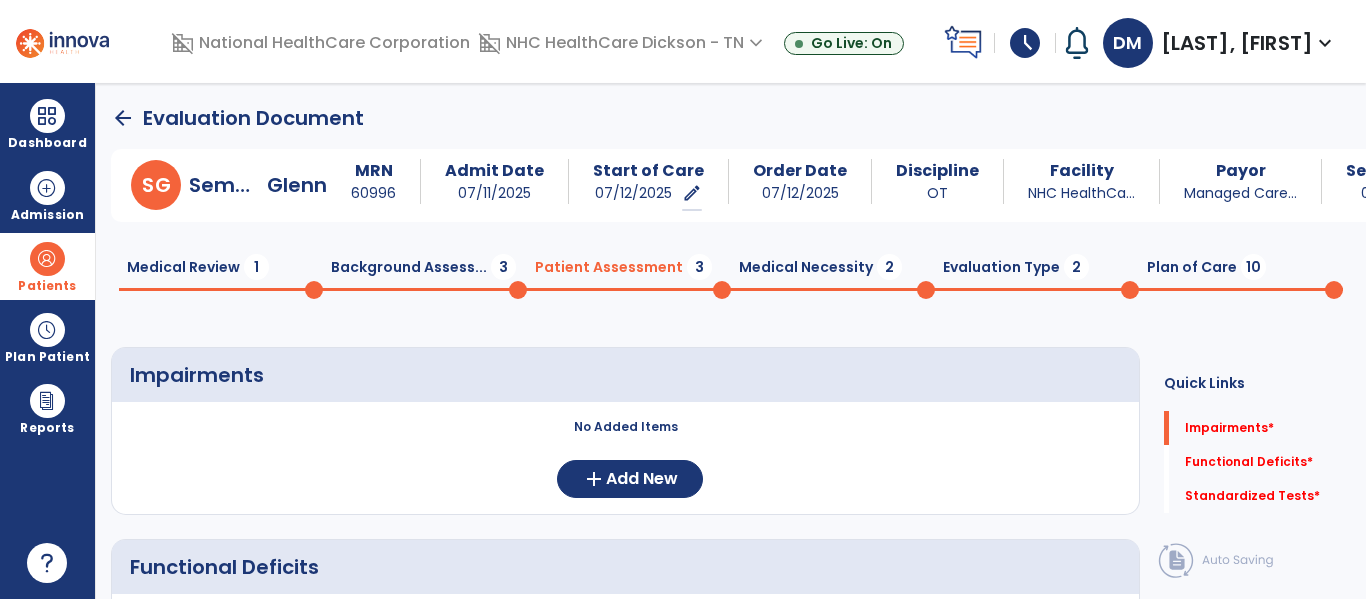 click on "Medical Necessity  2" 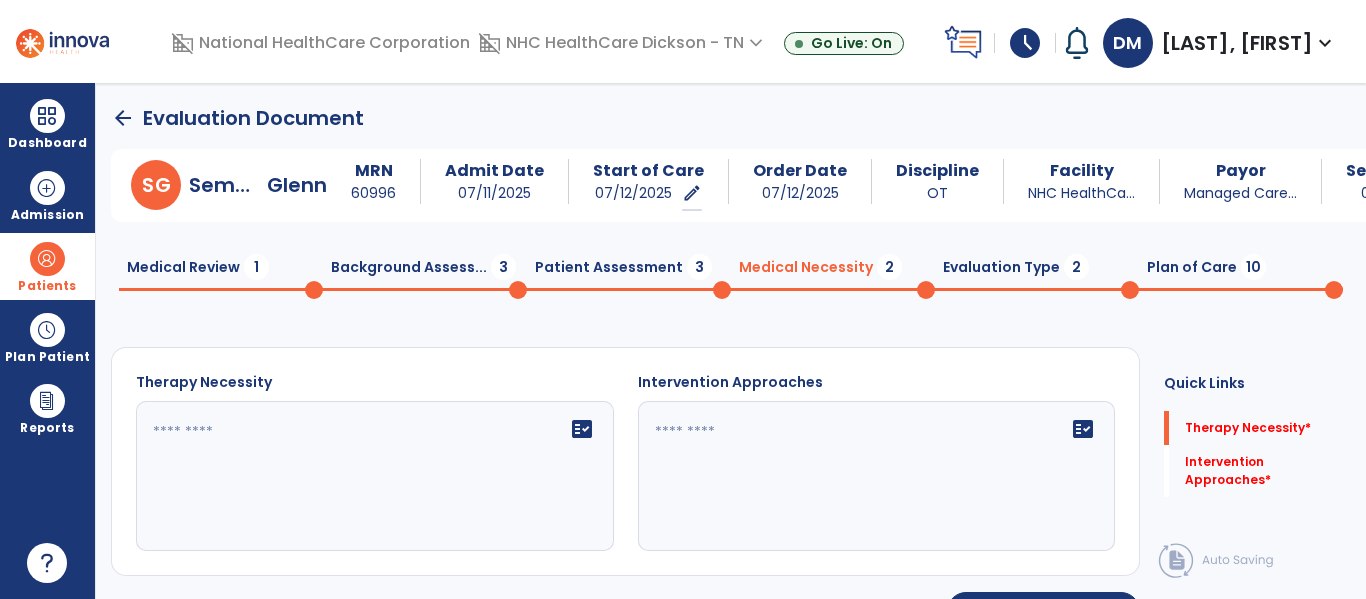 click 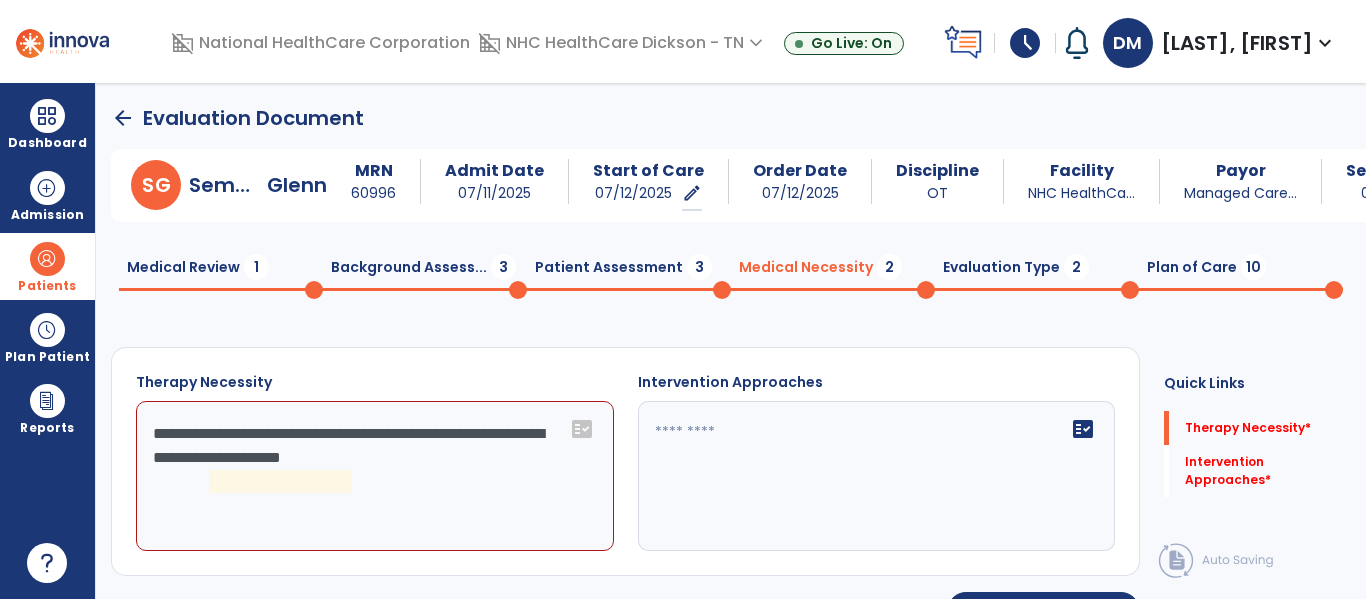 click on "**********" 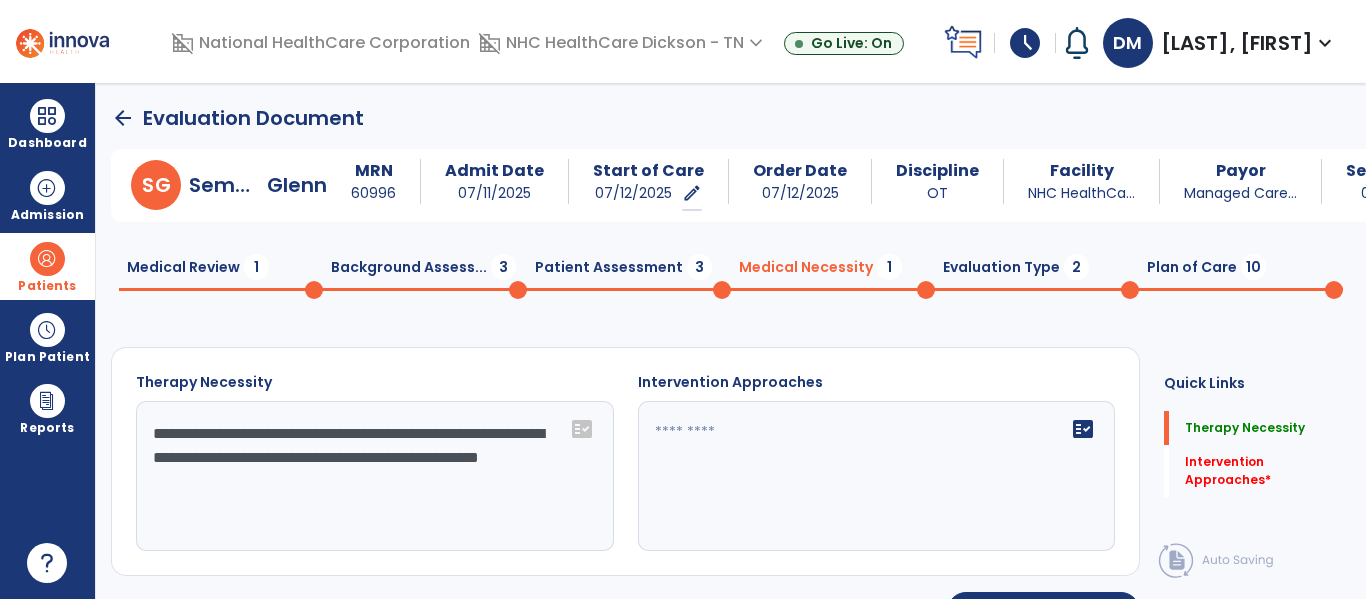type on "**********" 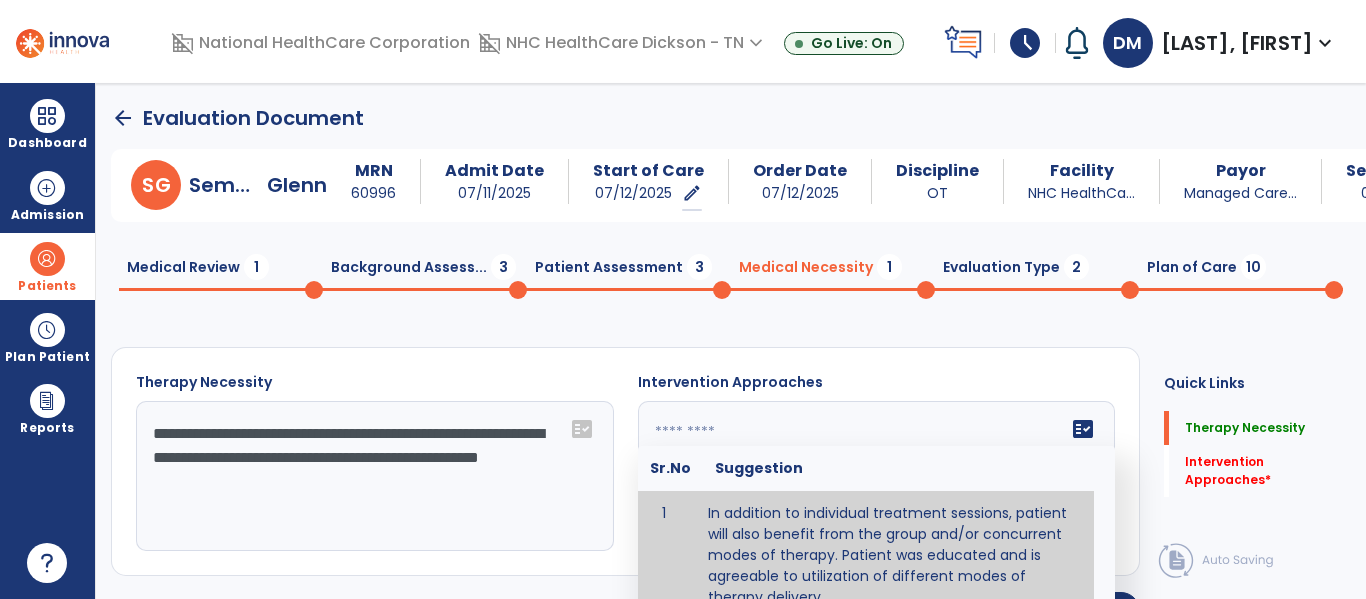 click on "fact_check  Sr.No Suggestion 1 In addition to individual treatment sessions, patient will also benefit from the group and/or concurrent modes of therapy. Patient was educated and is agreeable to utilization of different modes of therapy delivery. 2 Patient will benefit from group therapy because it allows for modeling (a form of learning in which individuals learn by imitating the actions of others and it reduces social isolation and enhances coping mechanisms. 3 Patient will benefit from group therapy to: Create a network that promotes growth and learning by enabling patients to receive and give support and to share experiences from different points of view. 4 Patient will benefit from group/concurrent therapy because it is supported by evidence to promote increased patient engagement and sustainable outcomes. 5 Patient will benefit from group/concurrent therapy to: Promote independence and minimize dependence." 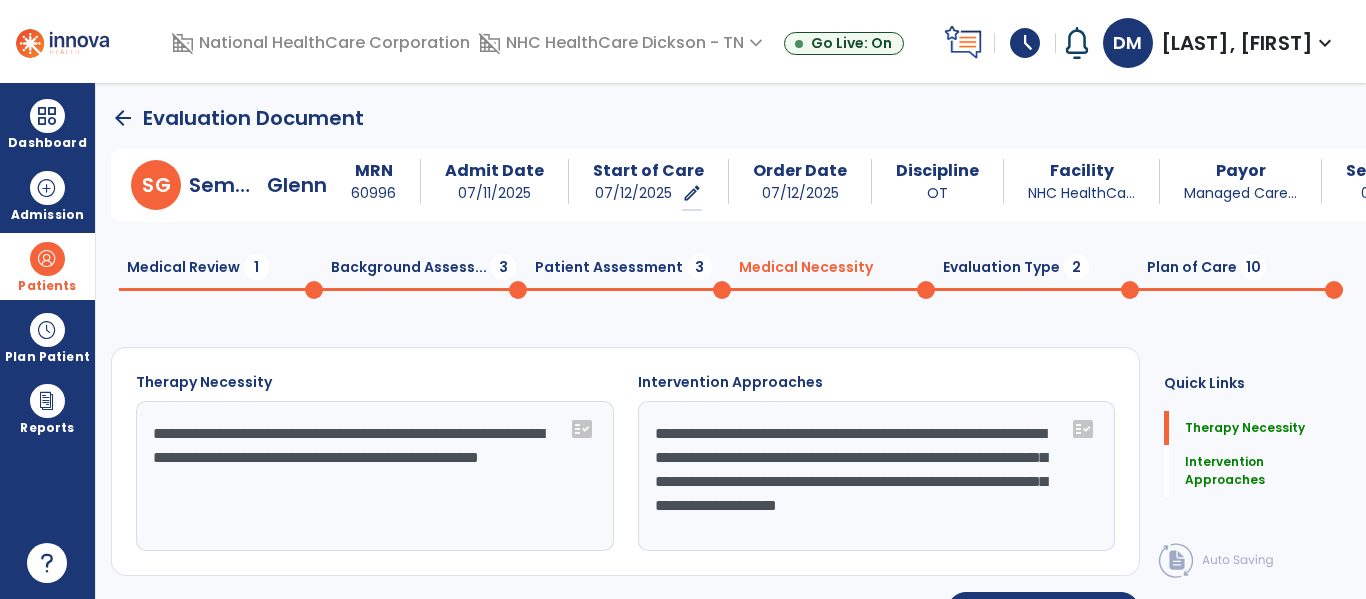 click on "Evaluation Type  2" 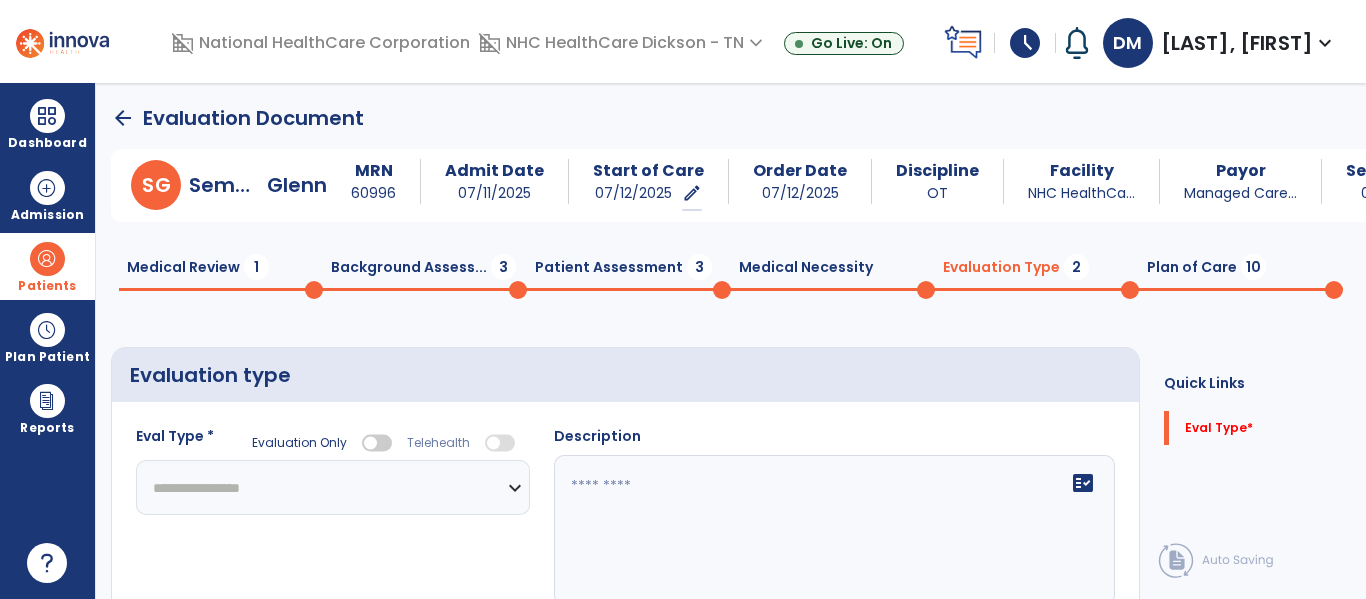 click on "**********" 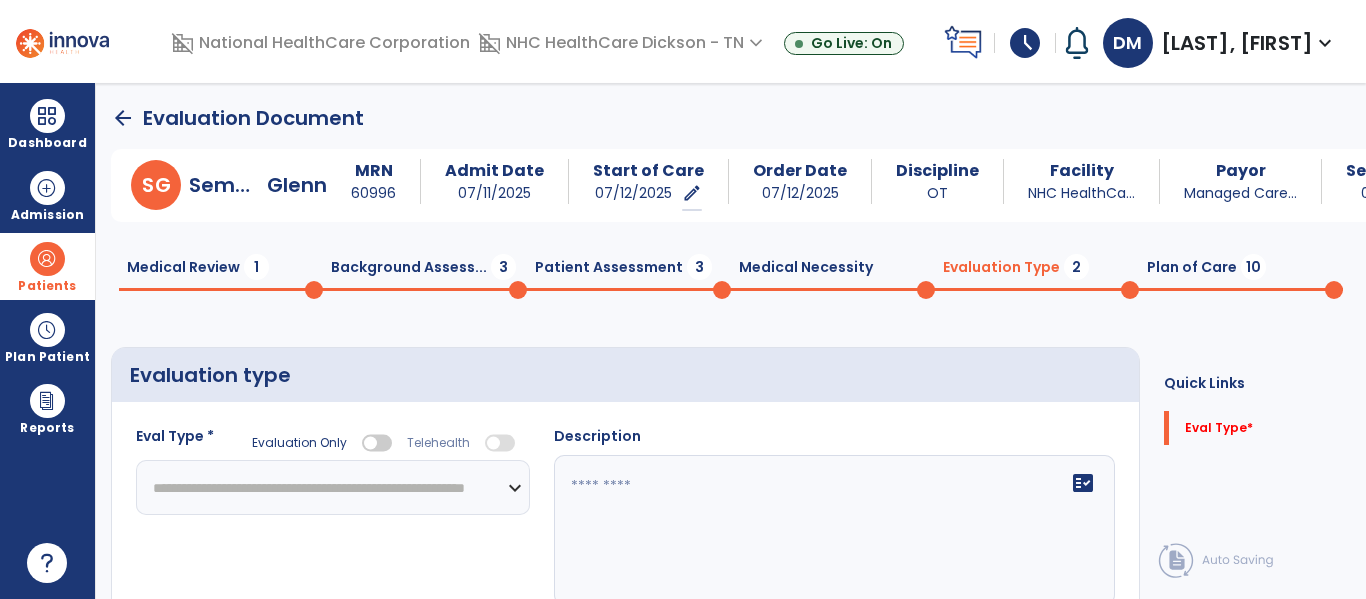 click on "**********" 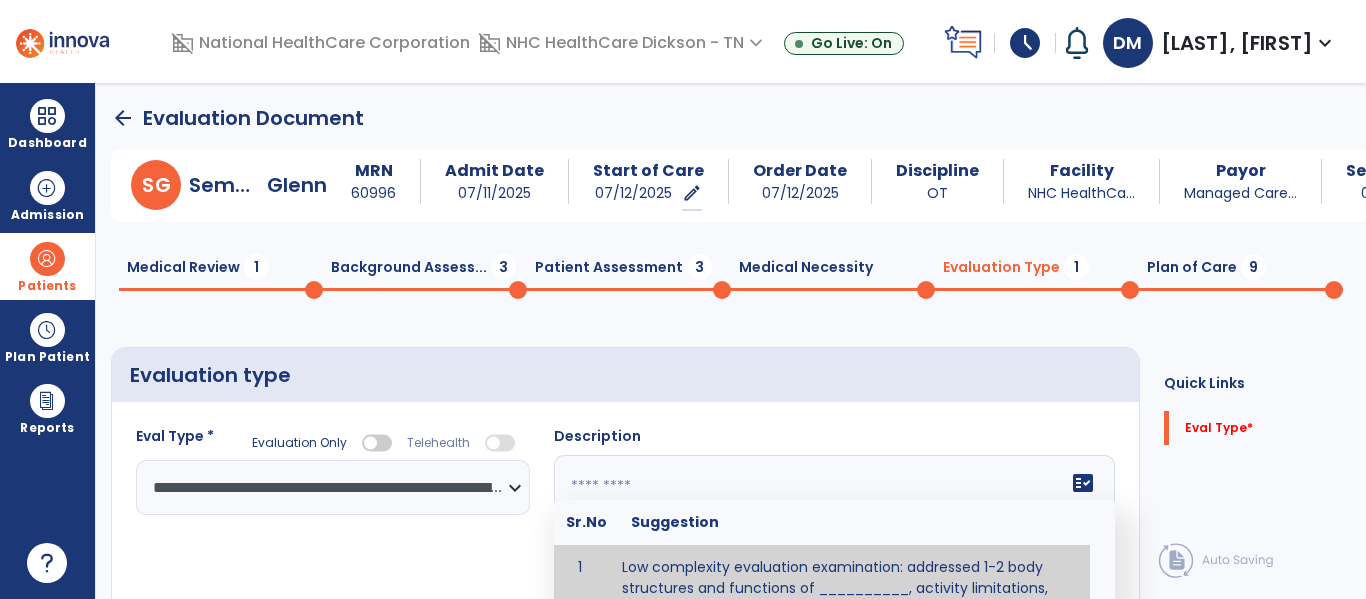 click on "fact_check  Sr.No Suggestion 1 Low complexity evaluation examination: addressed 1-2 body structures and functions of __________, activity limitations, and/or participation restrictions of ____________. 2 Moderate Complexity evaluation examination: addressed 3 or more body structures and functions of ________, activity limitations, and/or participation restrictions of _______. 3 High Complexity evaluation examination: addressed 4 or more body structures and functions of _______, activity limitations, and/or participation restrictions of _________" 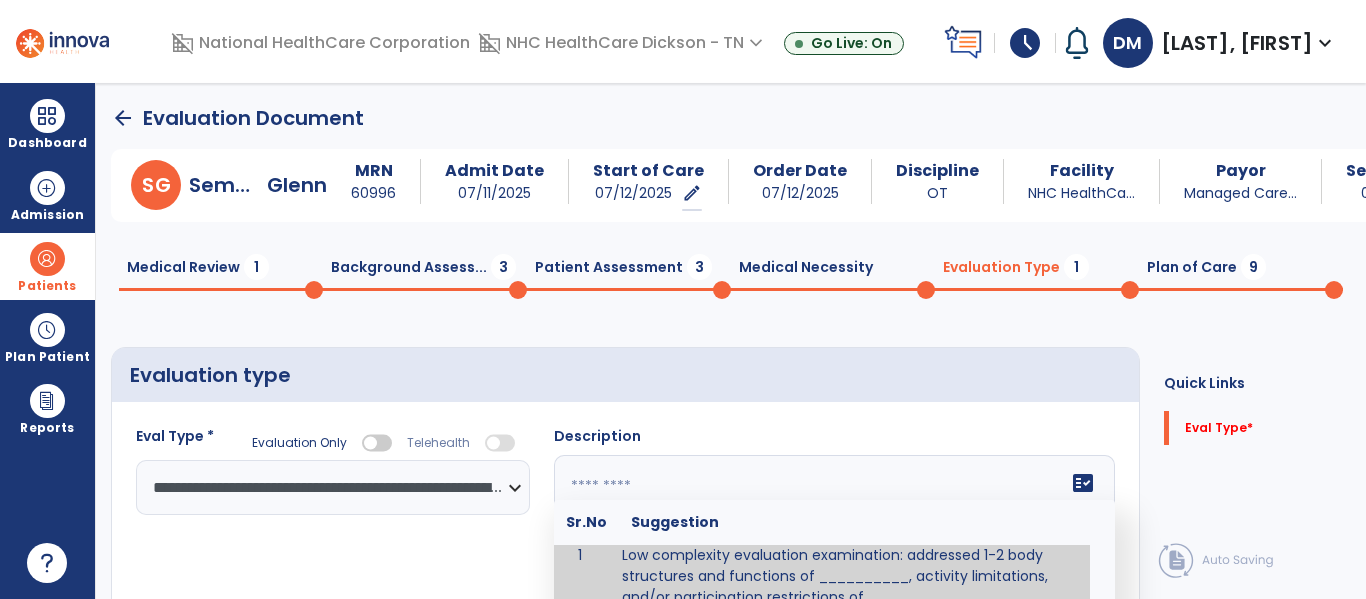 scroll, scrollTop: 13, scrollLeft: 0, axis: vertical 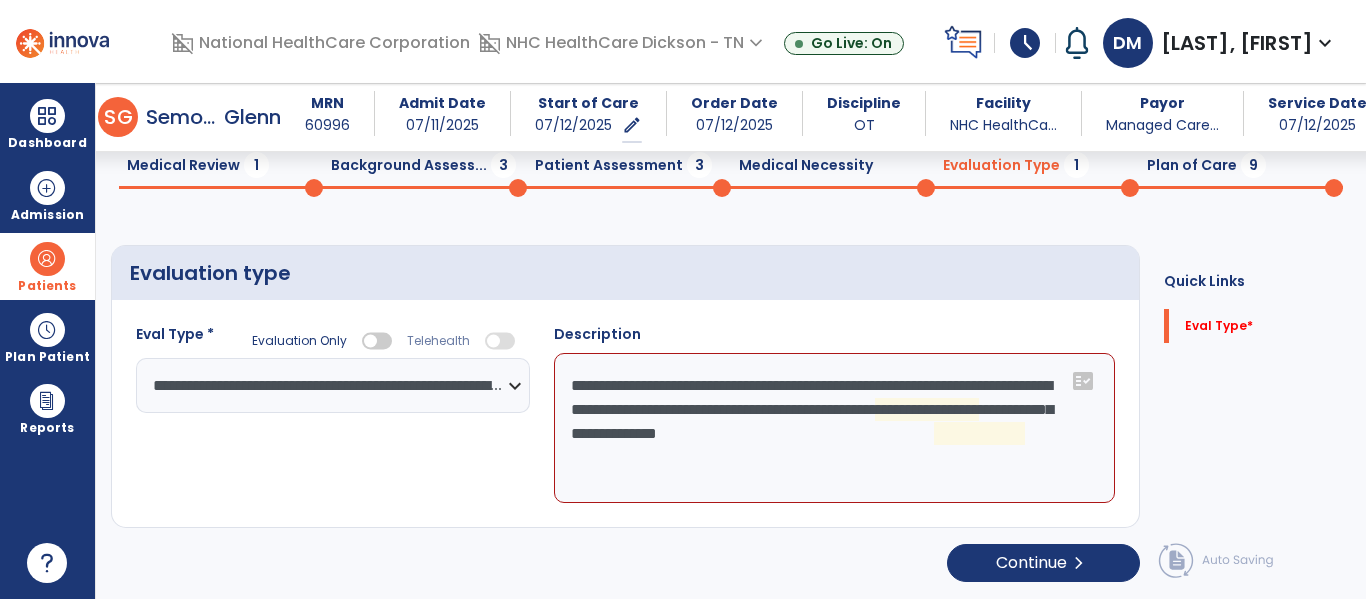 click on "**********" 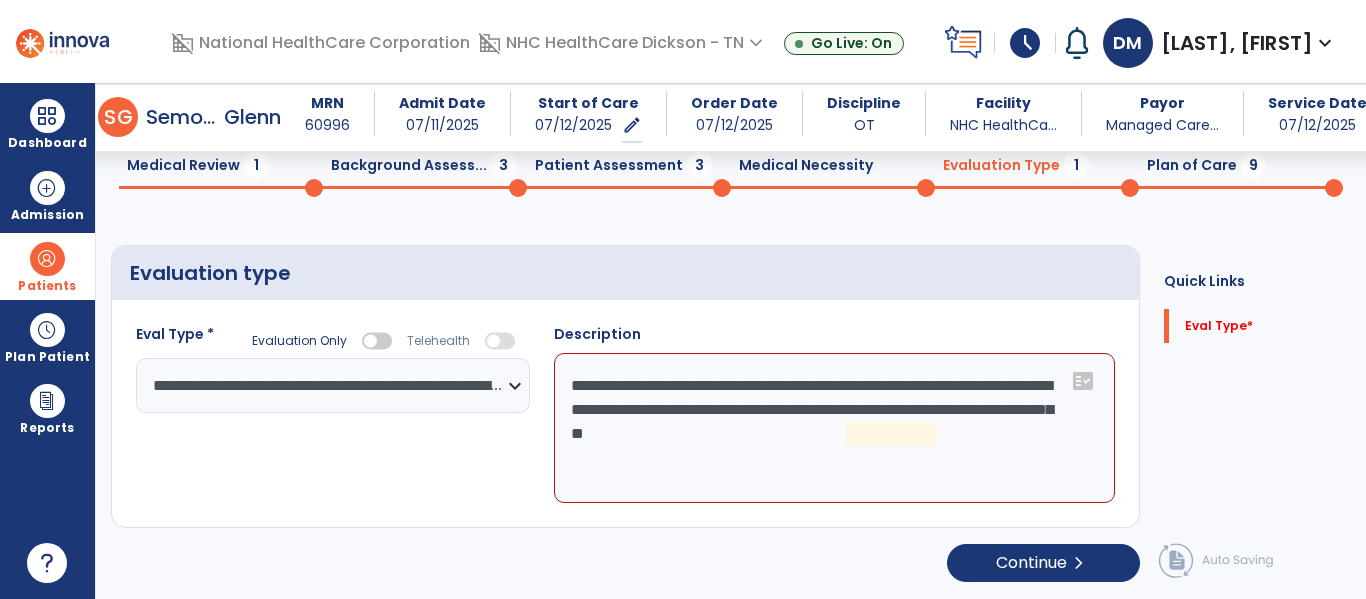 click on "**********" 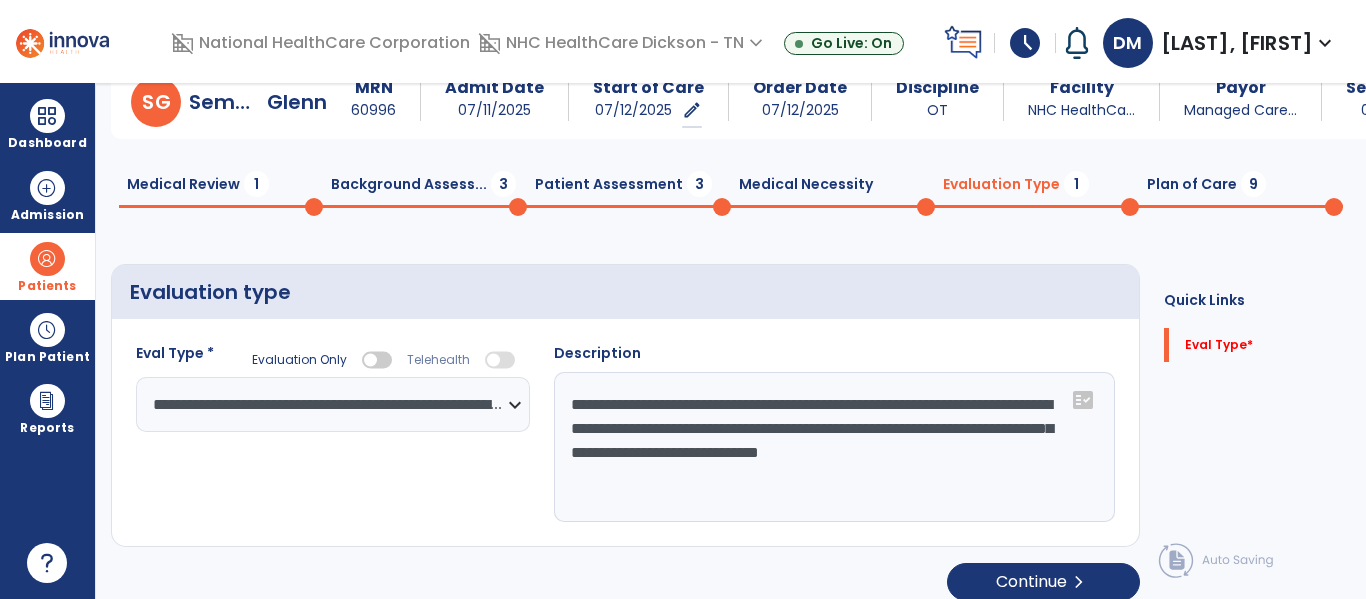 scroll, scrollTop: 0, scrollLeft: 0, axis: both 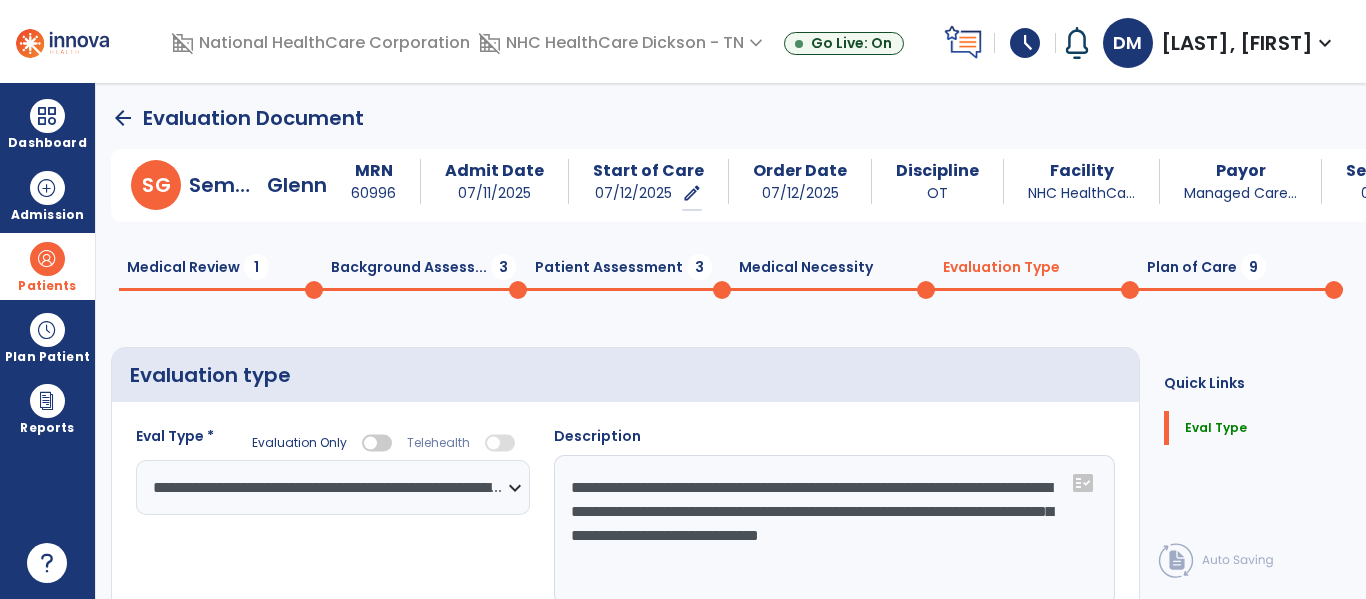 type on "**********" 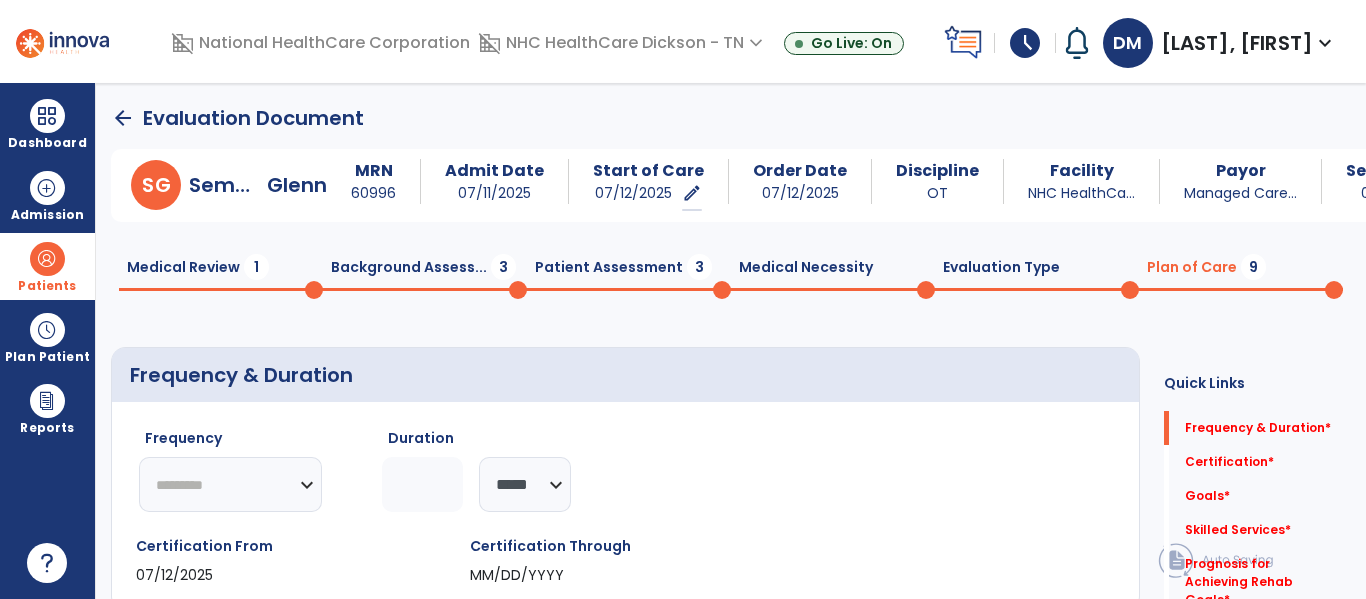 click on "********* ** ** ** ** ** ** **" 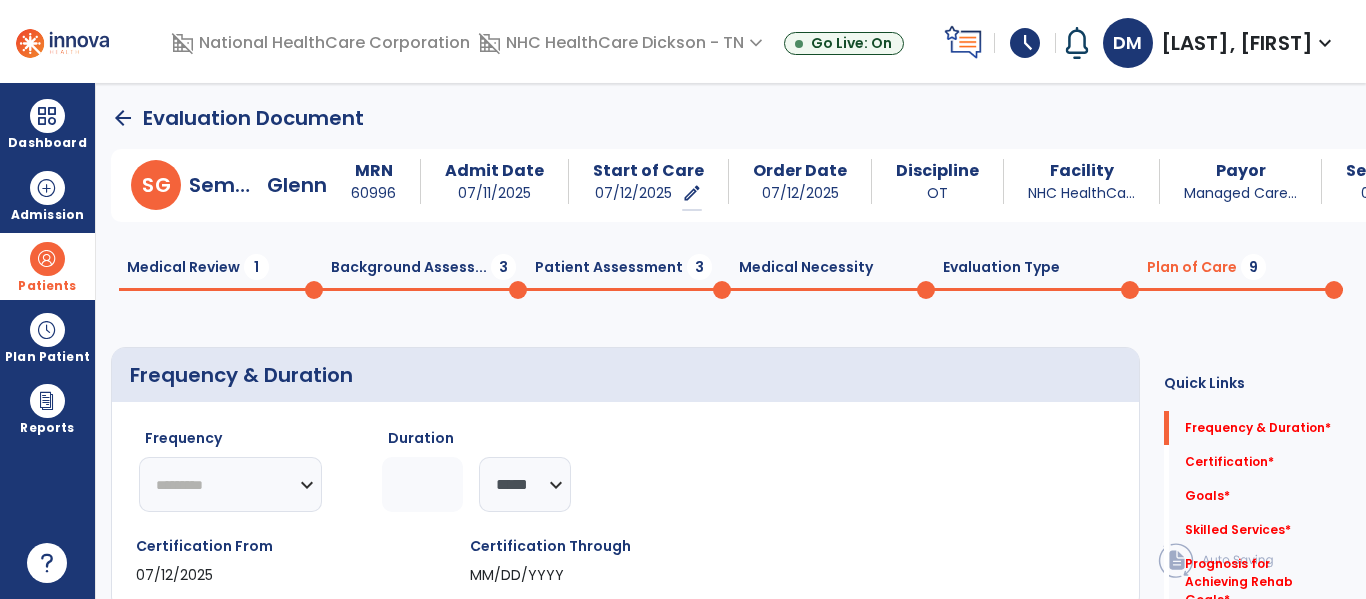 select on "**" 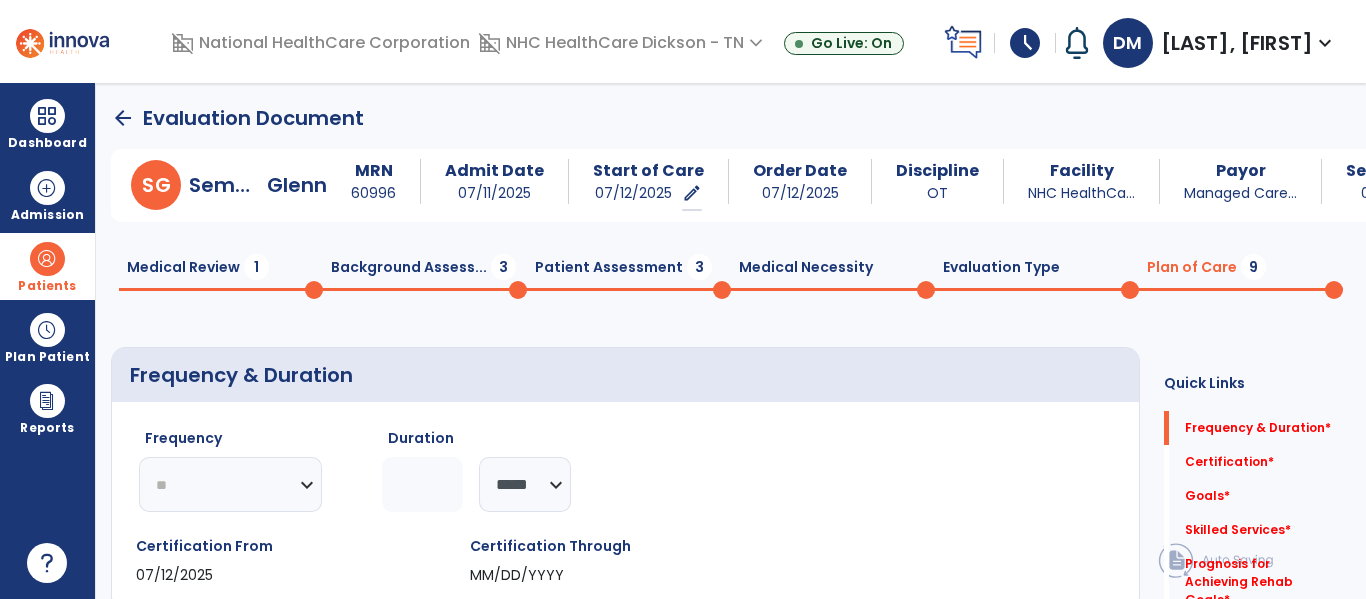 click on "********* ** ** ** ** ** ** **" 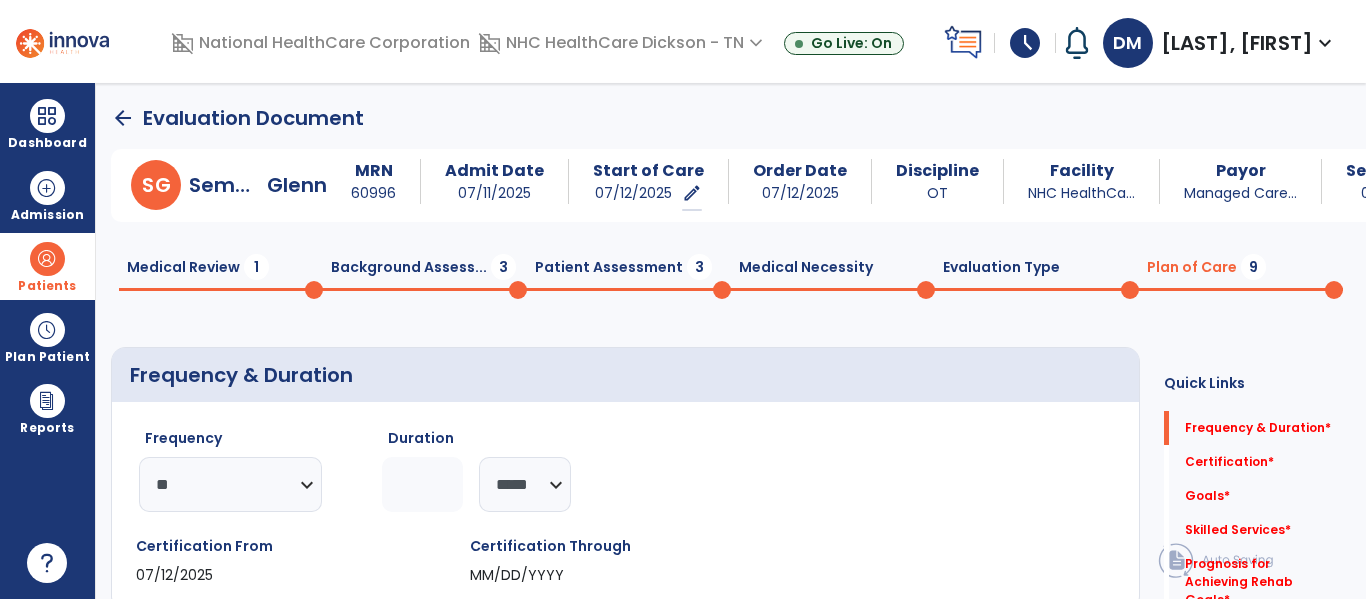 click 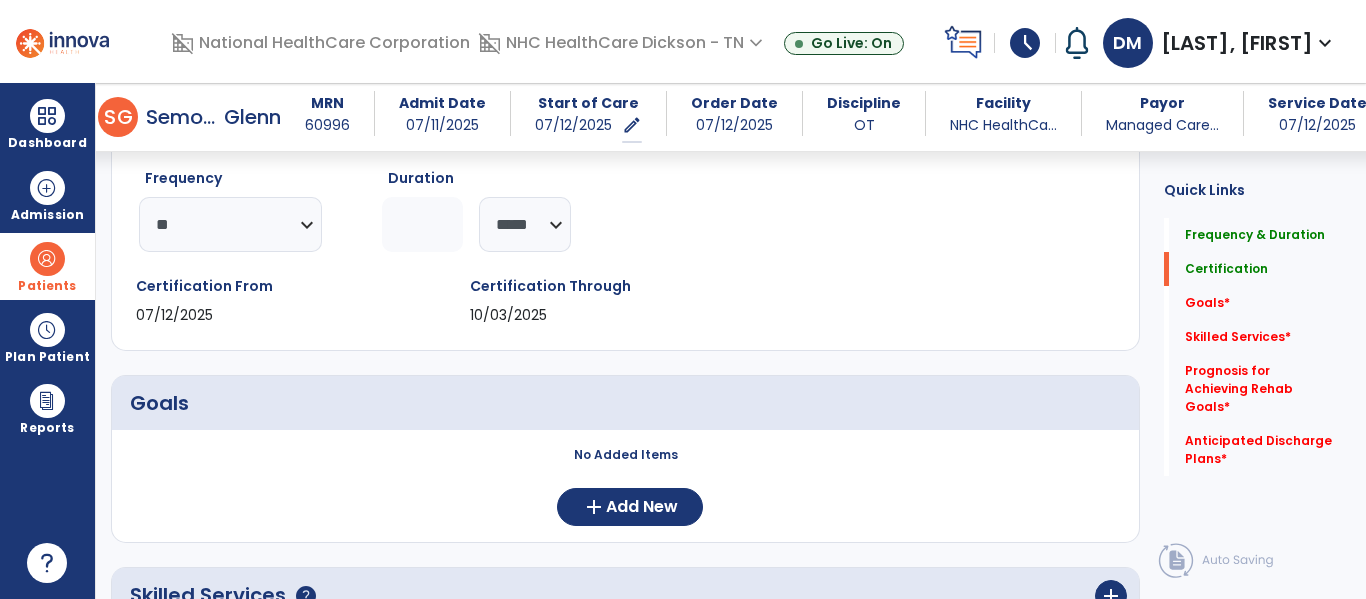 scroll, scrollTop: 510, scrollLeft: 0, axis: vertical 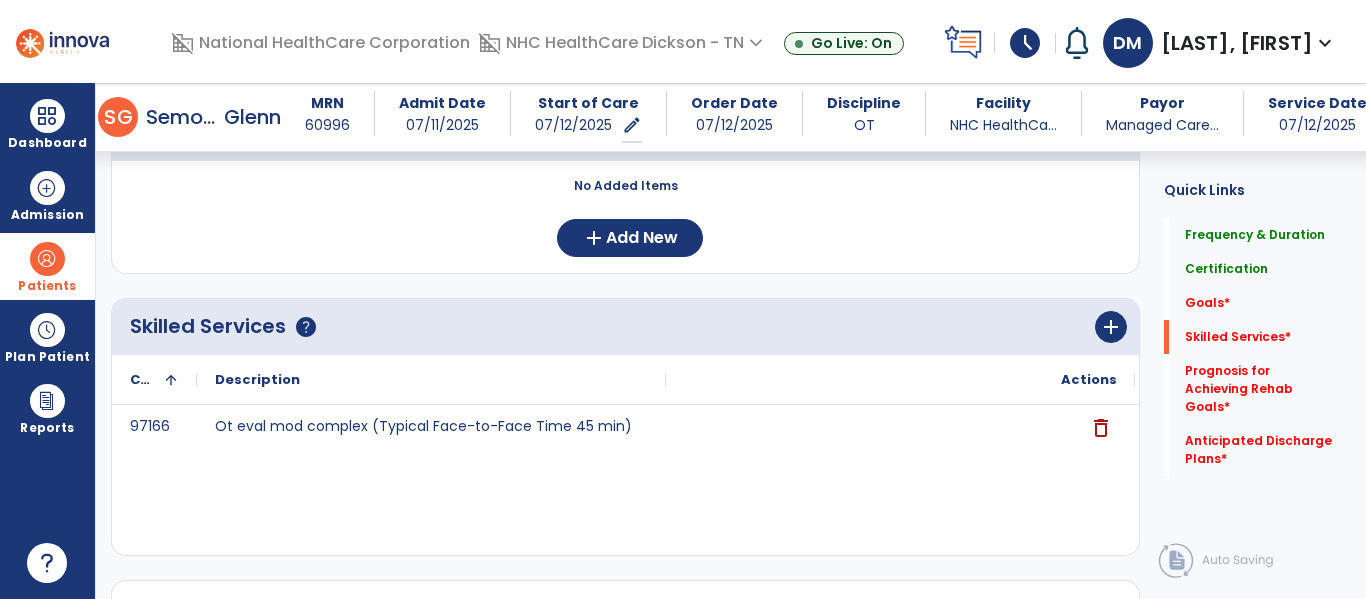 type on "**" 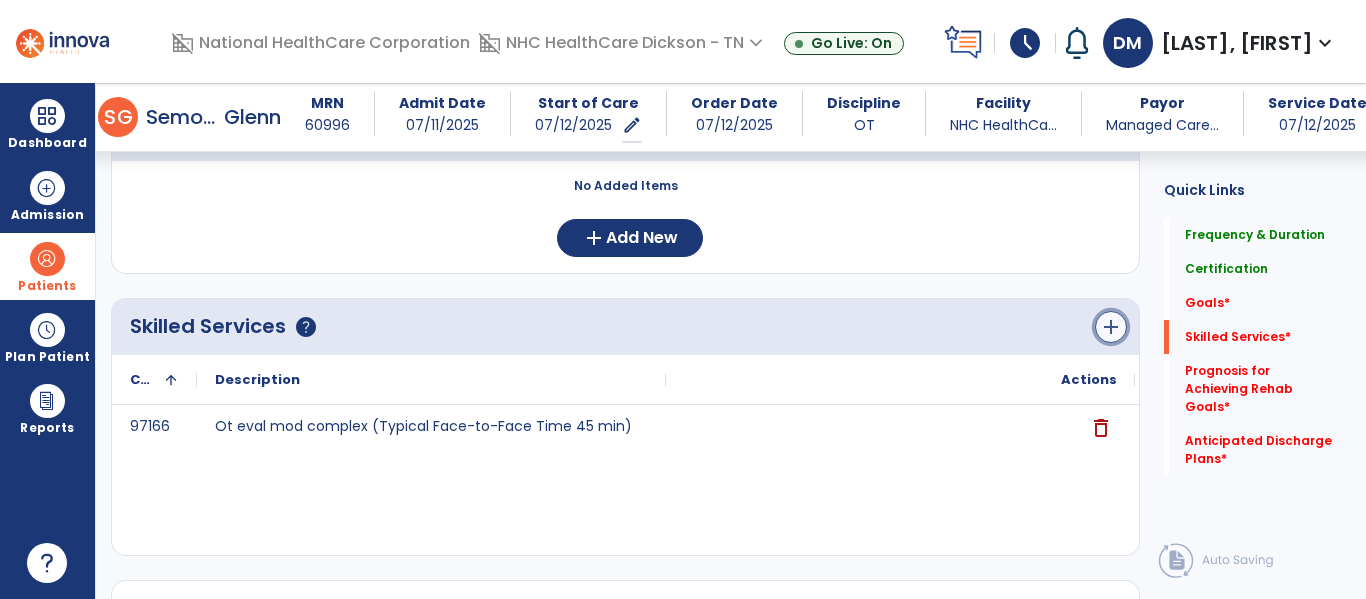 click on "add" 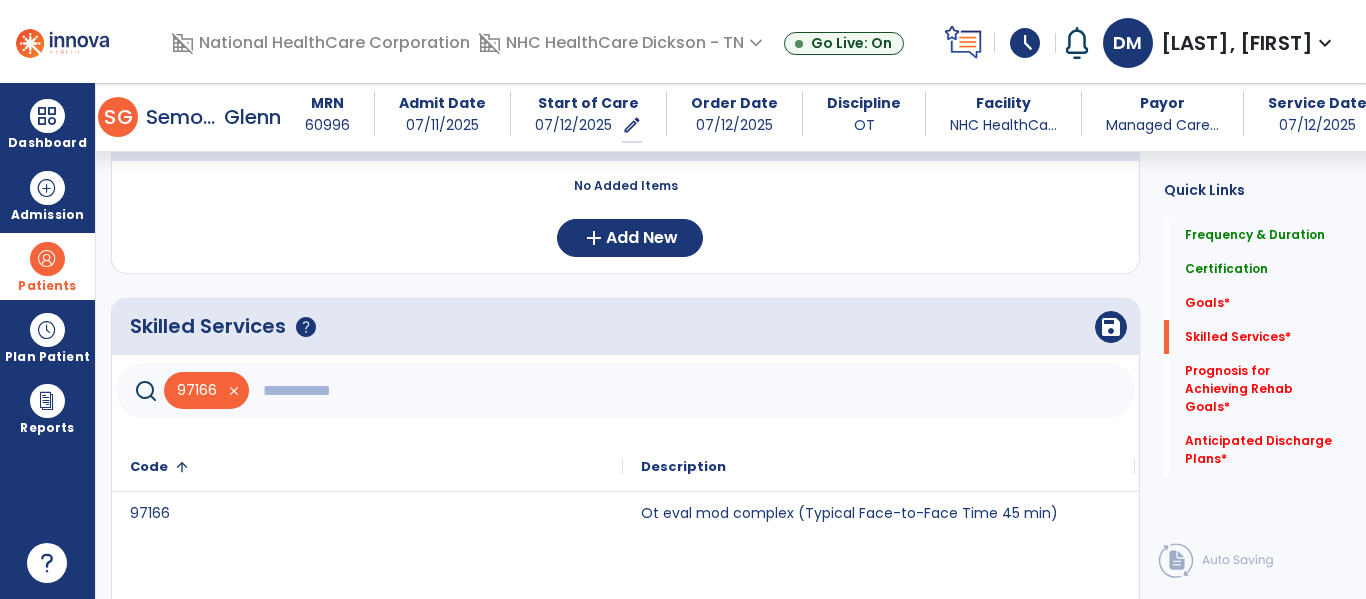 click 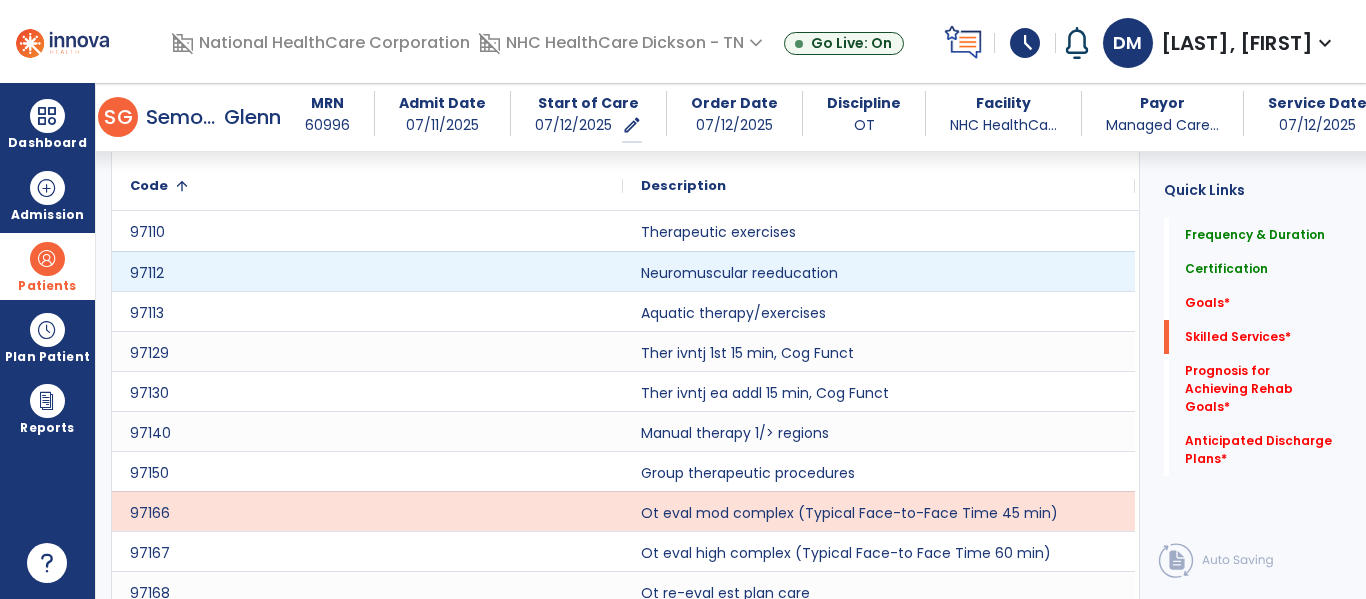 scroll, scrollTop: 850, scrollLeft: 0, axis: vertical 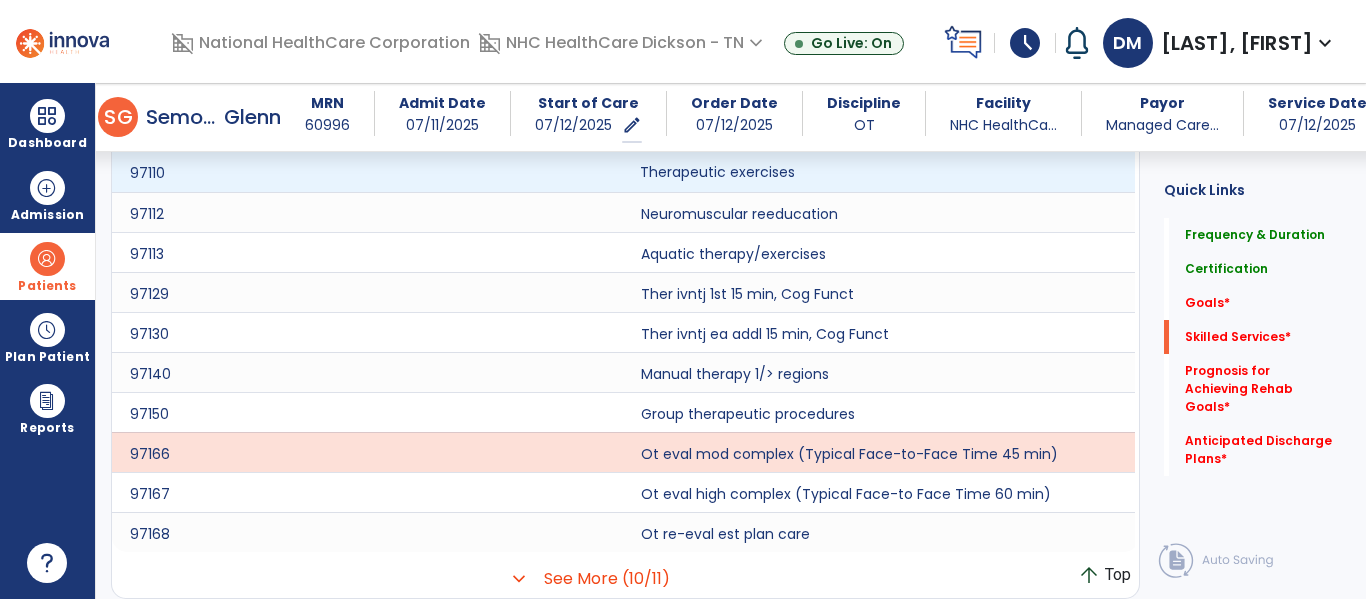 click on "Therapeutic exercises" 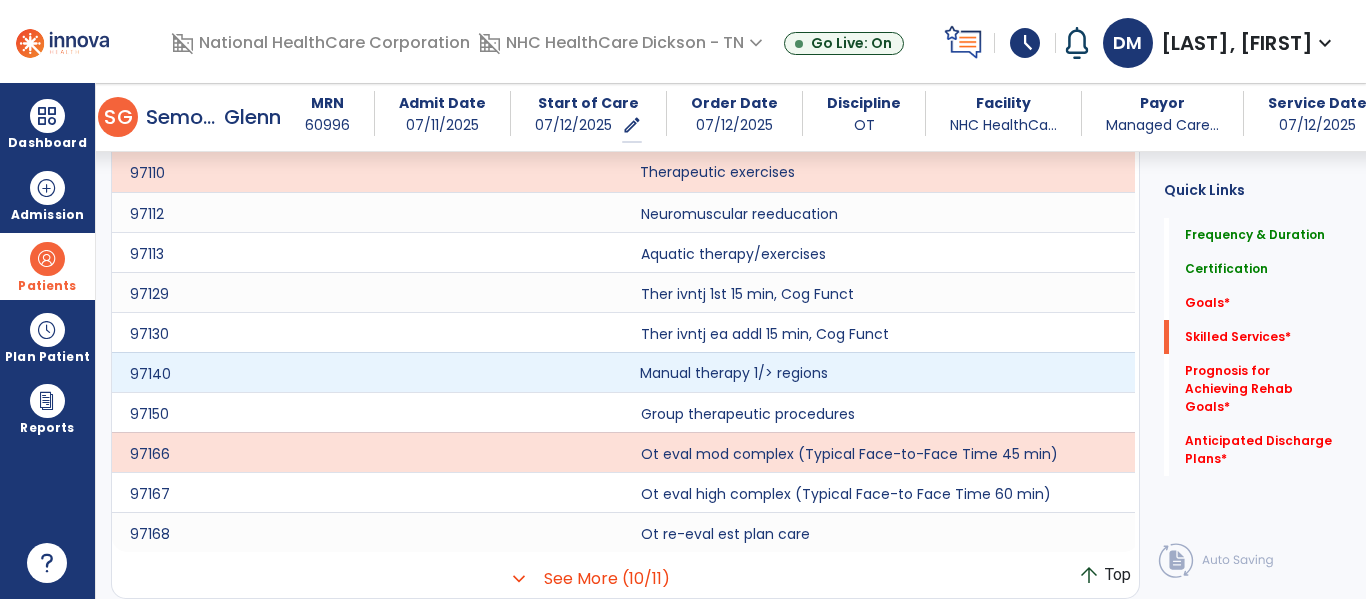 click on "Manual therapy 1/> regions" 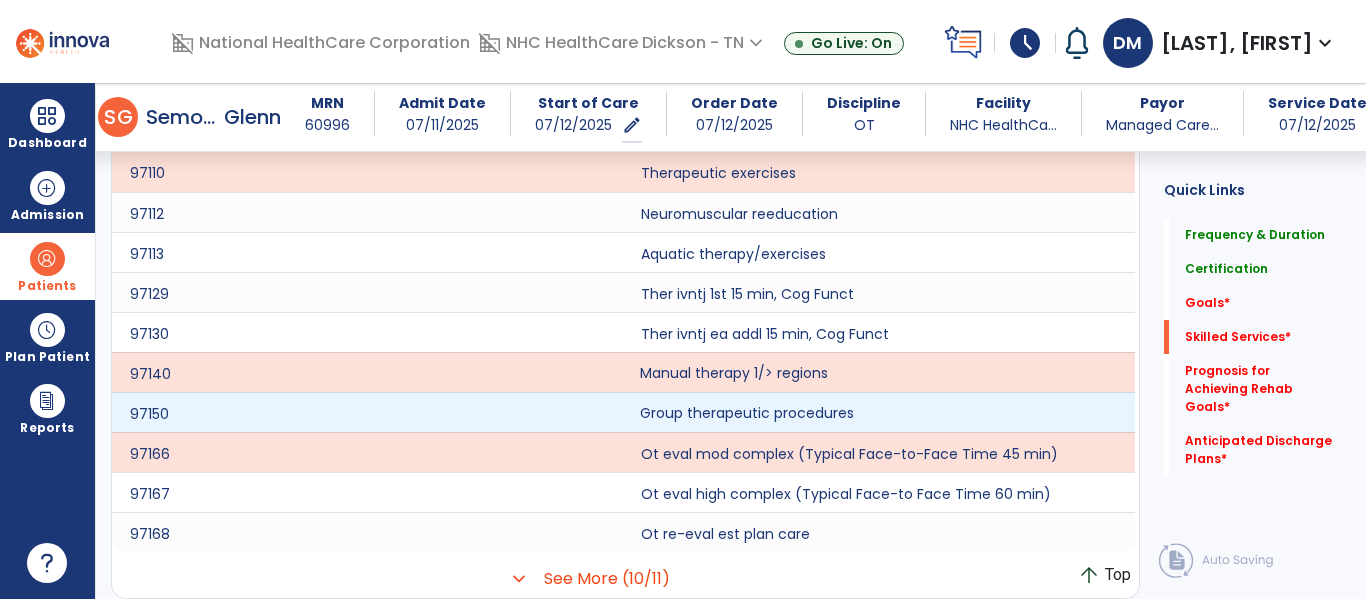 click on "Group therapeutic procedures" 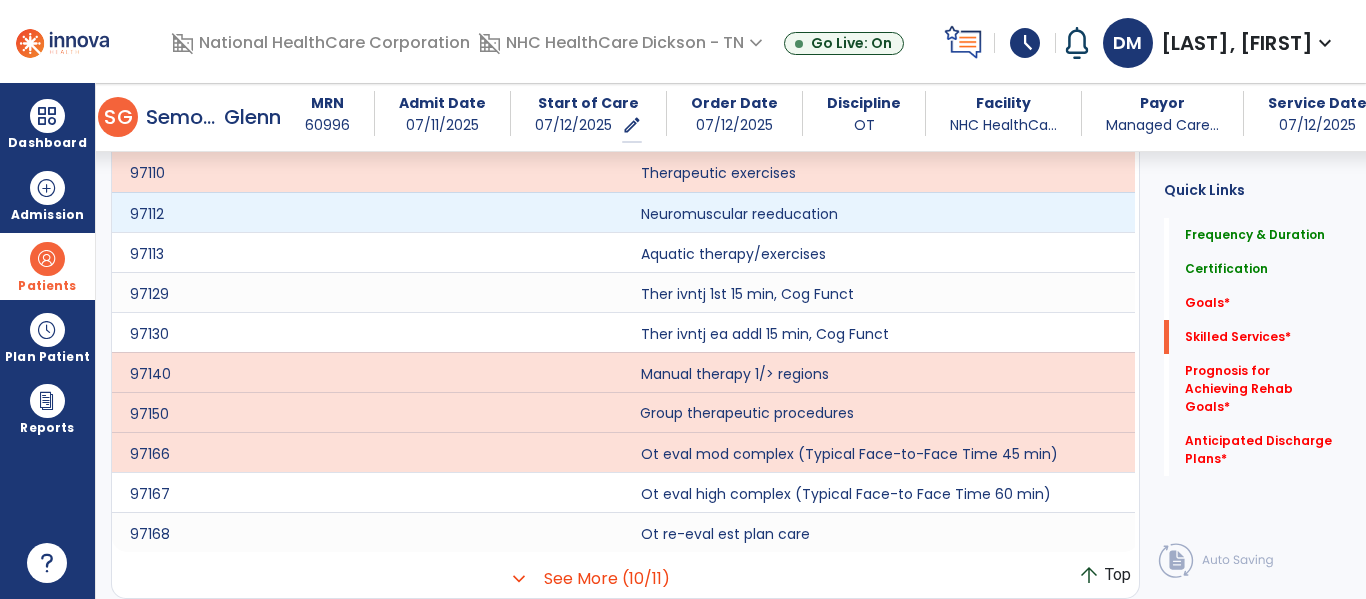 scroll, scrollTop: 669, scrollLeft: 0, axis: vertical 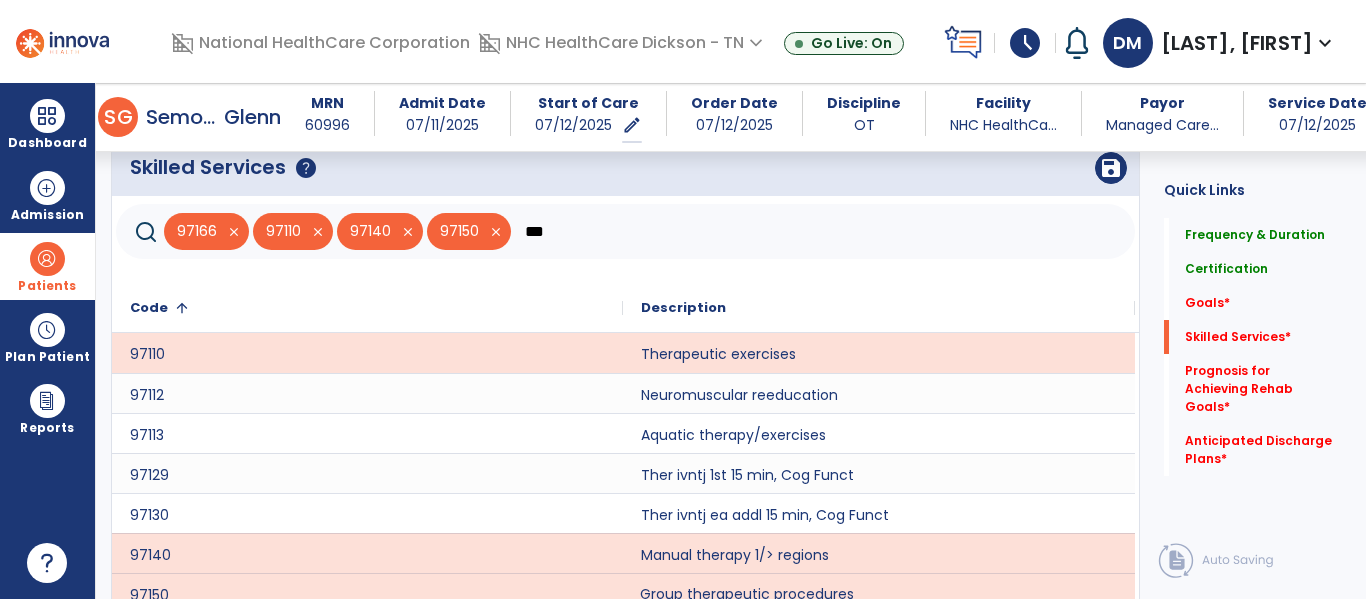 click on "***" 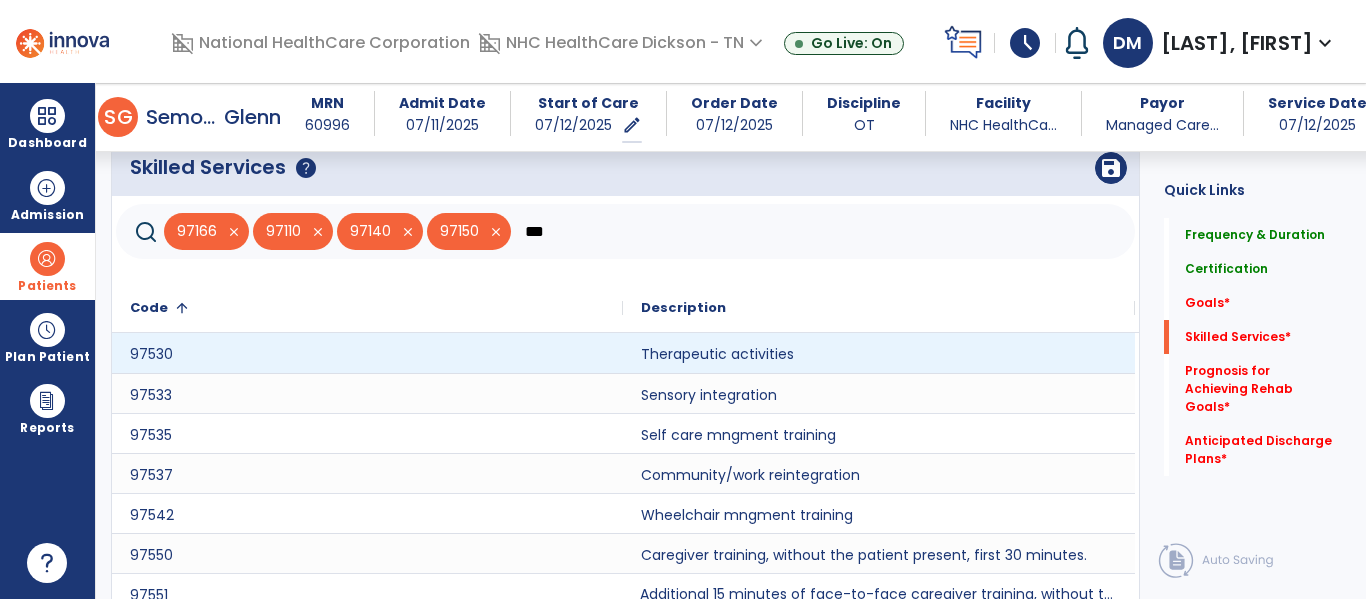 type on "***" 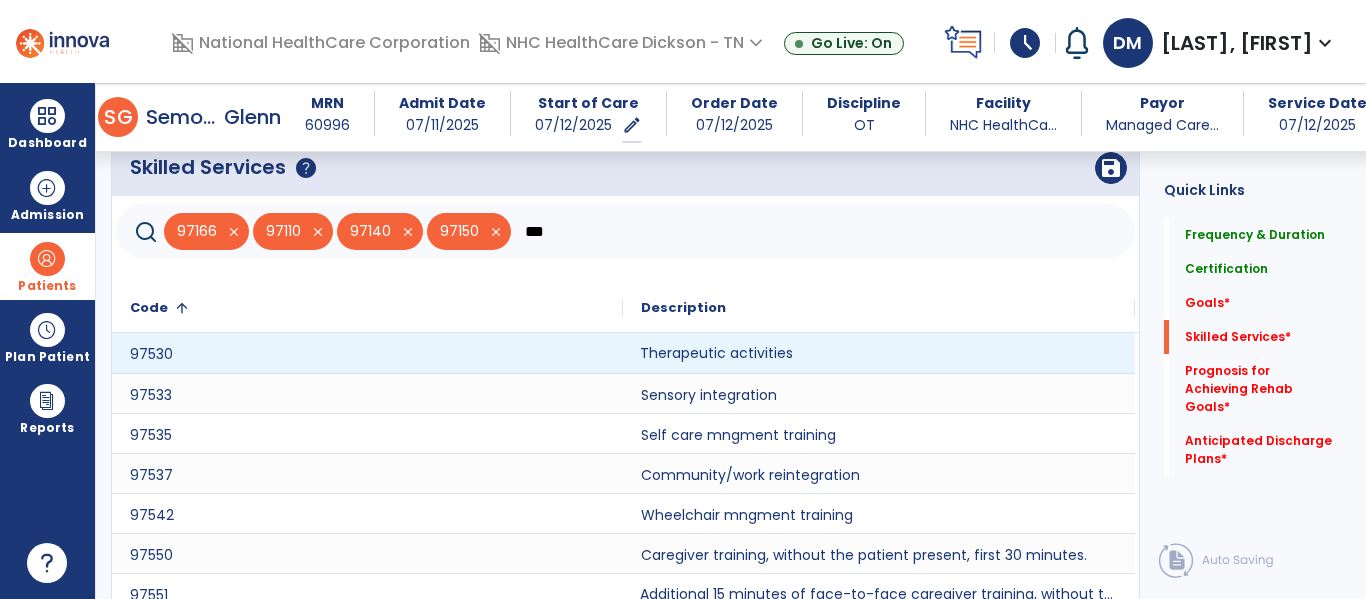 click on "Therapeutic activities" 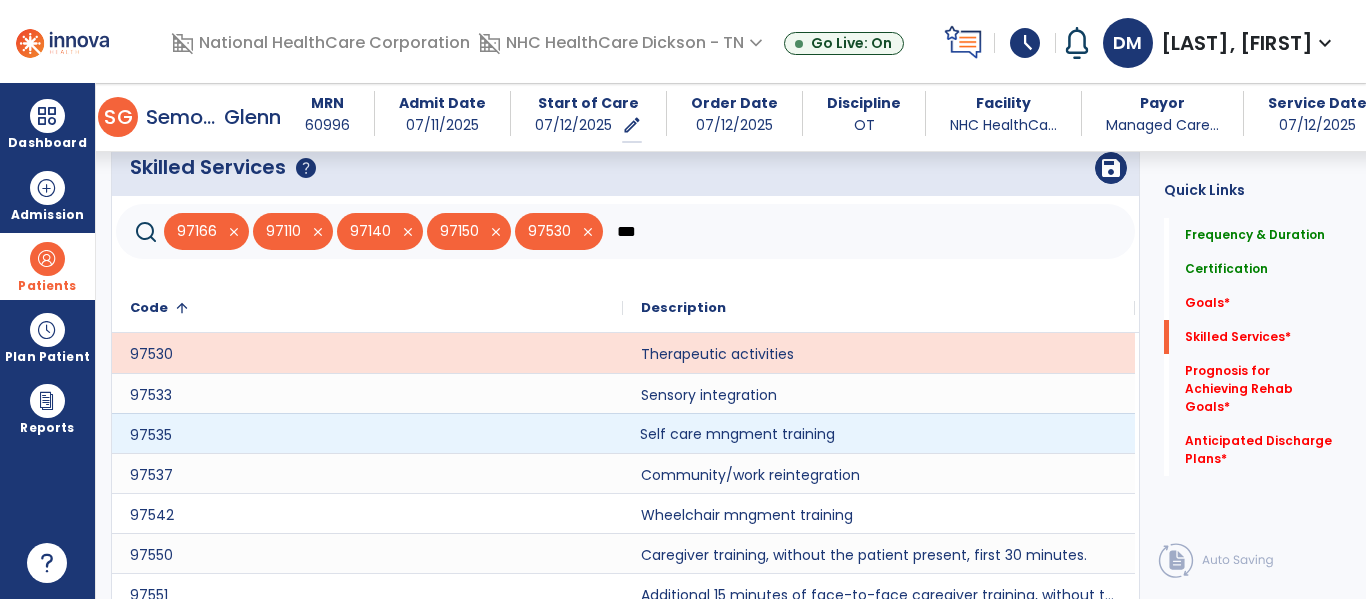 click on "Self care mngment training" 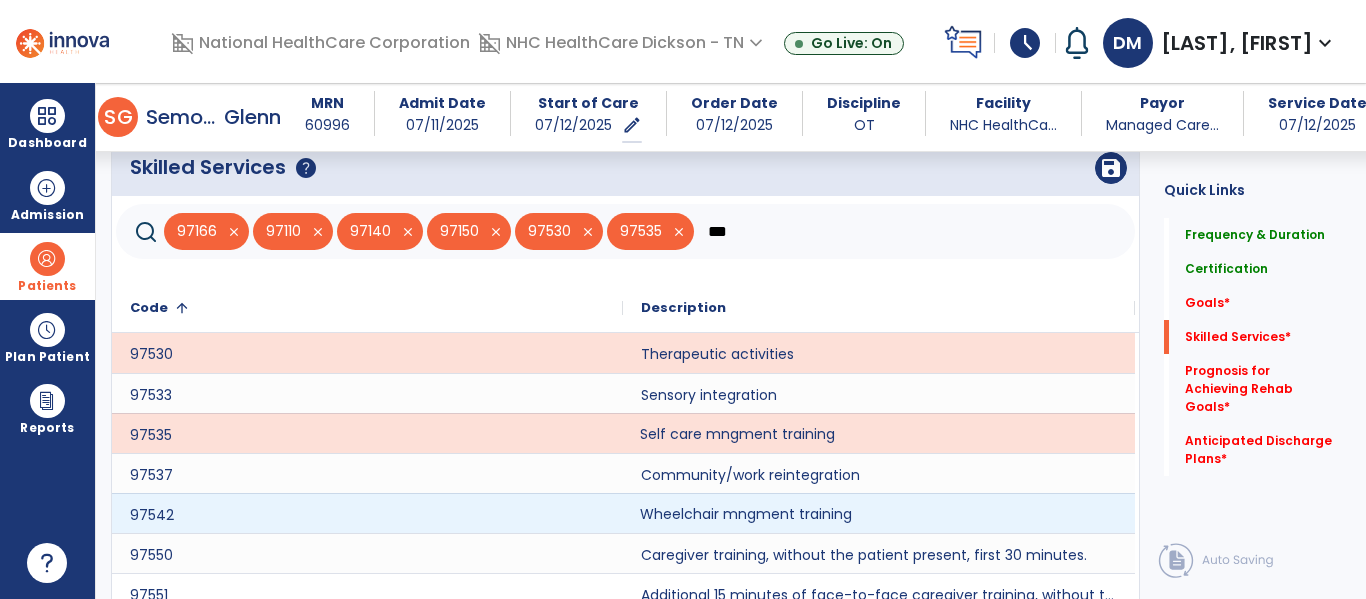 click on "Wheelchair mngment training" 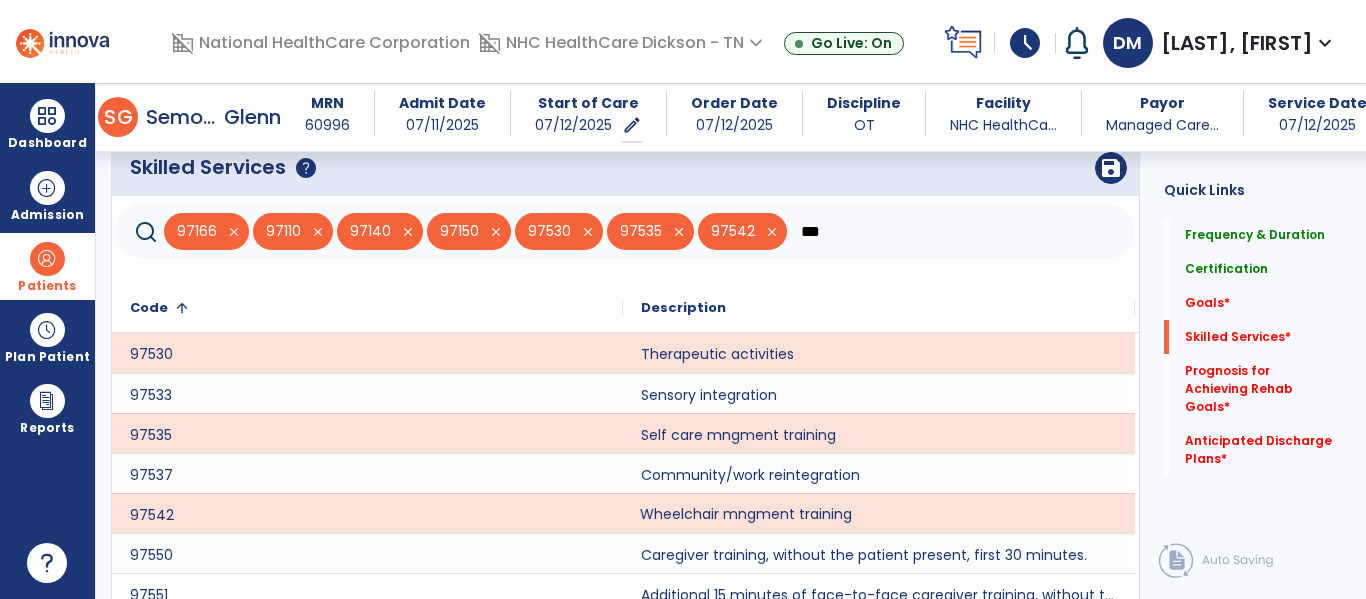 click on "Wheelchair mngment training" 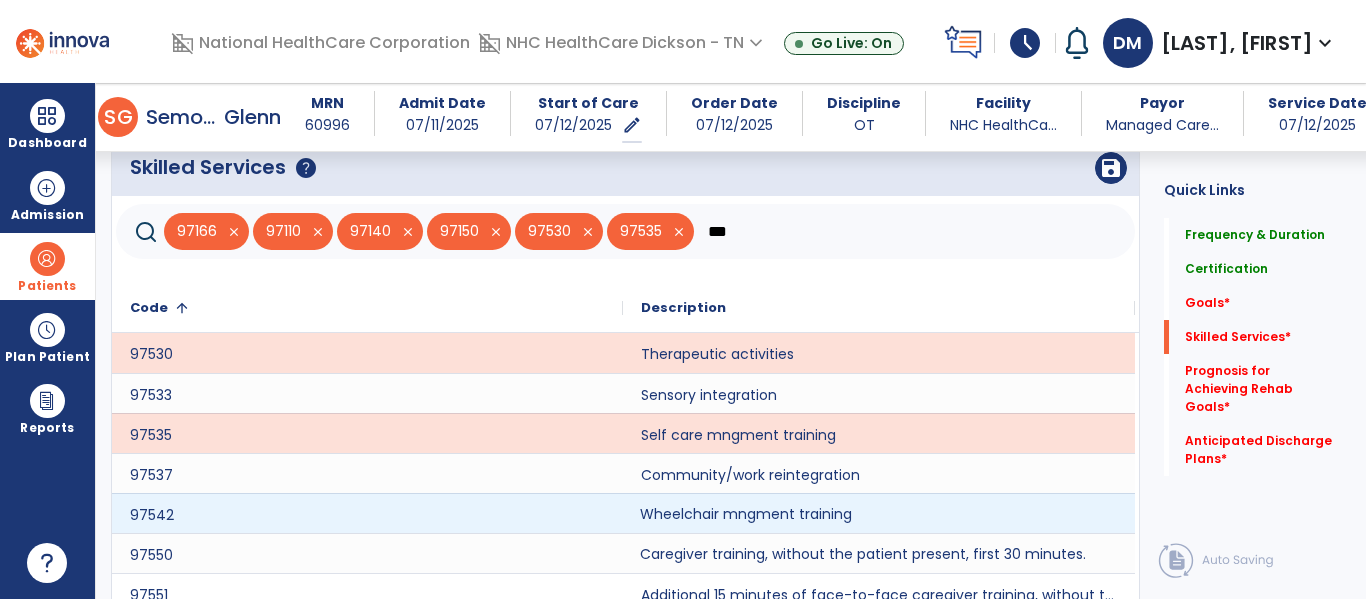 click on "Caregiver training, without the patient present, first 30 minutes." 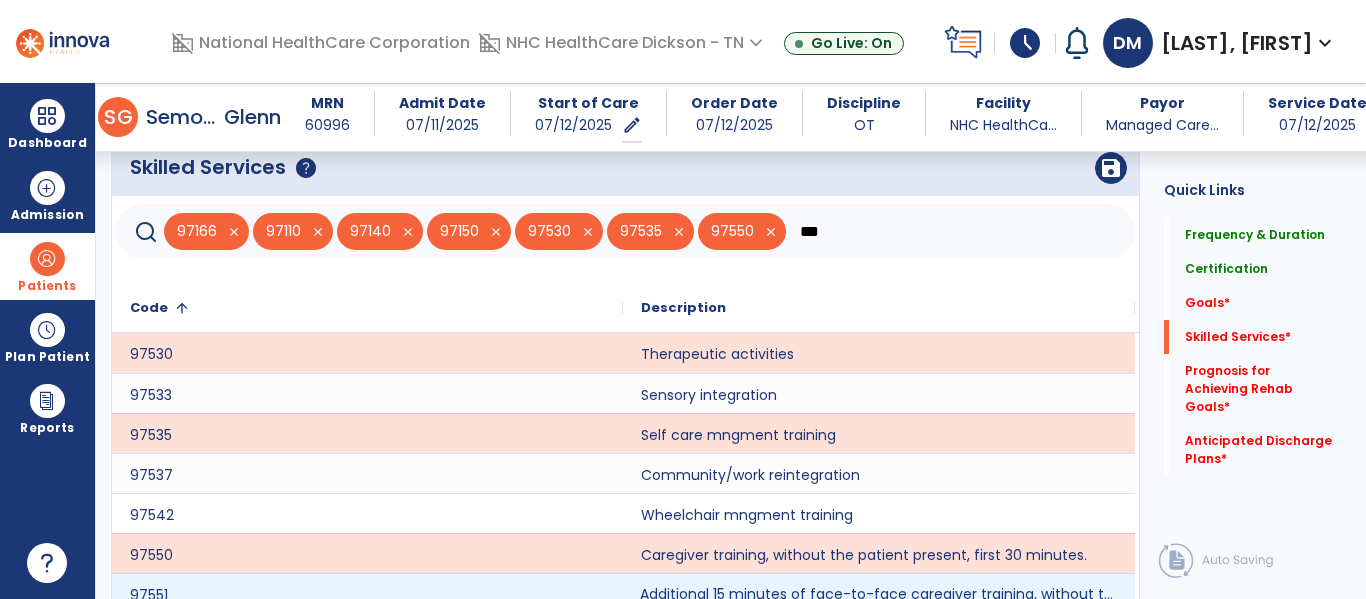 click on "Additional 15 minutes of face-to-face caregiver training, without the patient present, after 97550 is billed." 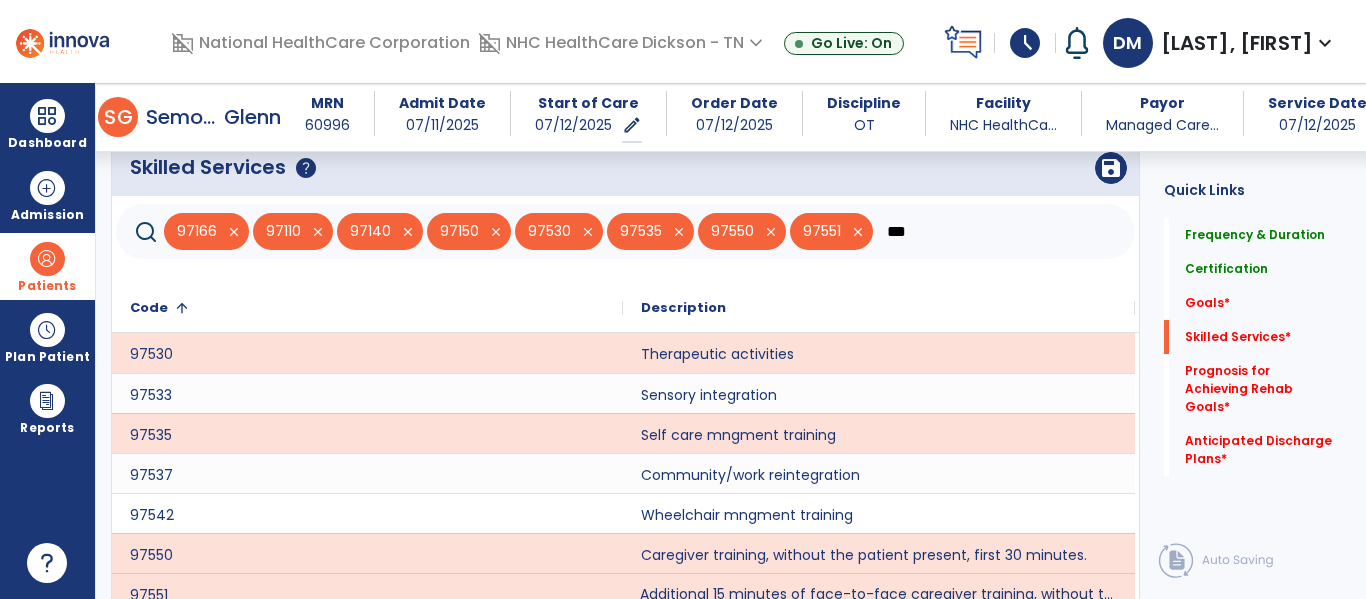 scroll, scrollTop: 684, scrollLeft: 0, axis: vertical 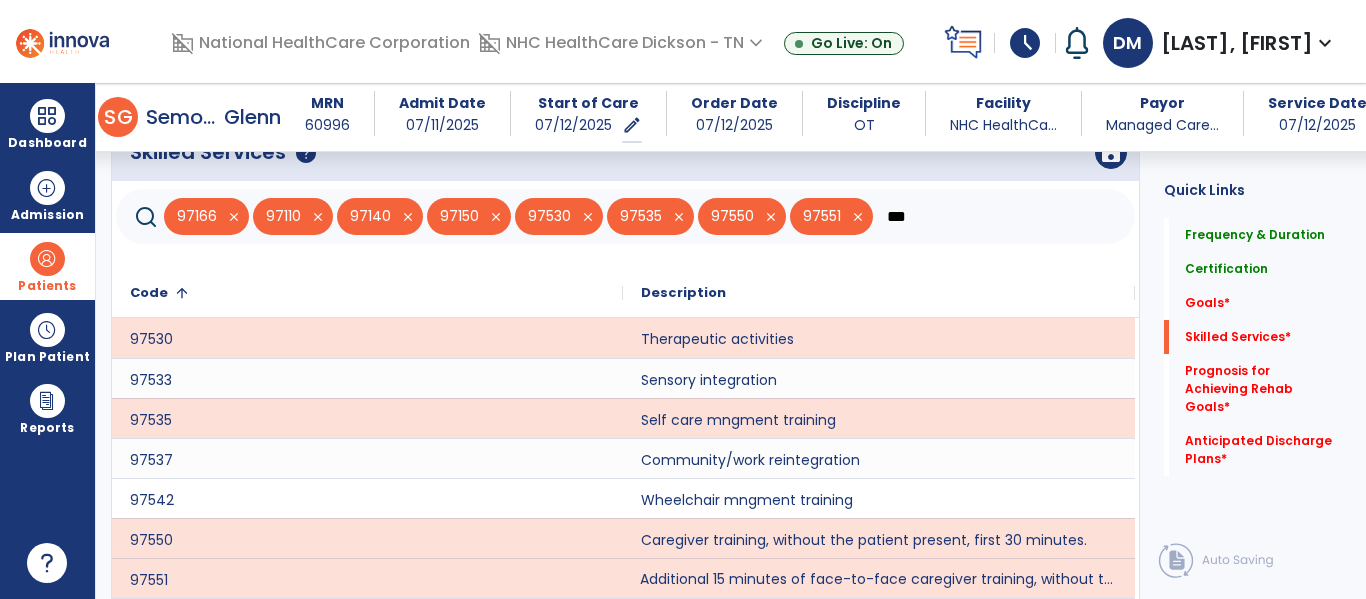 click on "save" 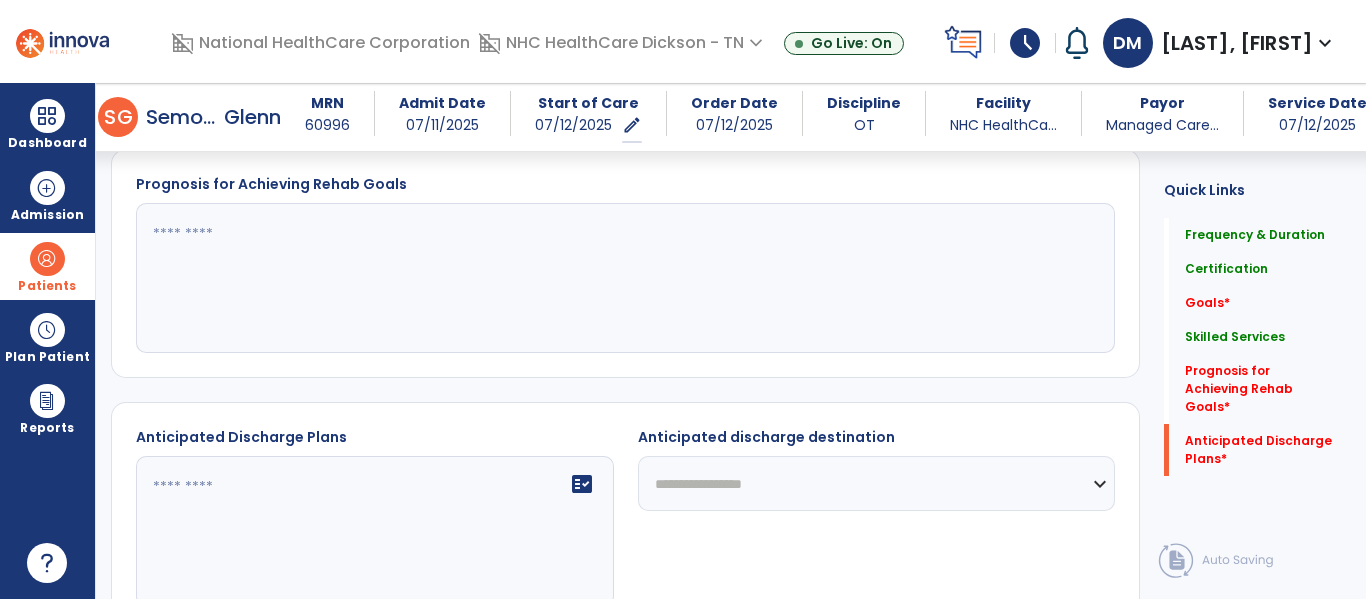 scroll, scrollTop: 1110, scrollLeft: 0, axis: vertical 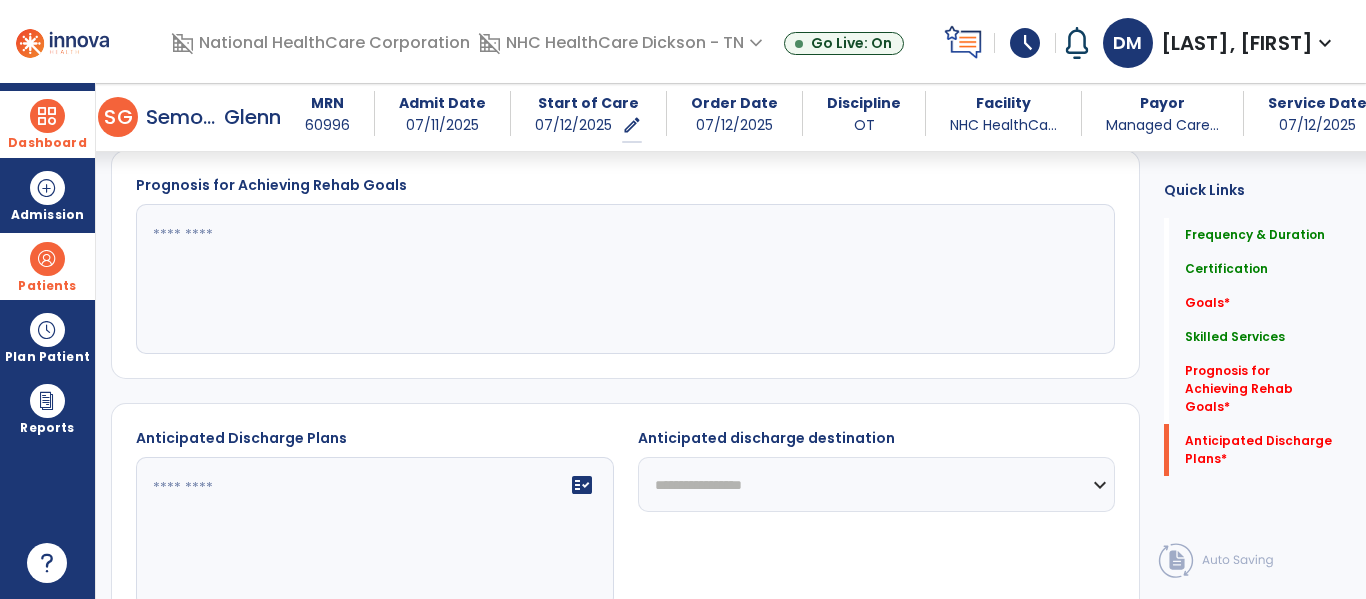 click at bounding box center (47, 116) 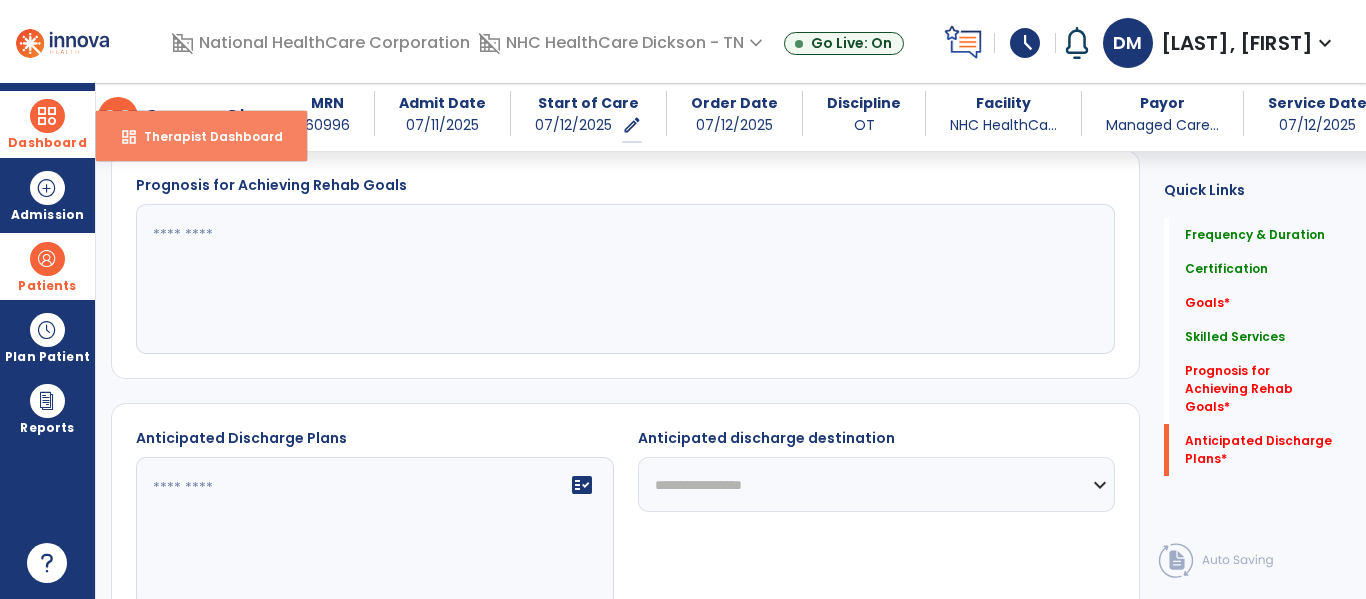 click on "dashboard  Therapist Dashboard" at bounding box center [201, 136] 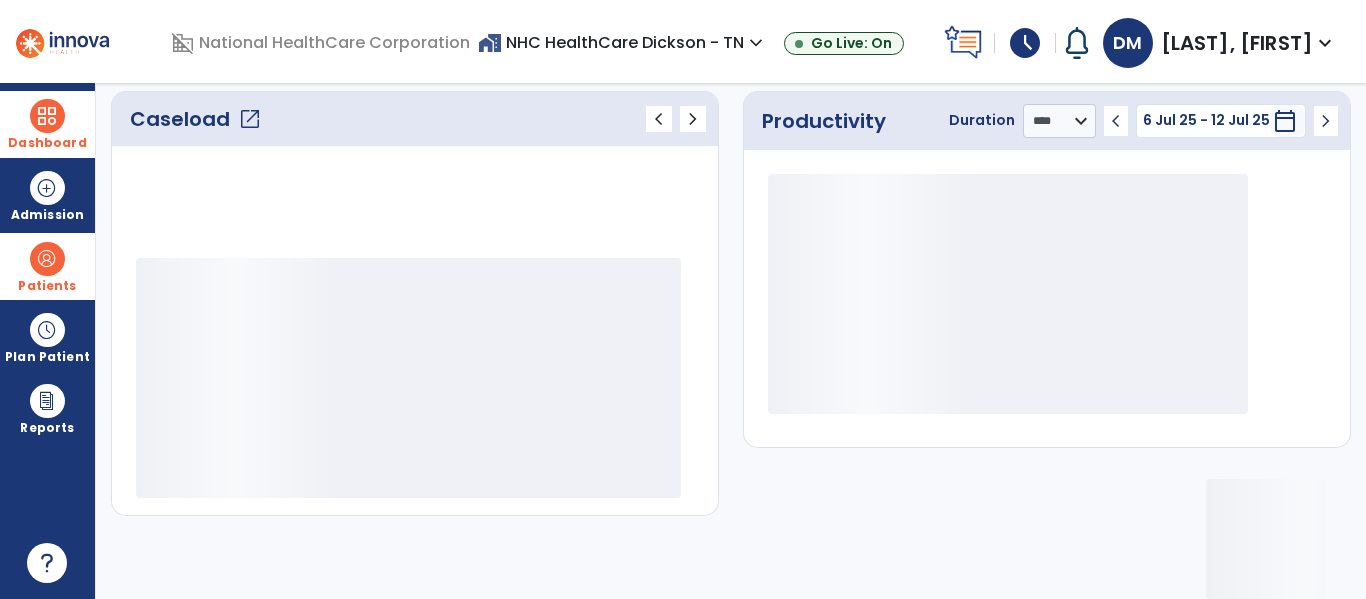 scroll, scrollTop: 277, scrollLeft: 0, axis: vertical 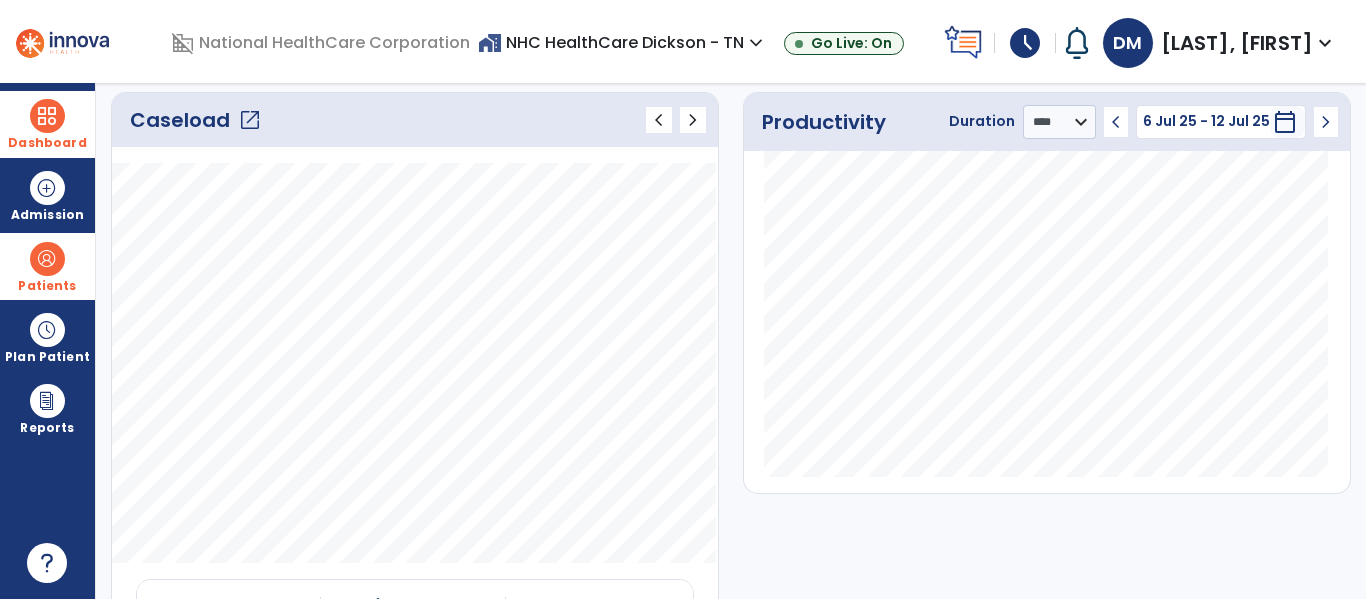 click on "Patients" at bounding box center (47, 266) 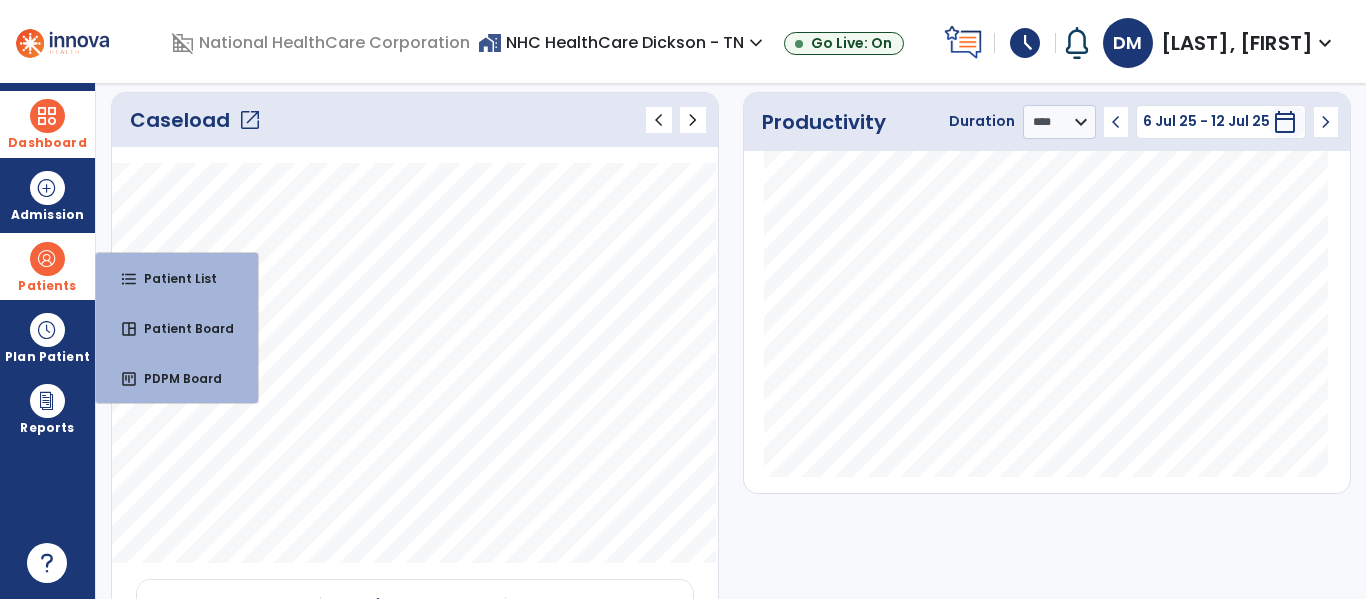 click on "format_list_bulleted  Patient List  space_dashboard  Patient Board  insert_chart  PDPM Board" at bounding box center [177, 328] 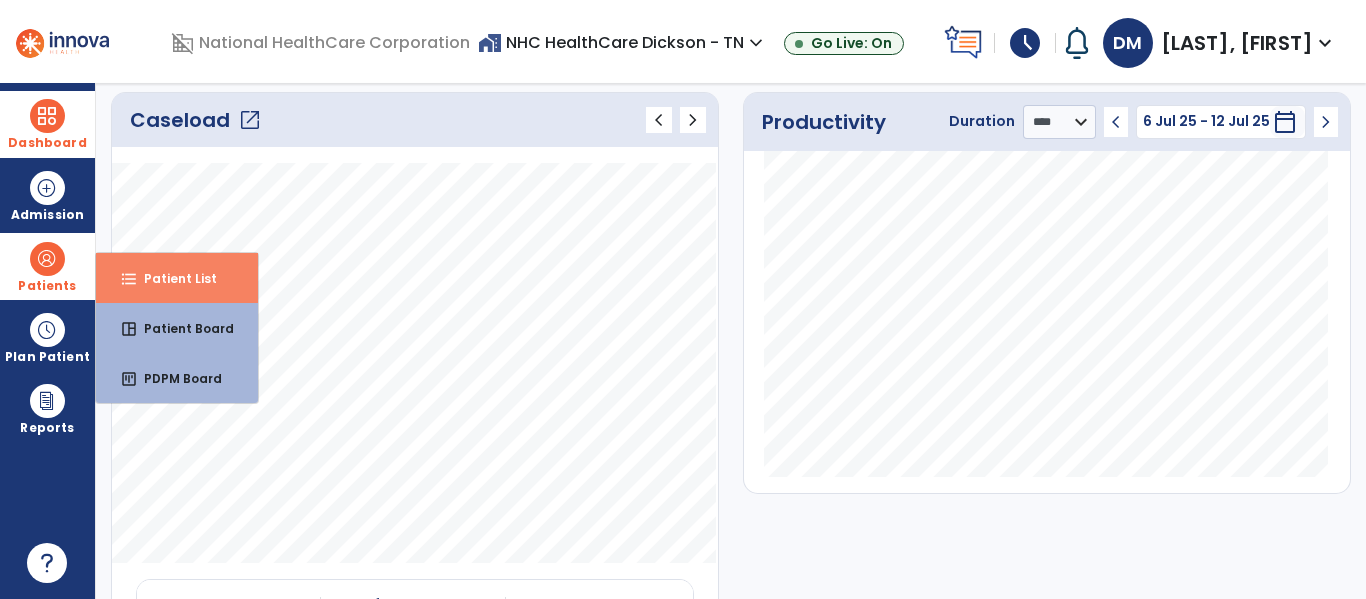 click on "format_list_bulleted  Patient List" at bounding box center [177, 278] 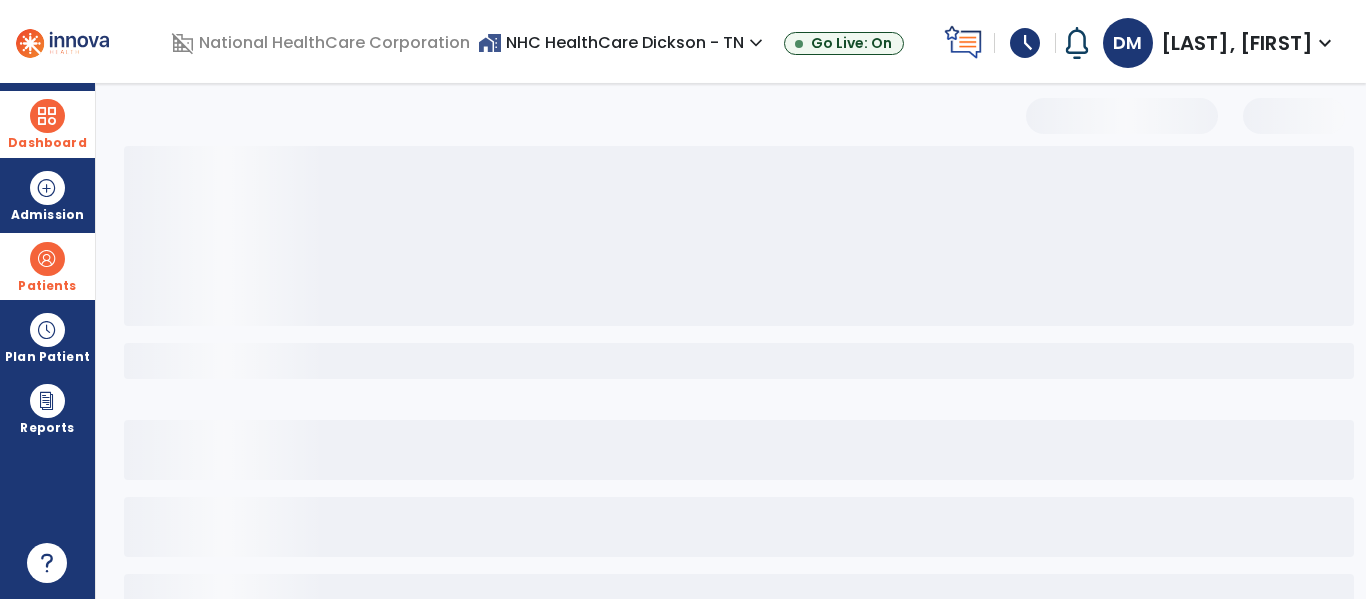 scroll, scrollTop: 144, scrollLeft: 0, axis: vertical 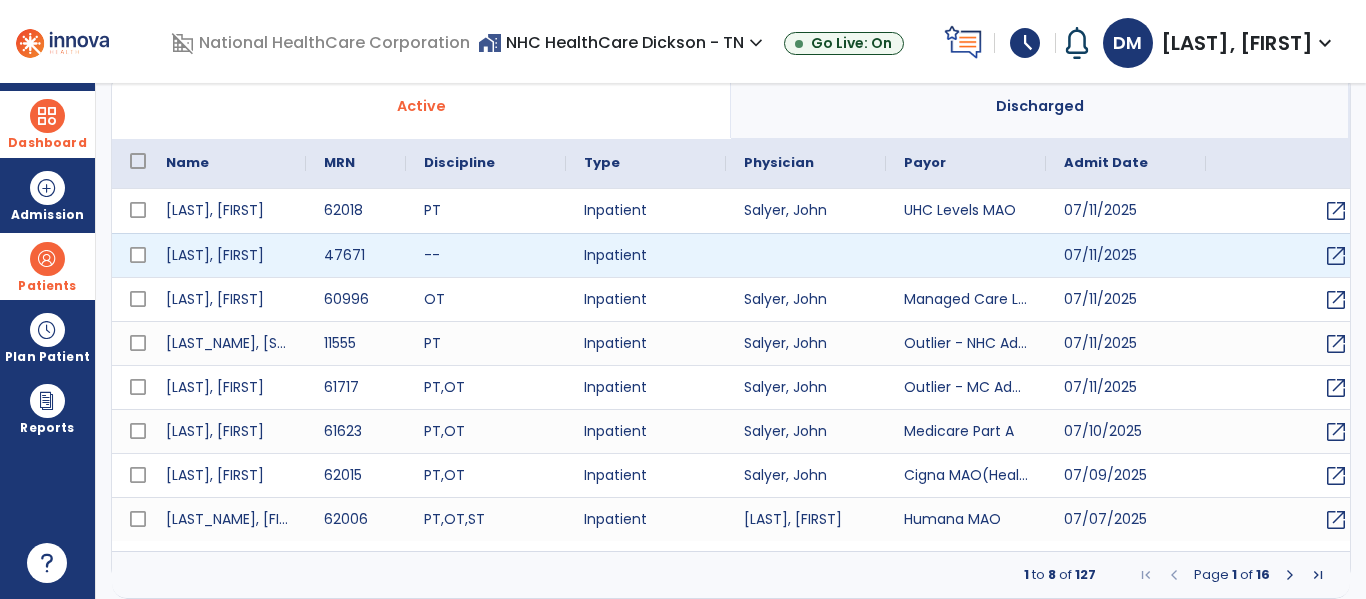 select on "***" 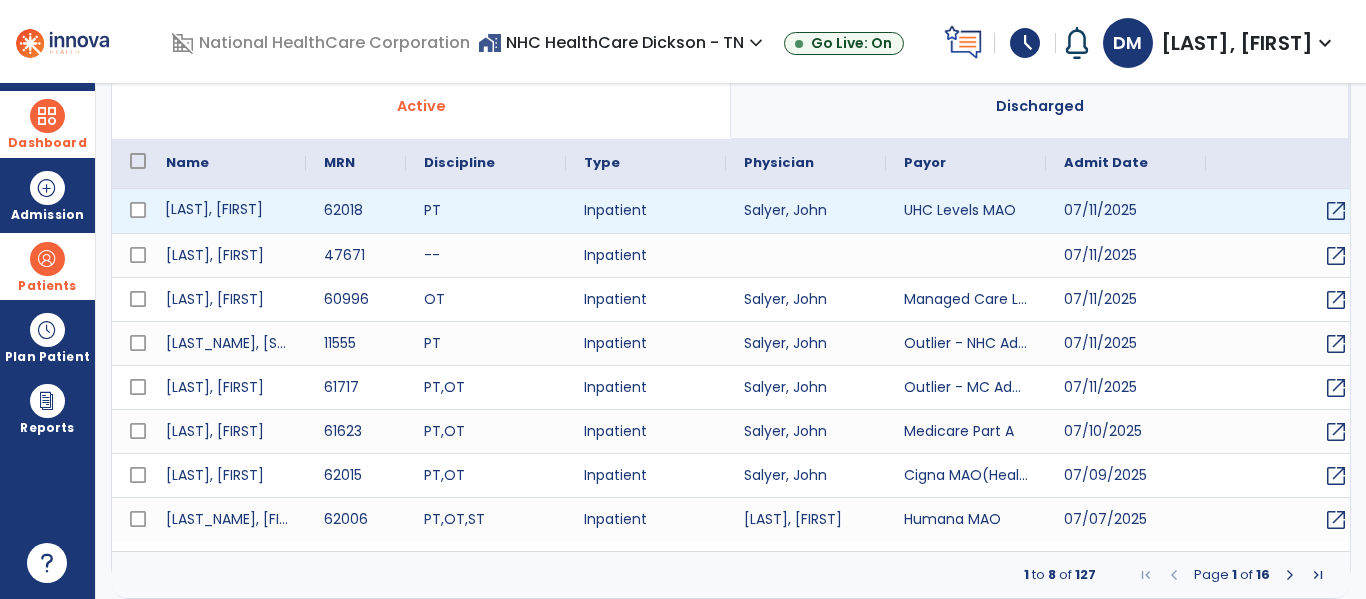 click on "[LAST], [FIRST]" at bounding box center (227, 211) 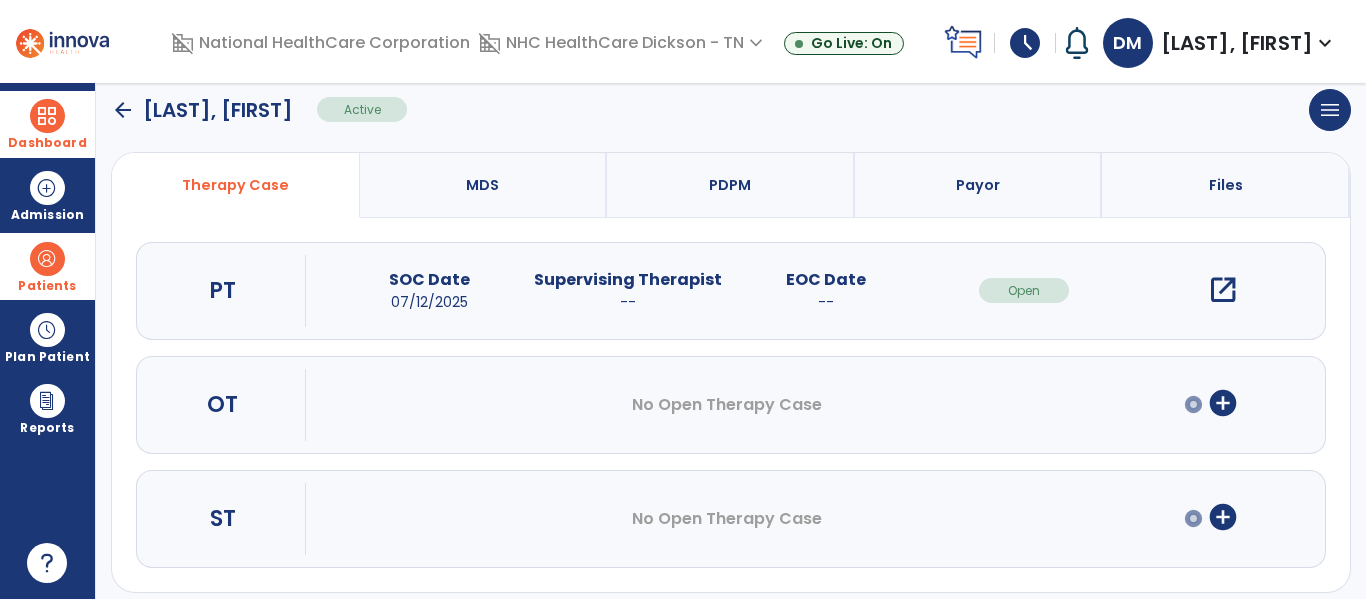 click on "add_circle" at bounding box center (1223, 403) 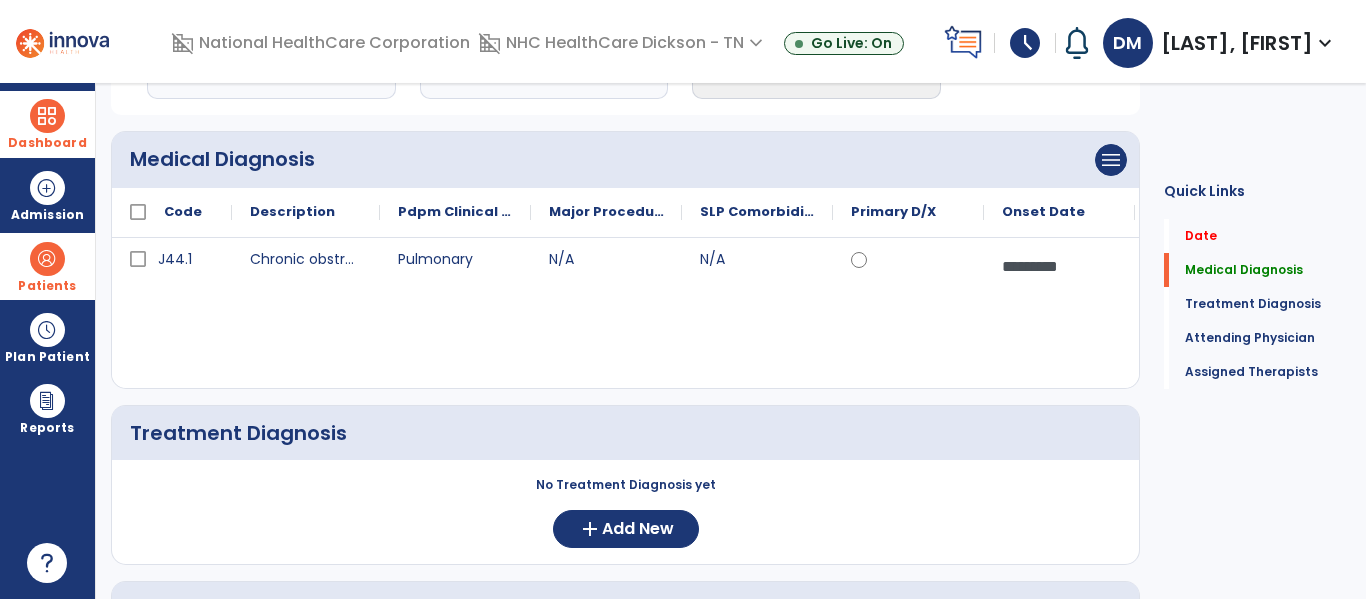 scroll, scrollTop: 0, scrollLeft: 0, axis: both 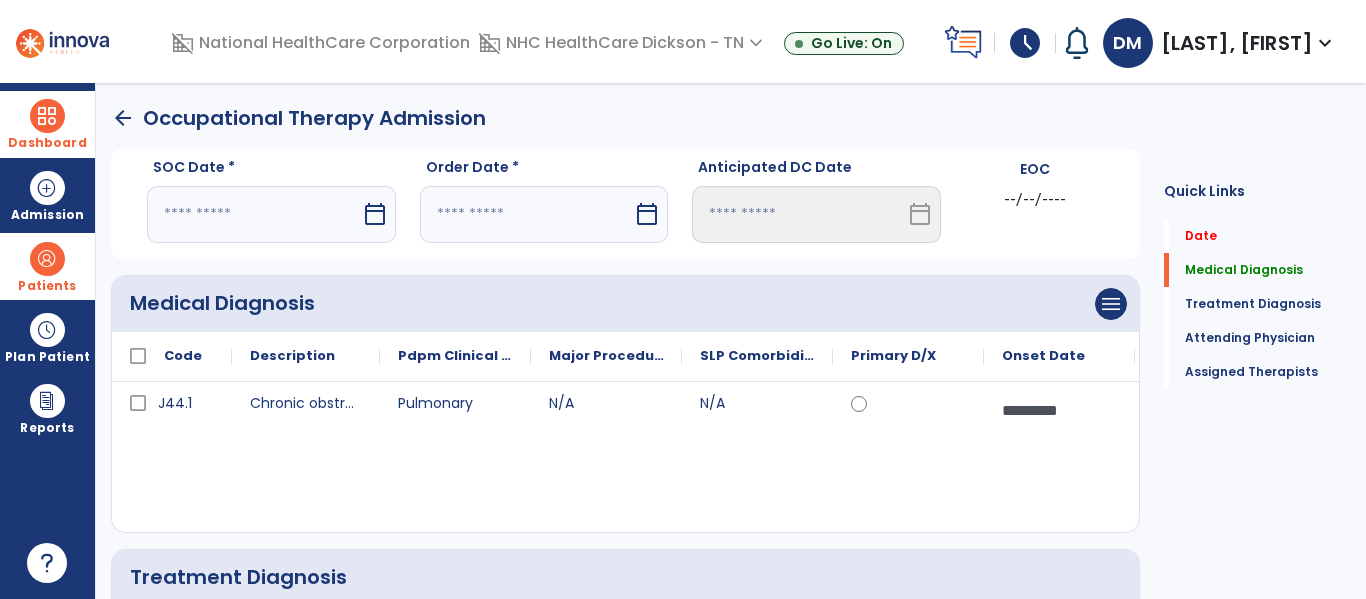 click at bounding box center [254, 214] 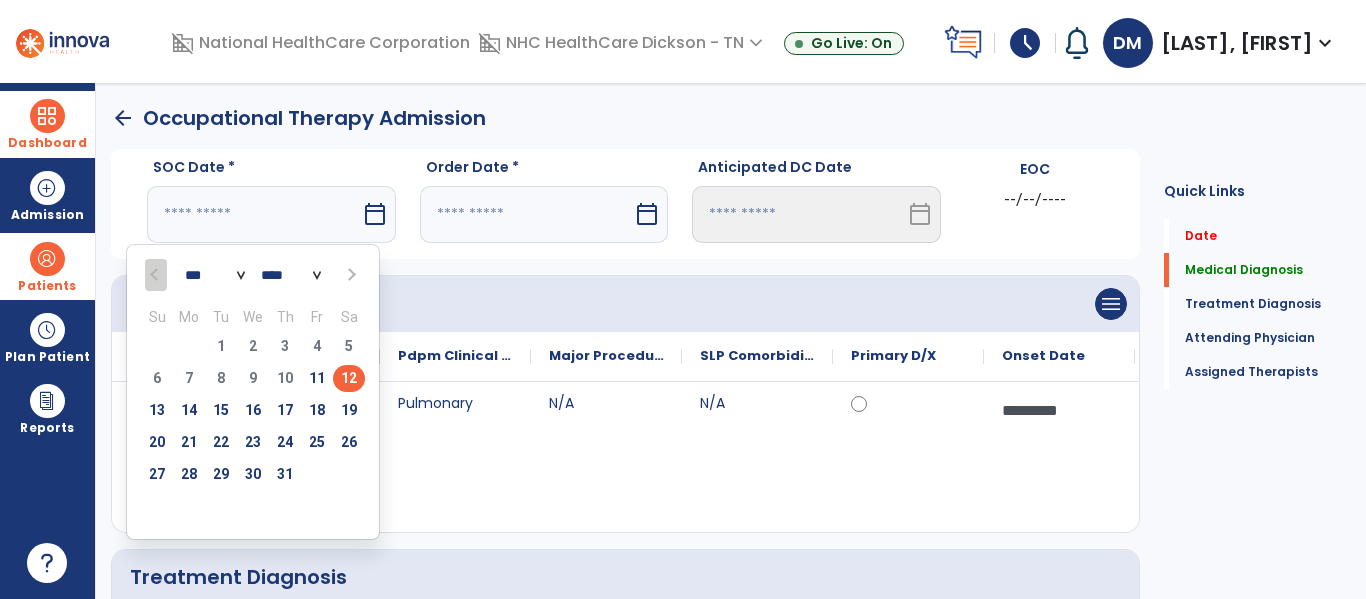 click on "12" at bounding box center (349, 378) 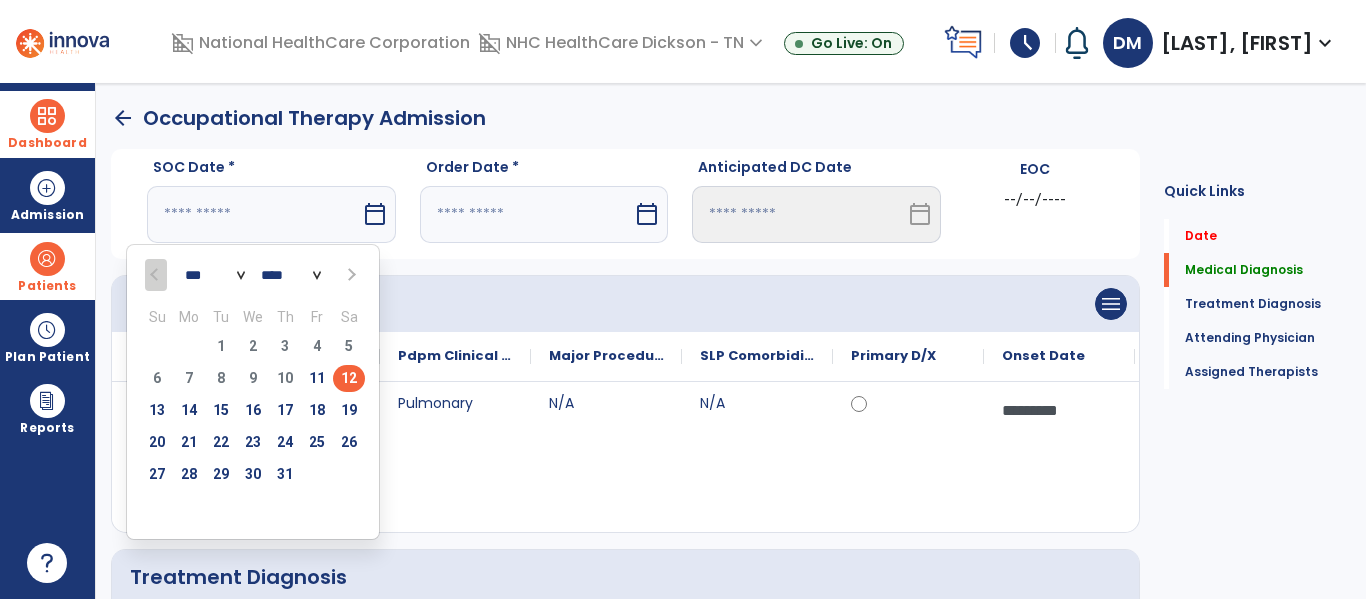 type on "*********" 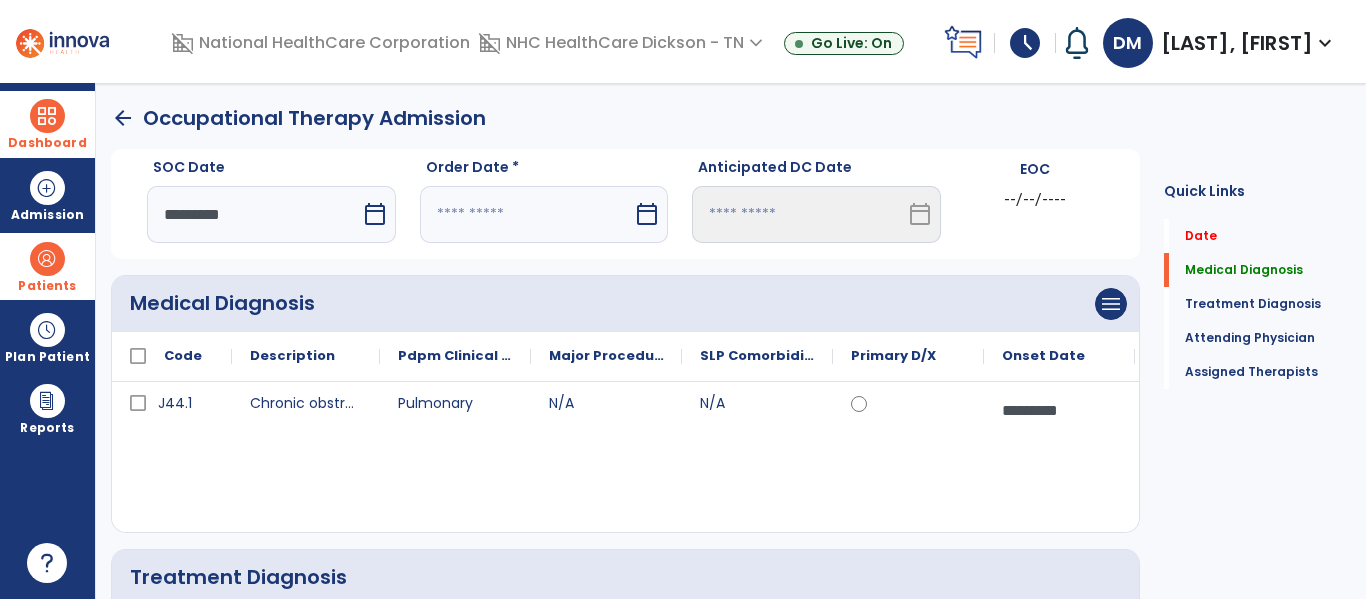 click at bounding box center (527, 214) 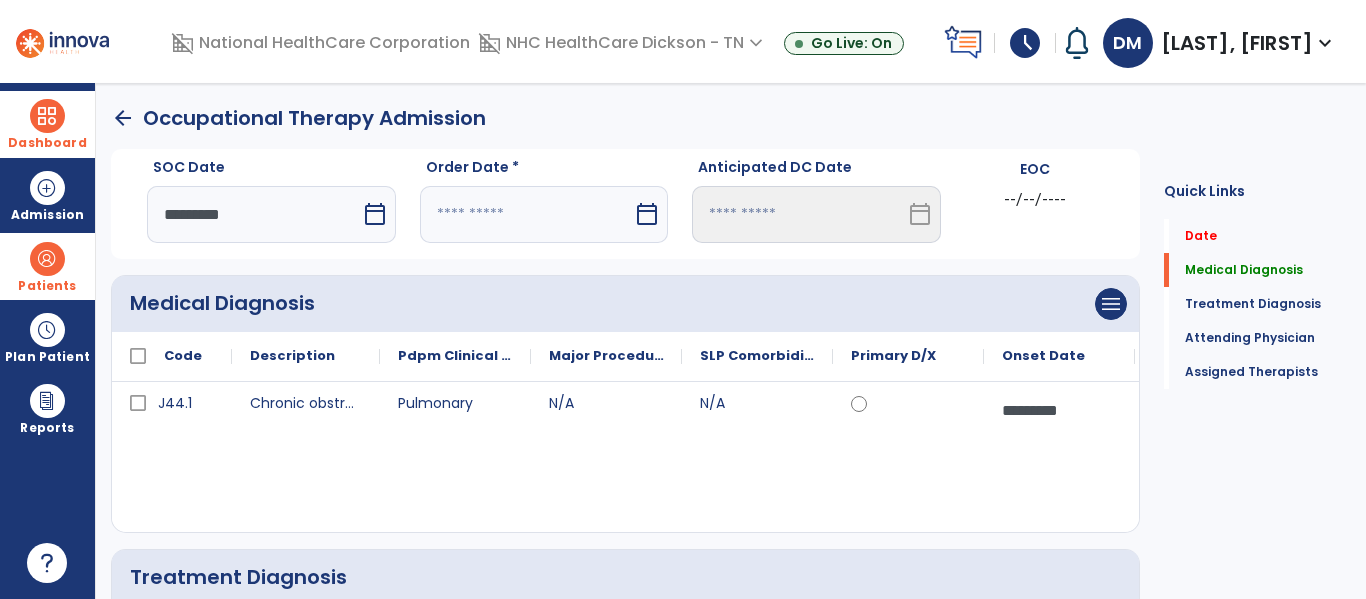 select on "*" 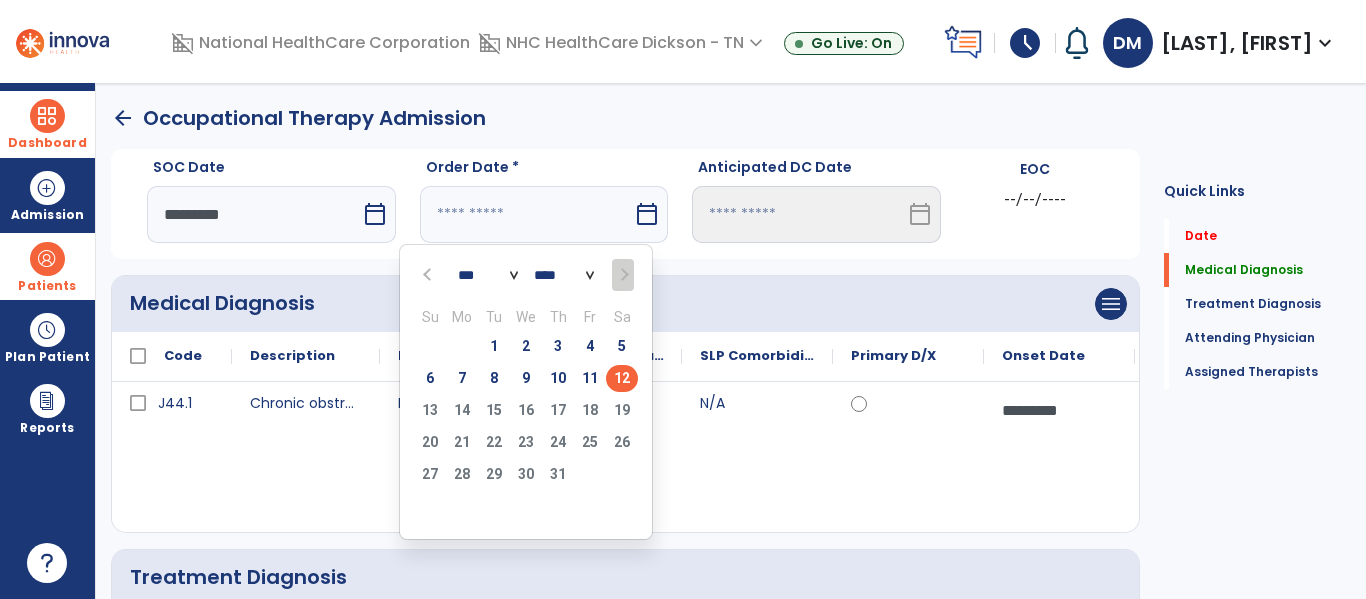 click on "12" at bounding box center [622, 378] 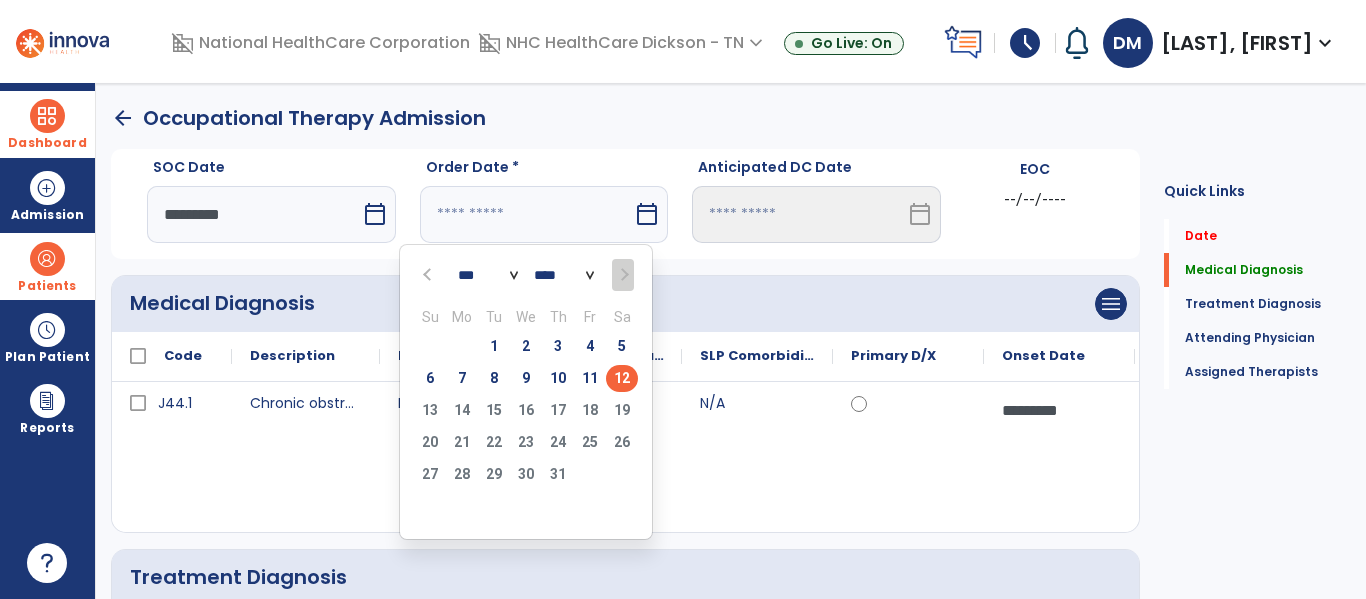 type on "*********" 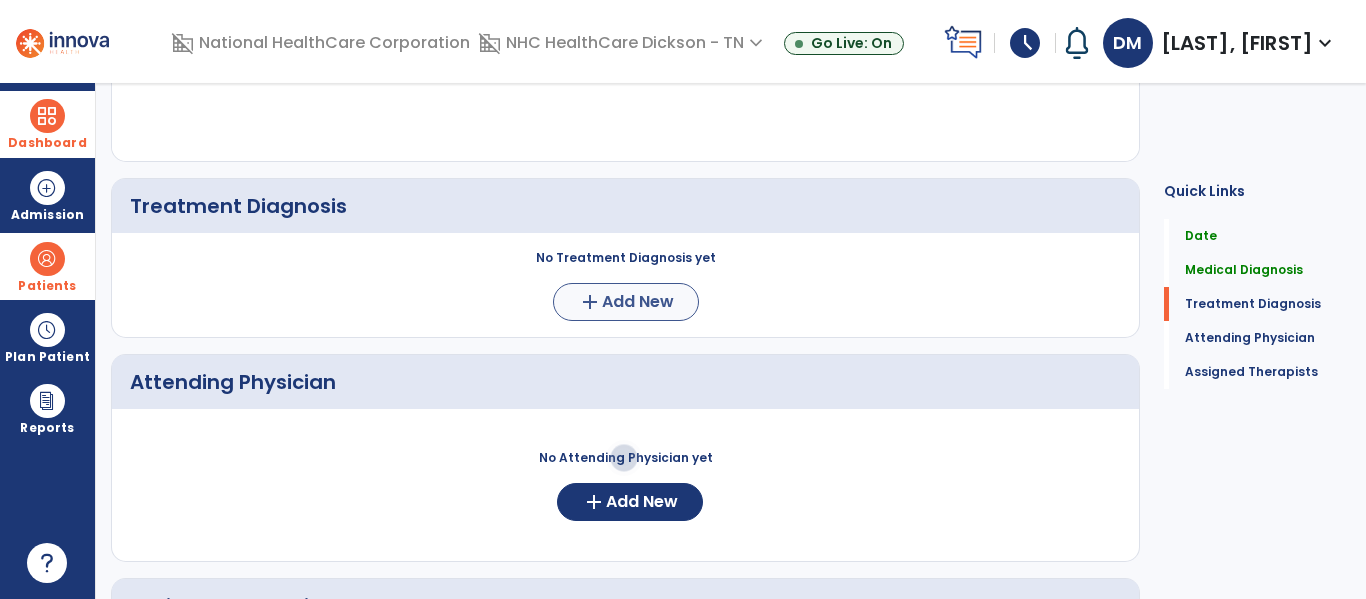 scroll, scrollTop: 370, scrollLeft: 0, axis: vertical 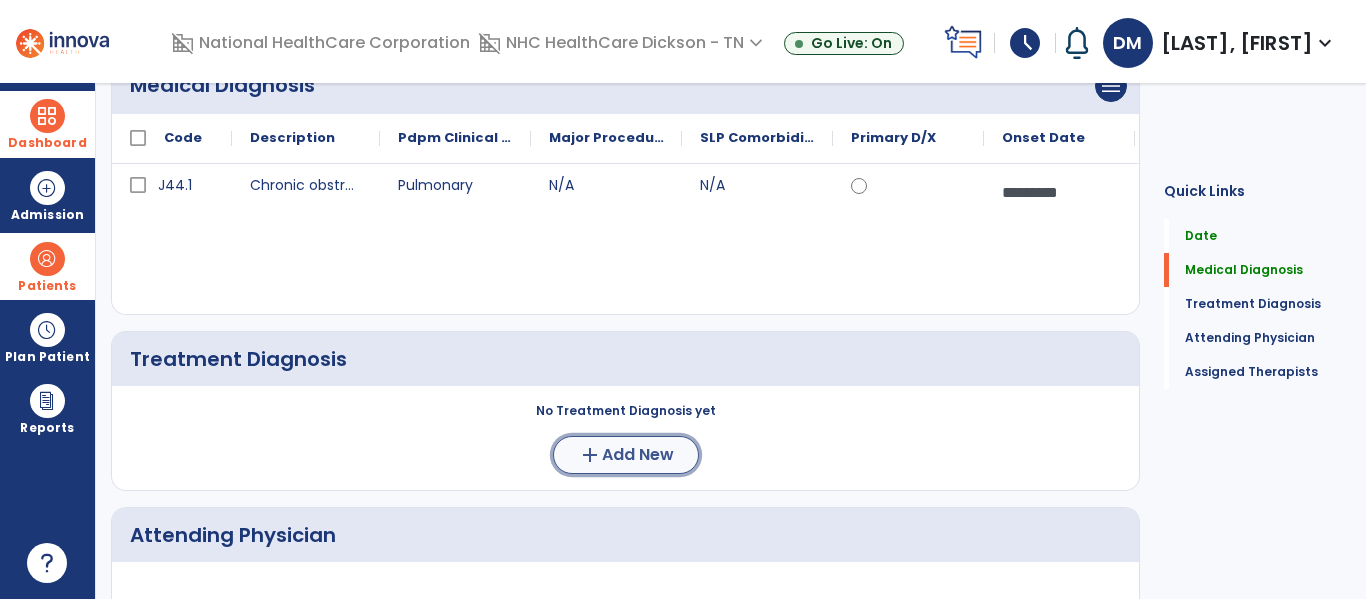 click on "add  Add New" 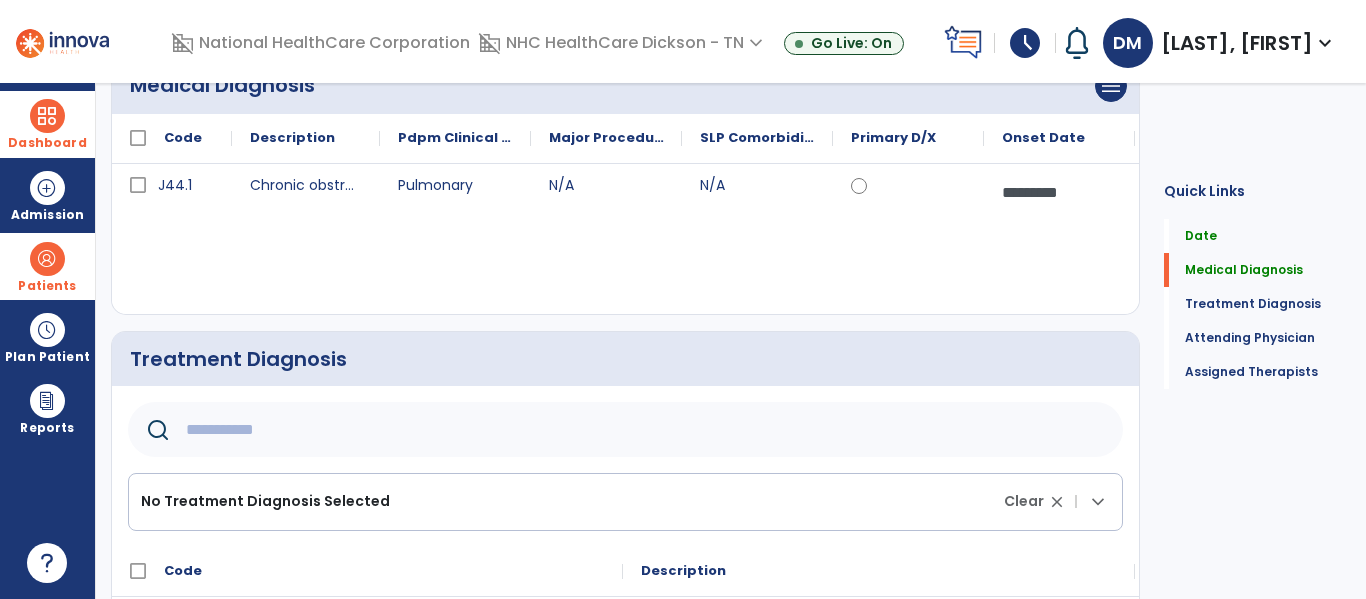click 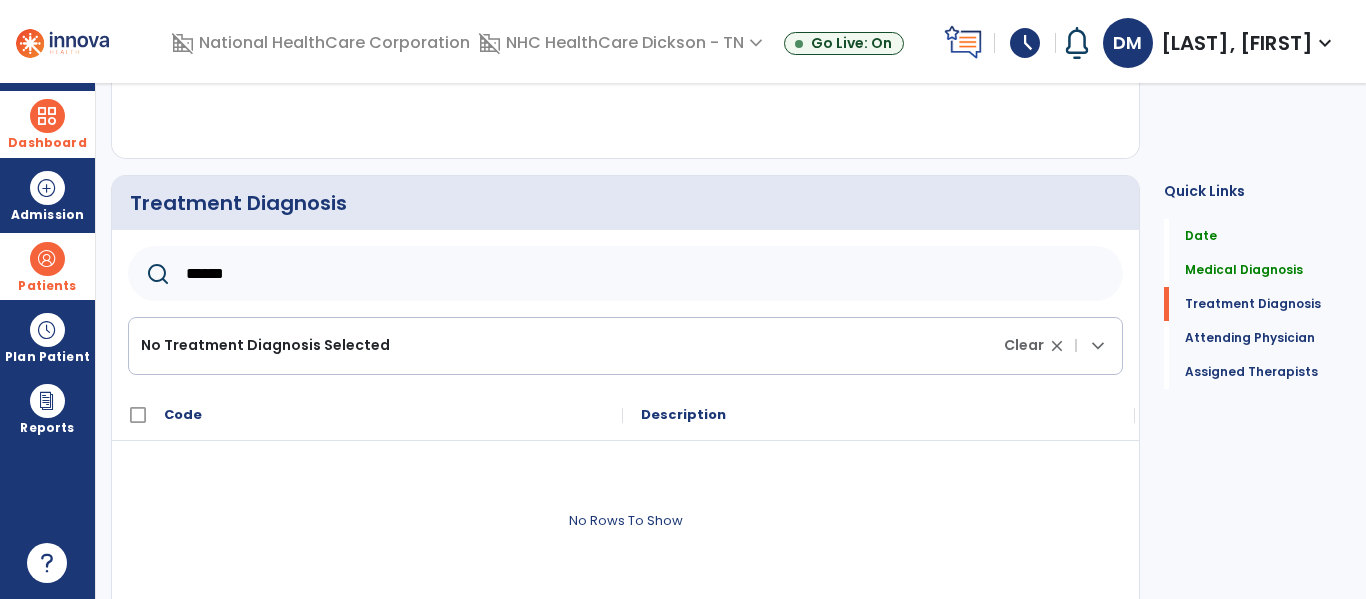 scroll, scrollTop: 380, scrollLeft: 0, axis: vertical 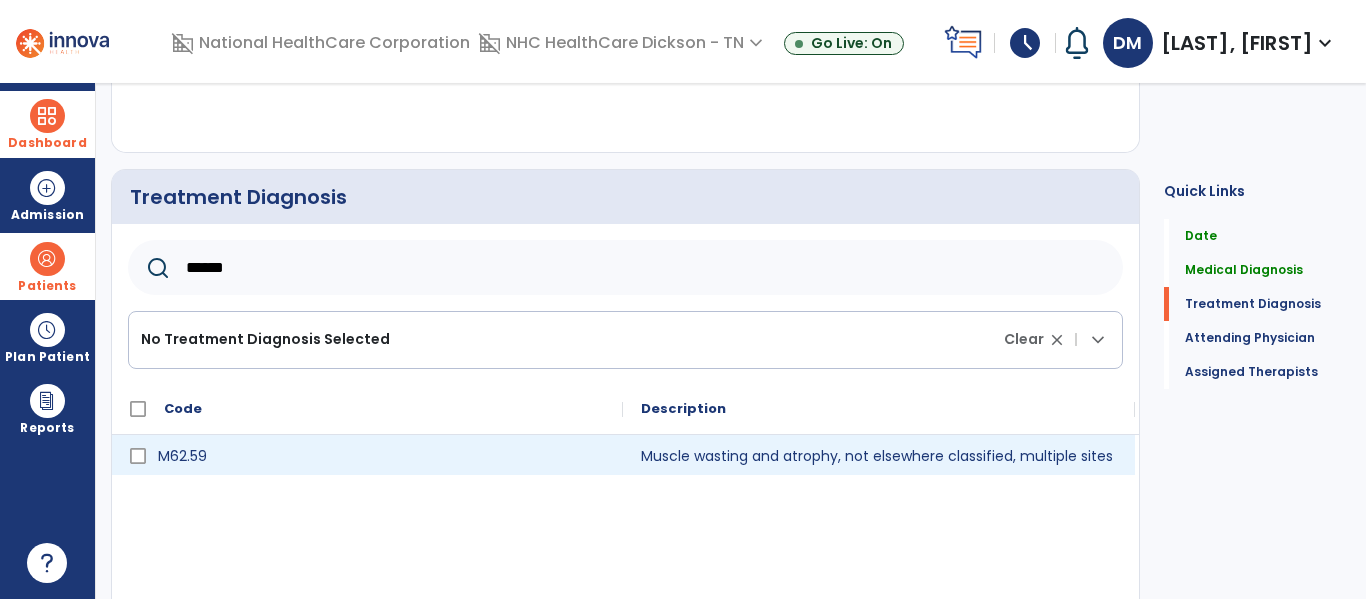 type on "******" 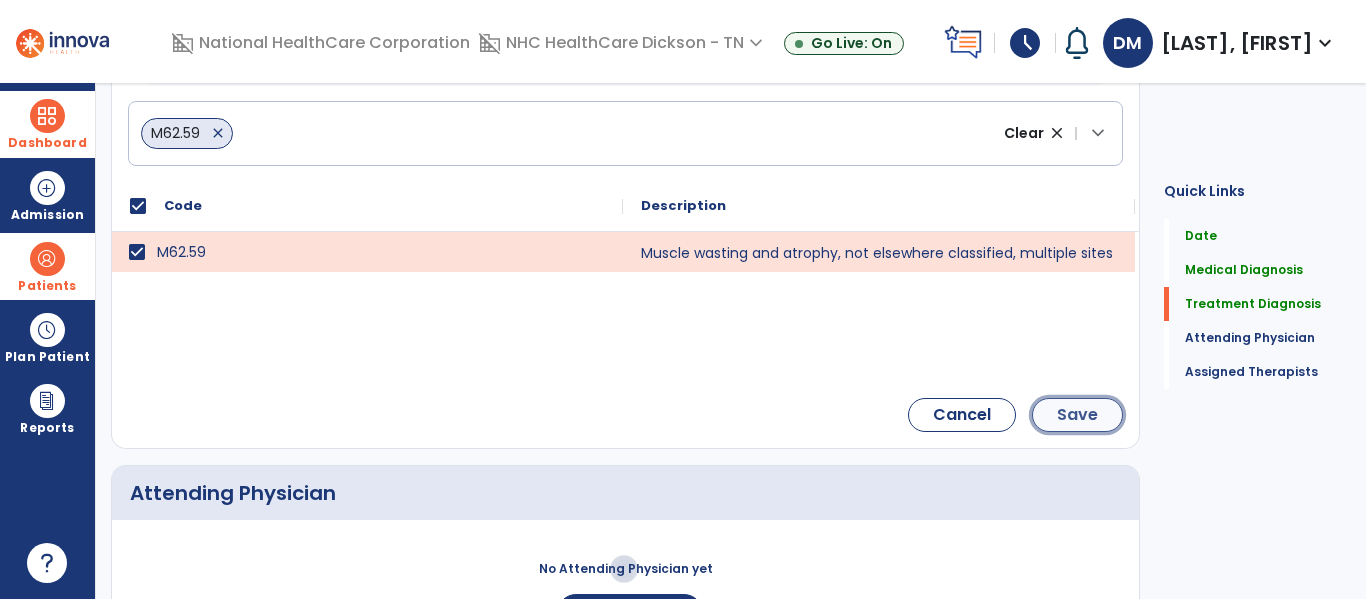 click on "Save" 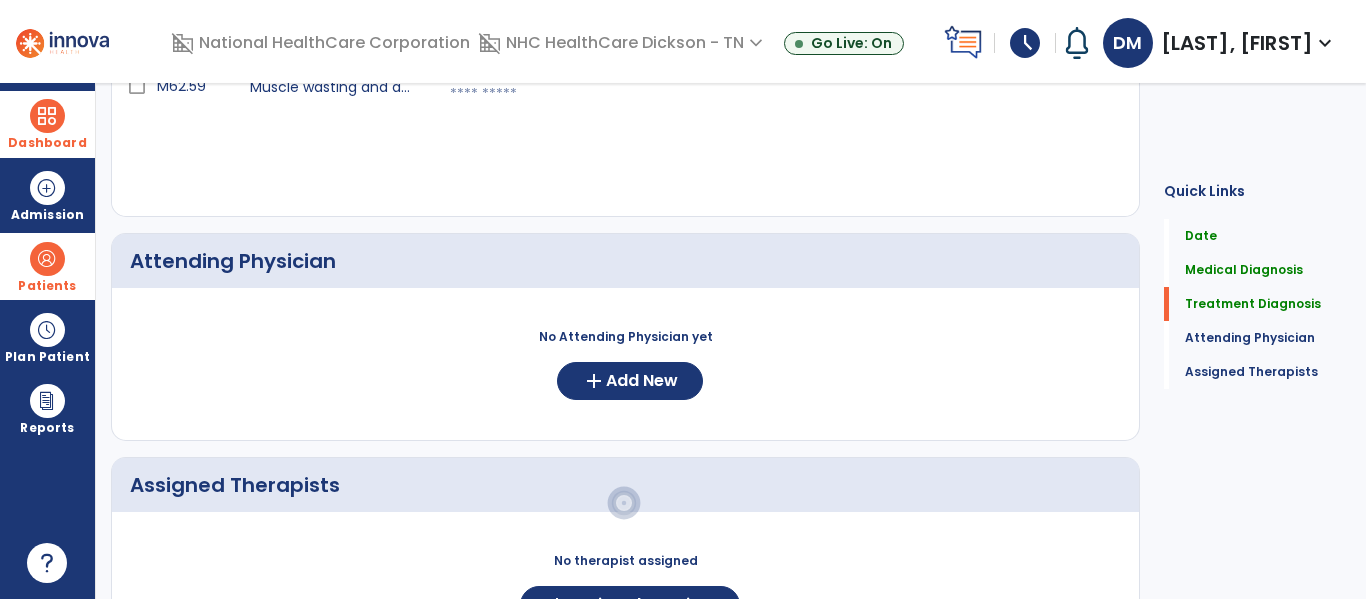 scroll, scrollTop: 424, scrollLeft: 0, axis: vertical 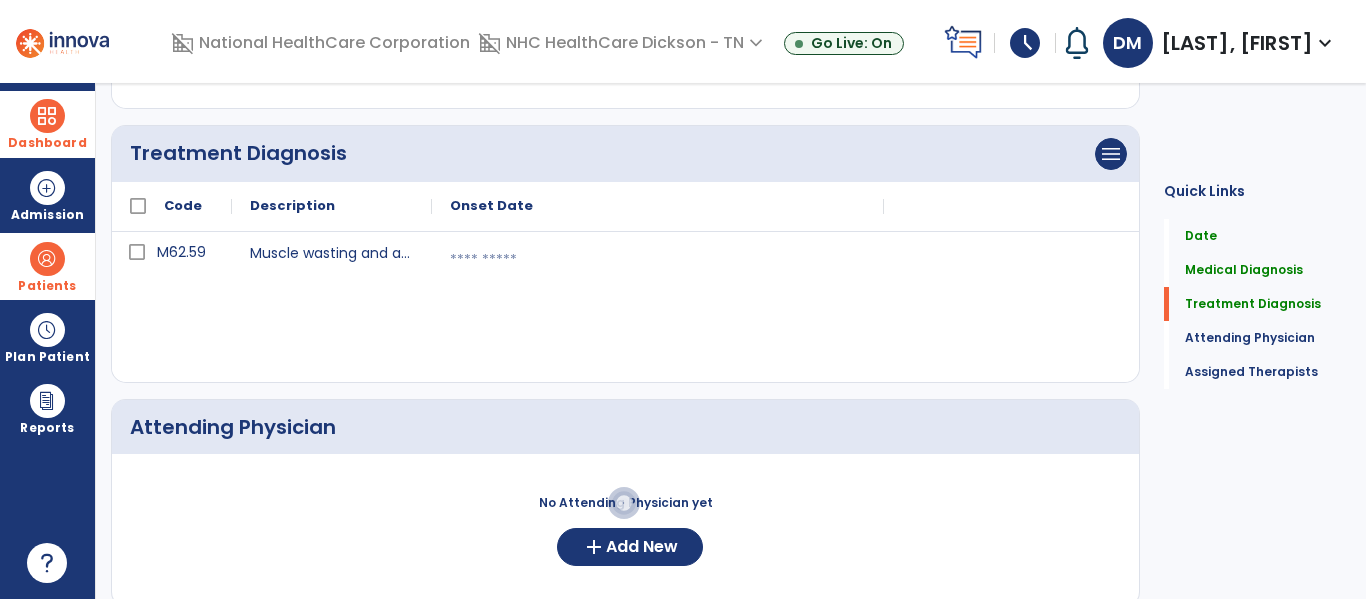 click on "M62.59 Muscle wasting and atrophy, not elsewhere classified, multiple sites   calendar_today" 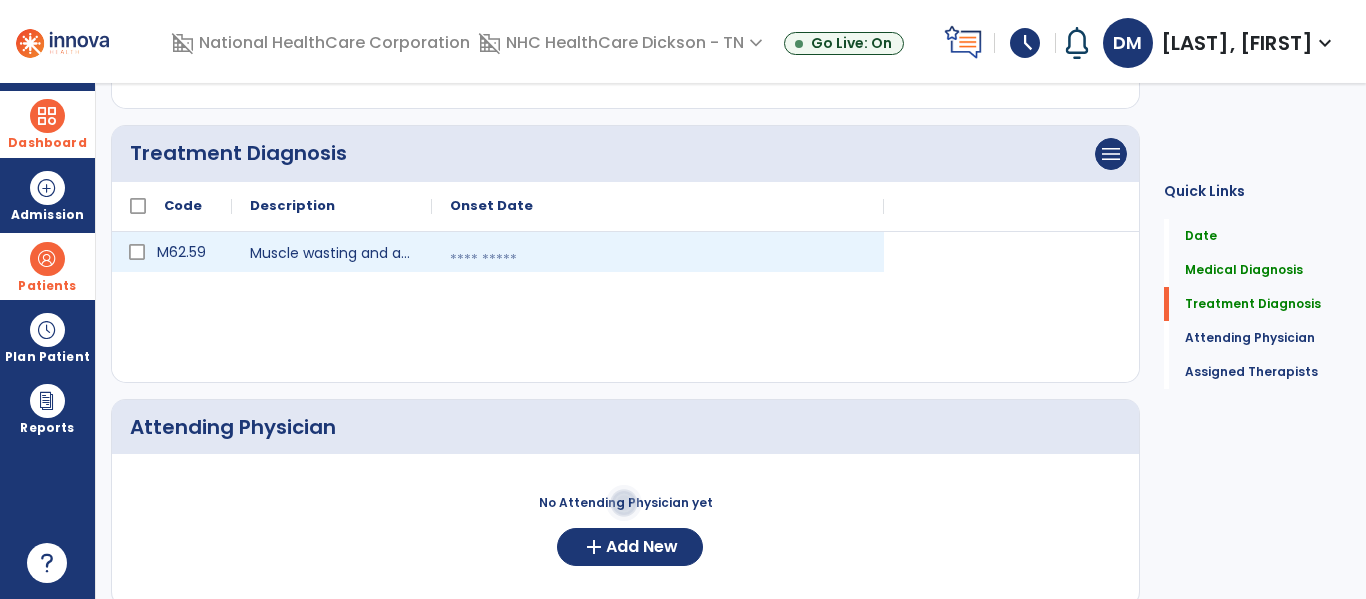 click at bounding box center (658, 260) 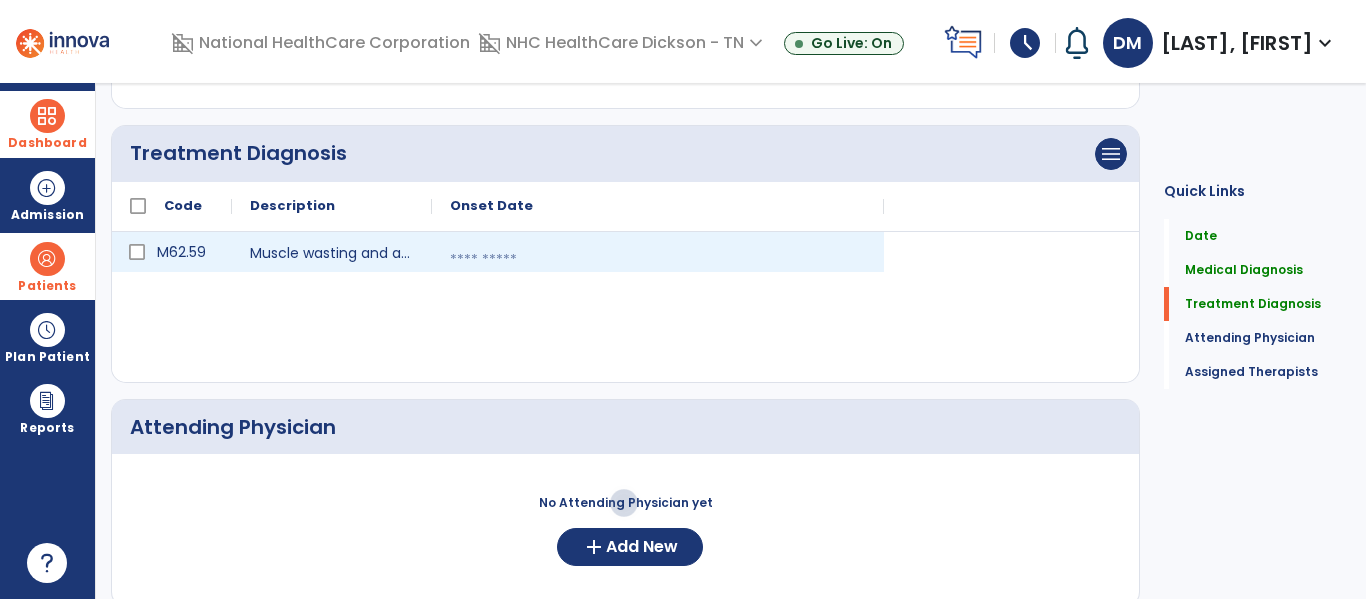 select on "*" 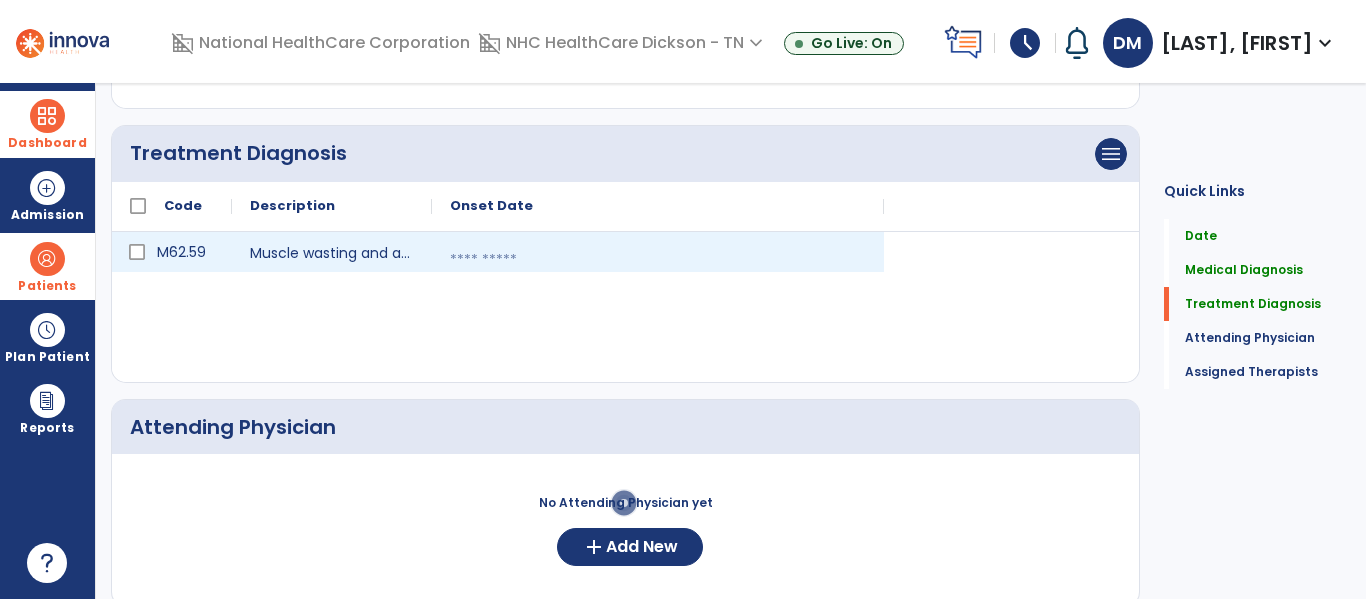 select on "****" 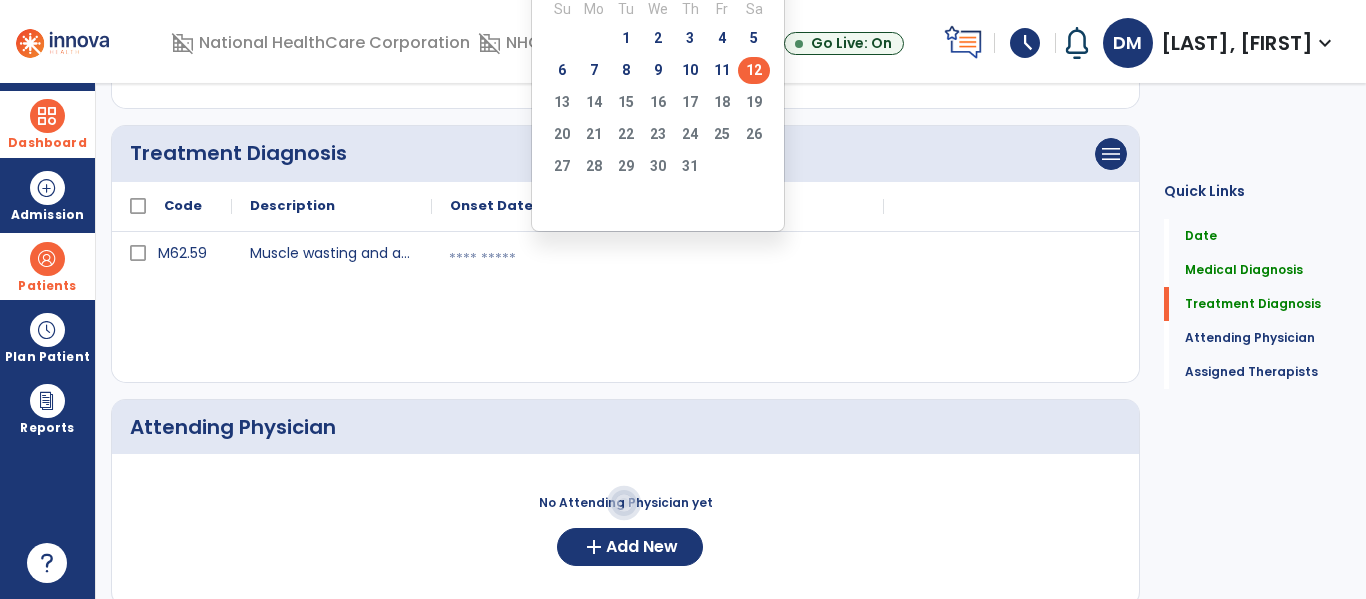 click on "12" 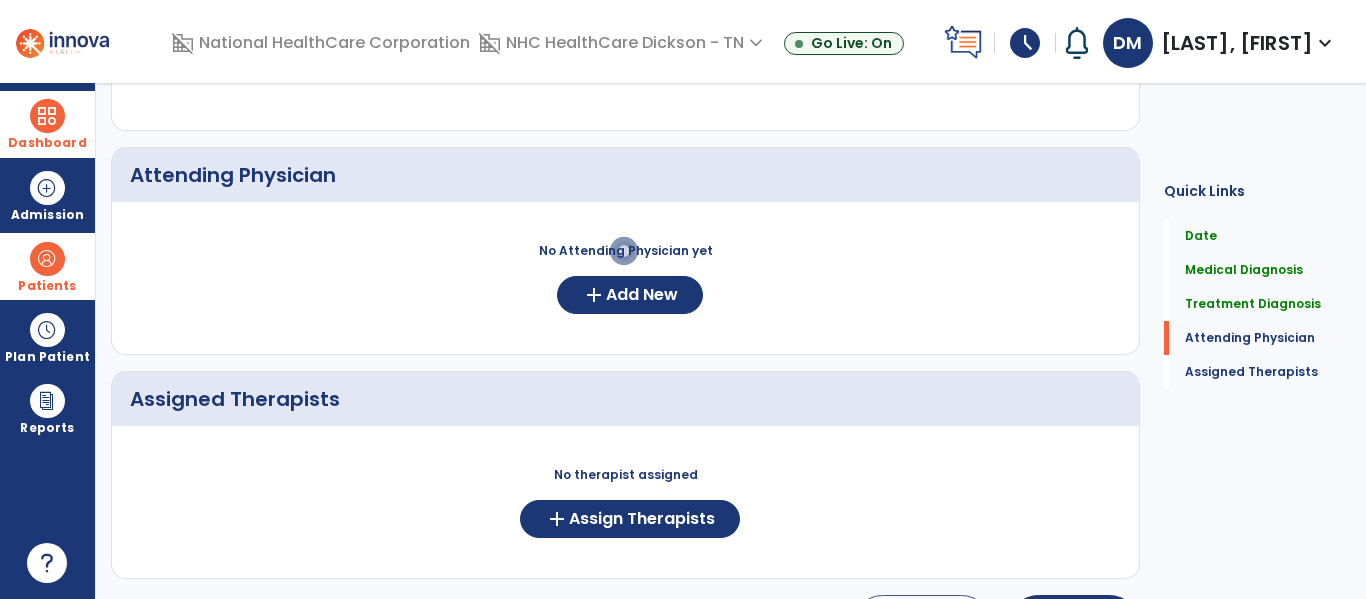 scroll, scrollTop: 675, scrollLeft: 0, axis: vertical 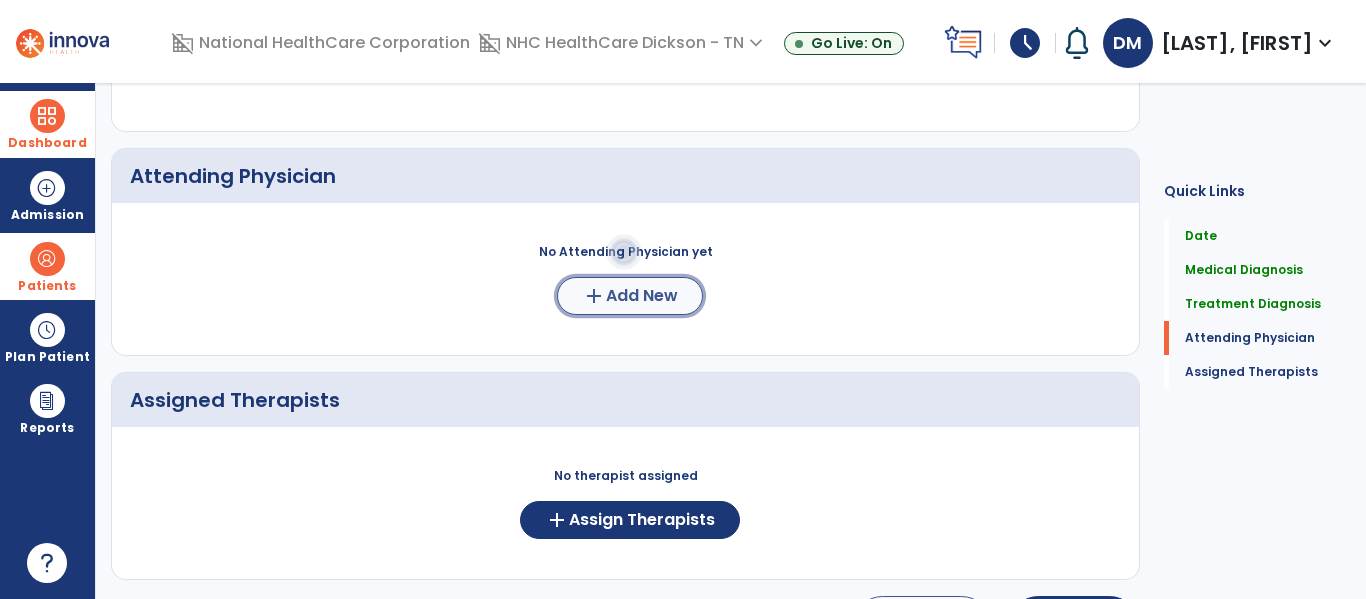 click on "add" 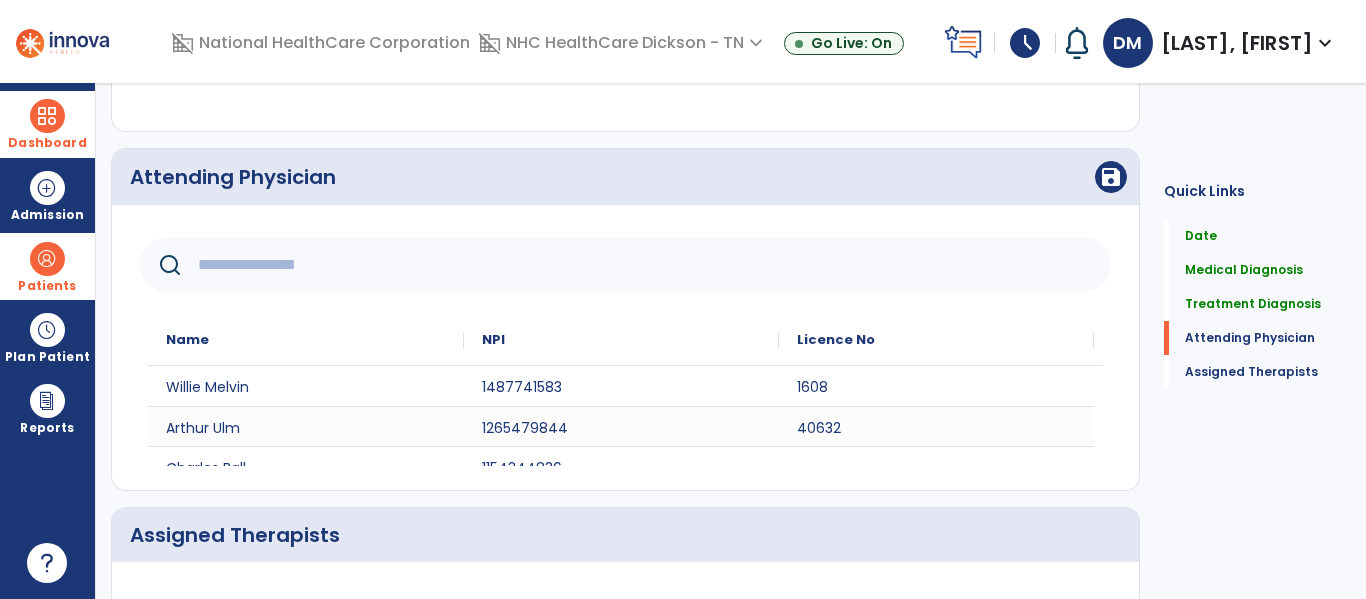 click 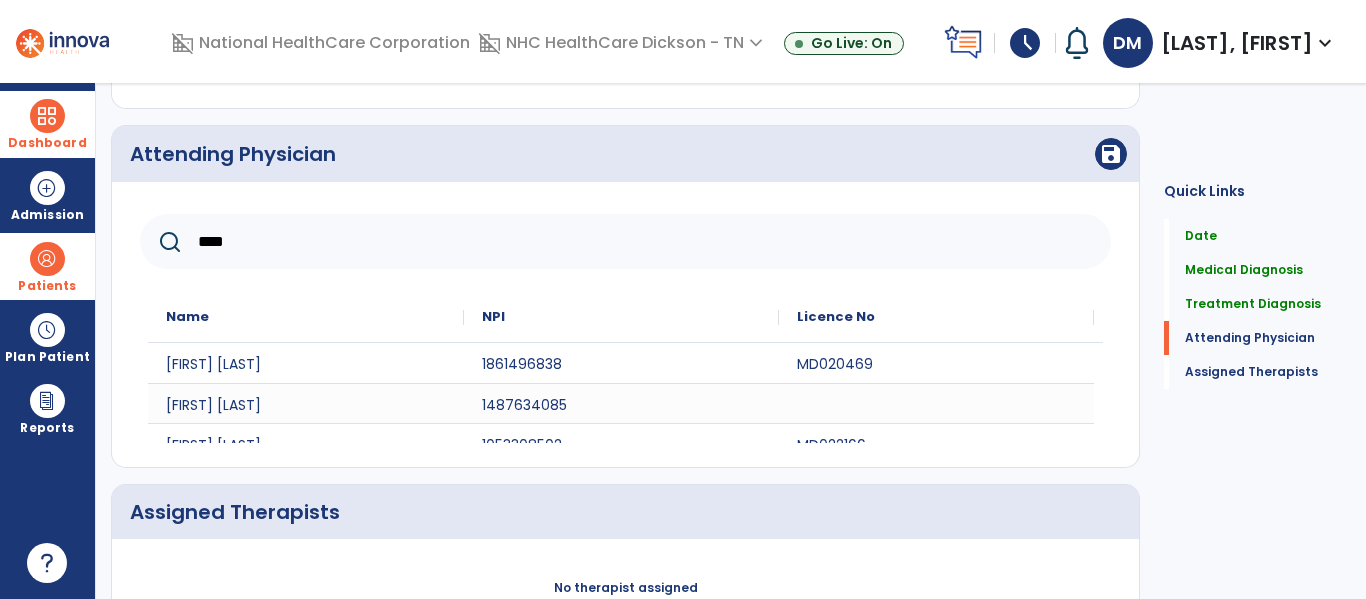scroll, scrollTop: 699, scrollLeft: 0, axis: vertical 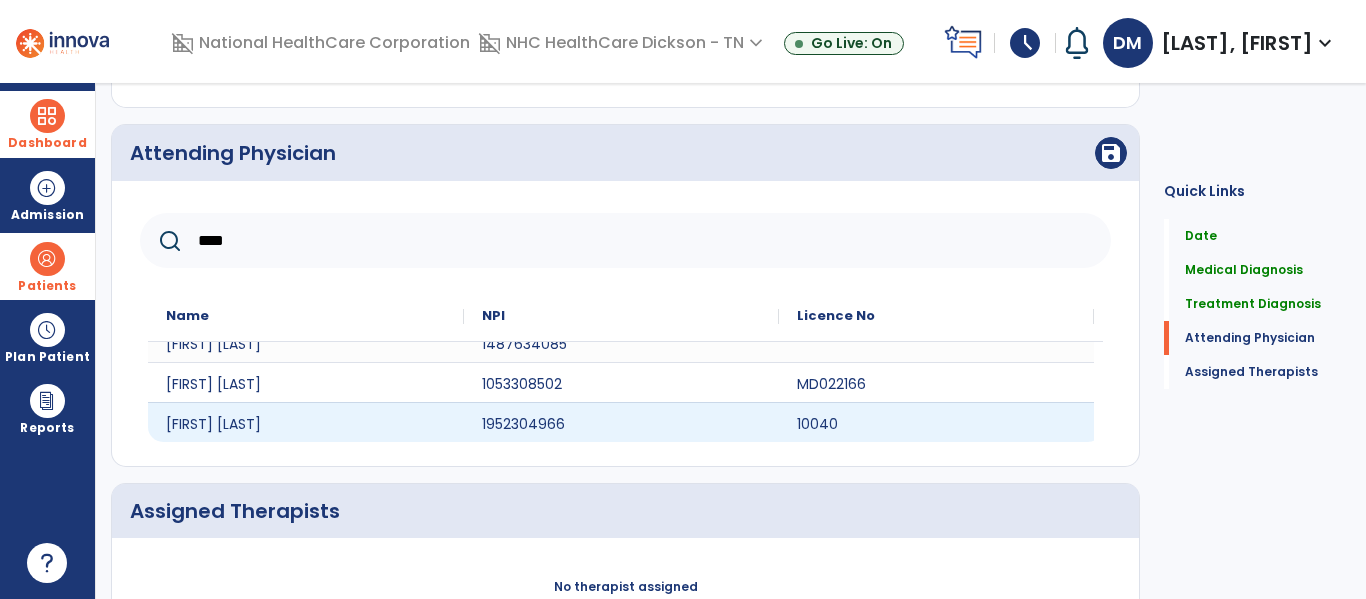 type on "****" 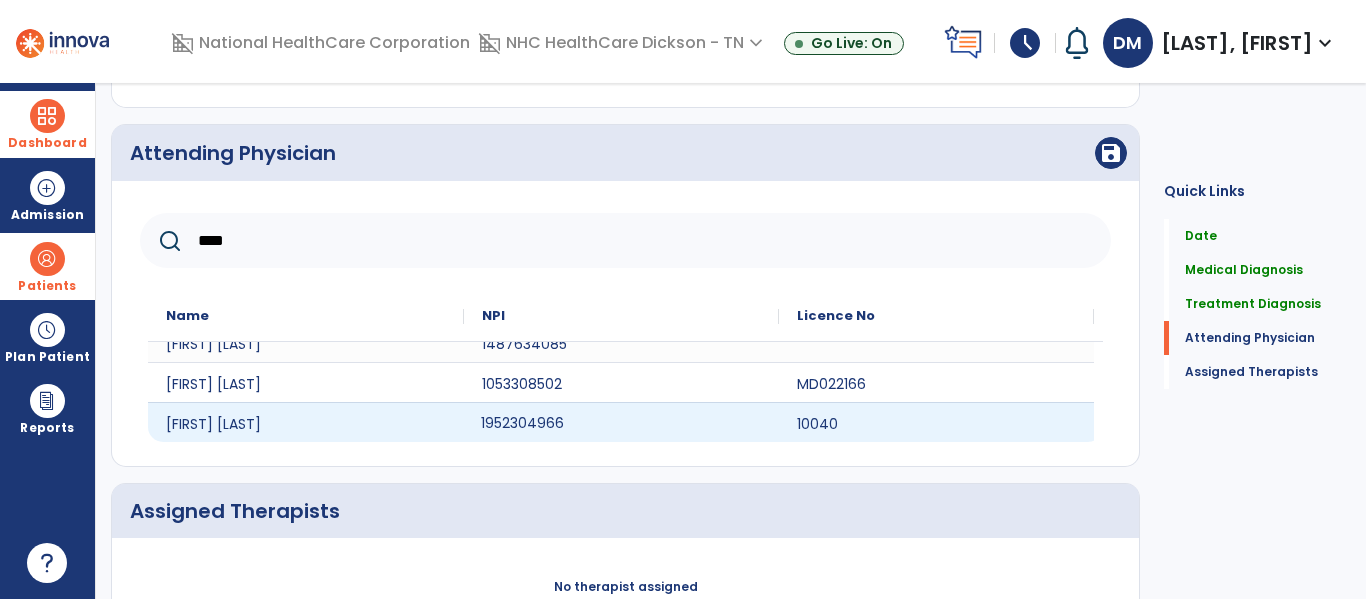 click on "1952304966" 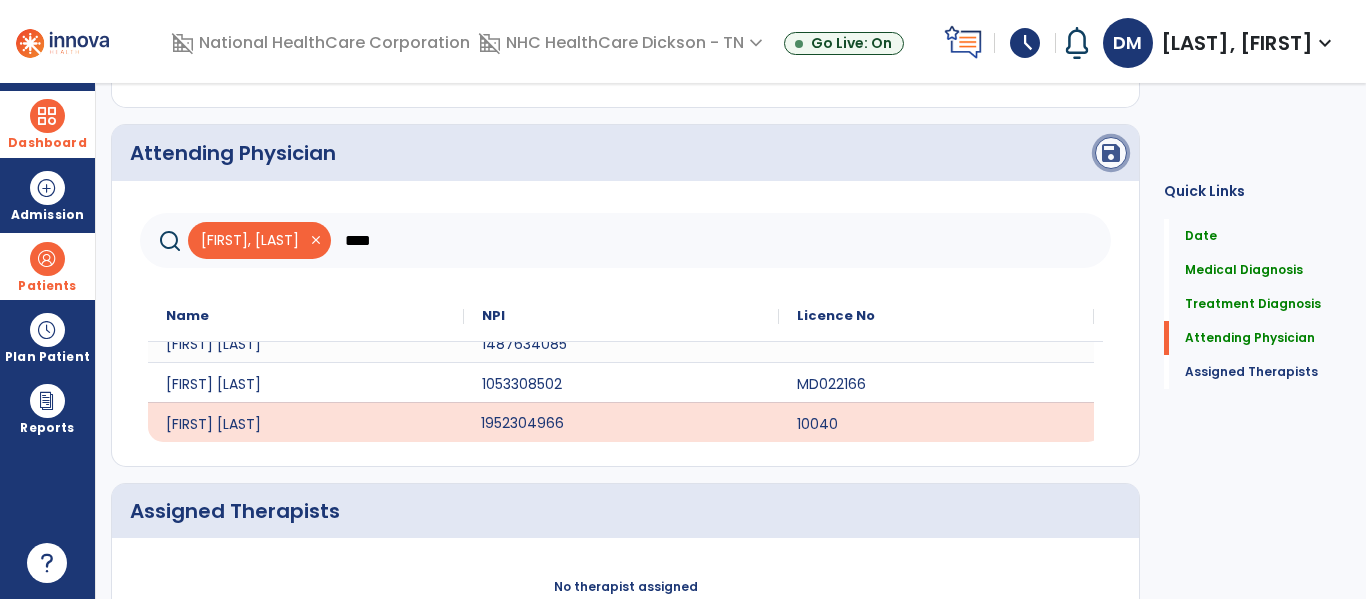 click on "save" 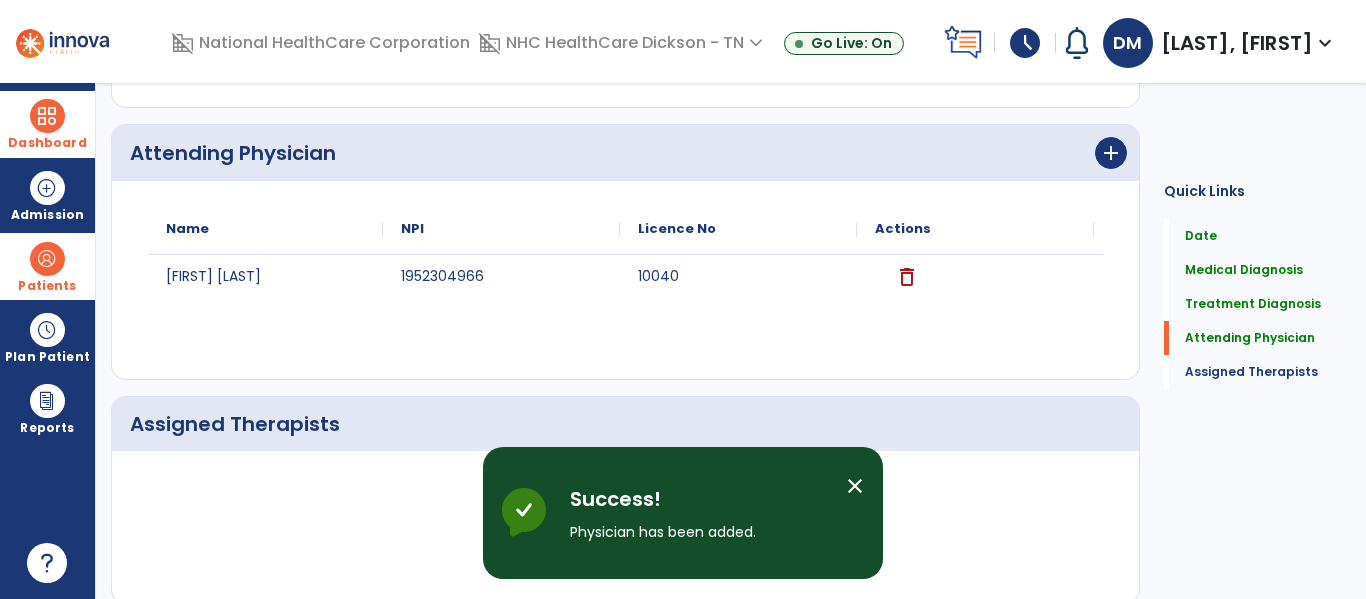 scroll, scrollTop: 0, scrollLeft: 0, axis: both 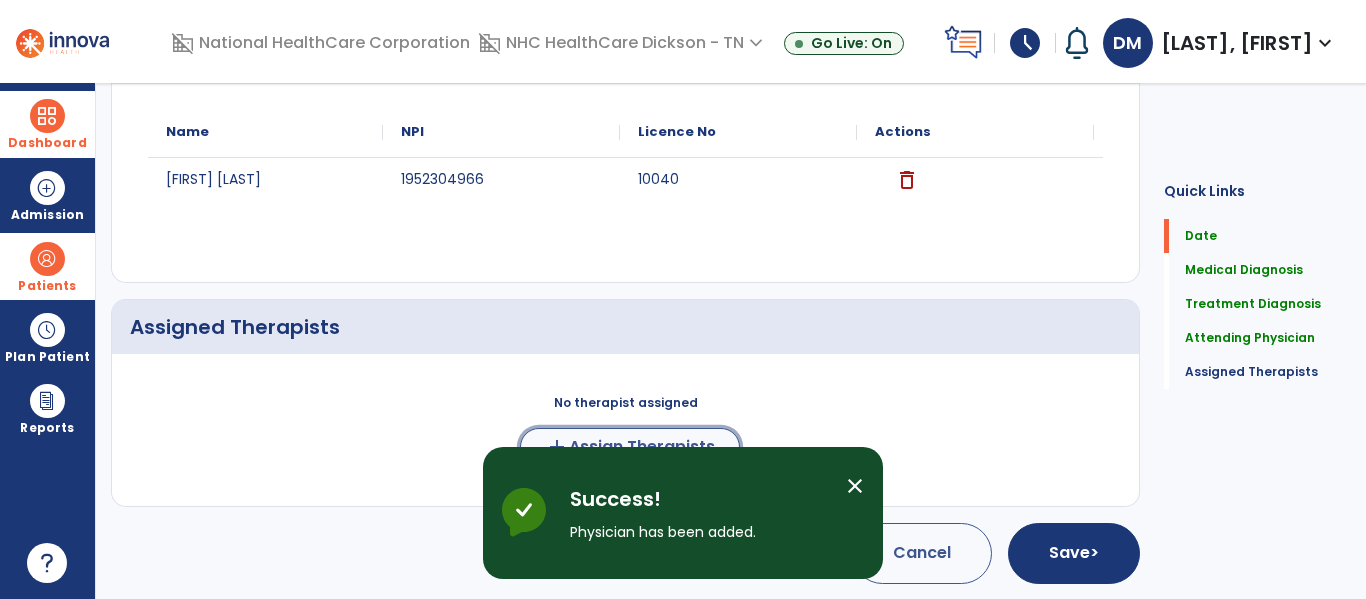 click on "add  Assign Therapists" 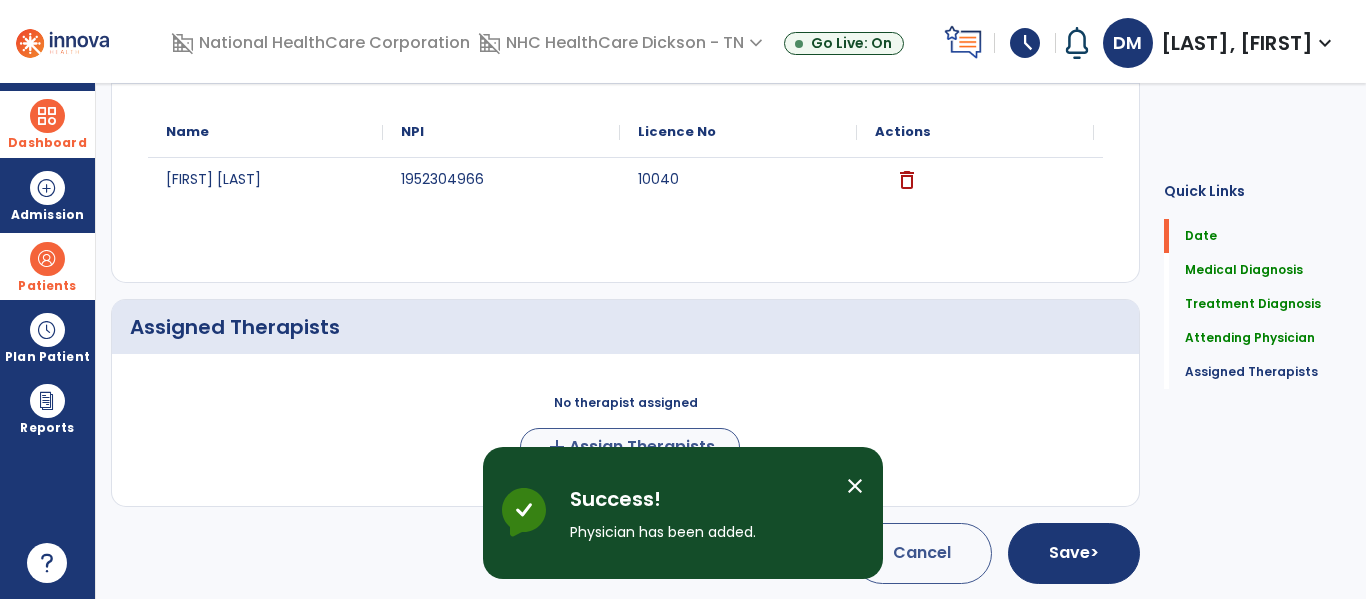 scroll, scrollTop: 793, scrollLeft: 0, axis: vertical 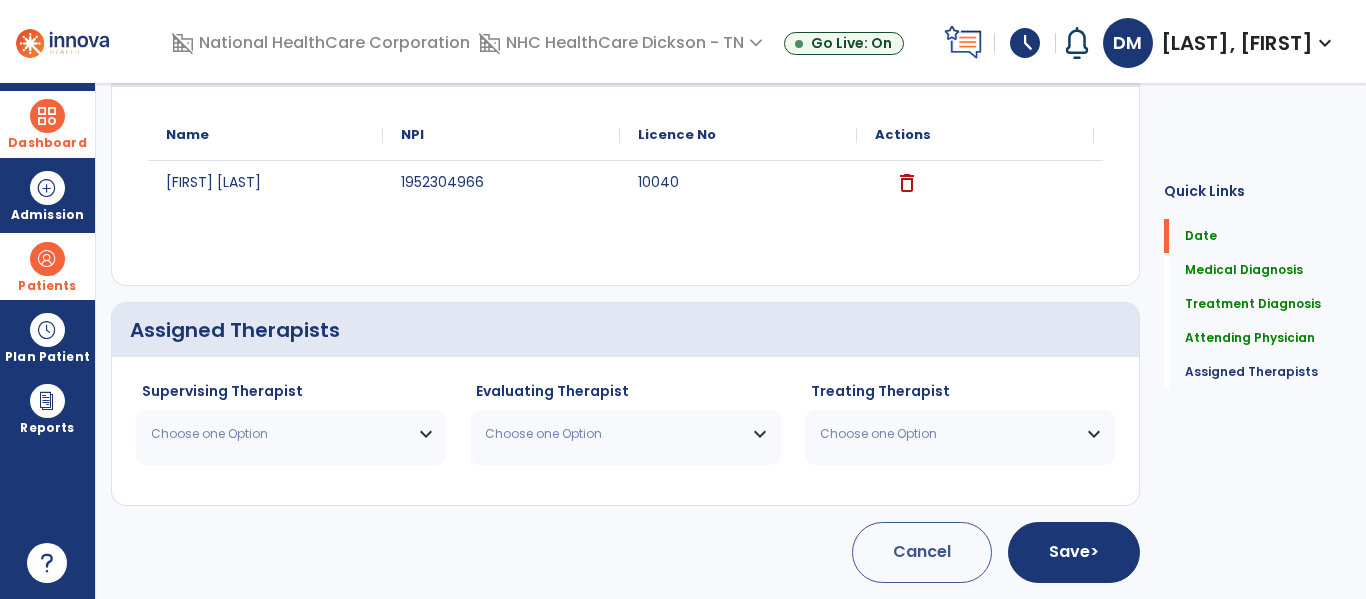 click on "Choose one Option" at bounding box center (291, 434) 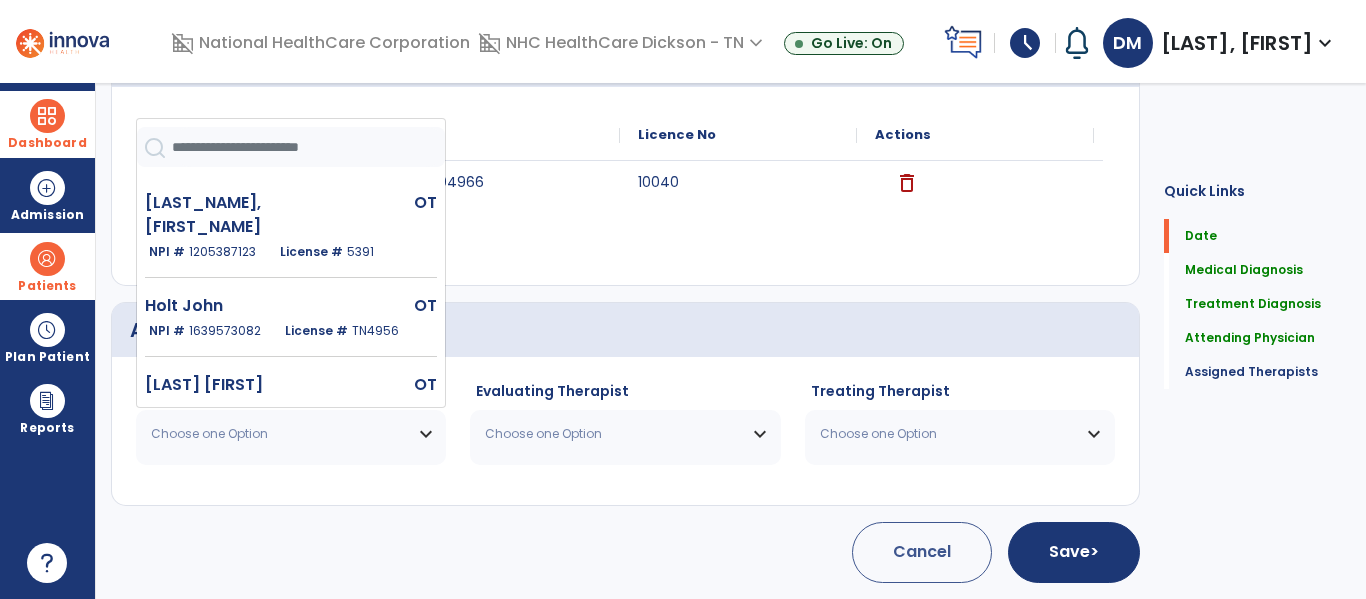 scroll, scrollTop: 0, scrollLeft: 0, axis: both 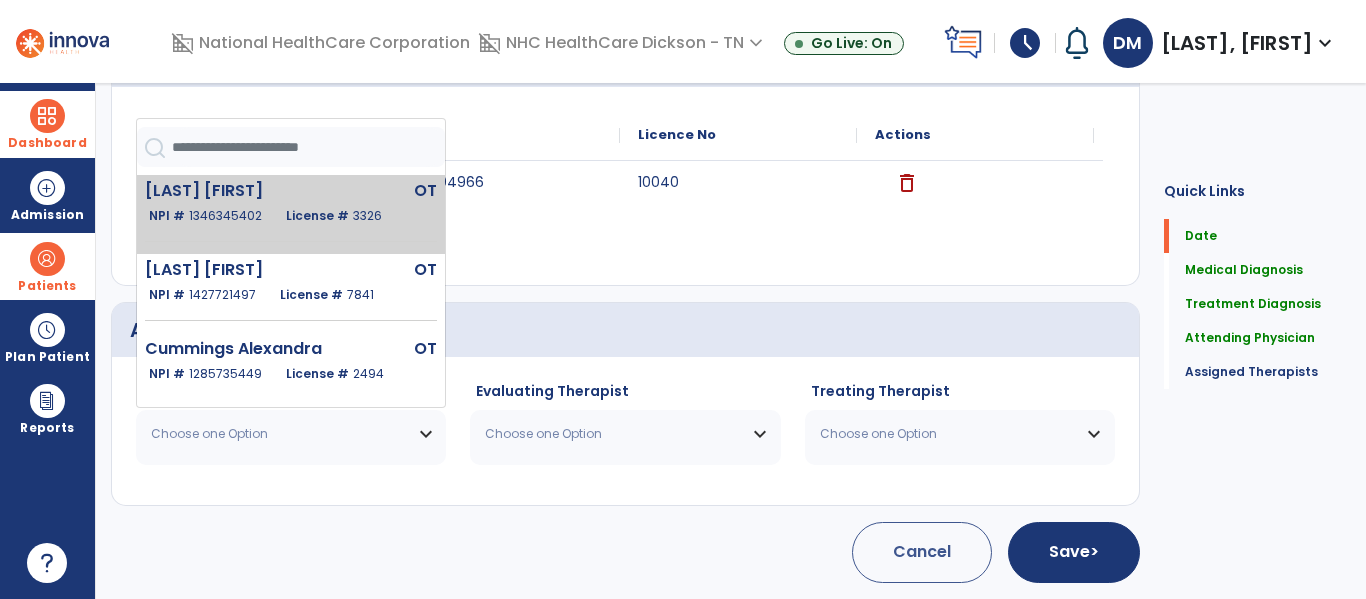 click on "[FIRST_NAME] [LAST_NAME]   OT   NPI #  1346345402  License #  3326" 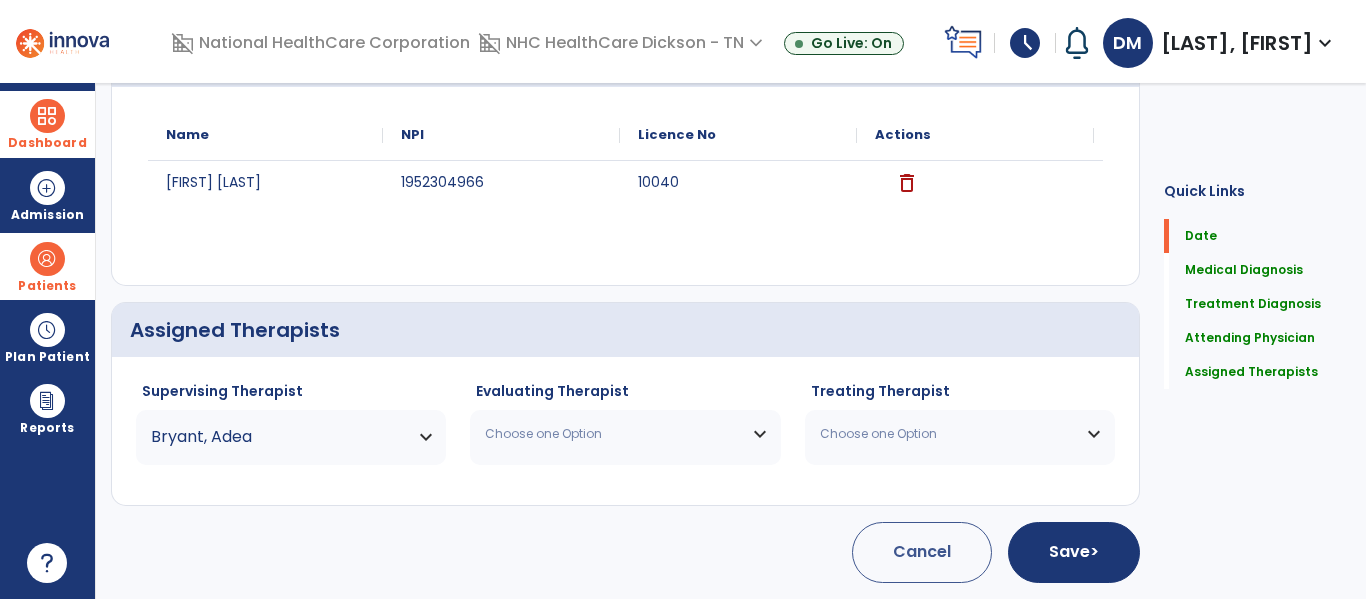 click on "Choose one Option" at bounding box center (612, 434) 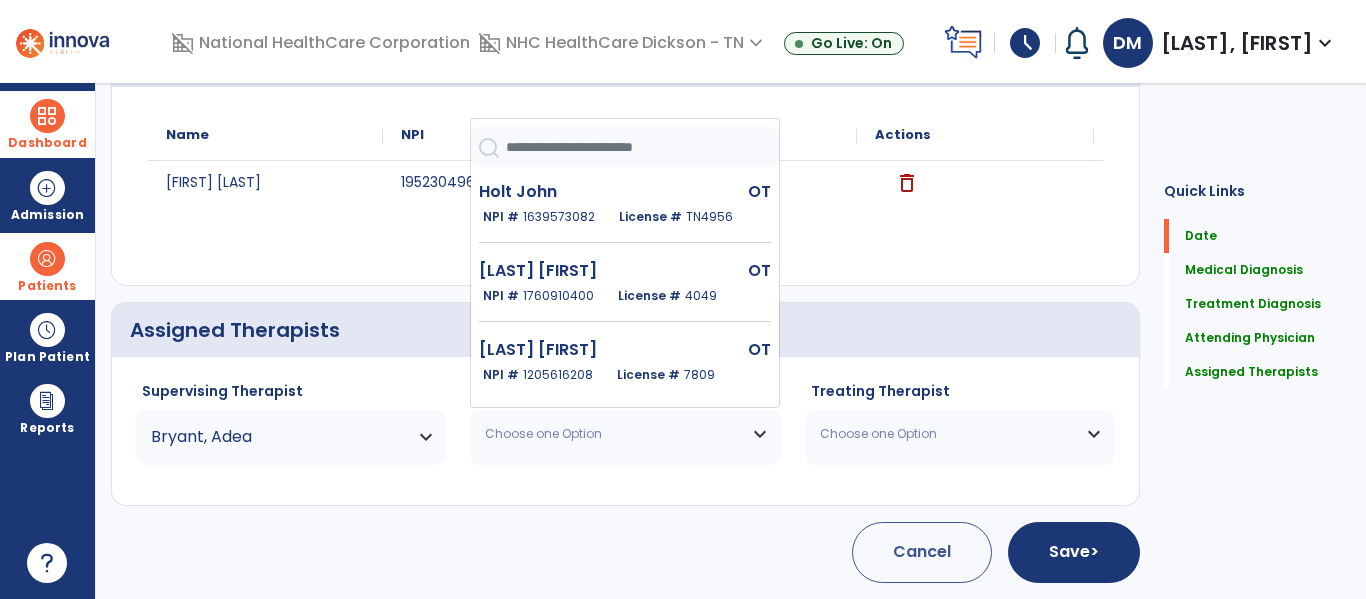 scroll, scrollTop: 418, scrollLeft: 0, axis: vertical 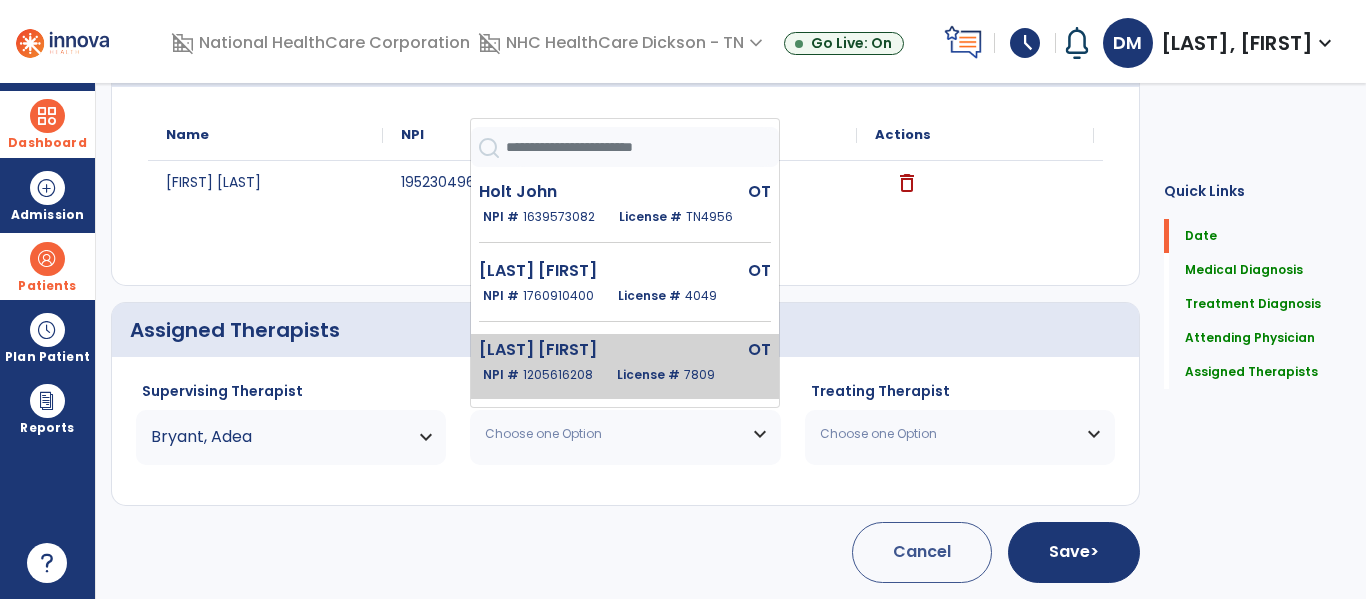 click on "[LAST] [FIRST]   OT   NPI #  1205616208  License #  7809" 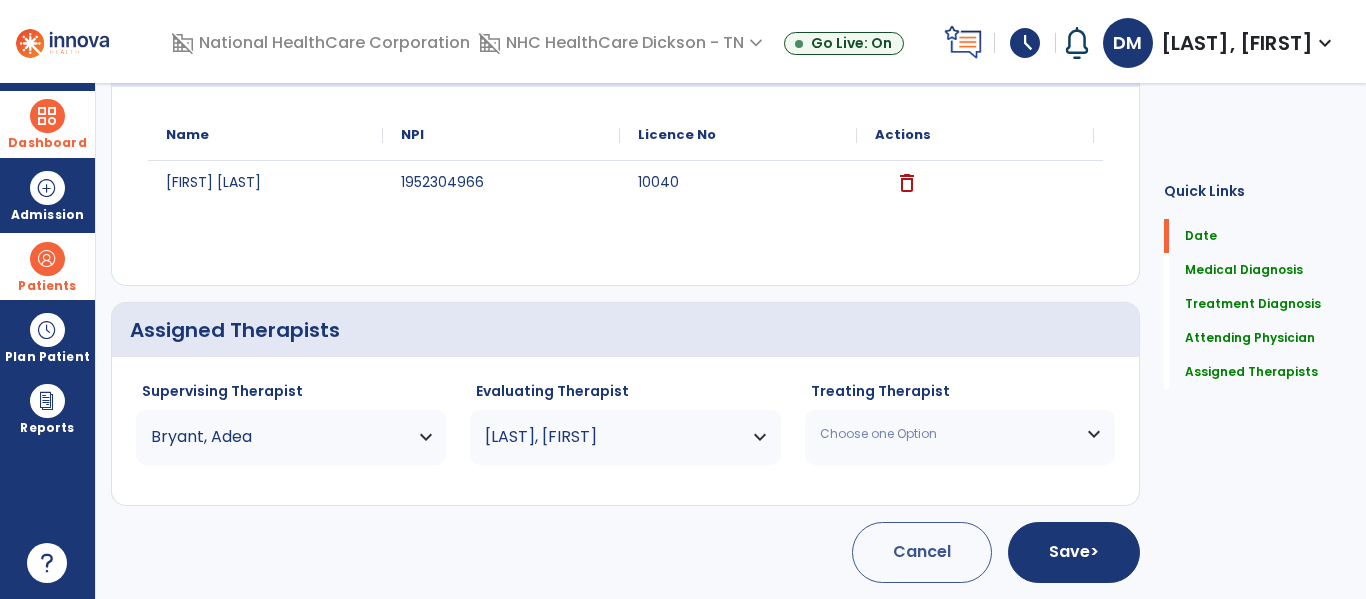 click on "Treating Therapist Choose one Option Biggs Jennifer OTA NPI # 1871060780 License # 2175 Bryant Adea OT NPI # 1346345402 License # 3326 Carls Kara OT NPI # 1427721497 License # 7841 Cummings Alexandra OT NPI # 1285735449 License # 2494 Davidson Amanda OTA NPI # 1144797903 License # 2123 Deriemacker Emily OT NPI # 1396526448 License # 7810 Fairchild Kristen OT NPI # 1205387123 License # 5391 Holt John OT NPI # 1639573082 License # TN4956 Kerr Allyson OTA NPI # 1578334975 License # 4069 Mogill Kimberly OT NPI # 1760910400 License # 4049 Montalto Dominic OT NPI # 1205616208 License # 7809 Petty Amy OTA NPI # 1255881223 License # 1236 Pickerell Haley OT NPI # 1285169391 License # 5649 Thomas Amanda OTA NPI # 1265578108 License # 1505 Weatherly Kayla OT NPI # 1194402487 License # 7655" 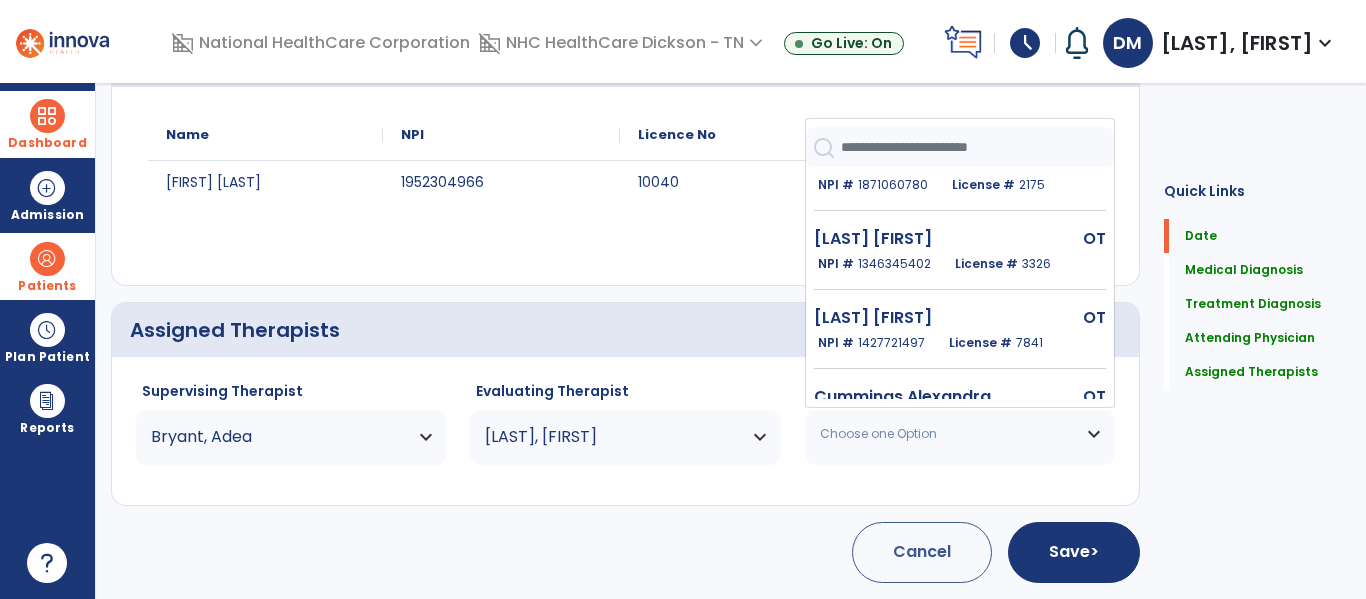 scroll, scrollTop: 0, scrollLeft: 0, axis: both 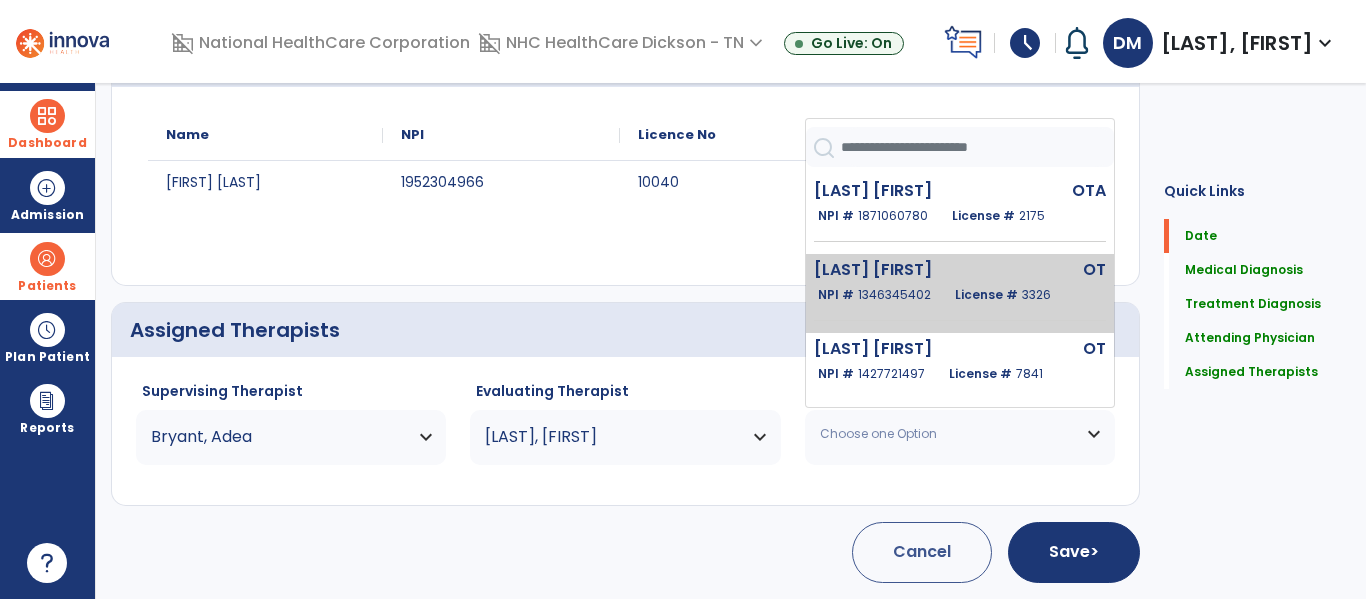 click on "[LAST] [FIRST]" 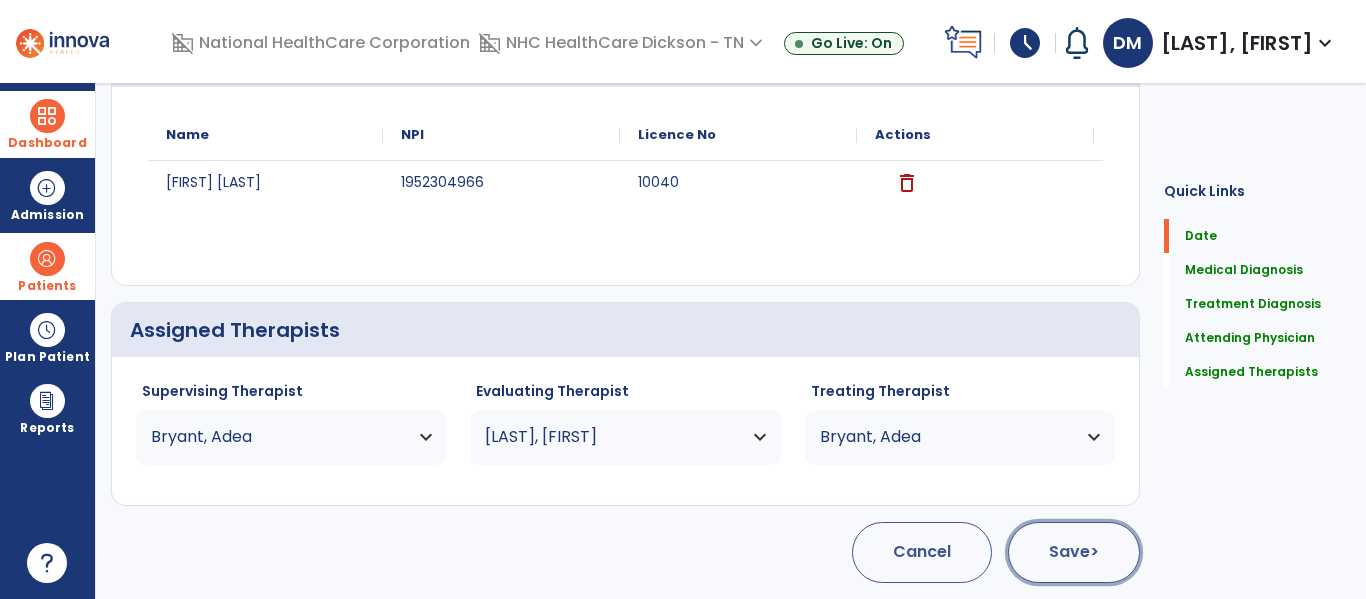 click on "Save  >" 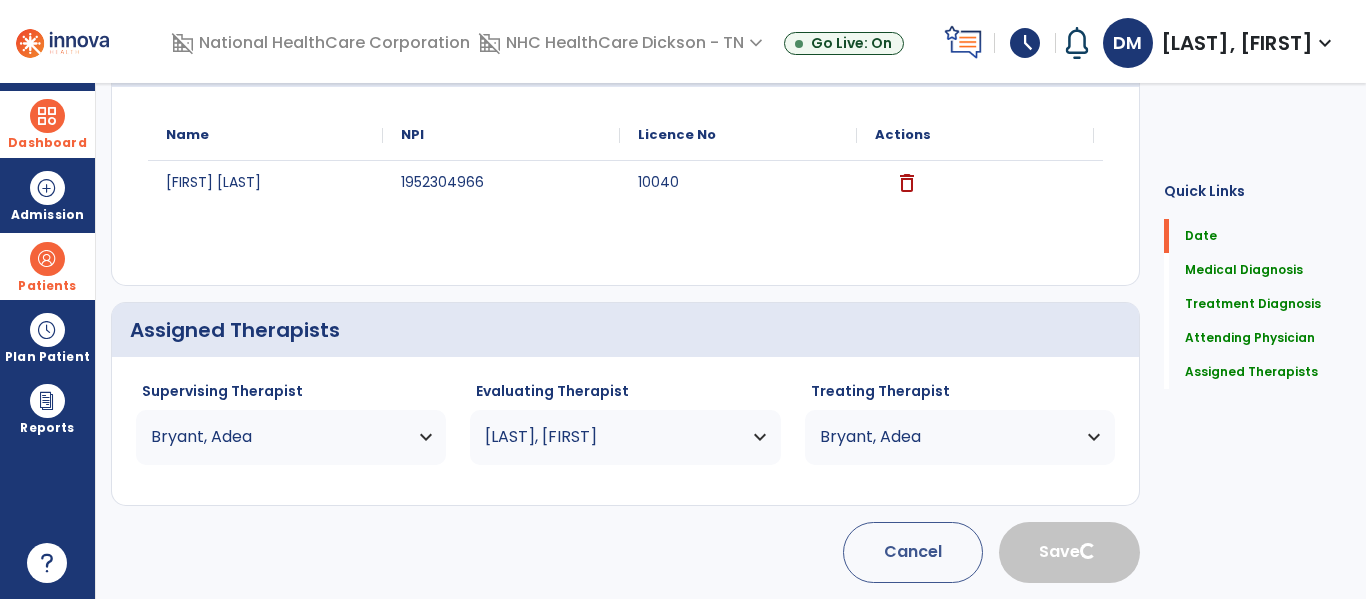 type 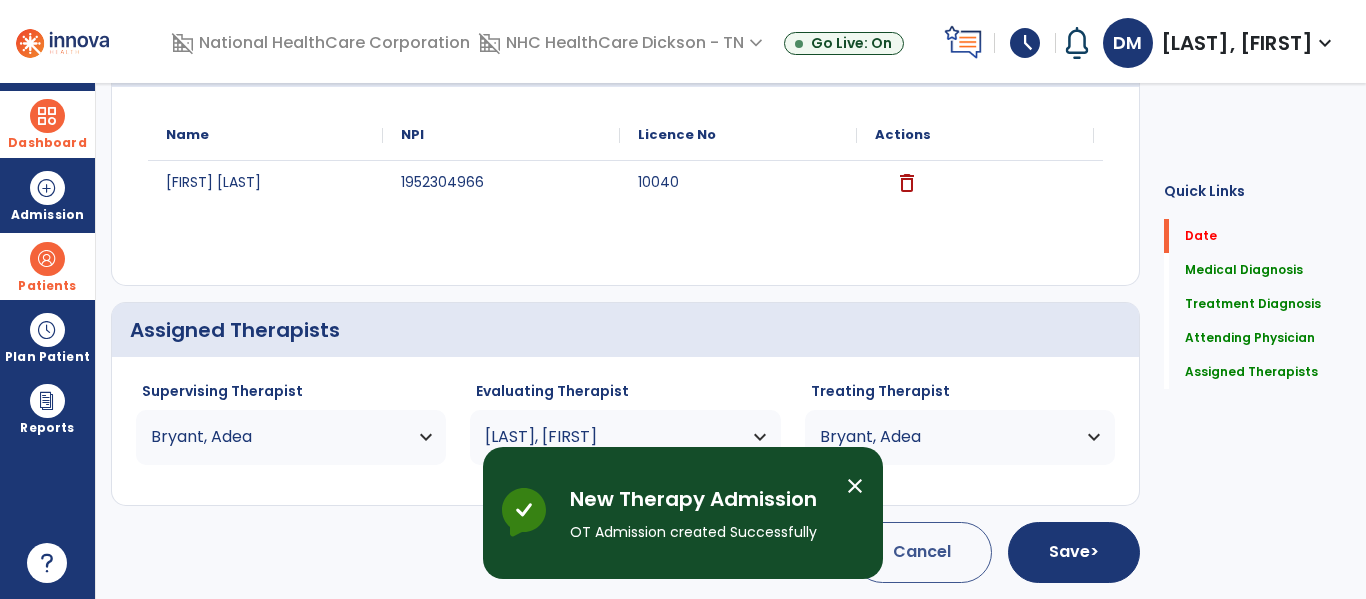 scroll, scrollTop: 162, scrollLeft: 0, axis: vertical 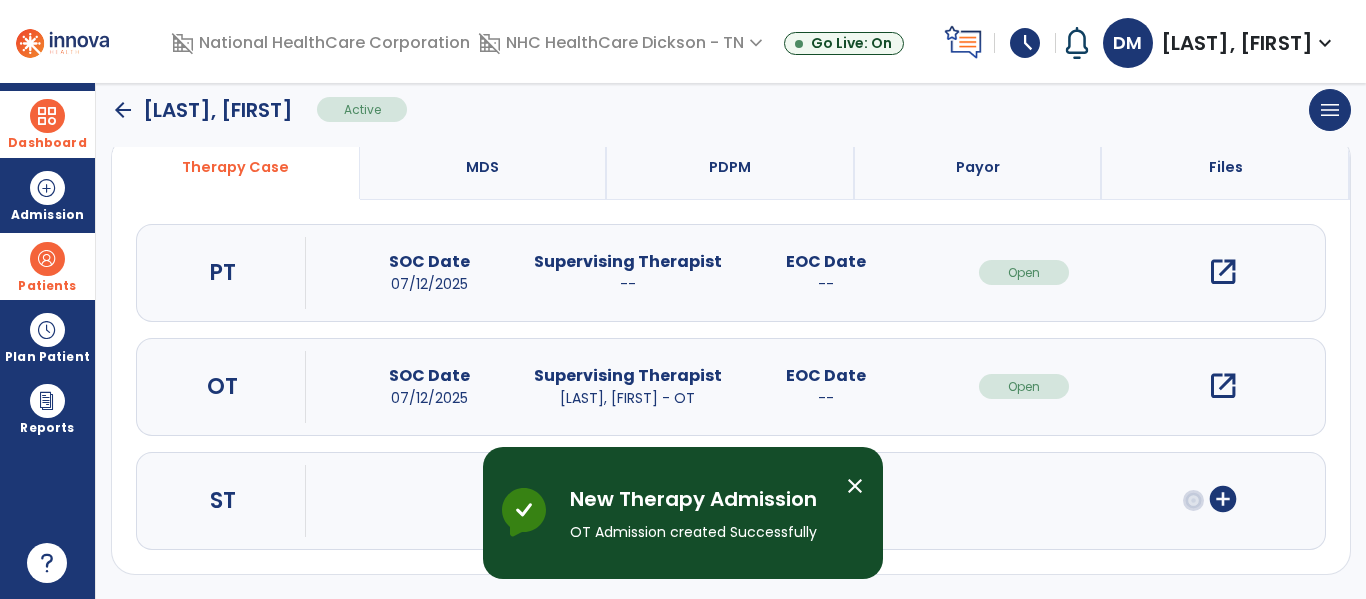 click on "open_in_new" at bounding box center (1223, 386) 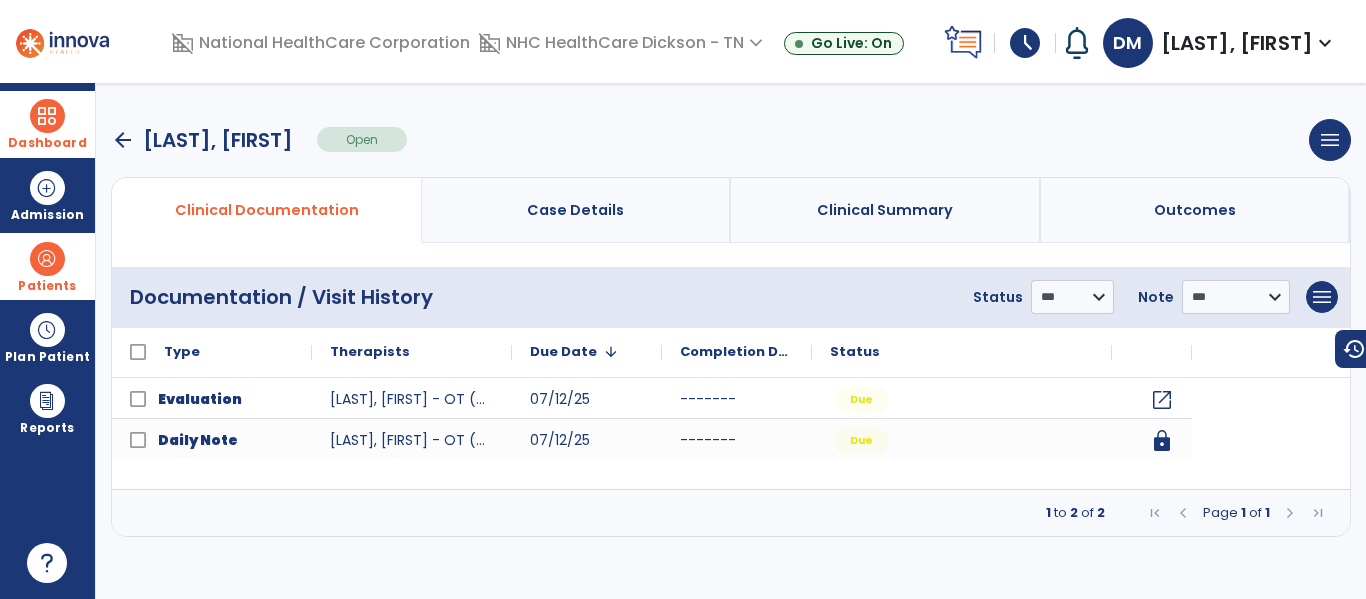 scroll, scrollTop: 0, scrollLeft: 0, axis: both 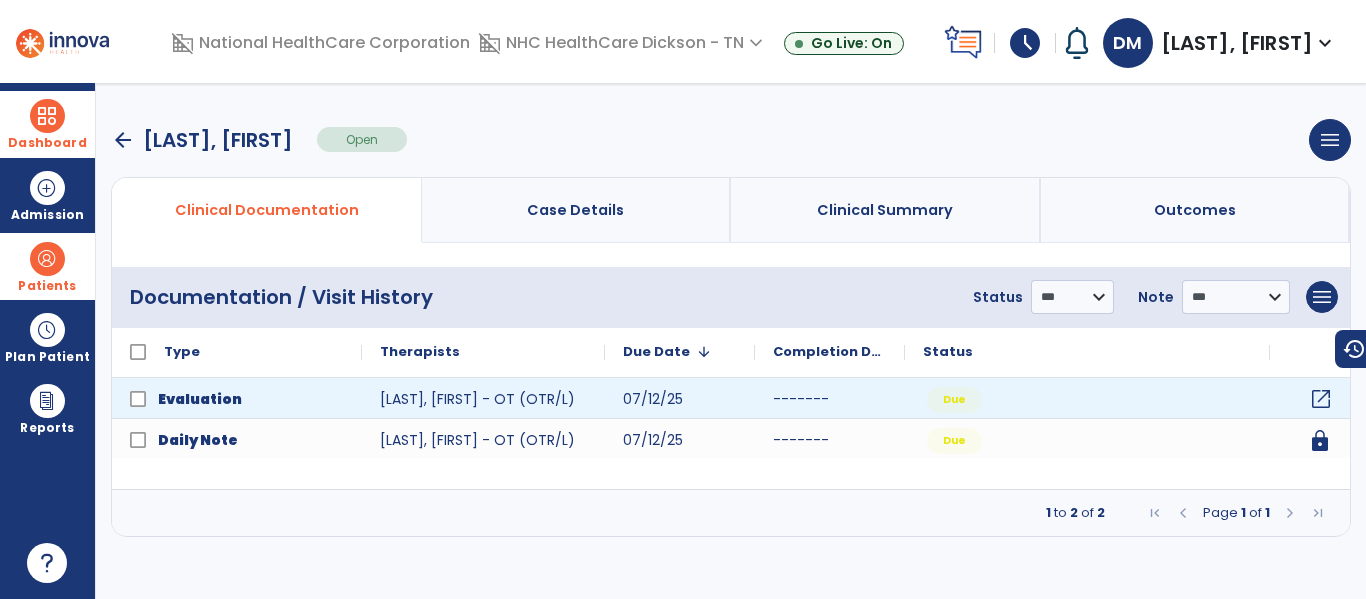 click on "open_in_new" 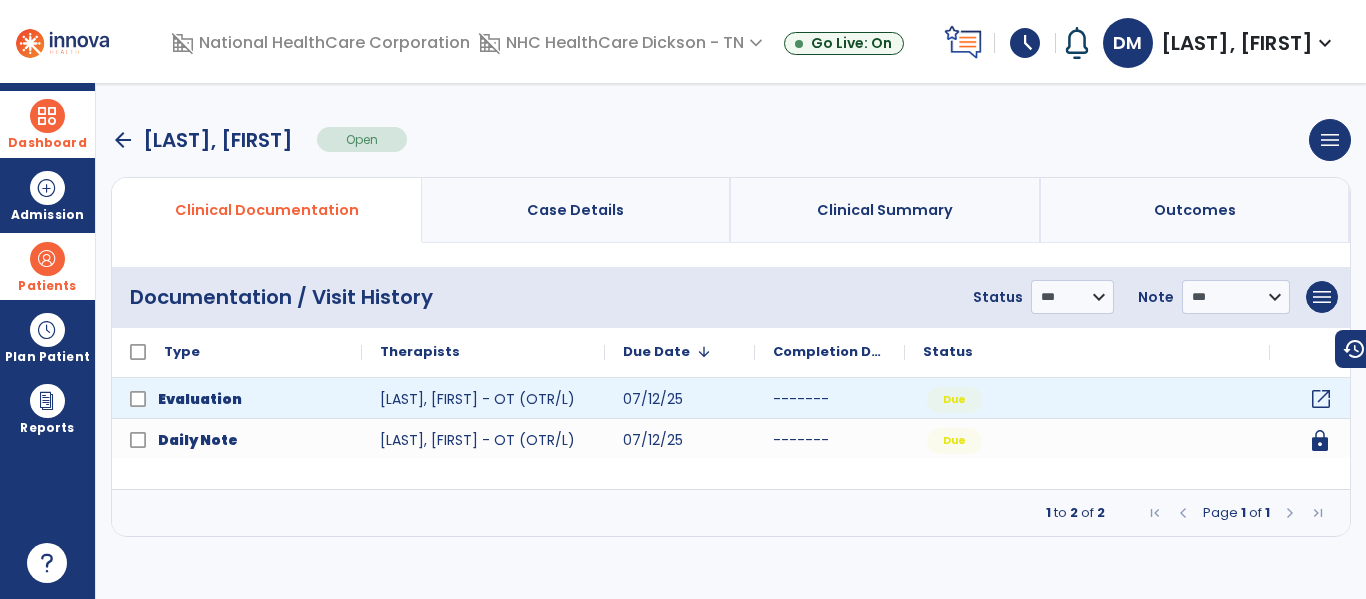 click on "open_in_new" 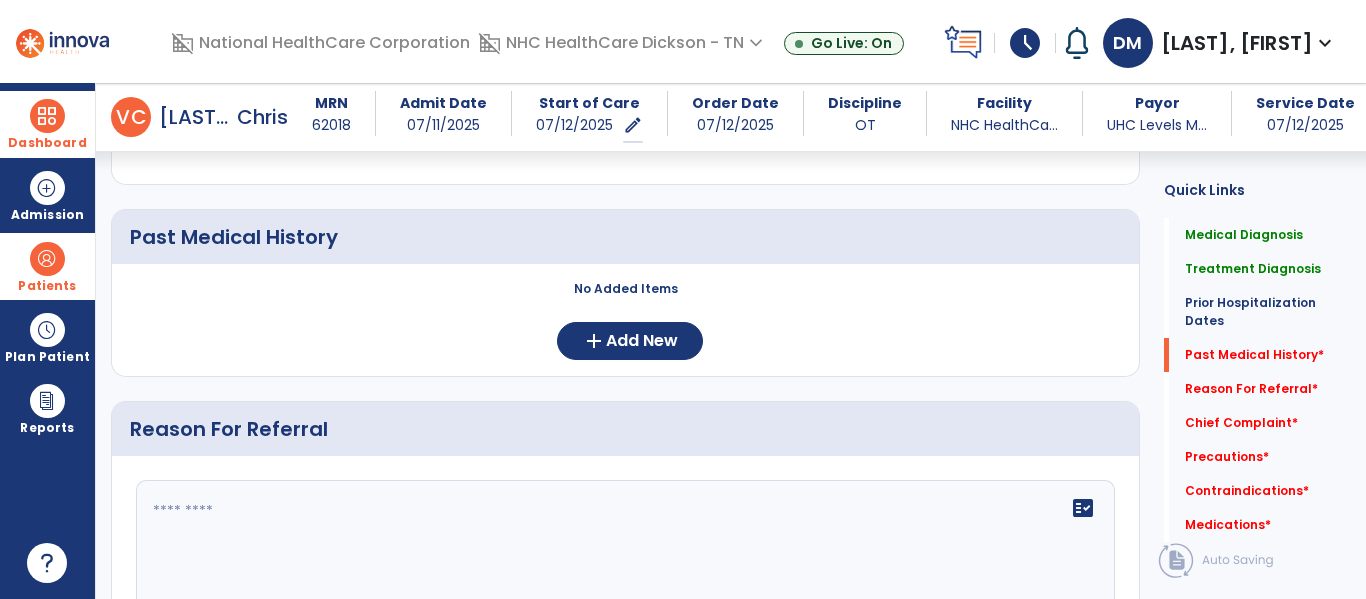 scroll, scrollTop: 915, scrollLeft: 0, axis: vertical 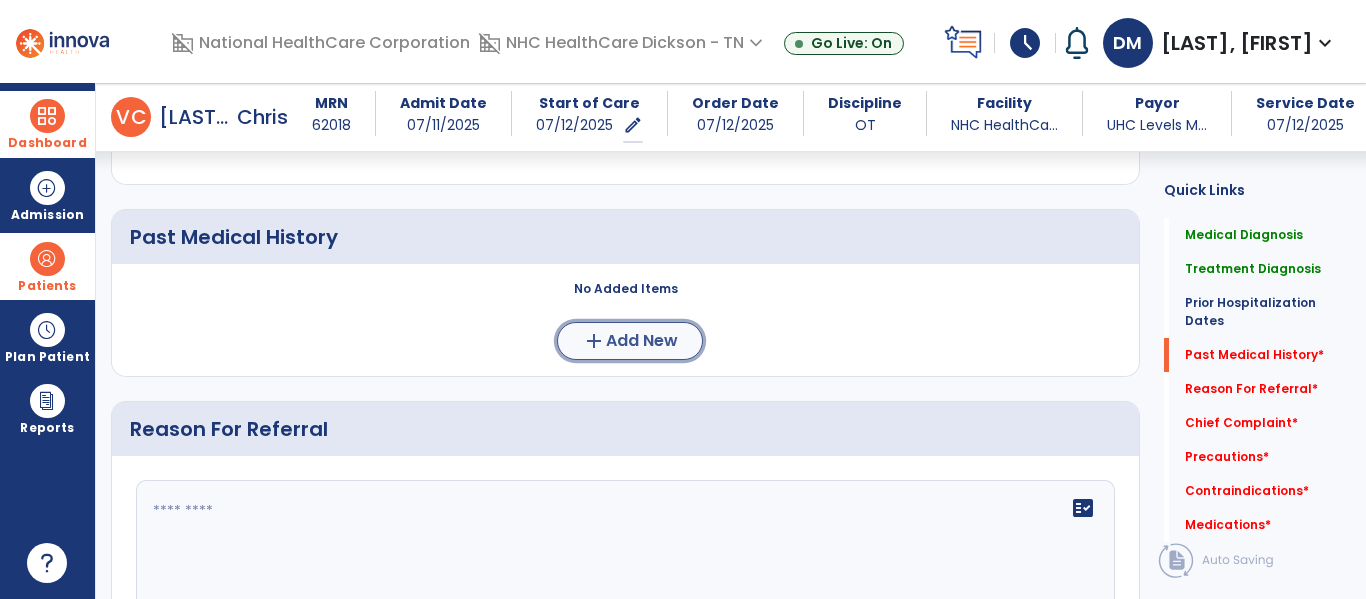 click on "Add New" 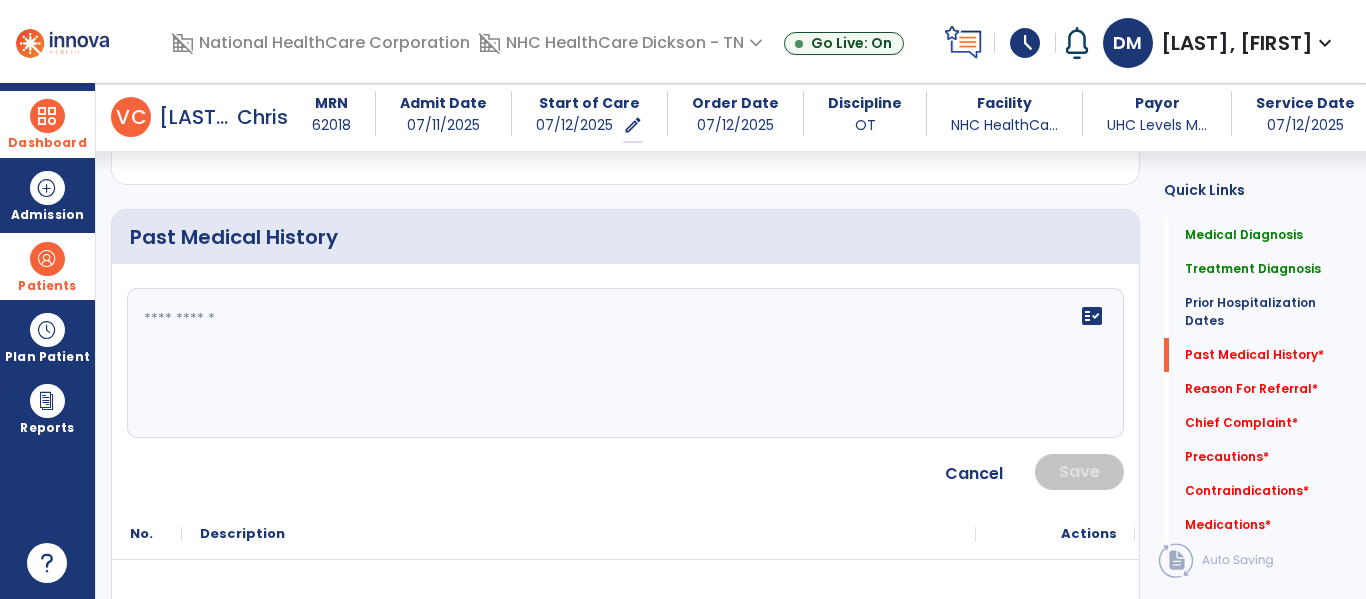 click on "fact_check" 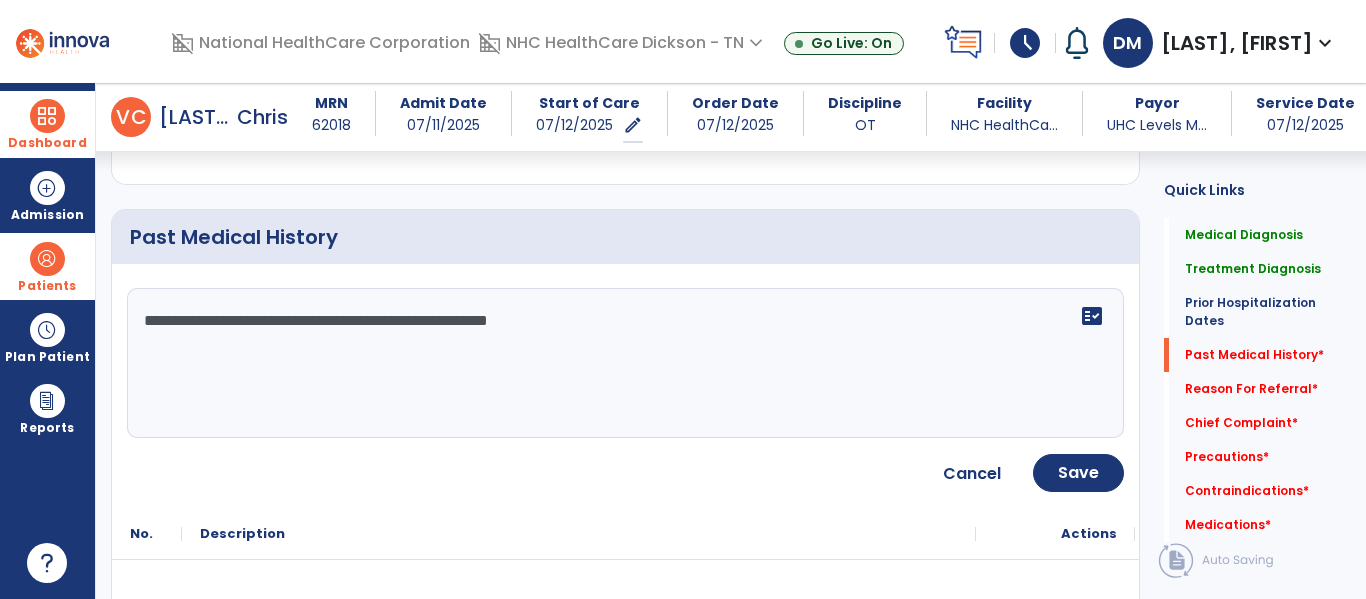click on "**********" 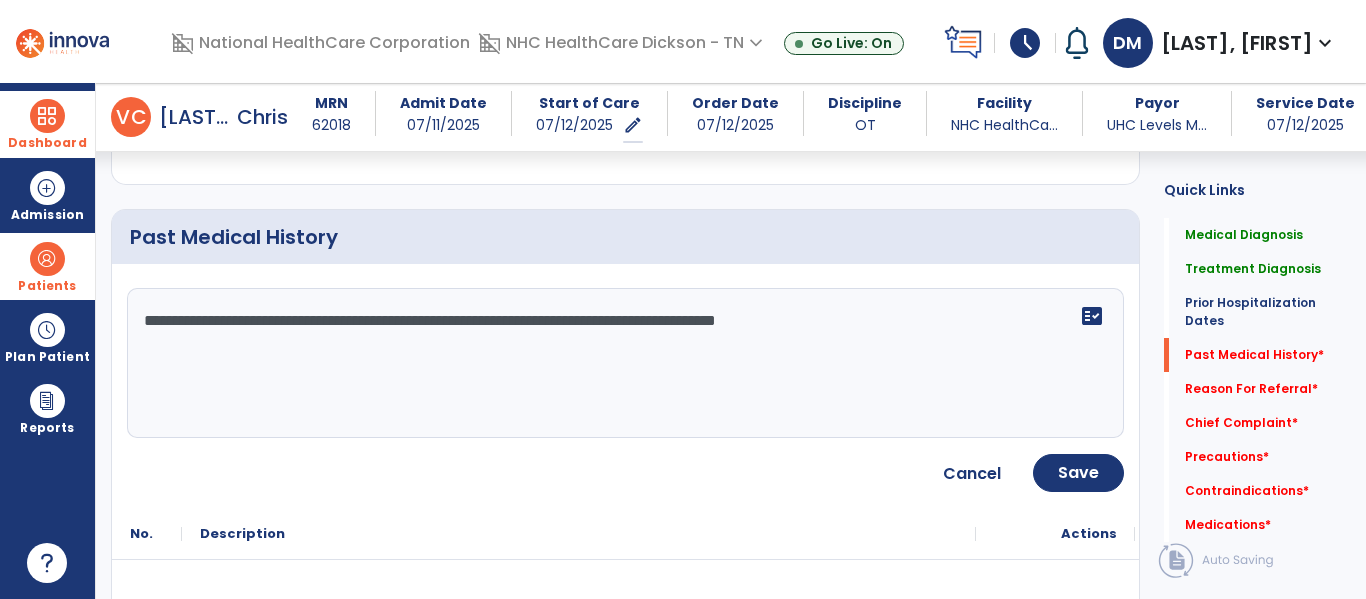 click on "**********" 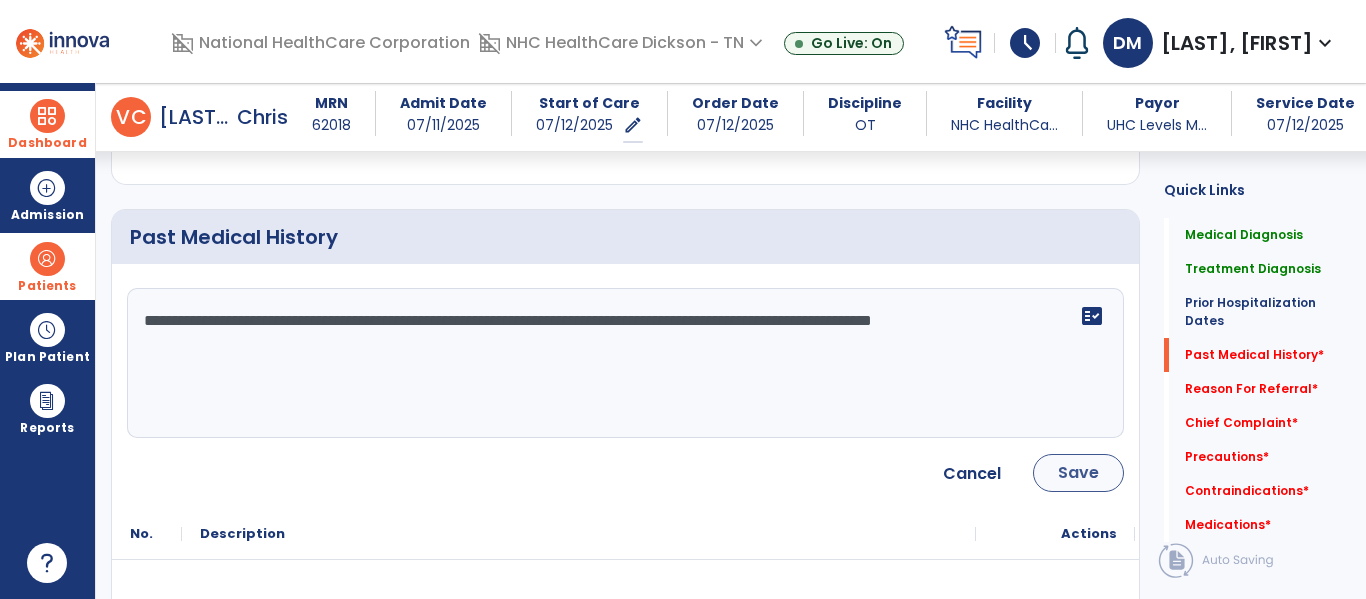 type on "**********" 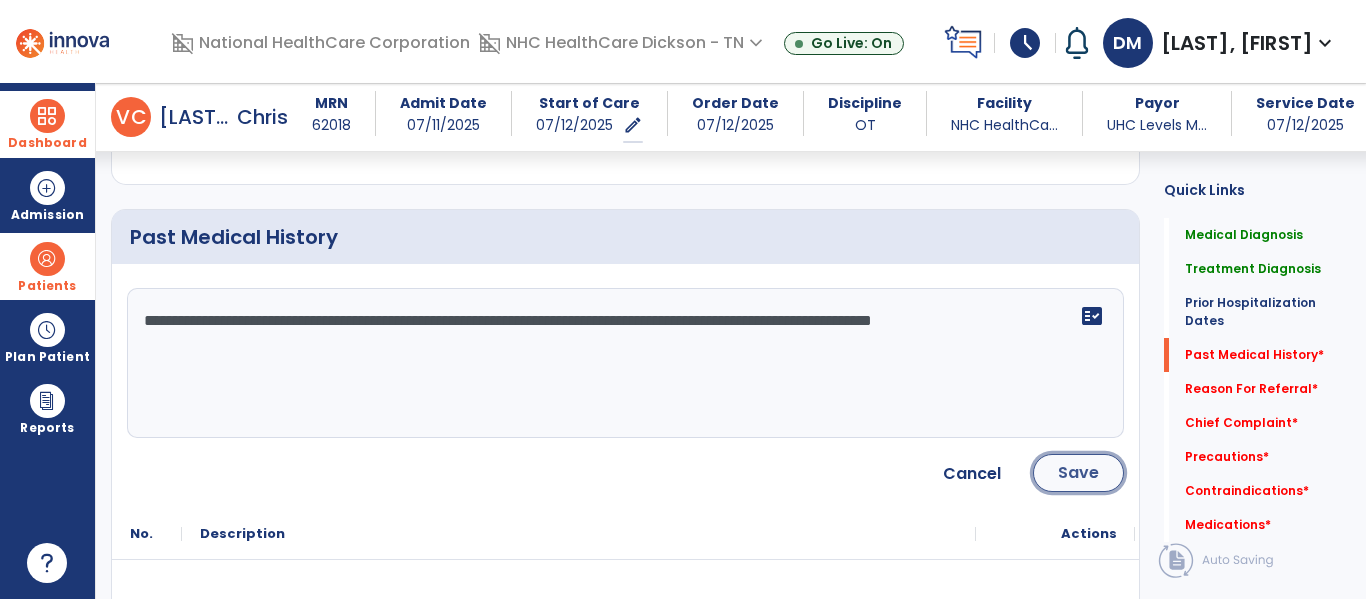 click on "Save" 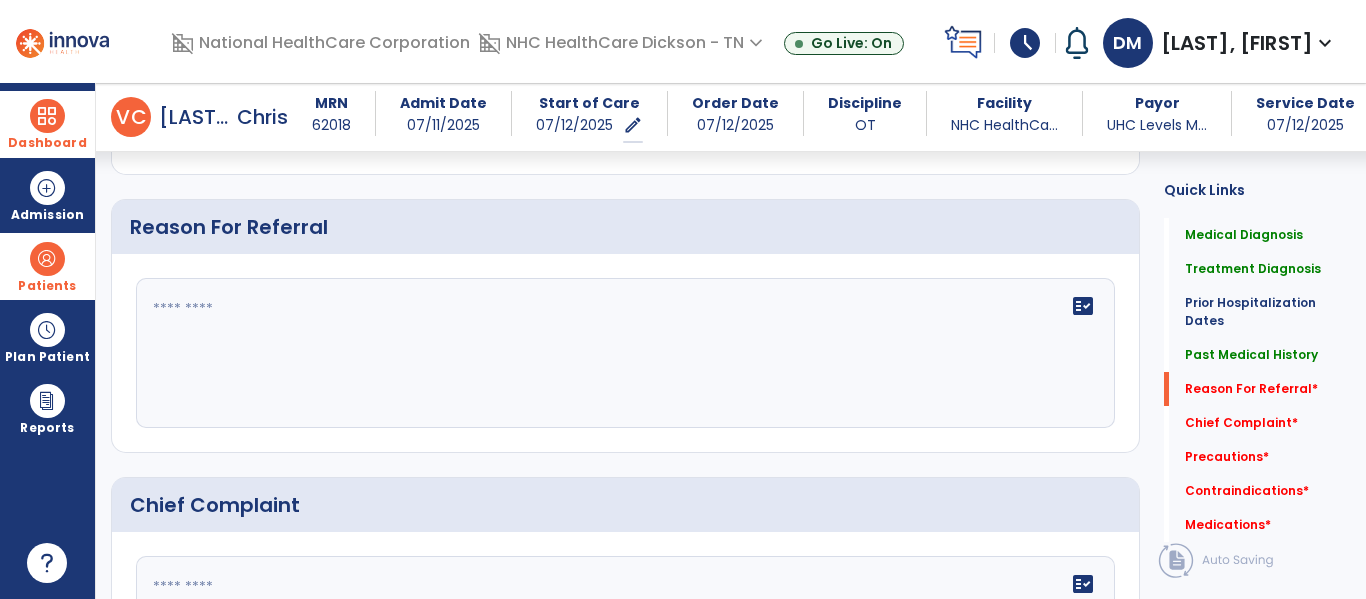 scroll, scrollTop: 1240, scrollLeft: 0, axis: vertical 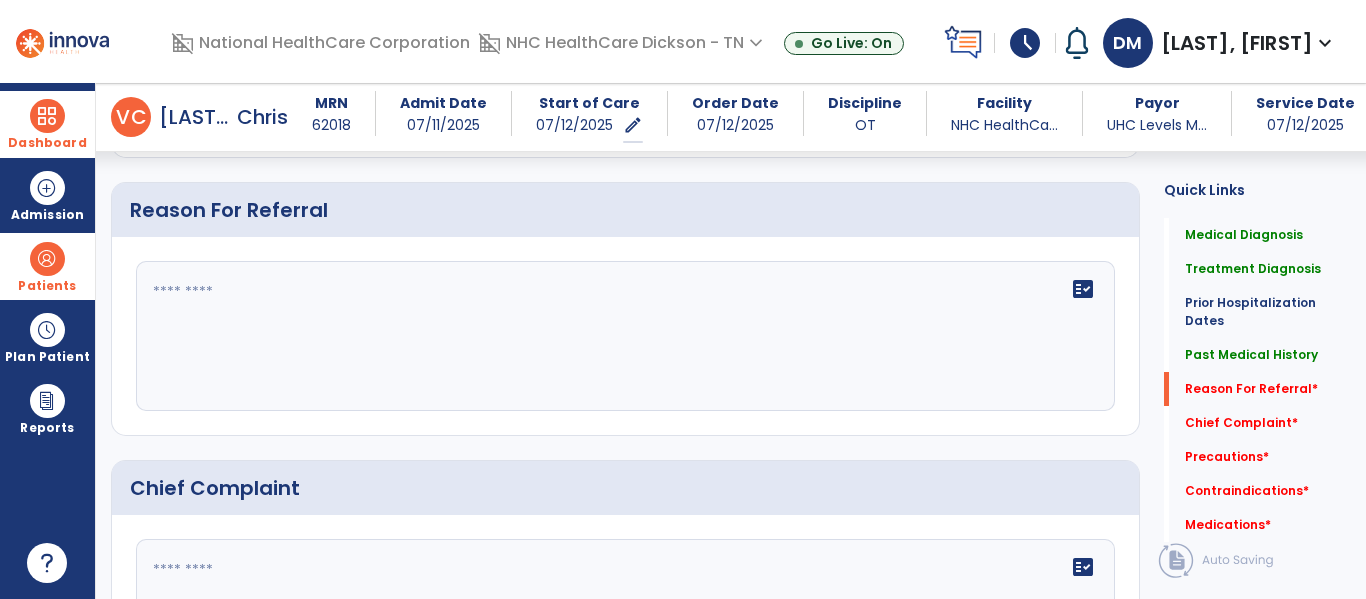click on "fact_check" 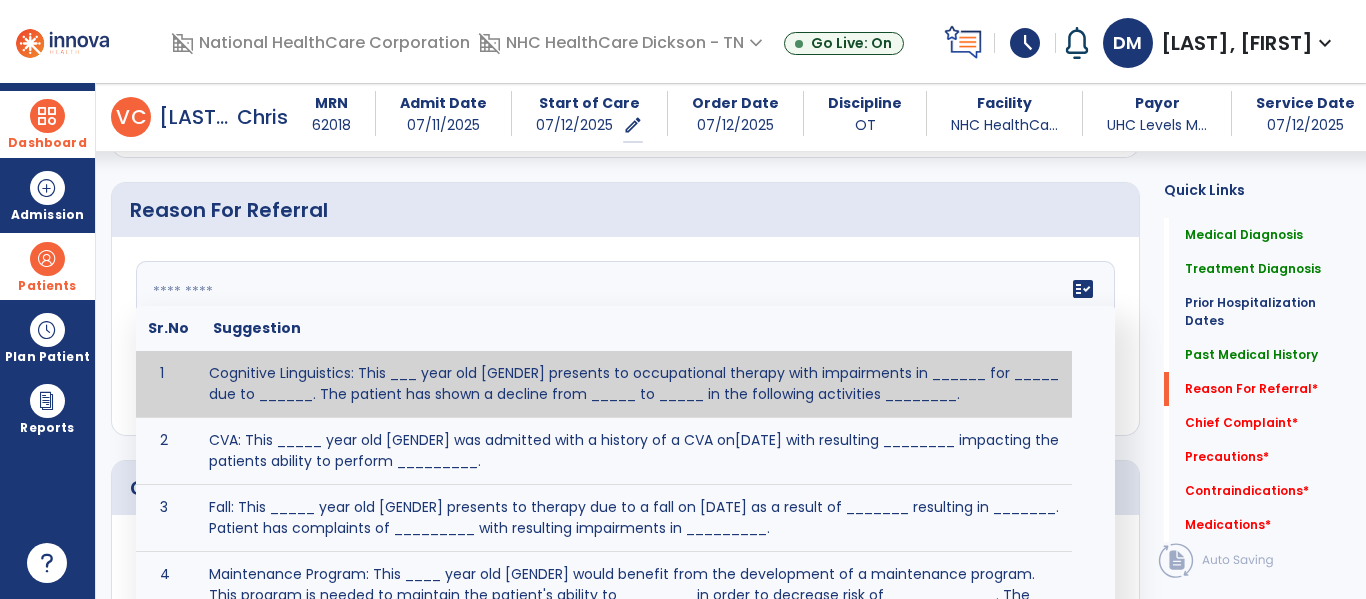 type on "**********" 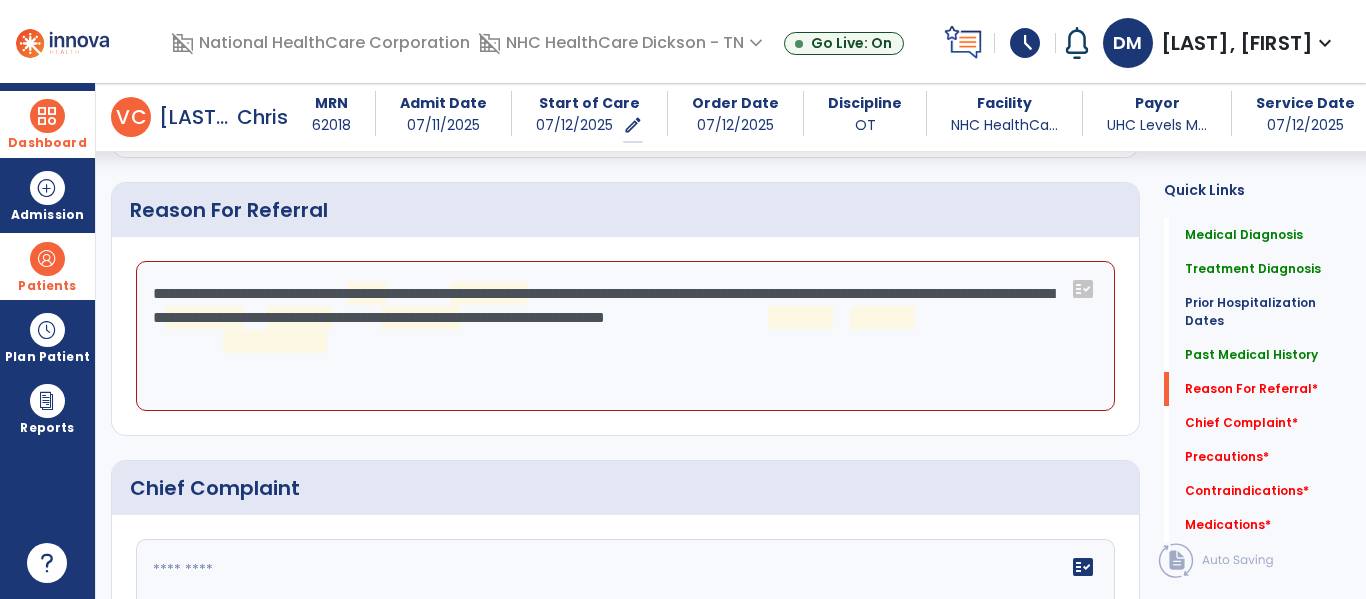 click on "**********" 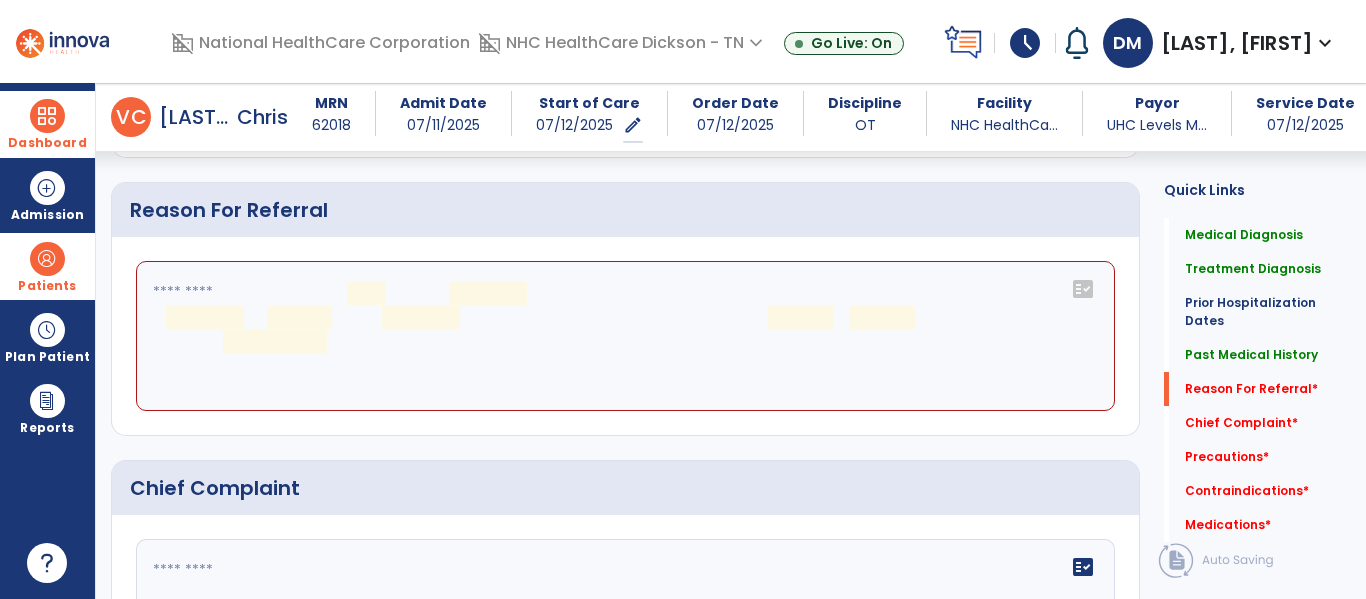 click on "**********" 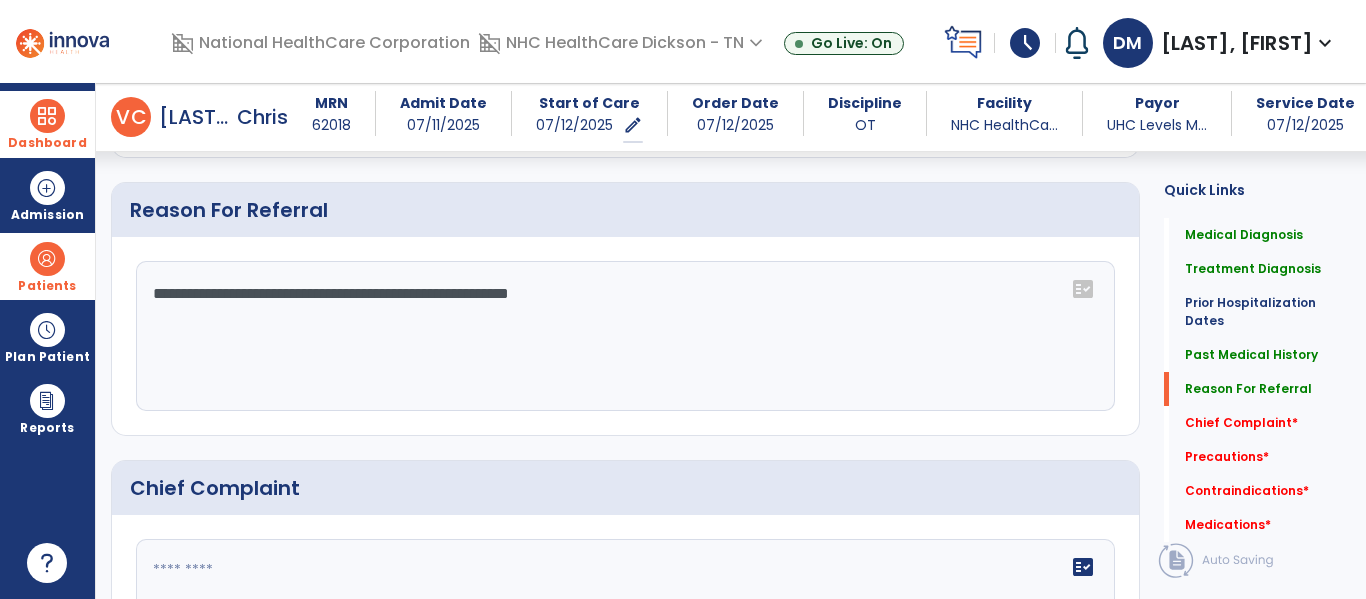 click on "domain_disabled   National HealthCare Corporation" at bounding box center (324, 43) 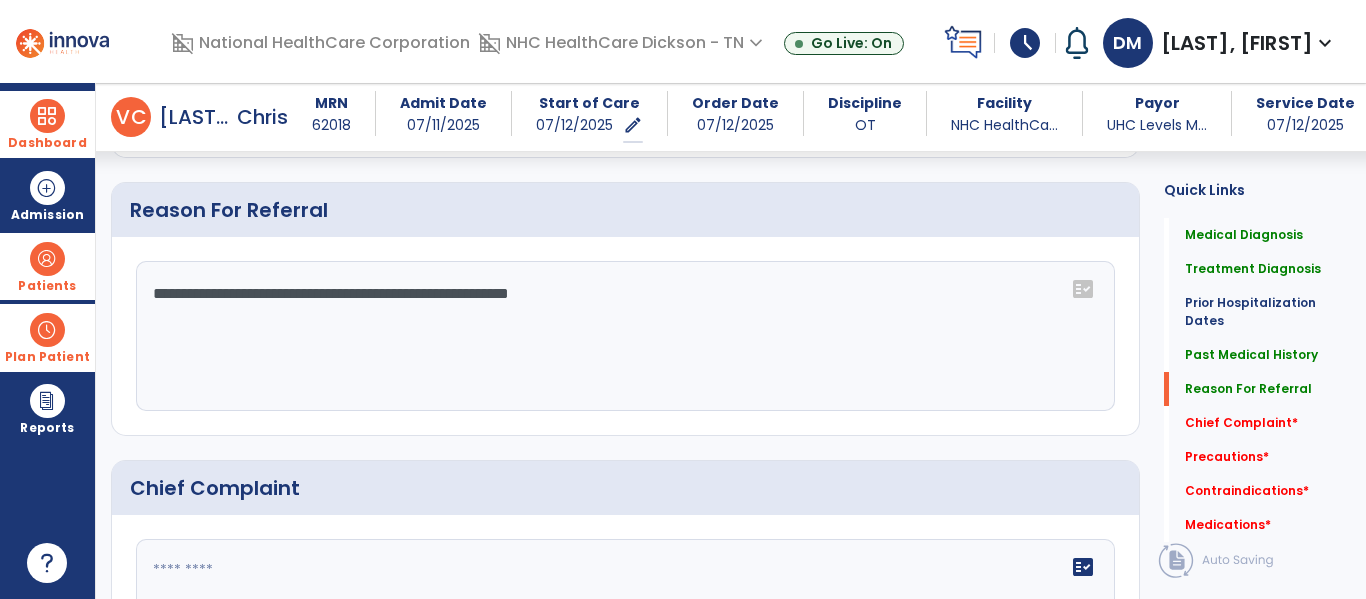 drag, startPoint x: 704, startPoint y: 379, endPoint x: 9, endPoint y: 305, distance: 698.92847 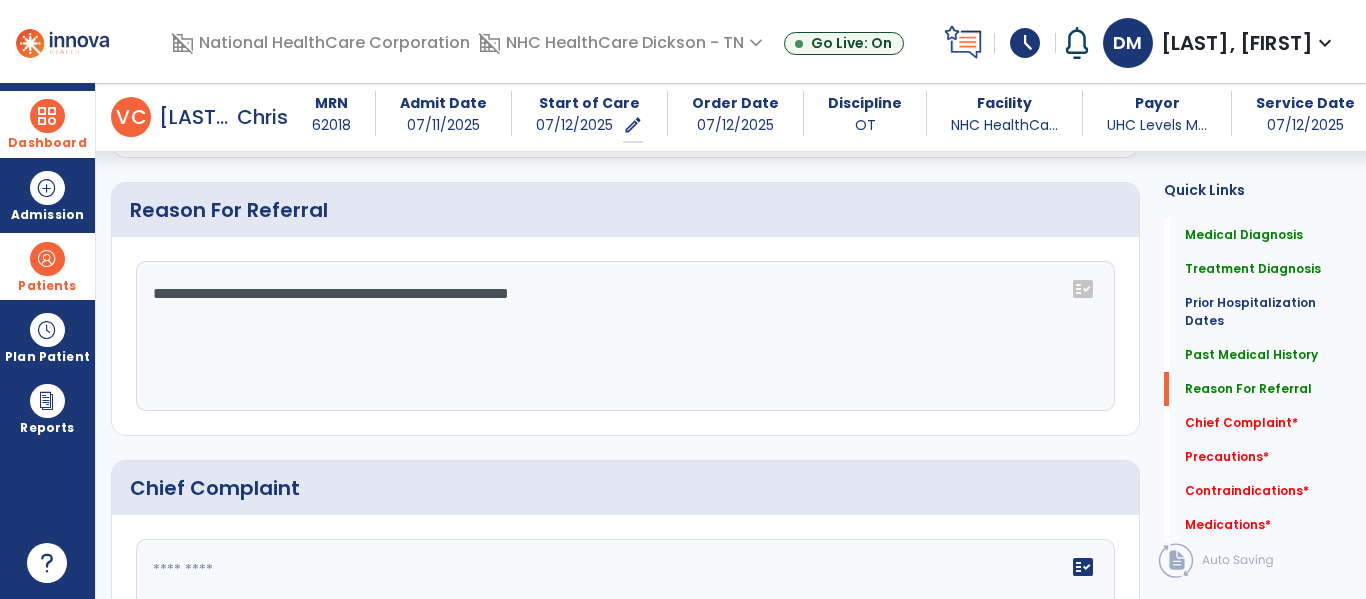 paste on "**********" 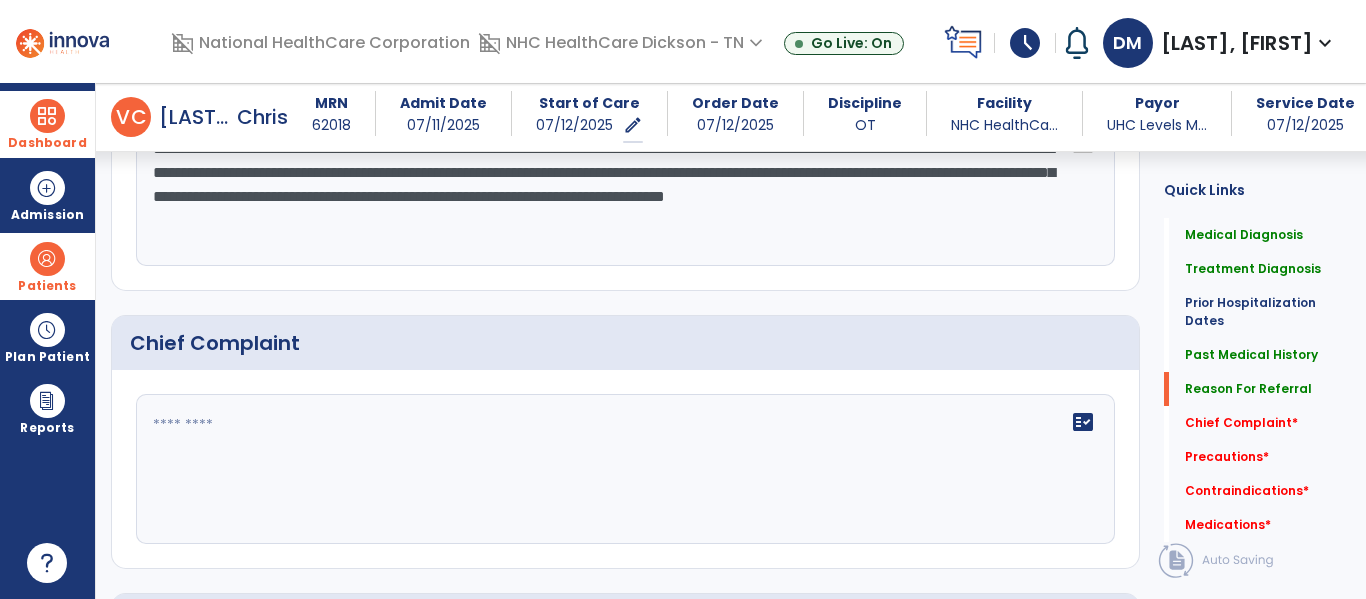 scroll, scrollTop: 1386, scrollLeft: 0, axis: vertical 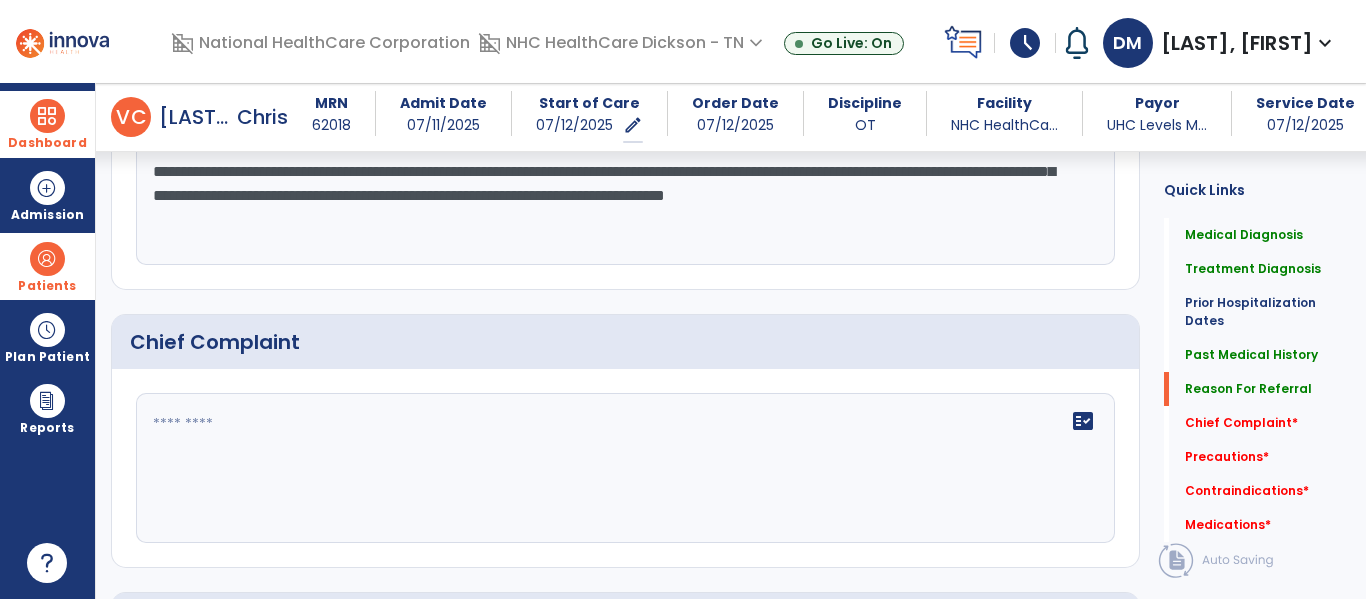 type on "**********" 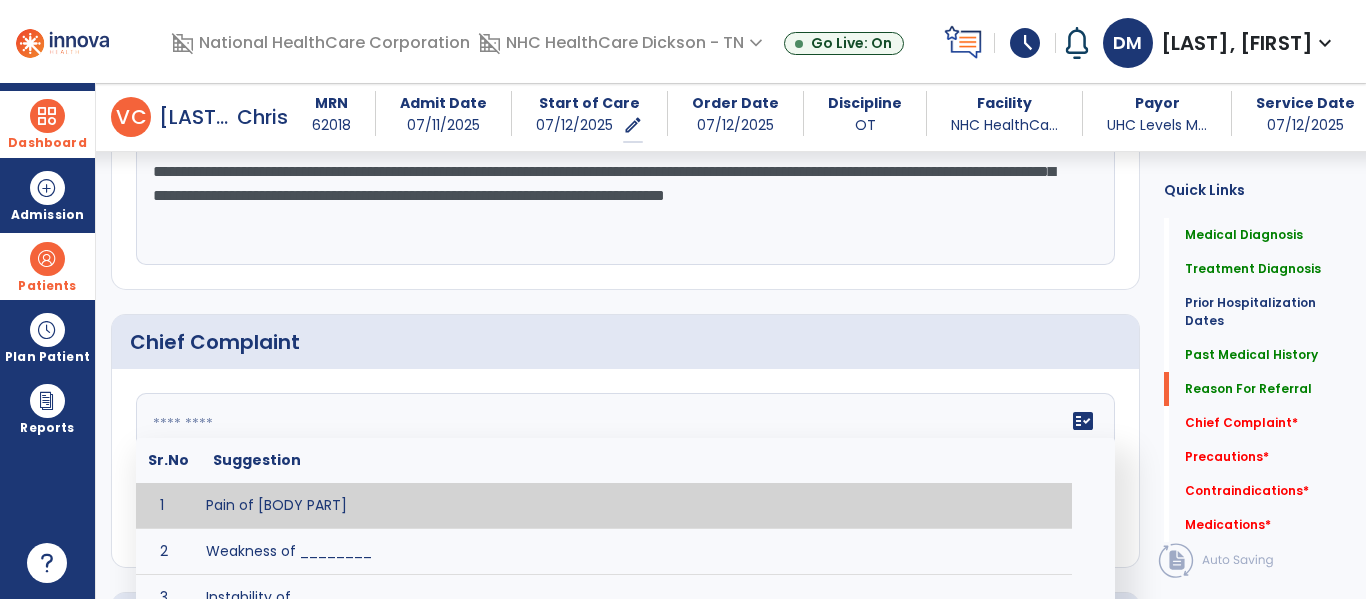 drag, startPoint x: 147, startPoint y: 509, endPoint x: 60, endPoint y: 130, distance: 388.8573 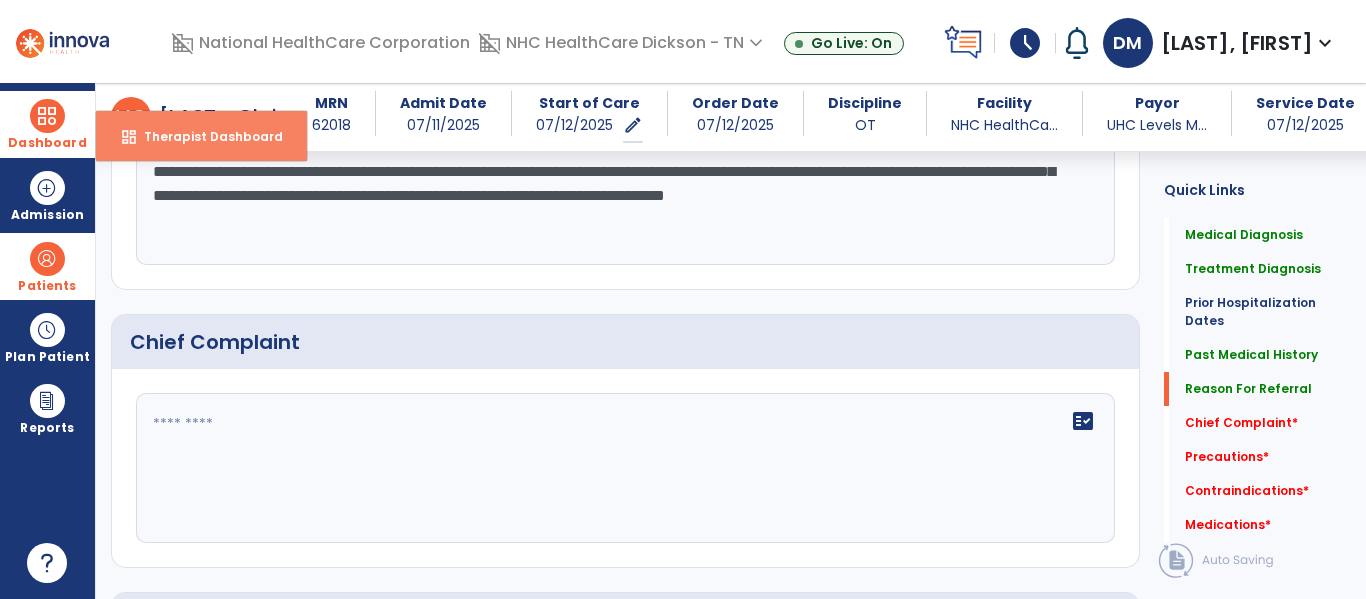 click on "dashboard  Therapist Dashboard" at bounding box center [201, 136] 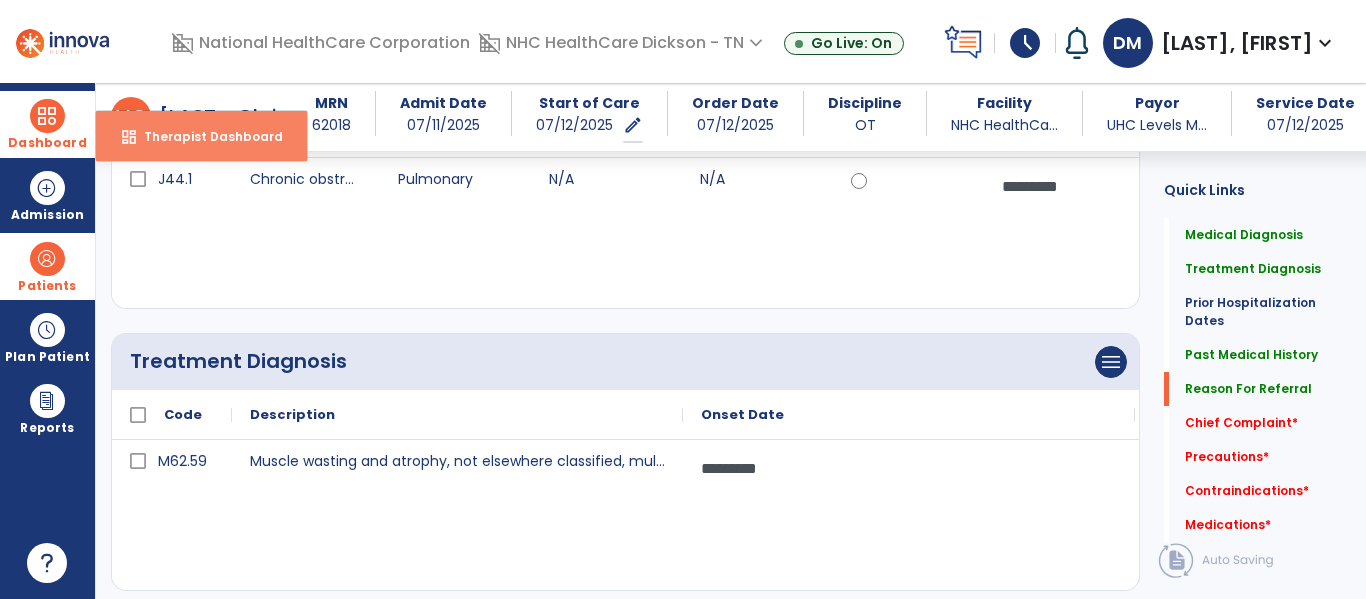 select on "****" 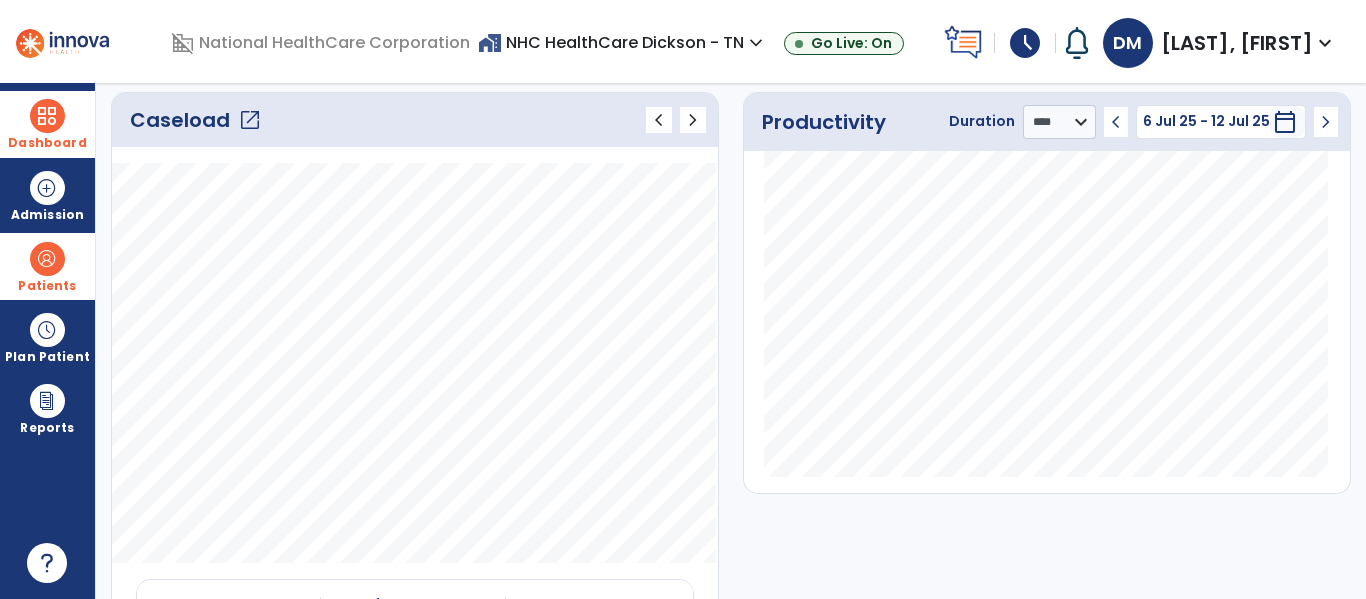 click on "open_in_new" 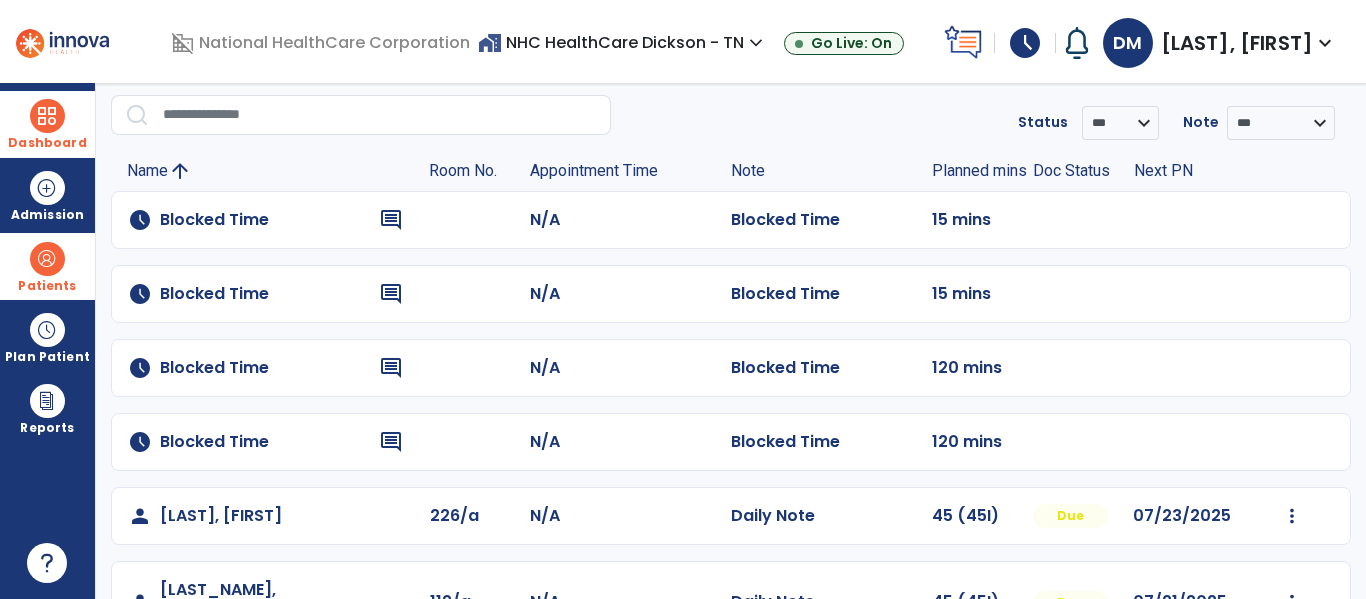 scroll, scrollTop: 411, scrollLeft: 0, axis: vertical 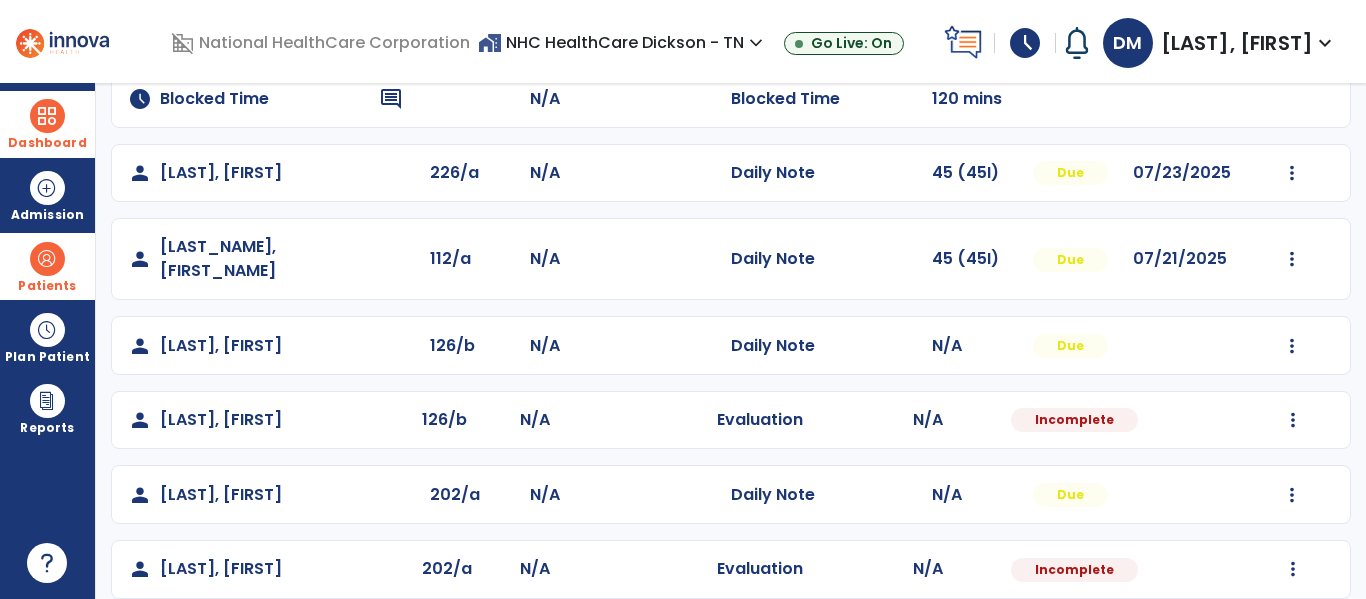 click on "Mark Visit As Complete   Reset Note   Open Document   G + C Mins" 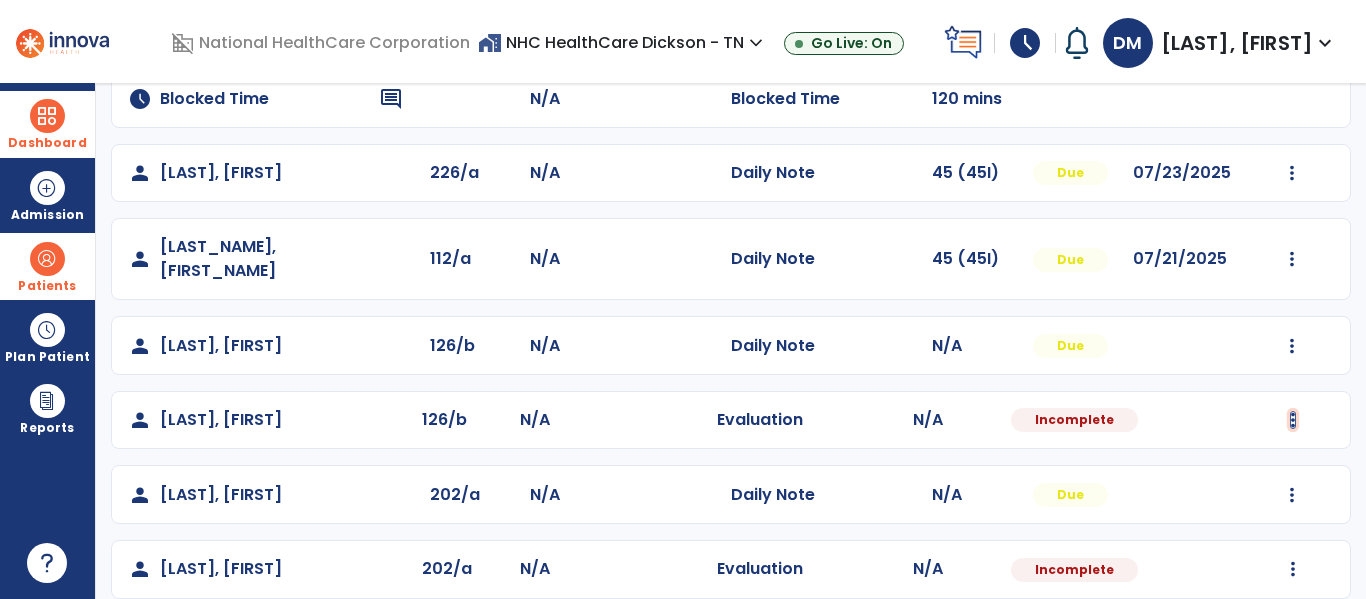 click at bounding box center [1292, 173] 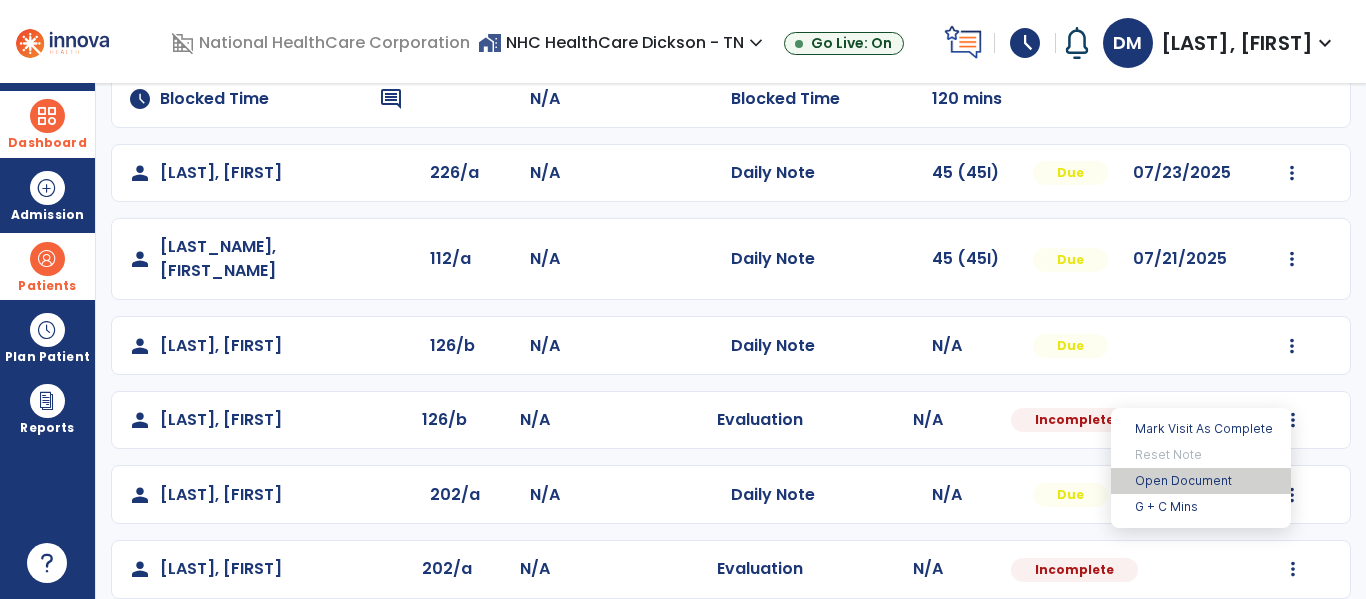click on "Open Document" at bounding box center (1201, 481) 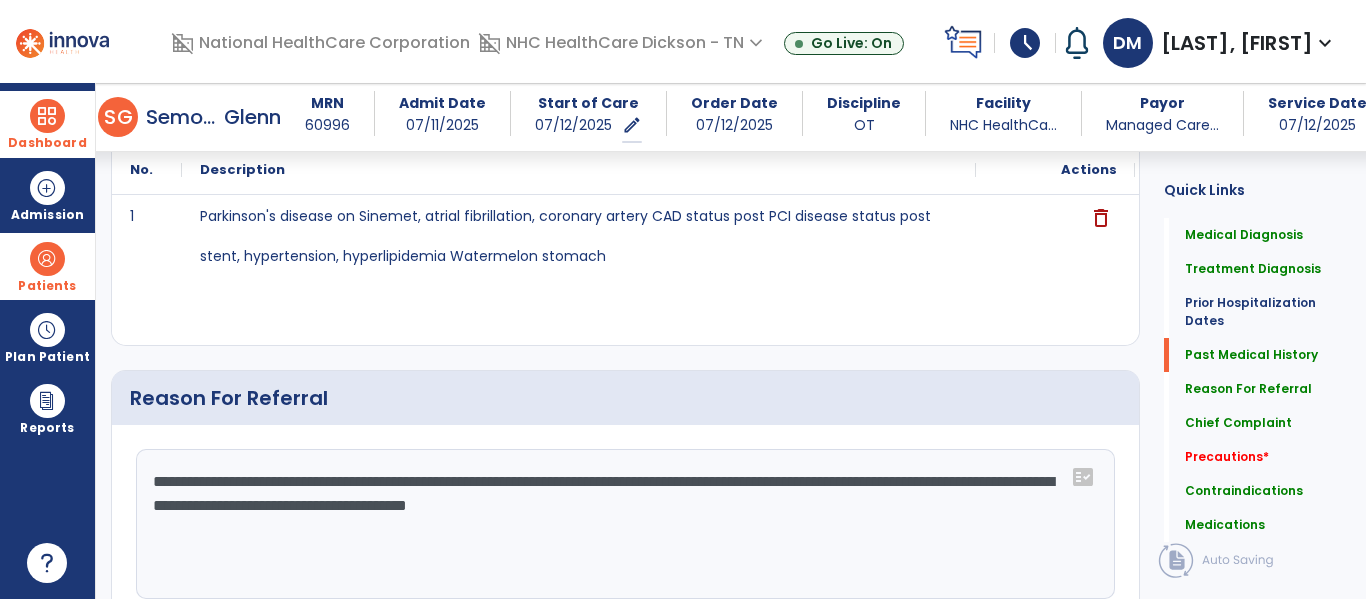 scroll, scrollTop: 1059, scrollLeft: 0, axis: vertical 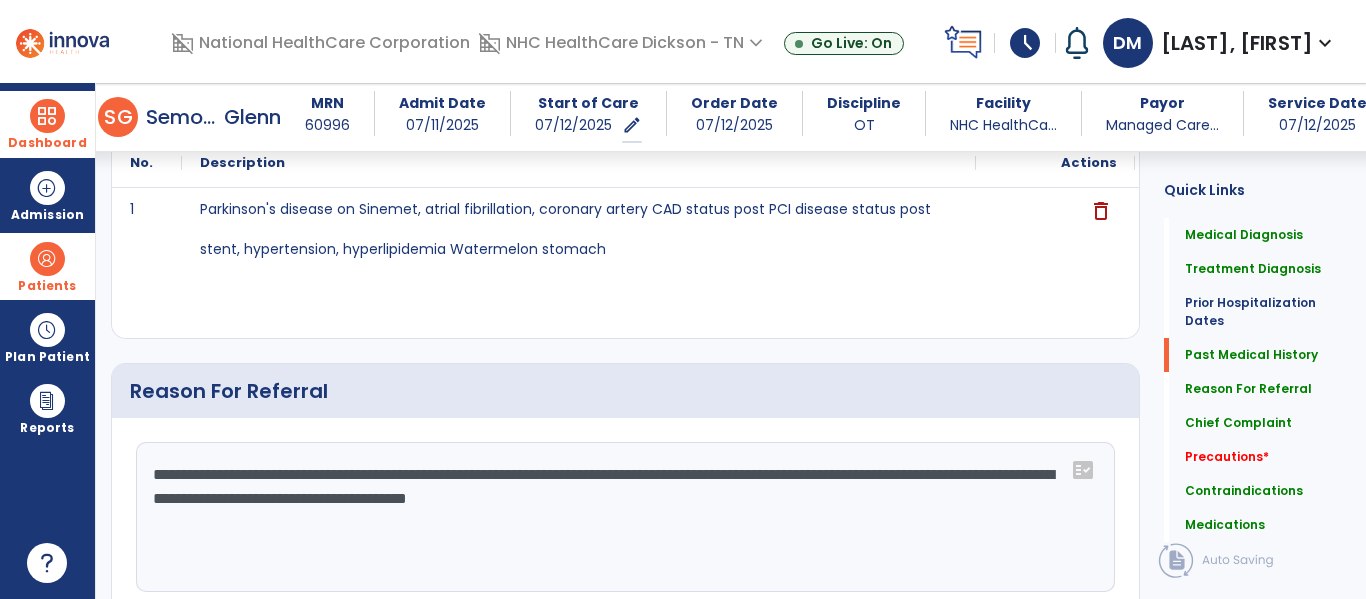 click on "**********" 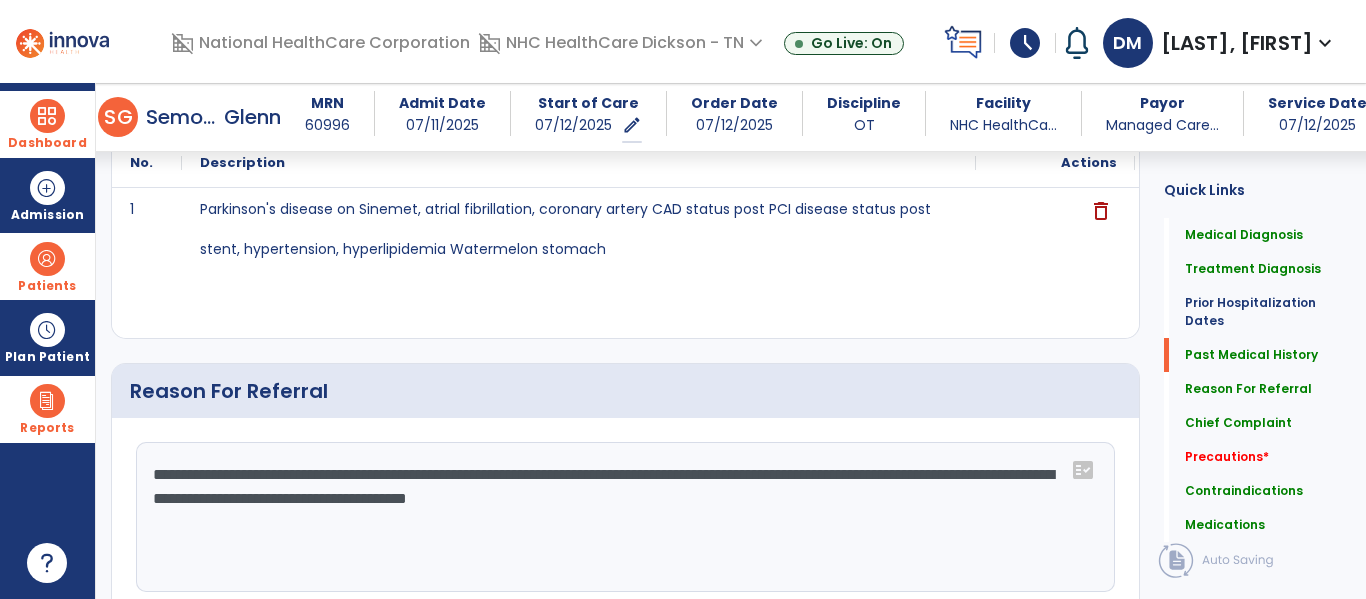 drag, startPoint x: 974, startPoint y: 544, endPoint x: 4, endPoint y: 417, distance: 978.27856 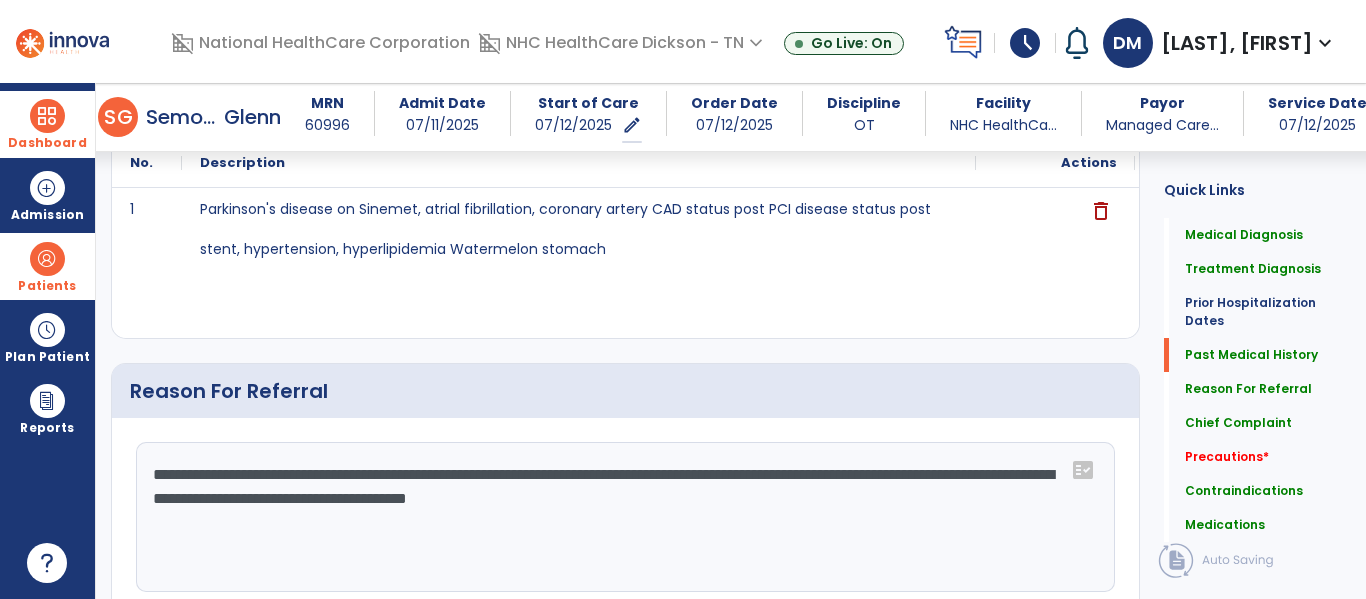 drag, startPoint x: 4, startPoint y: 417, endPoint x: 167, endPoint y: 473, distance: 172.35138 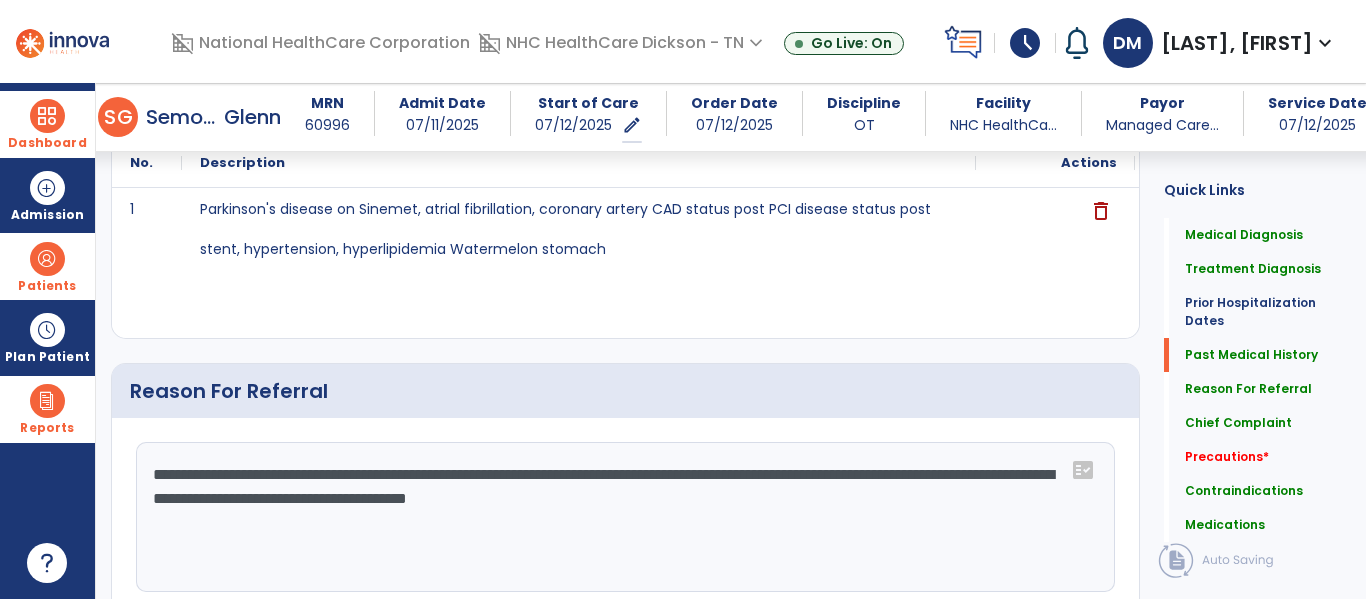 drag, startPoint x: 914, startPoint y: 575, endPoint x: 5, endPoint y: 427, distance: 920.9696 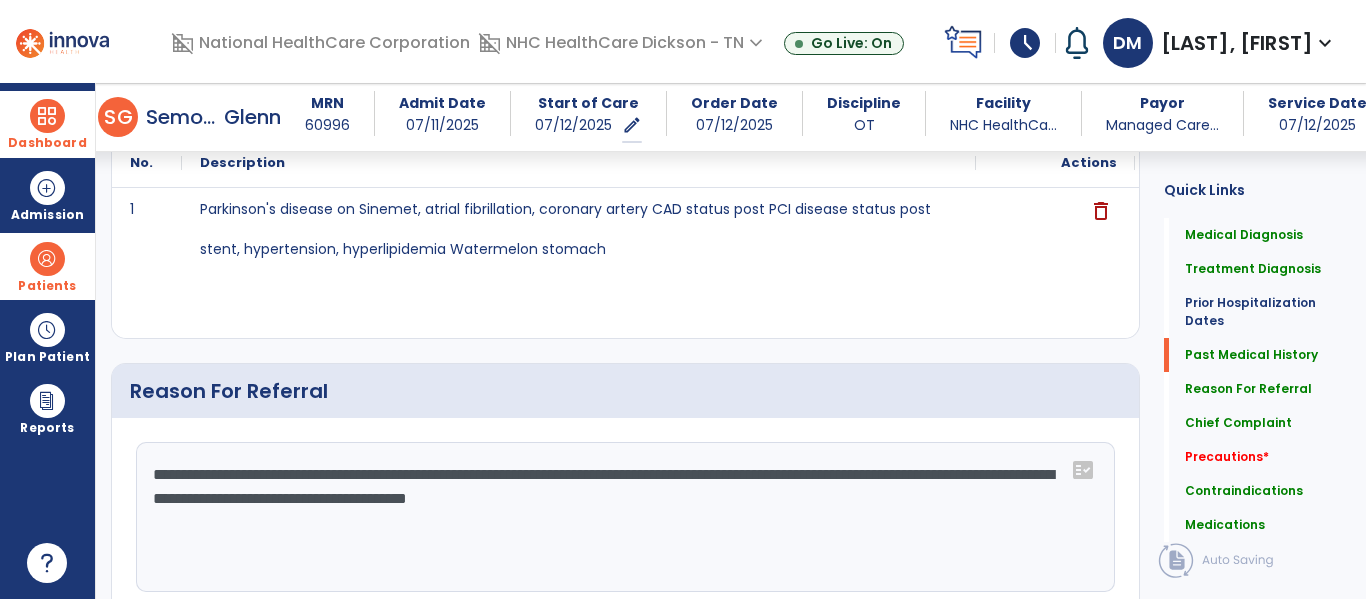 click on "**********" 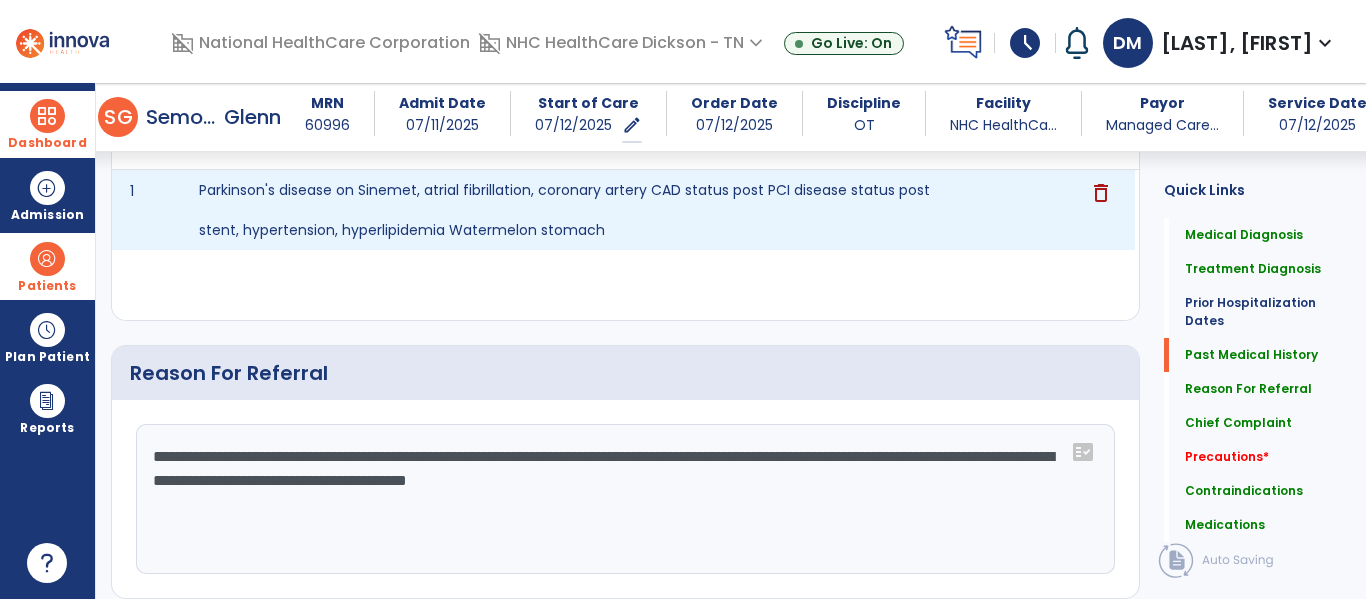 click on "Parkinson's disease on Sinemet,
atrial fibrillation,
coronary artery
CAD status post PCI disease status post stent, hypertension, hyperlipidemia
Watermelon stomach" 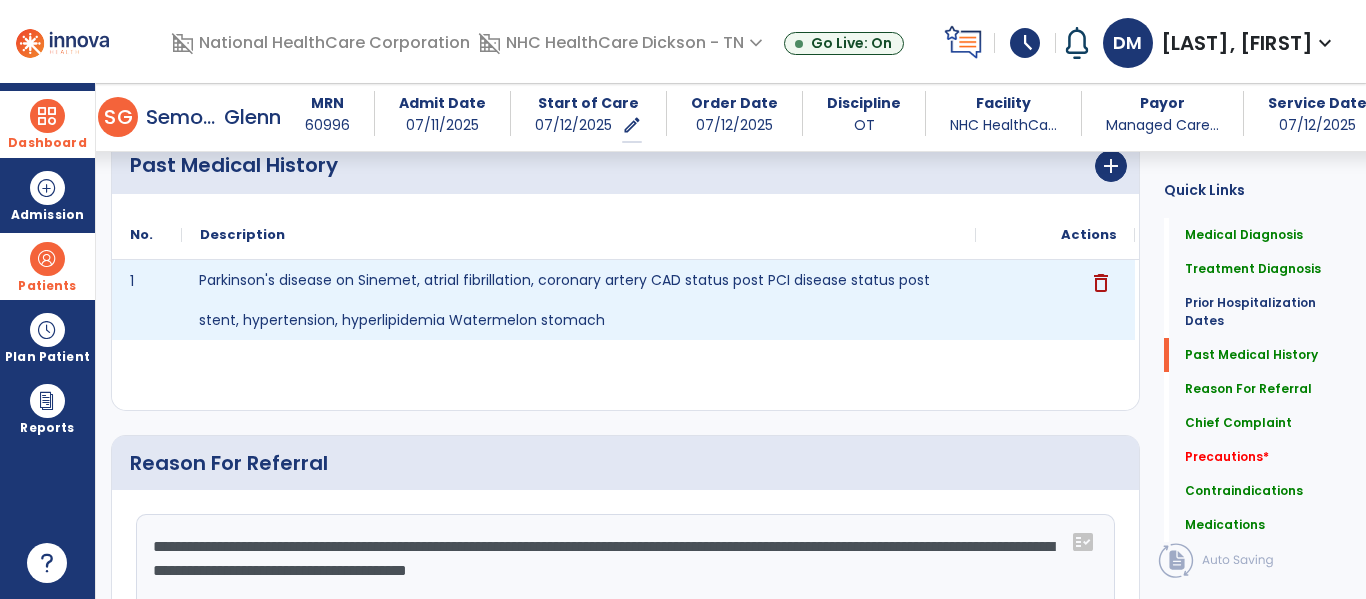 scroll, scrollTop: 986, scrollLeft: 0, axis: vertical 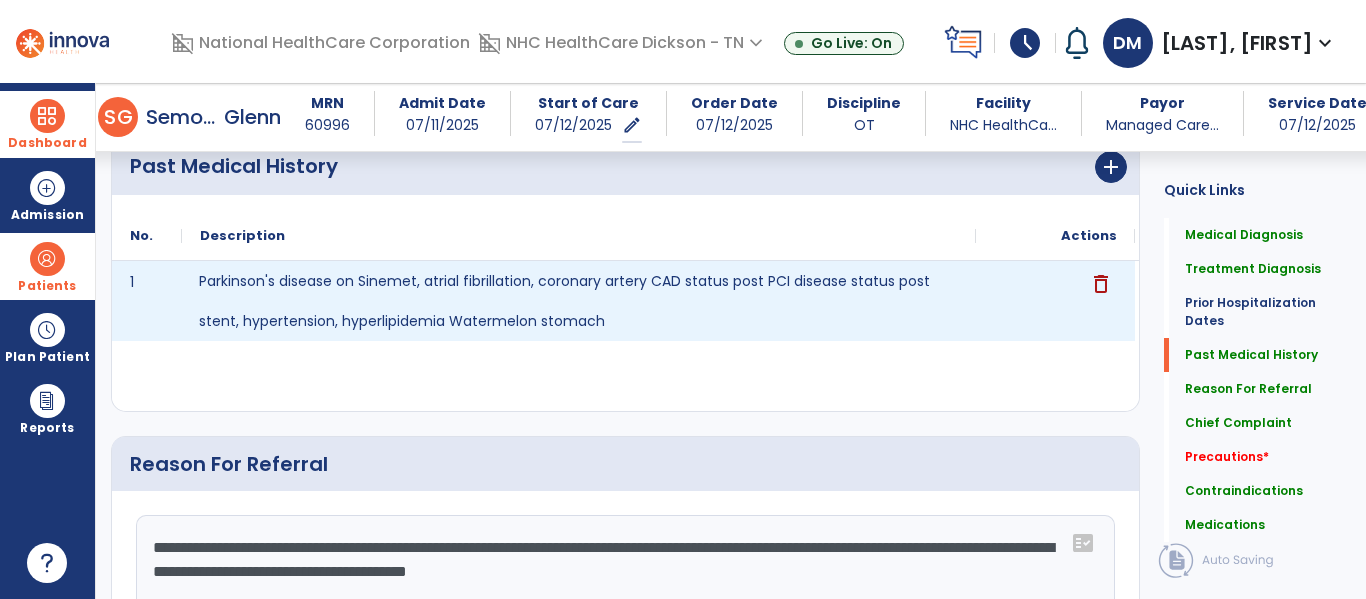 click on "Parkinson's disease on Sinemet,
atrial fibrillation,
coronary artery
CAD status post PCI disease status post stent, hypertension, hyperlipidemia
Watermelon stomach" 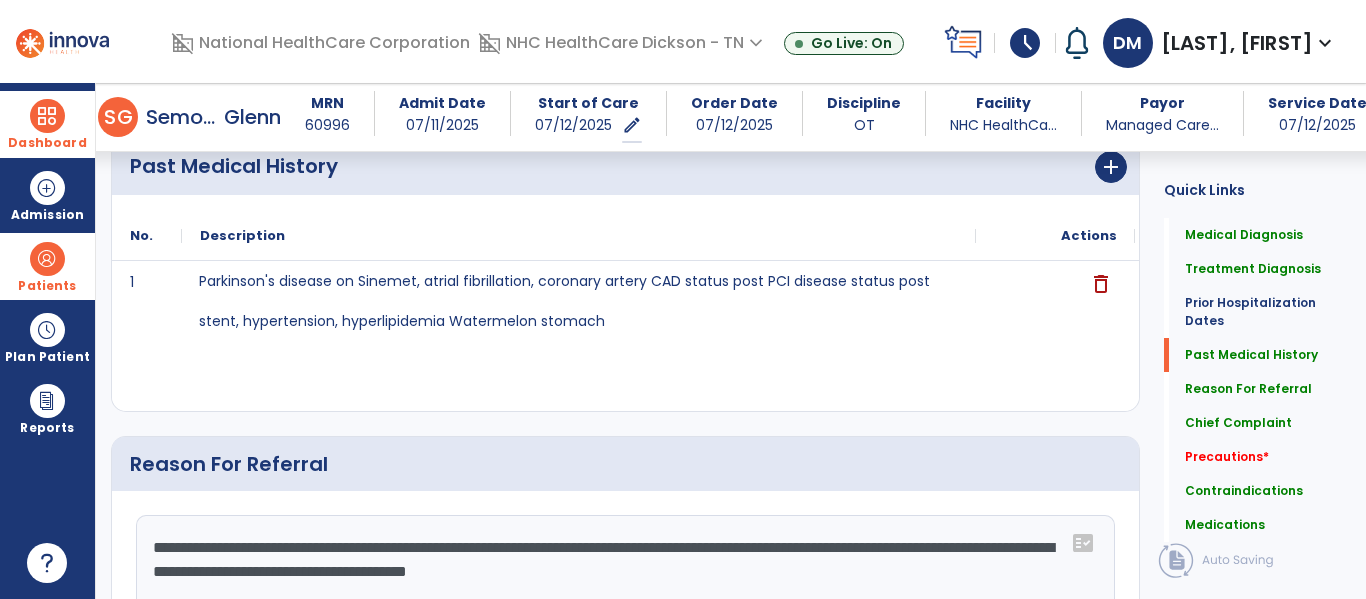 click on "Dashboard" at bounding box center (47, 124) 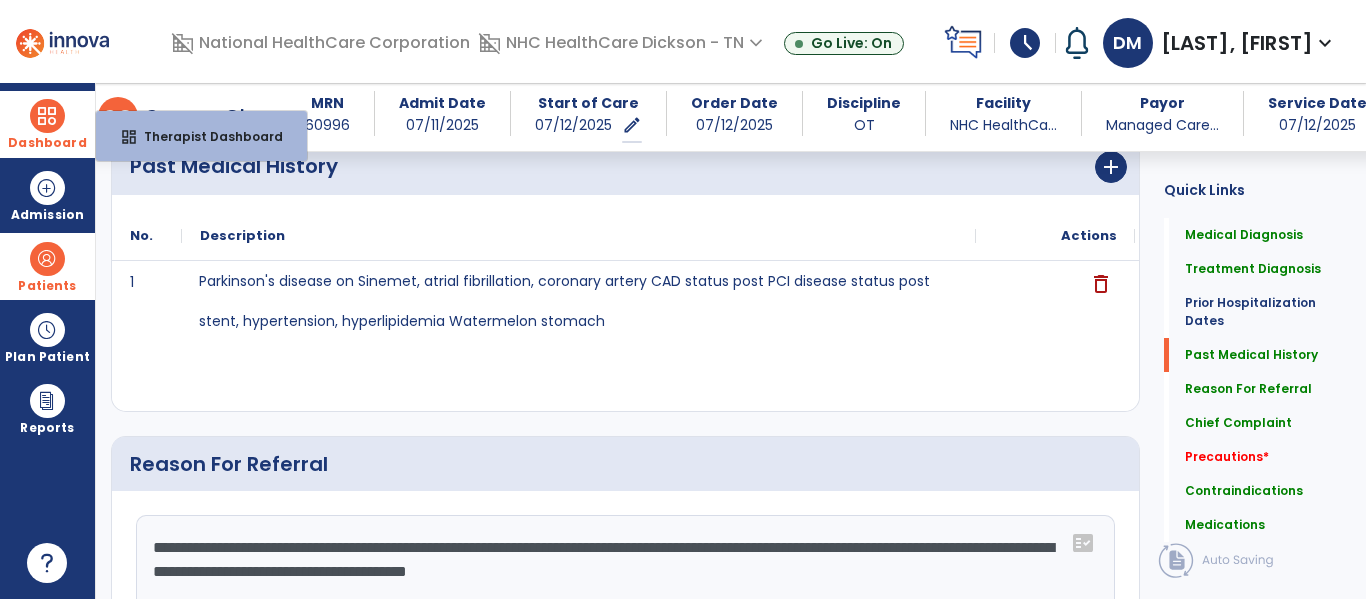 click on "Dashboard  dashboard  Therapist Dashboard" at bounding box center (47, 124) 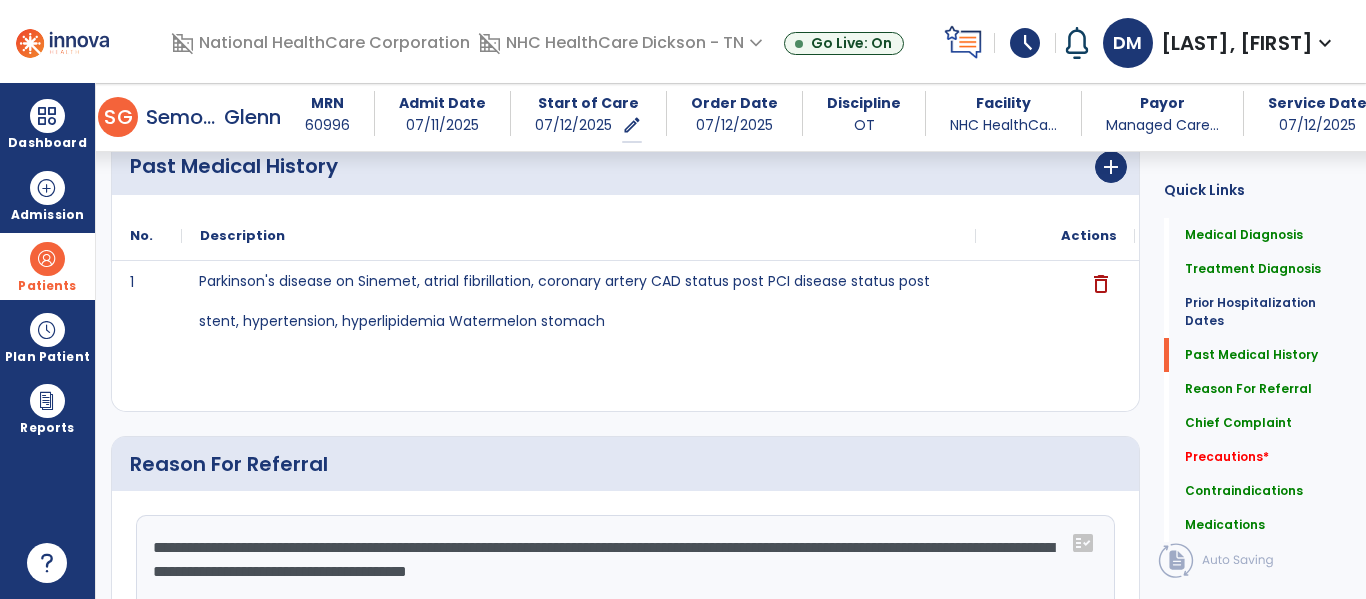 click on "S" at bounding box center (110, 117) 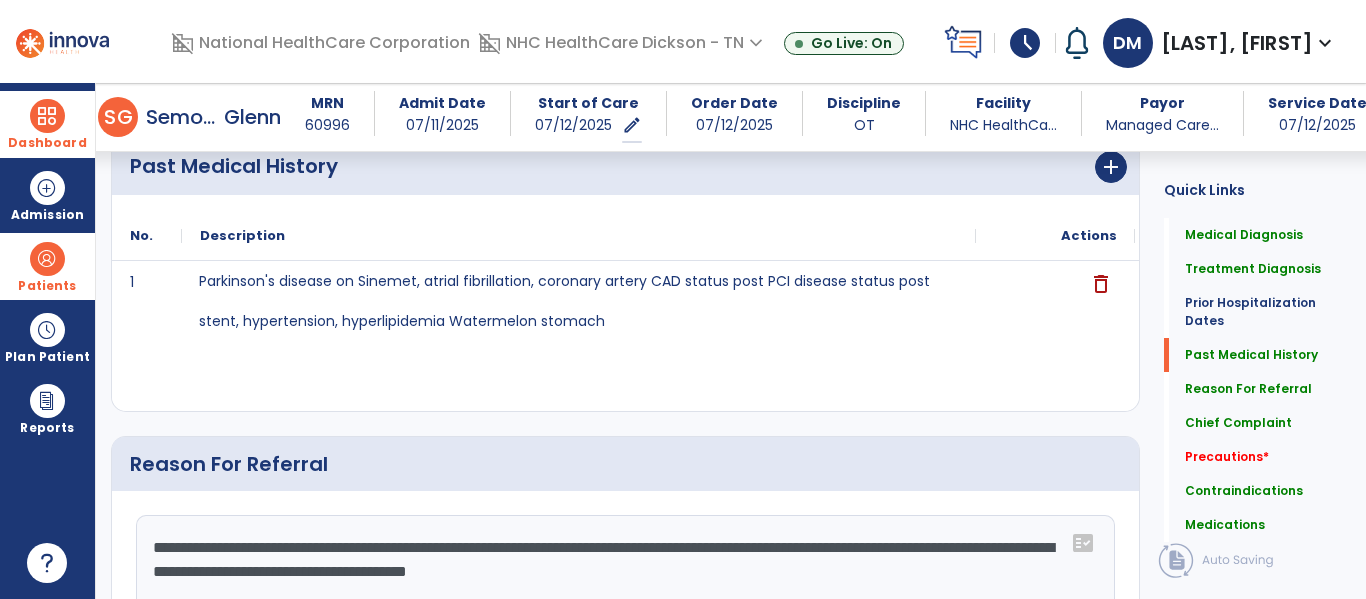 click on "Dashboard  dashboard  Therapist Dashboard" at bounding box center (47, 124) 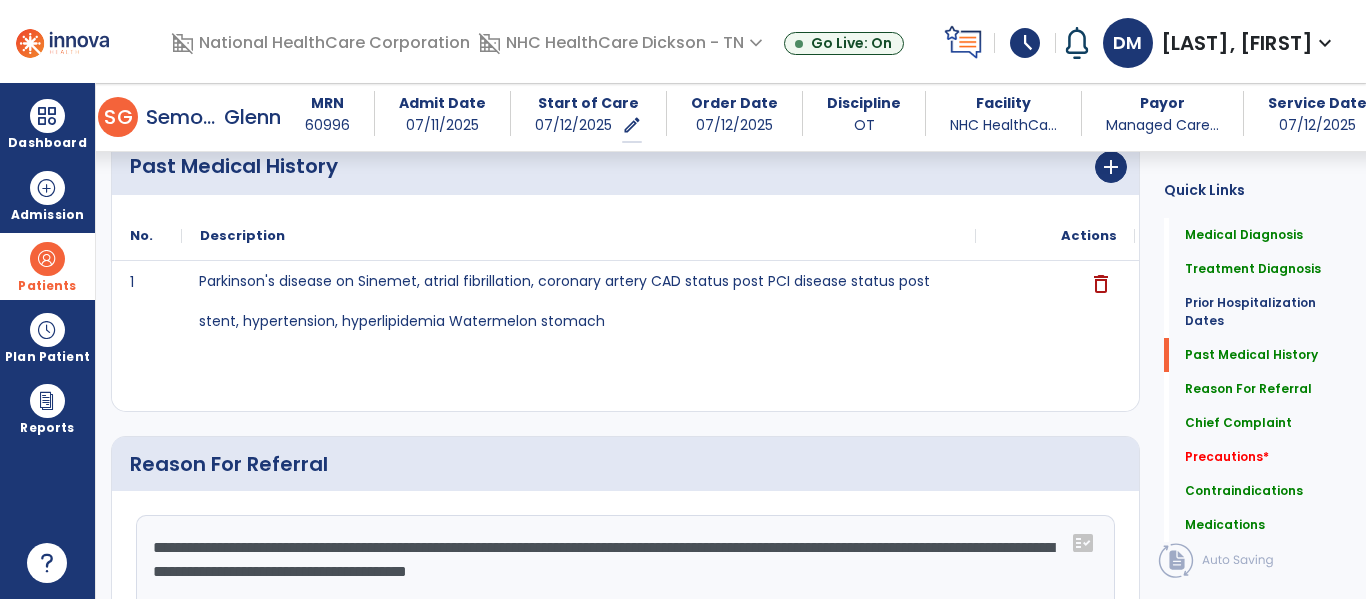 click on "S" at bounding box center (110, 117) 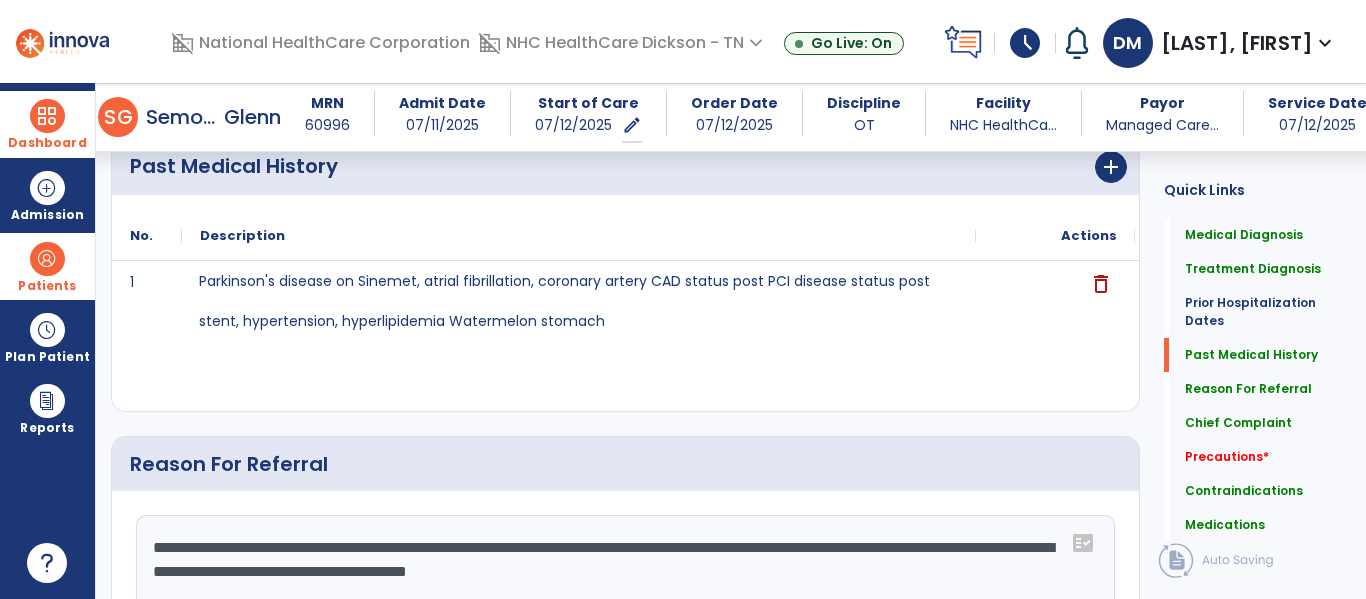 click on "Dashboard" at bounding box center [47, 124] 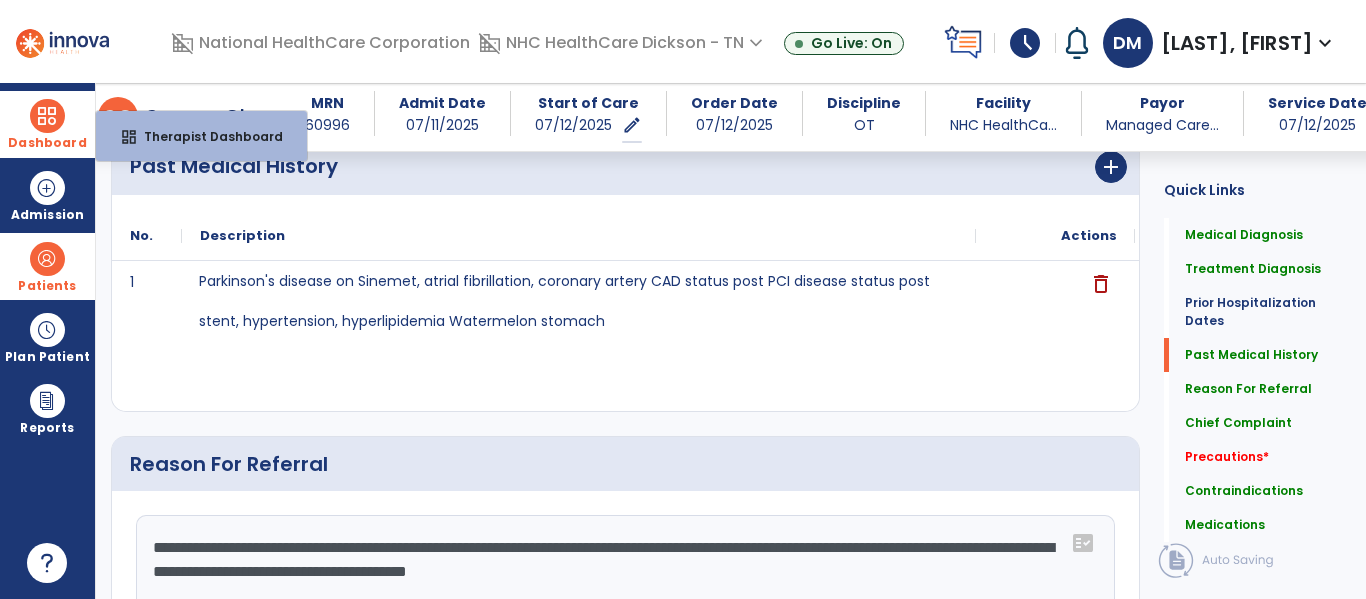 click on "Dashboard" at bounding box center (47, 124) 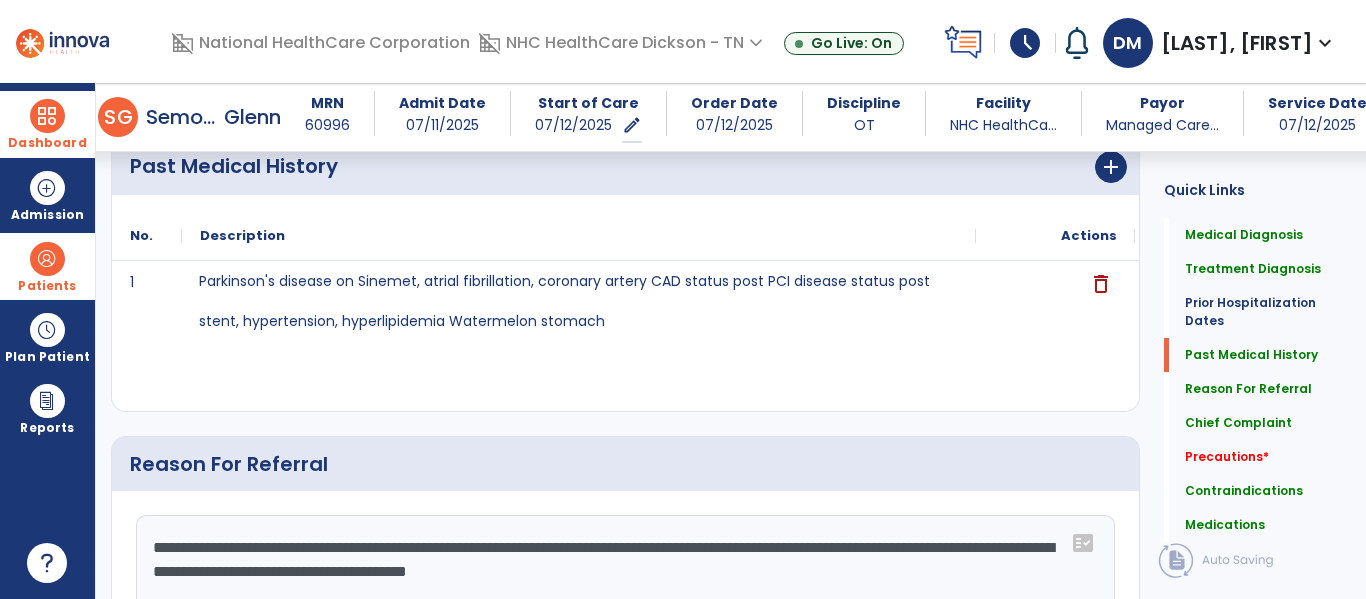 click at bounding box center (47, 116) 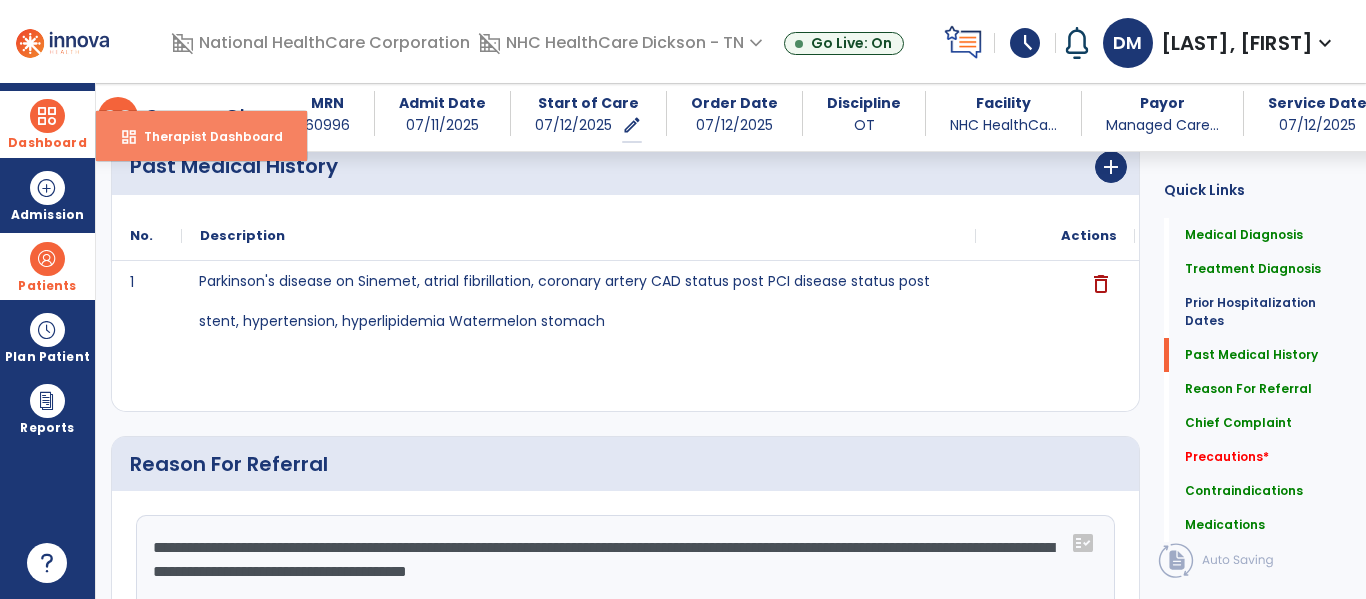 click on "dashboard" at bounding box center [129, 137] 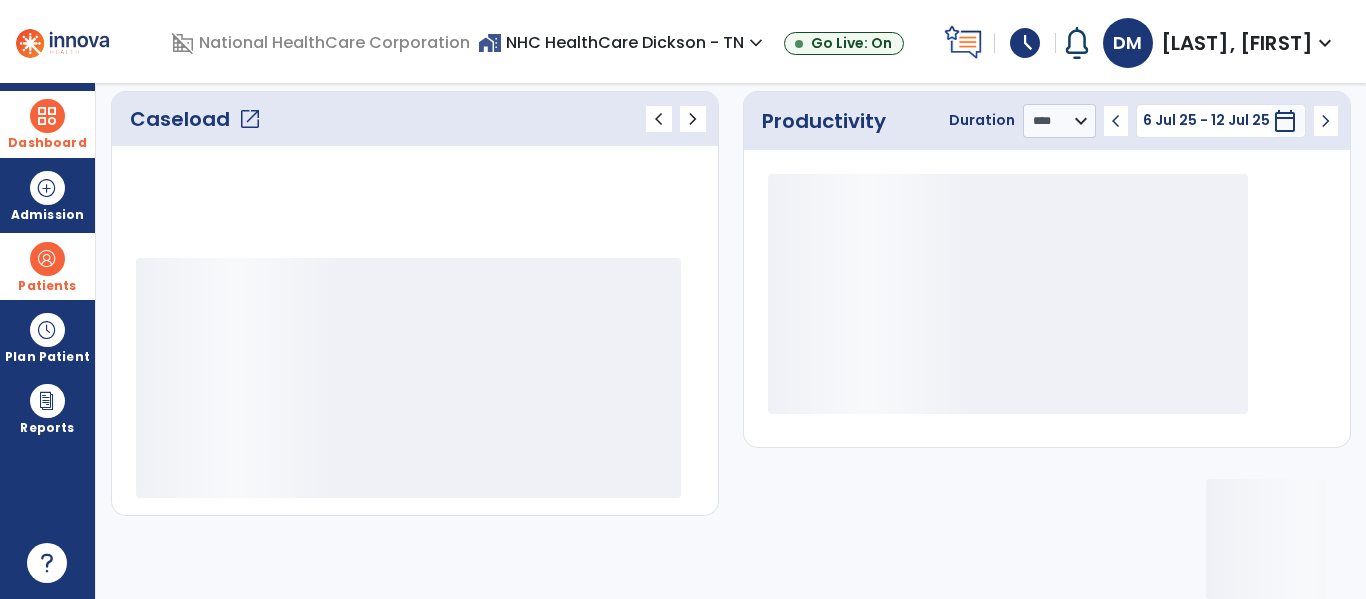 scroll, scrollTop: 277, scrollLeft: 0, axis: vertical 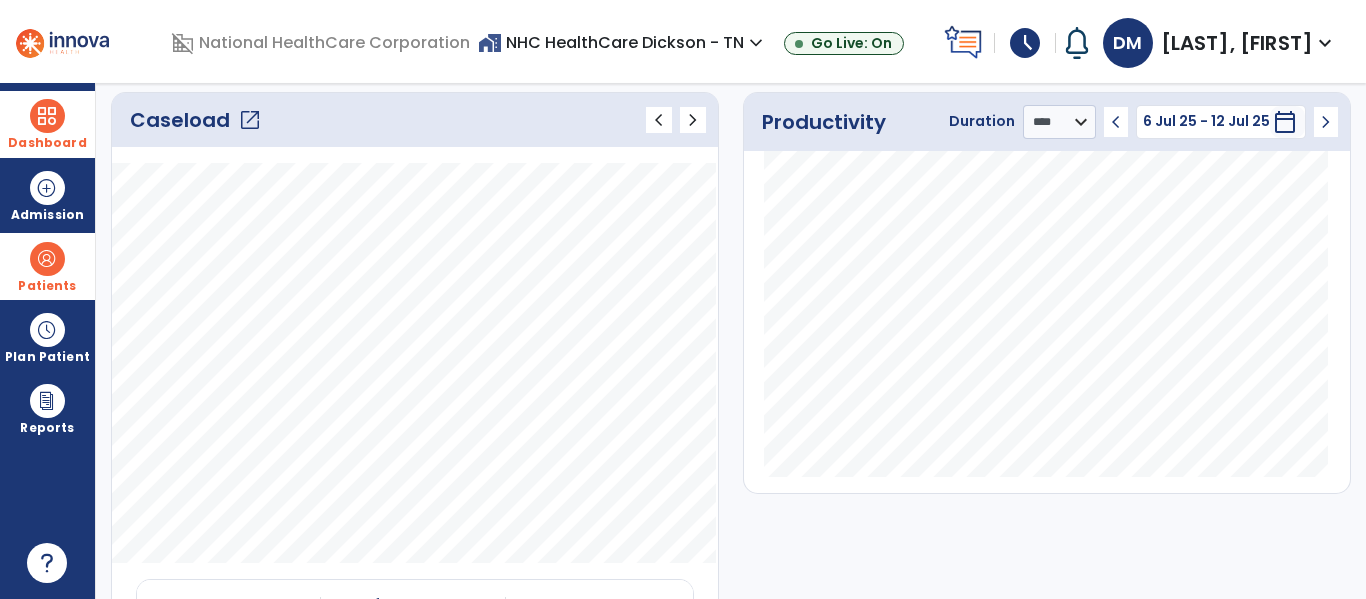 click on "open_in_new" 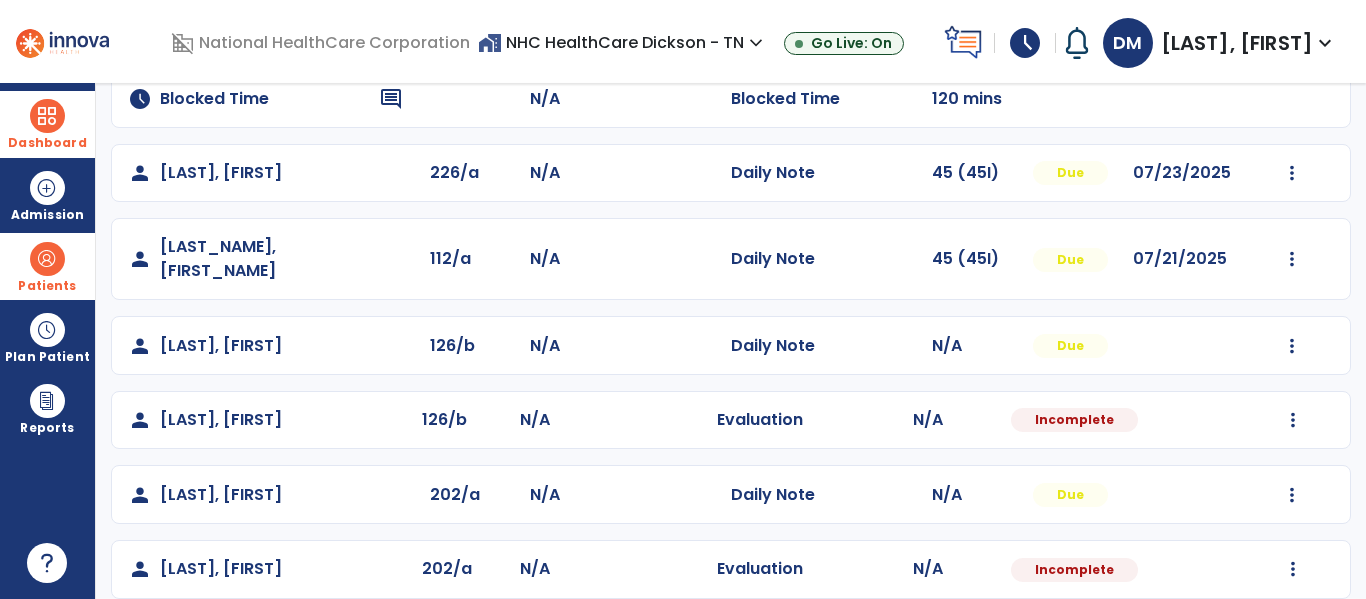 scroll, scrollTop: 410, scrollLeft: 0, axis: vertical 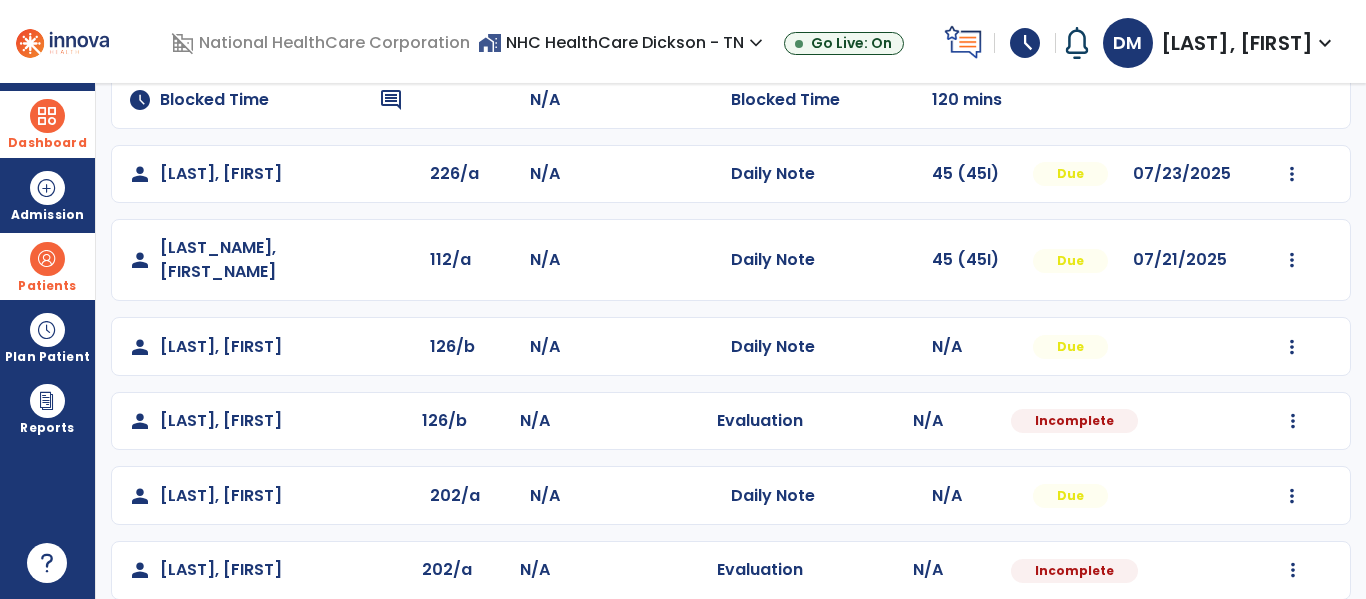 click on "Mark Visit As Complete   Reset Note   Open Document   G + C Mins" 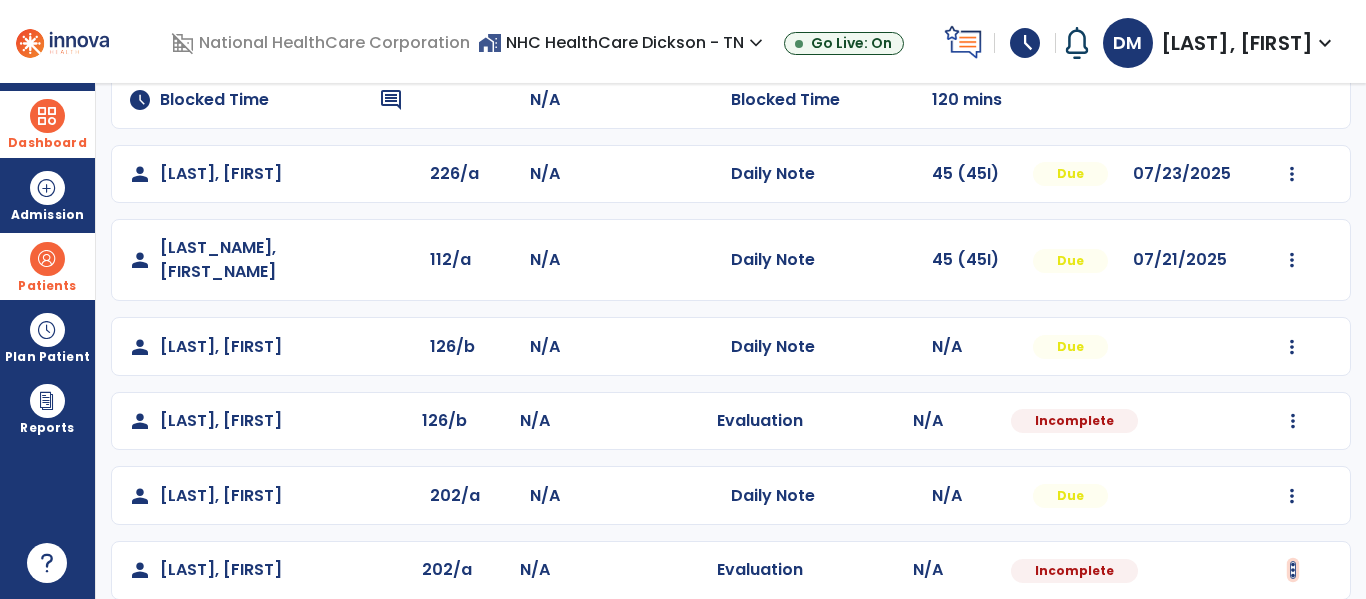 click at bounding box center (1292, 174) 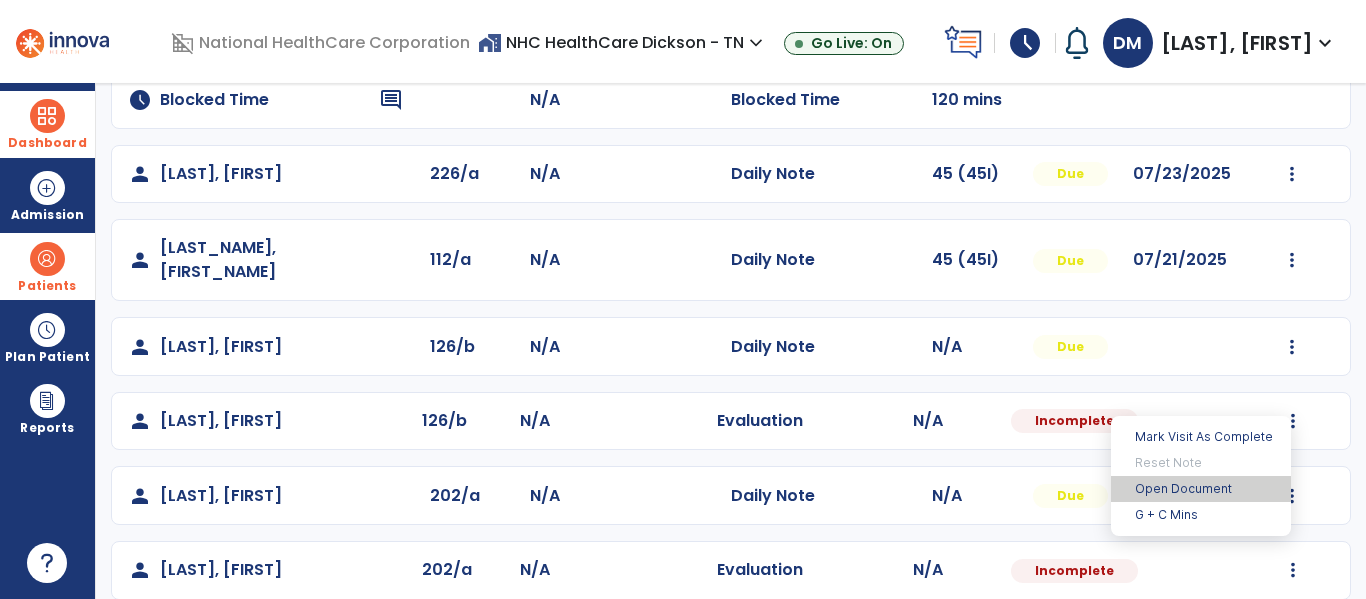 click on "Open Document" at bounding box center [1201, 489] 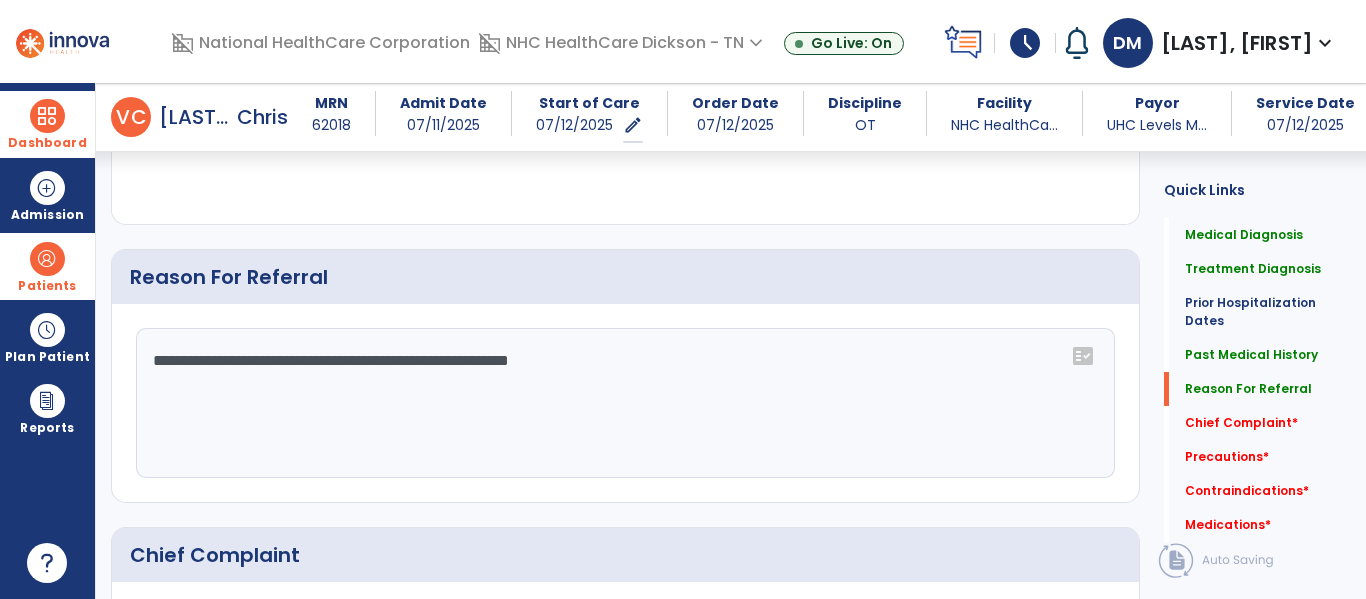scroll, scrollTop: 1217, scrollLeft: 0, axis: vertical 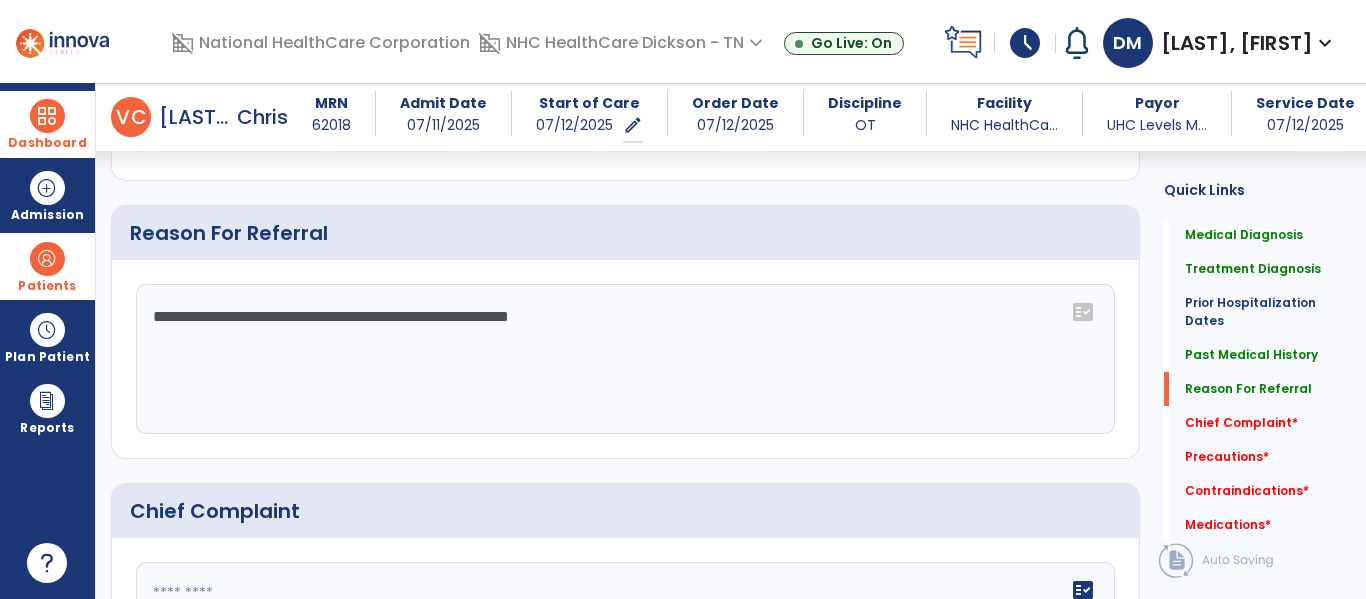click on "**********" 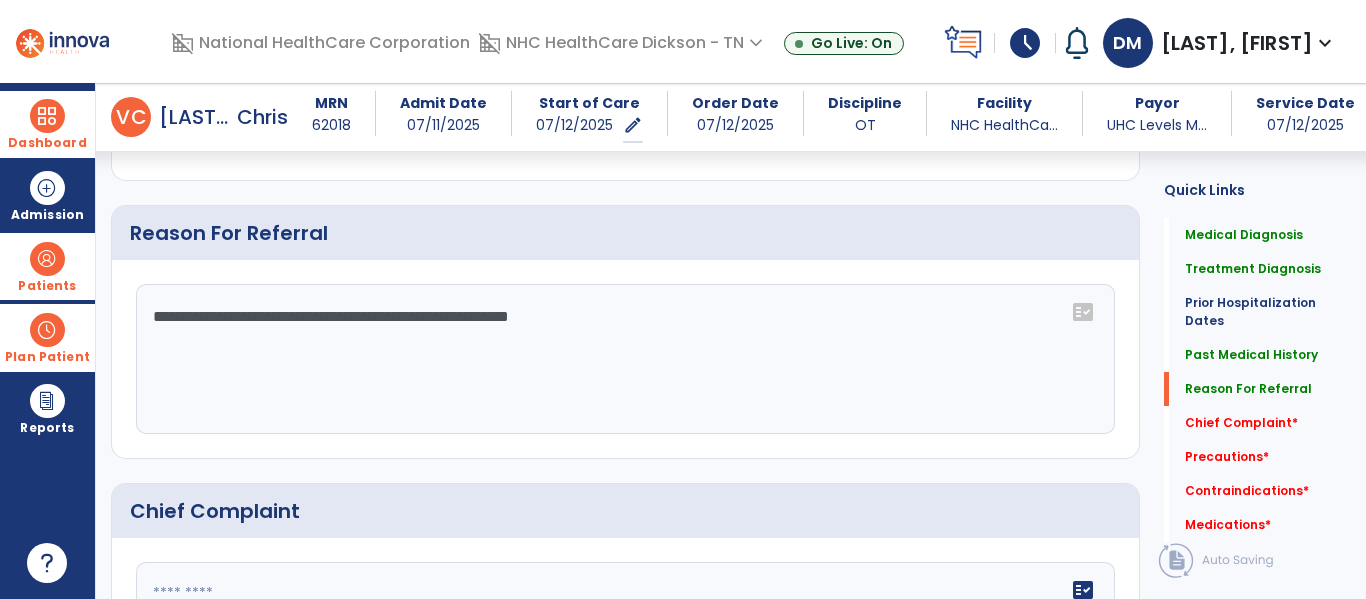 drag, startPoint x: 667, startPoint y: 400, endPoint x: 8, endPoint y: 370, distance: 659.6825 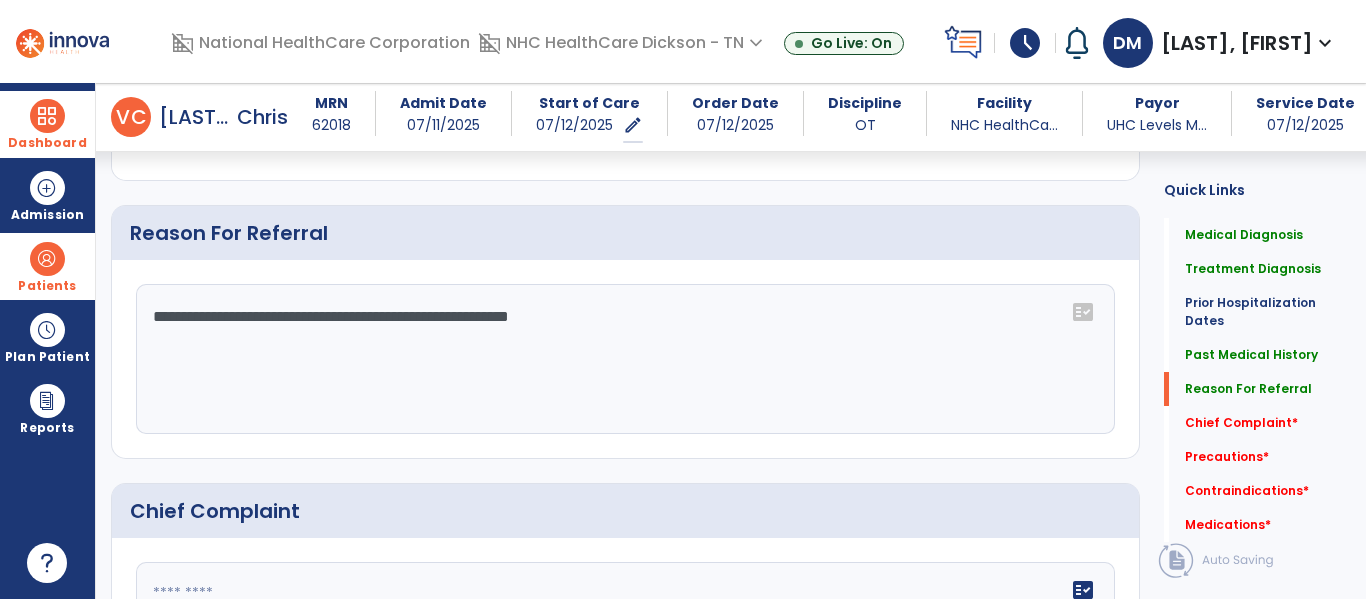 paste on "**********" 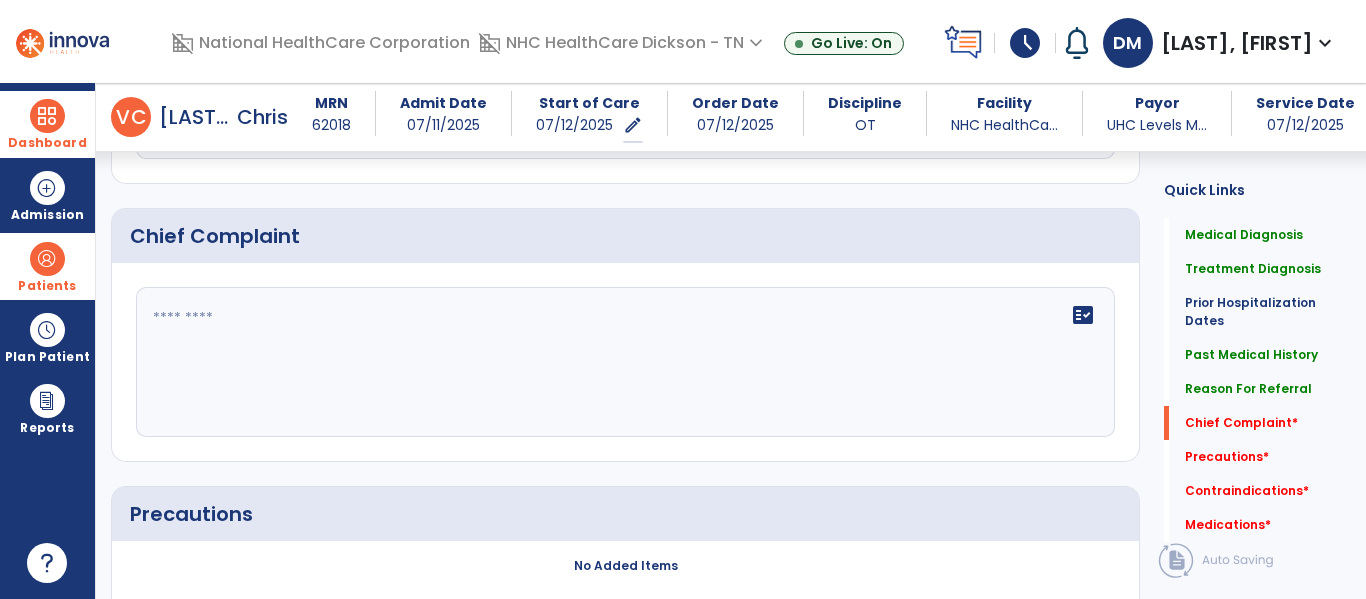 scroll, scrollTop: 1492, scrollLeft: 0, axis: vertical 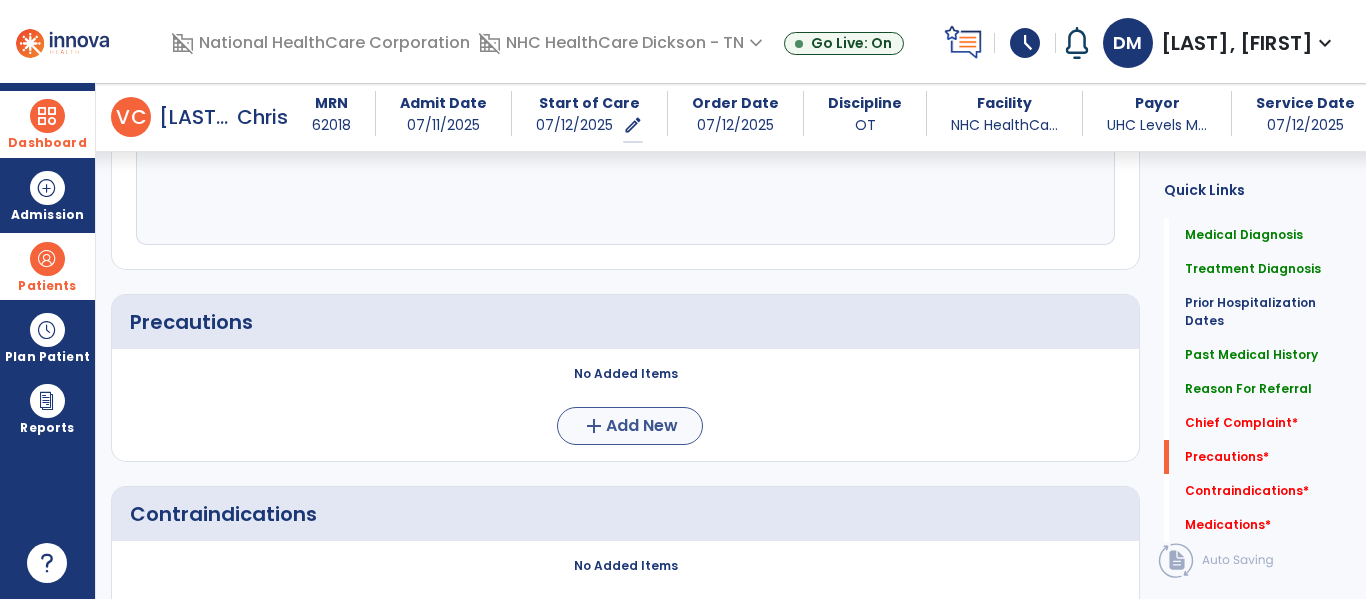type on "**********" 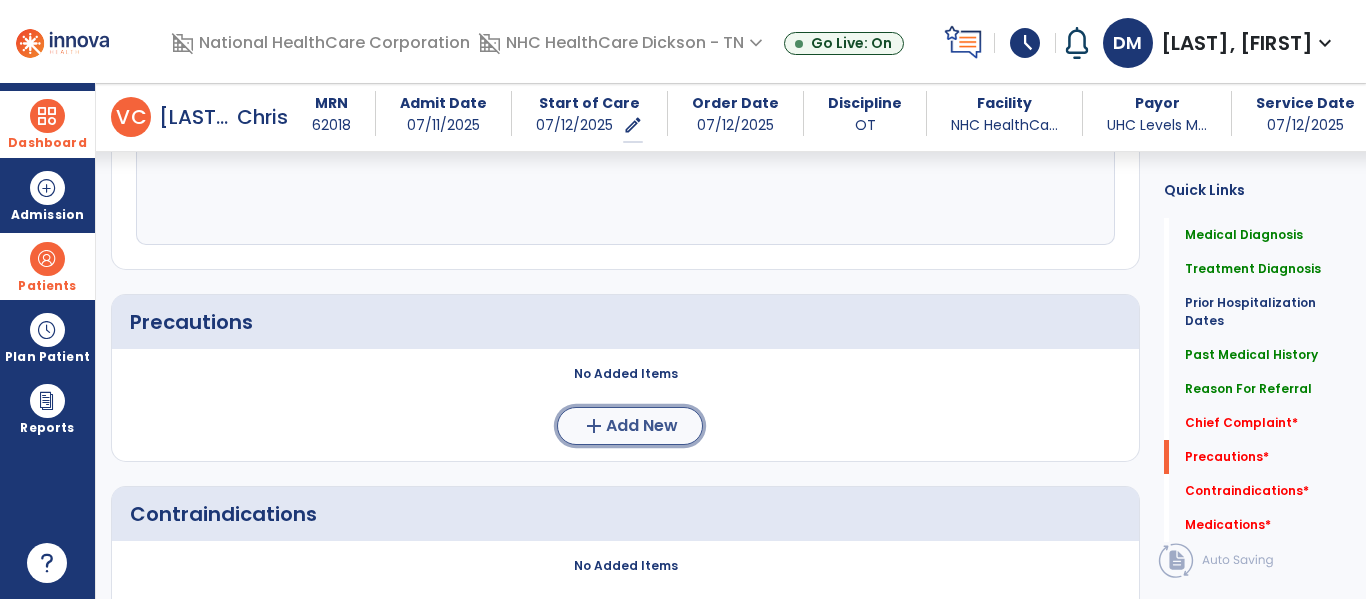 click on "add  Add New" 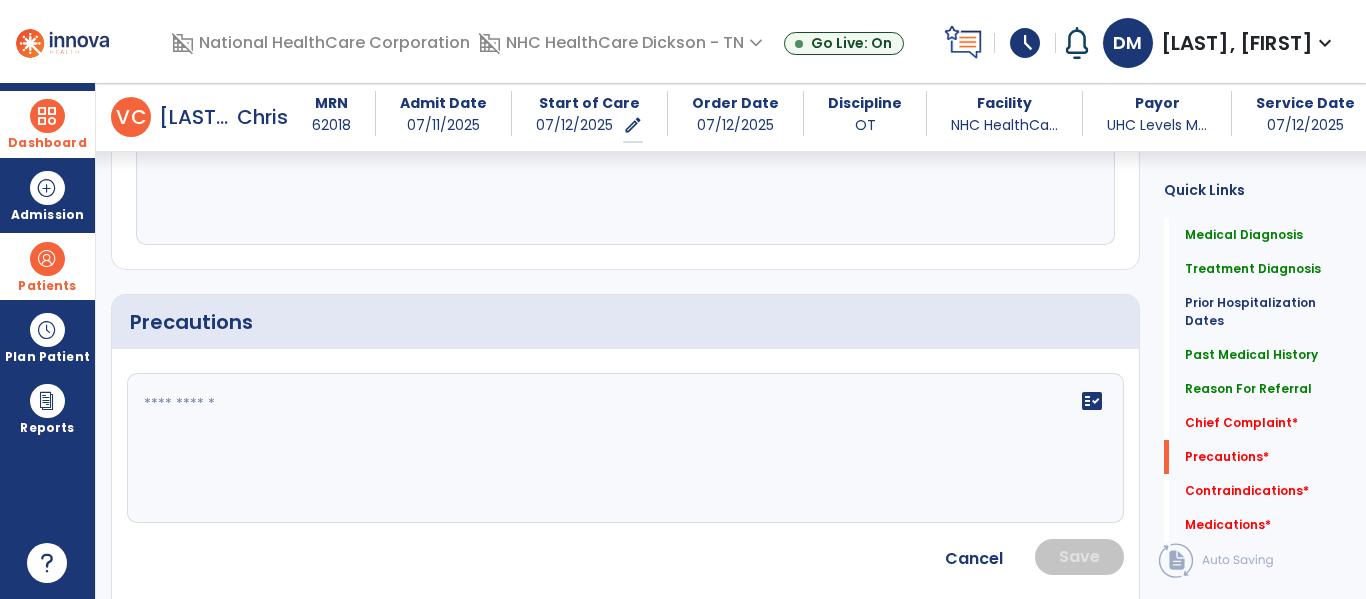 click on "fact_check" 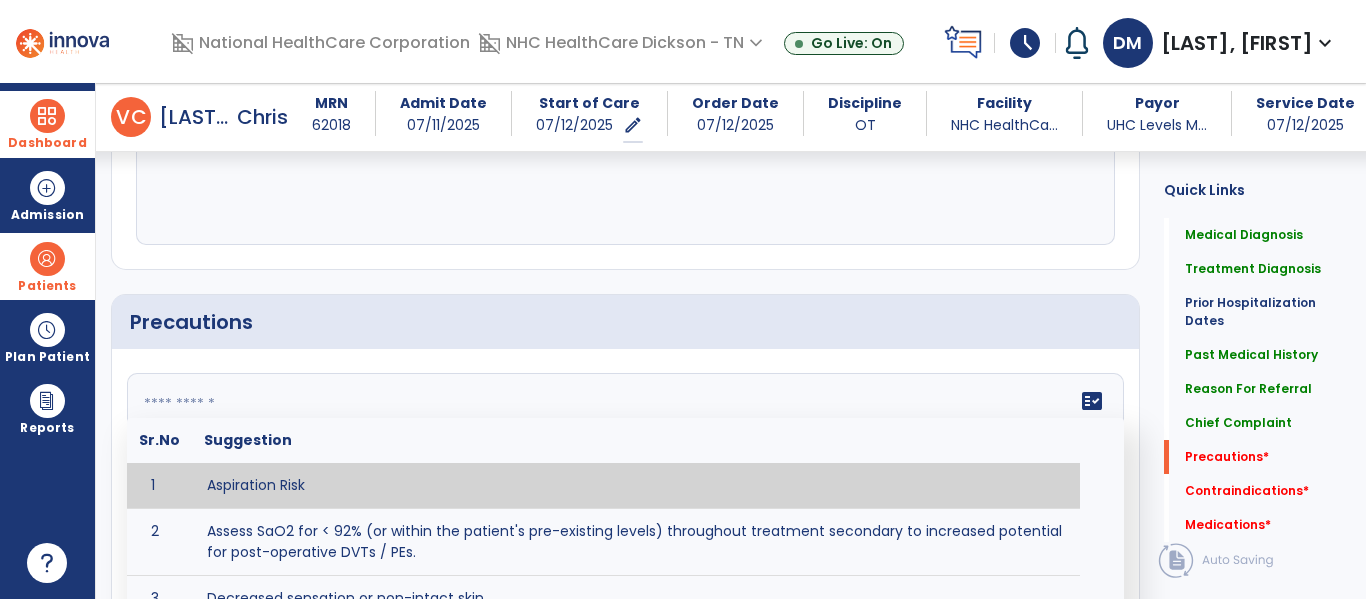 click on "**********" 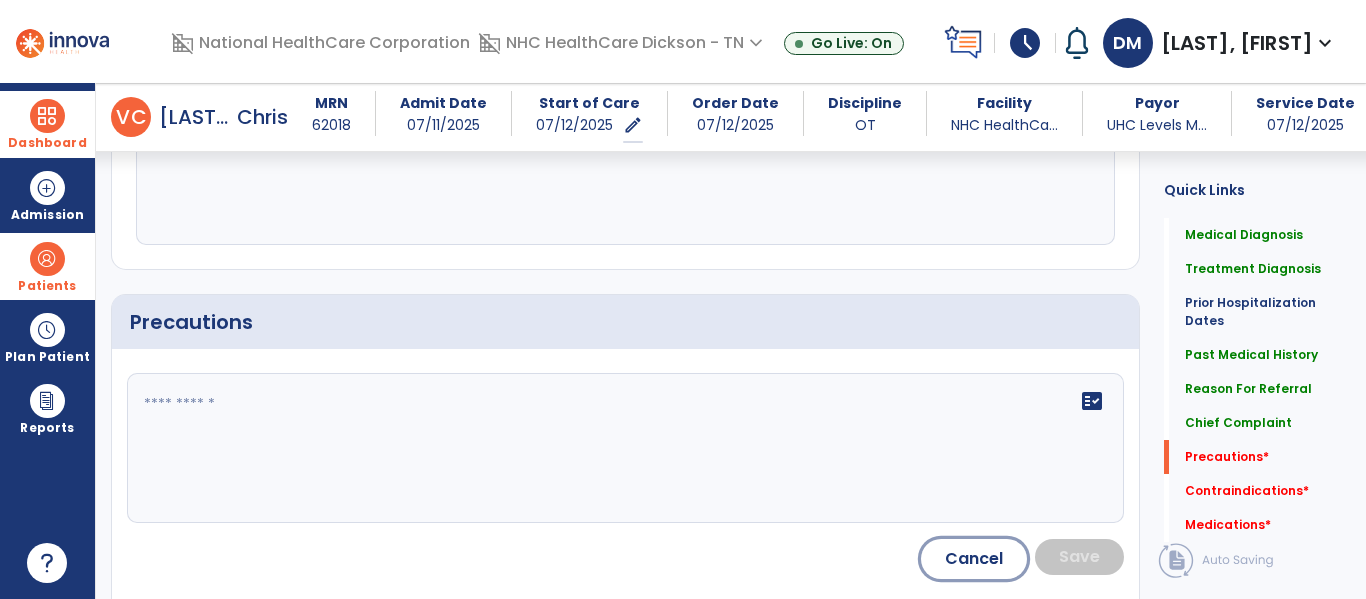 click on "Cancel" 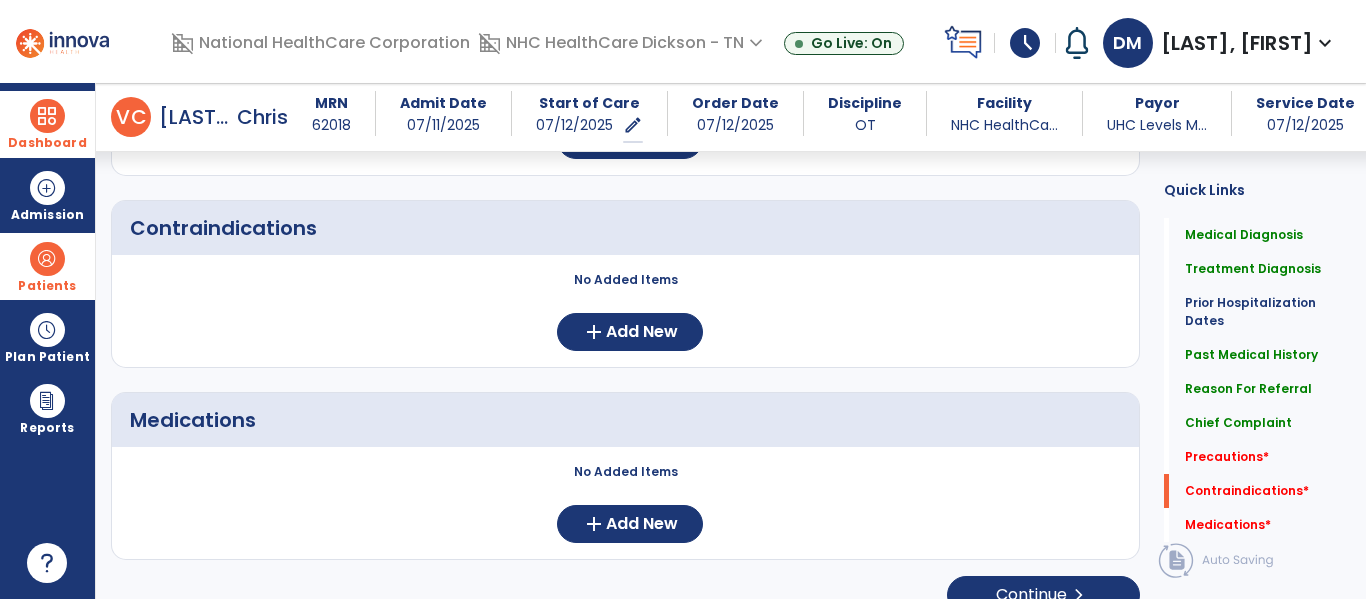 scroll, scrollTop: 1971, scrollLeft: 0, axis: vertical 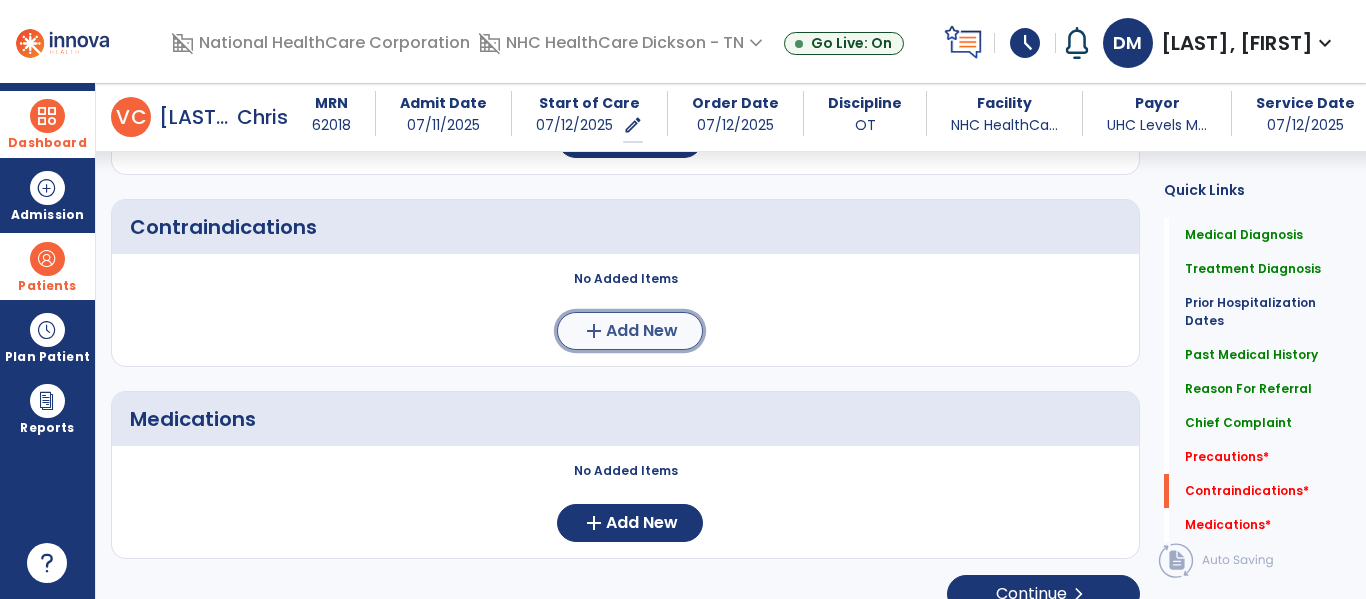 click on "add" 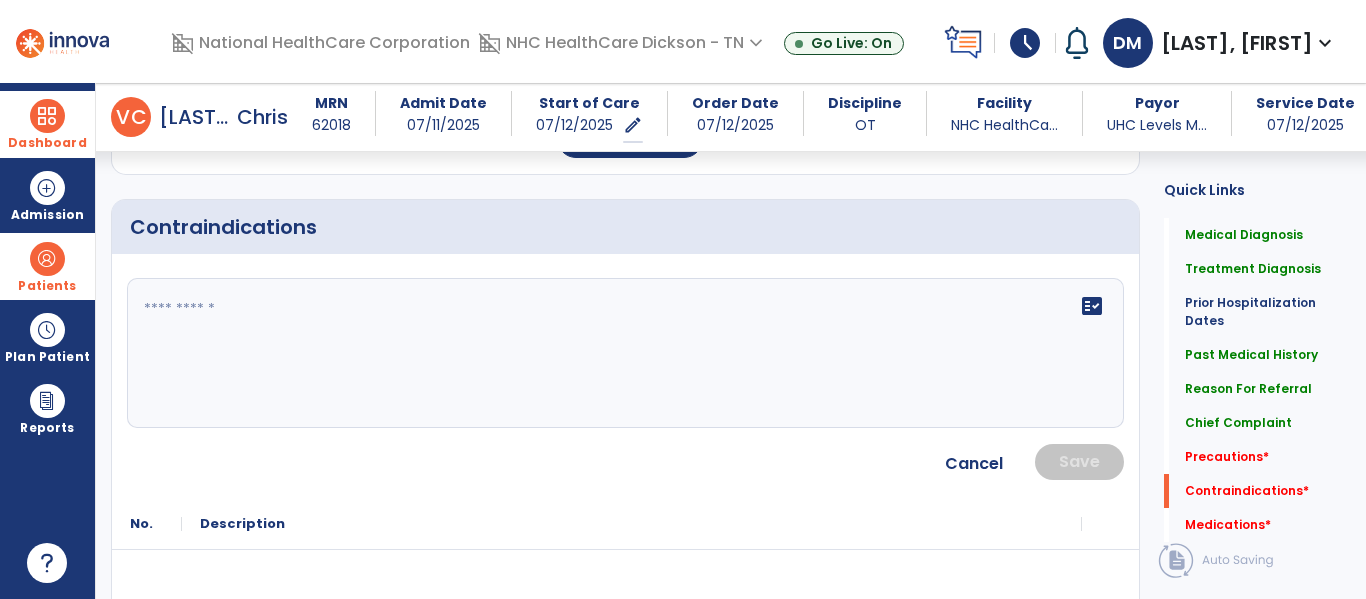 click on "fact_check" 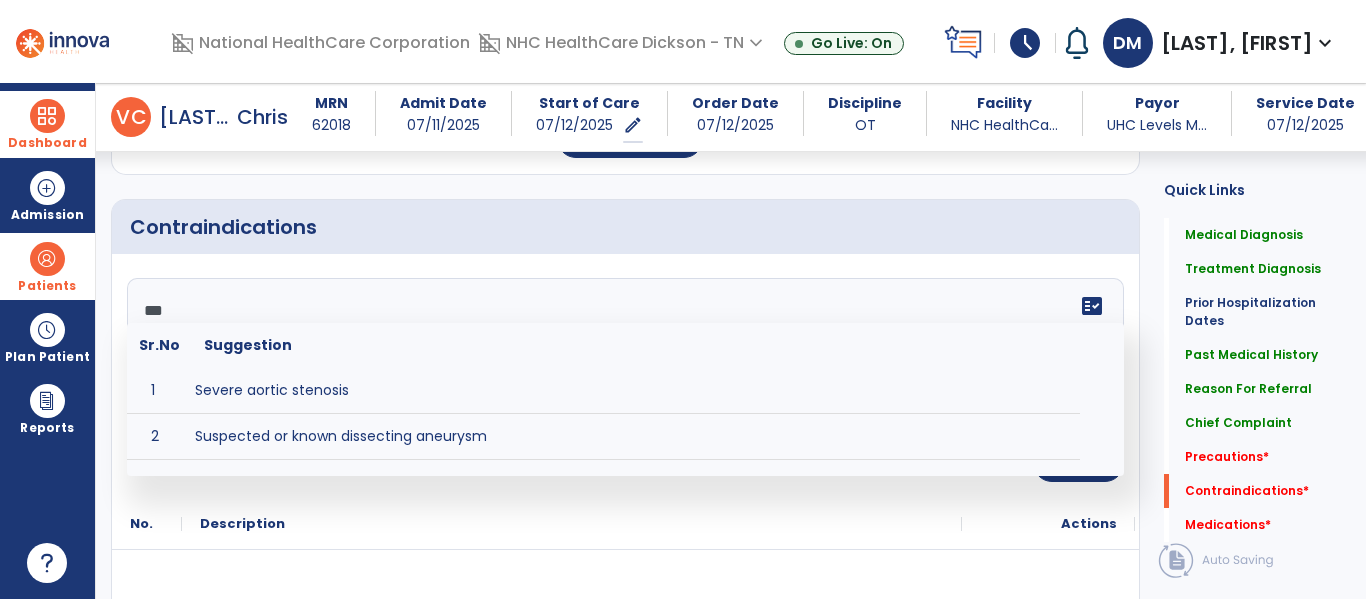 type on "****" 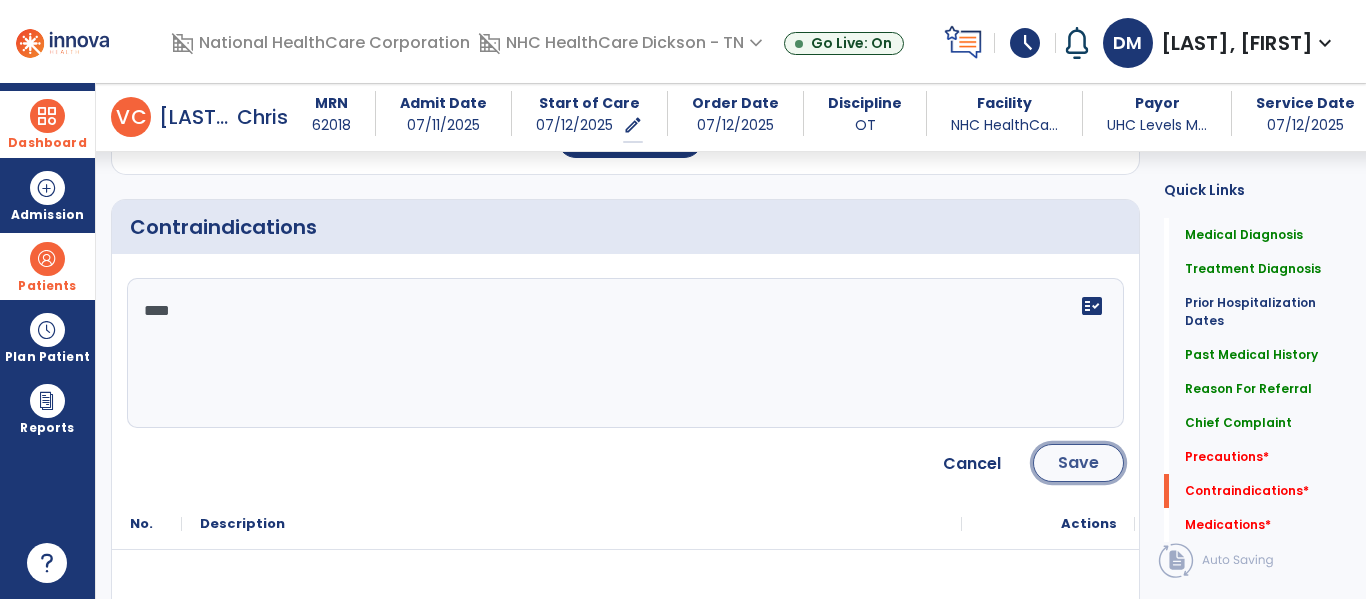 click on "Save" 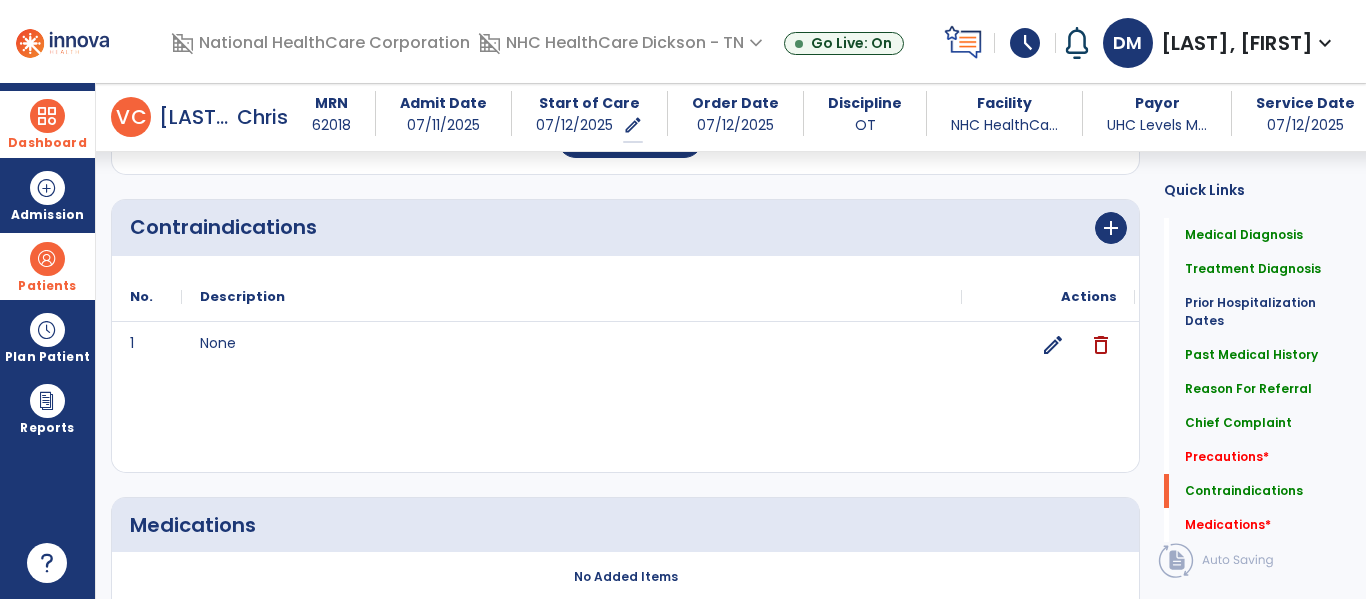 scroll, scrollTop: 2107, scrollLeft: 0, axis: vertical 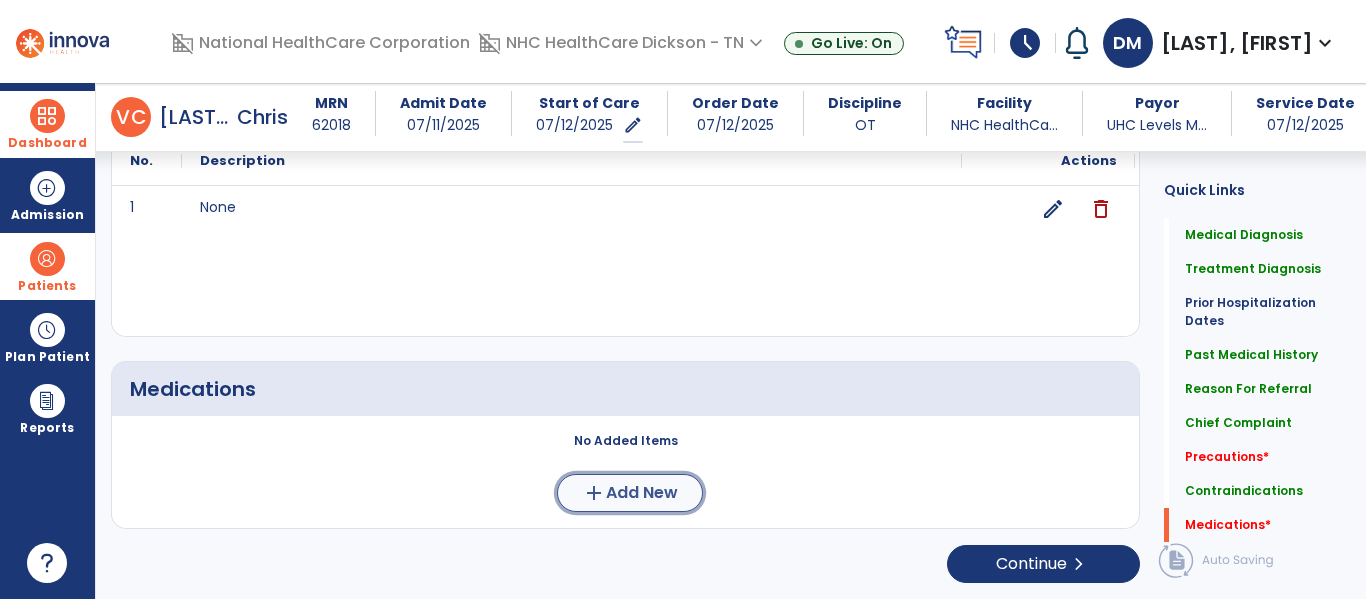 click on "add  Add New" 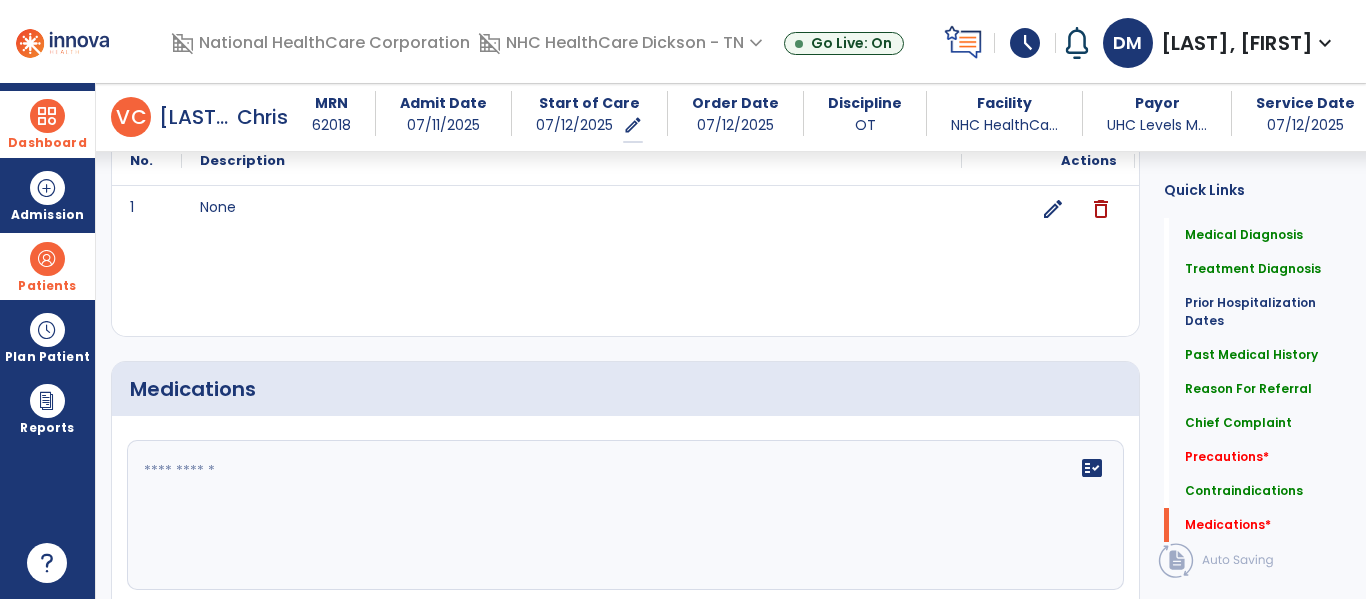 click 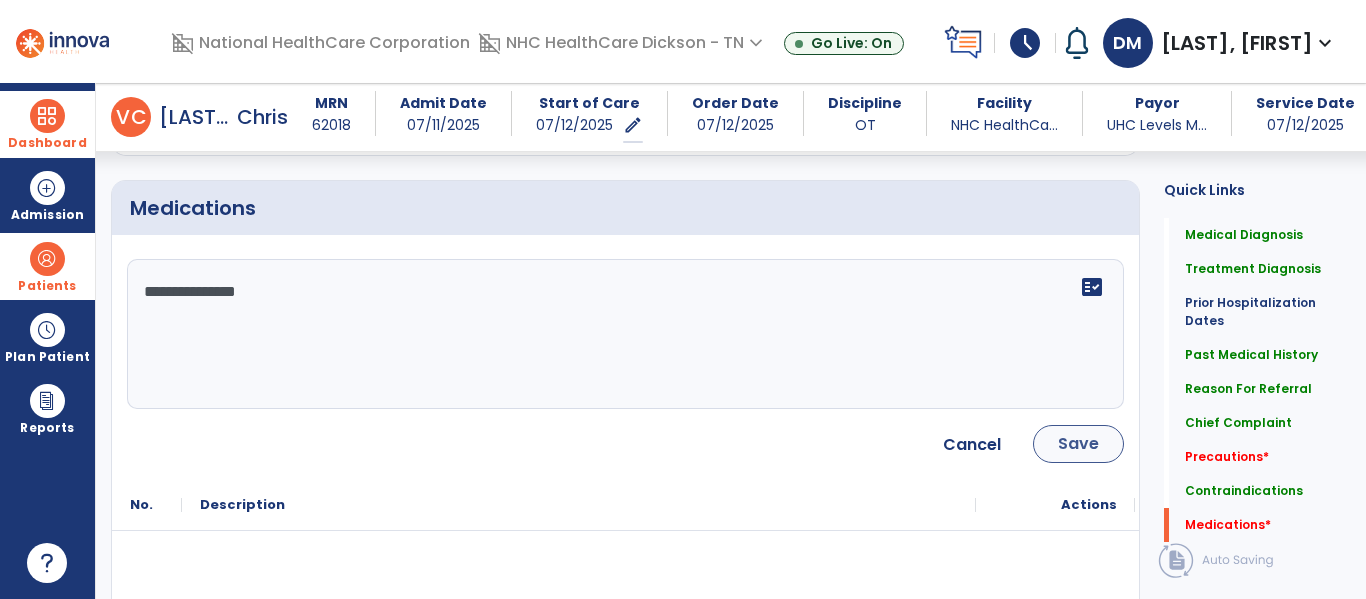 type on "**********" 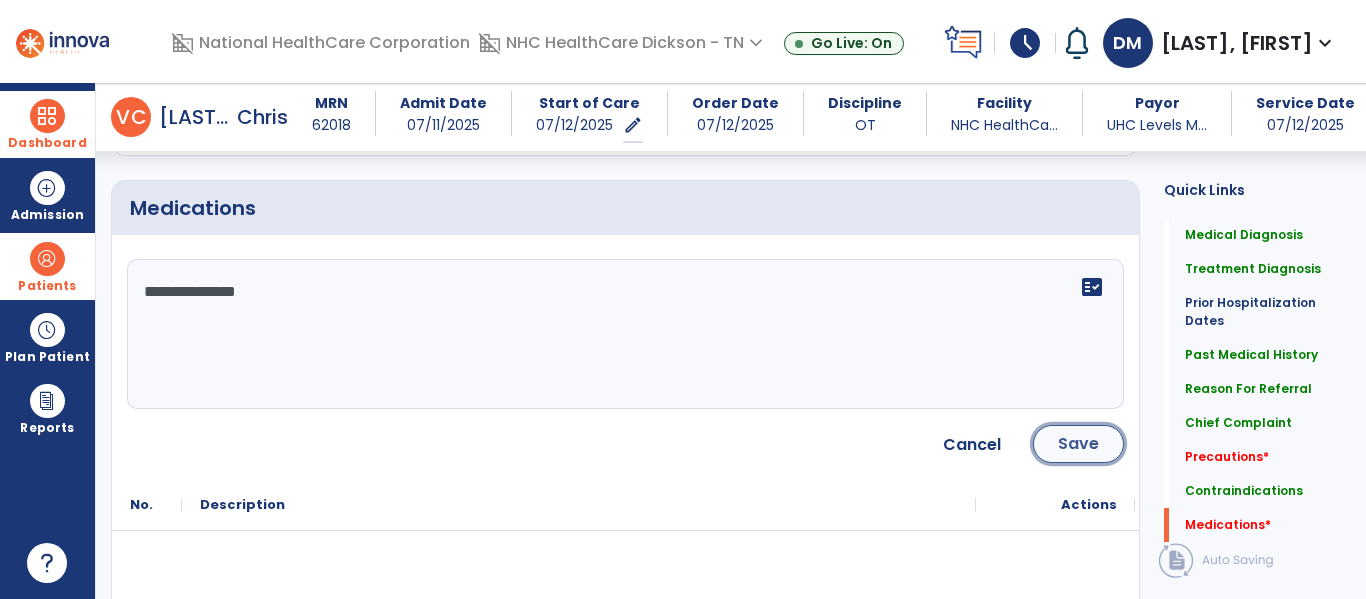 click on "Save" 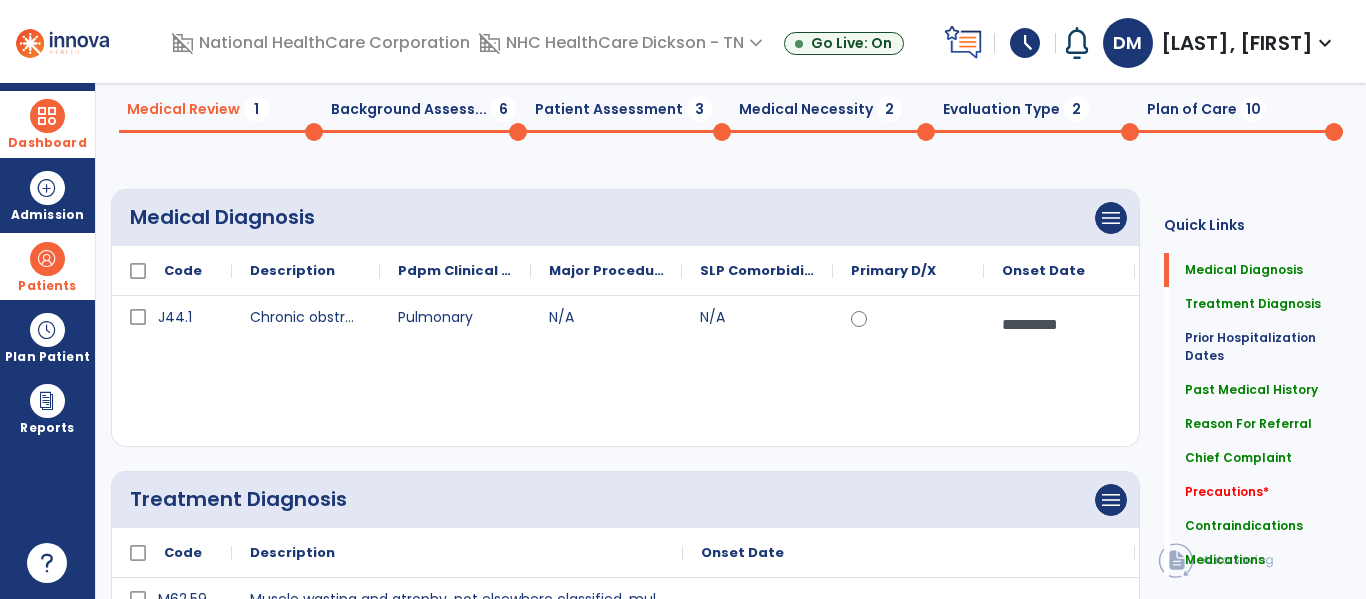scroll, scrollTop: 0, scrollLeft: 0, axis: both 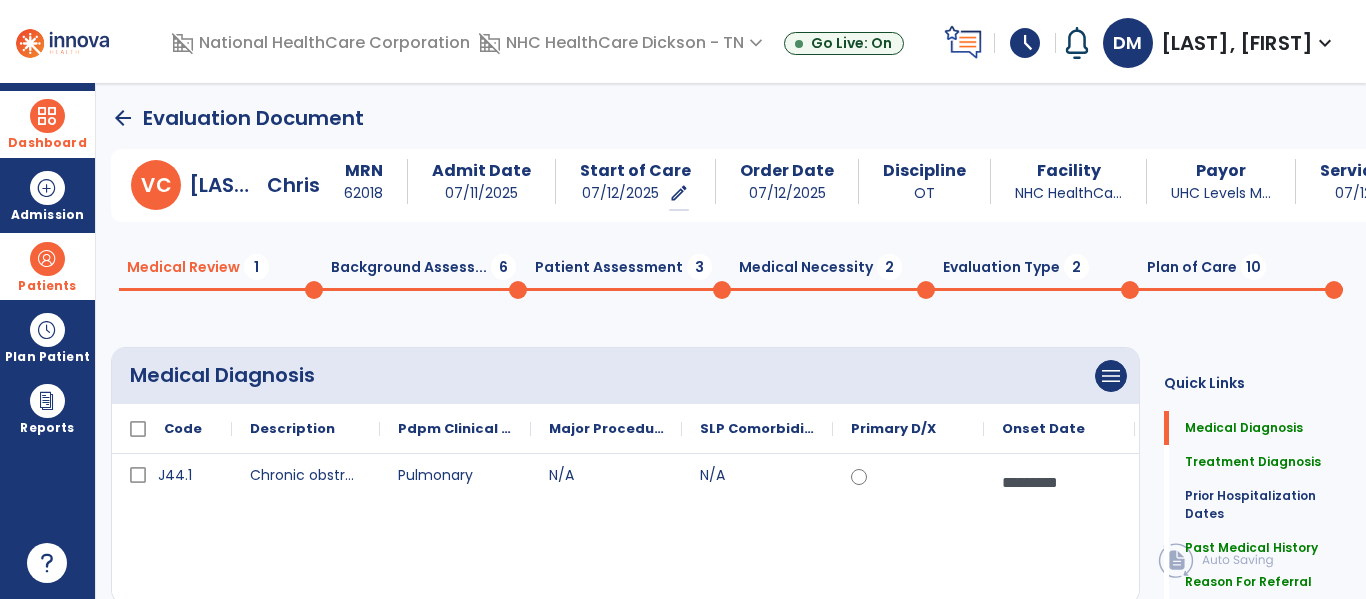 click on "Background Assess...  6" 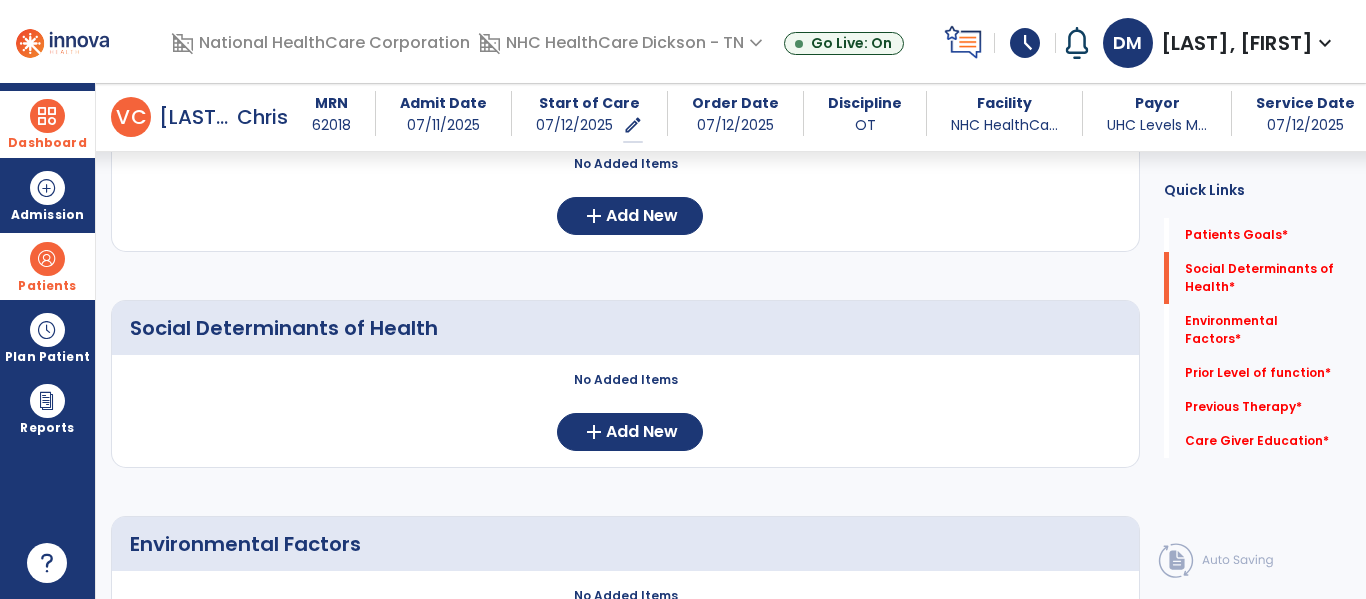 scroll, scrollTop: 247, scrollLeft: 0, axis: vertical 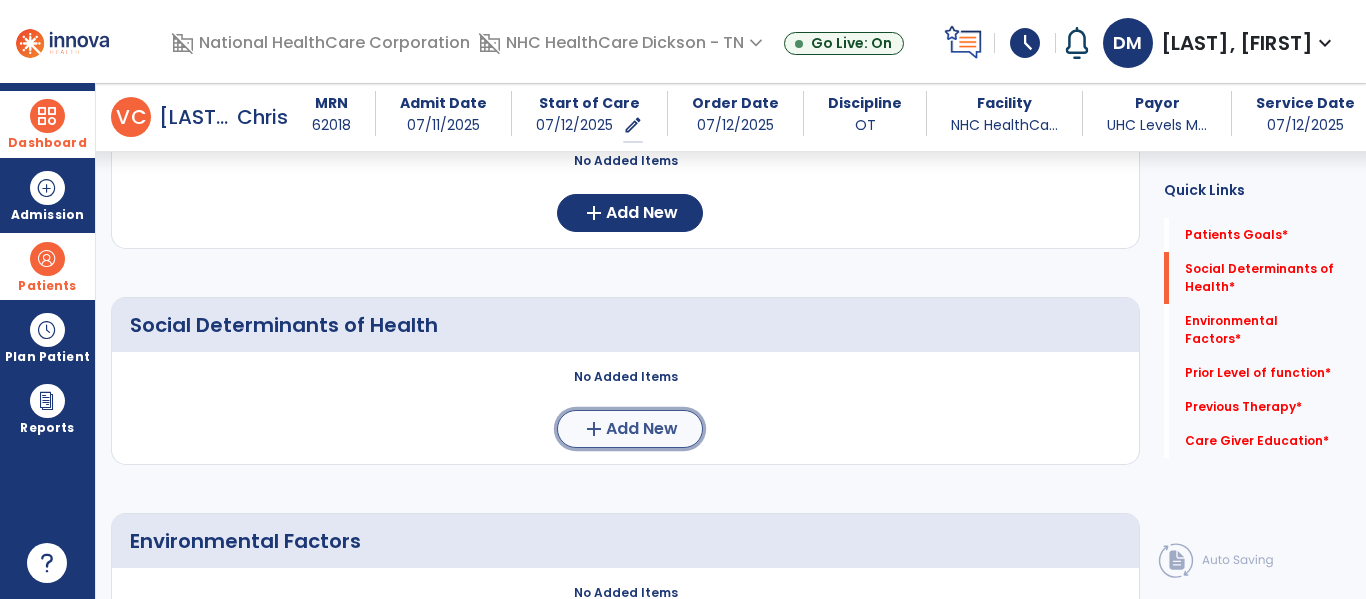 click on "add  Add New" 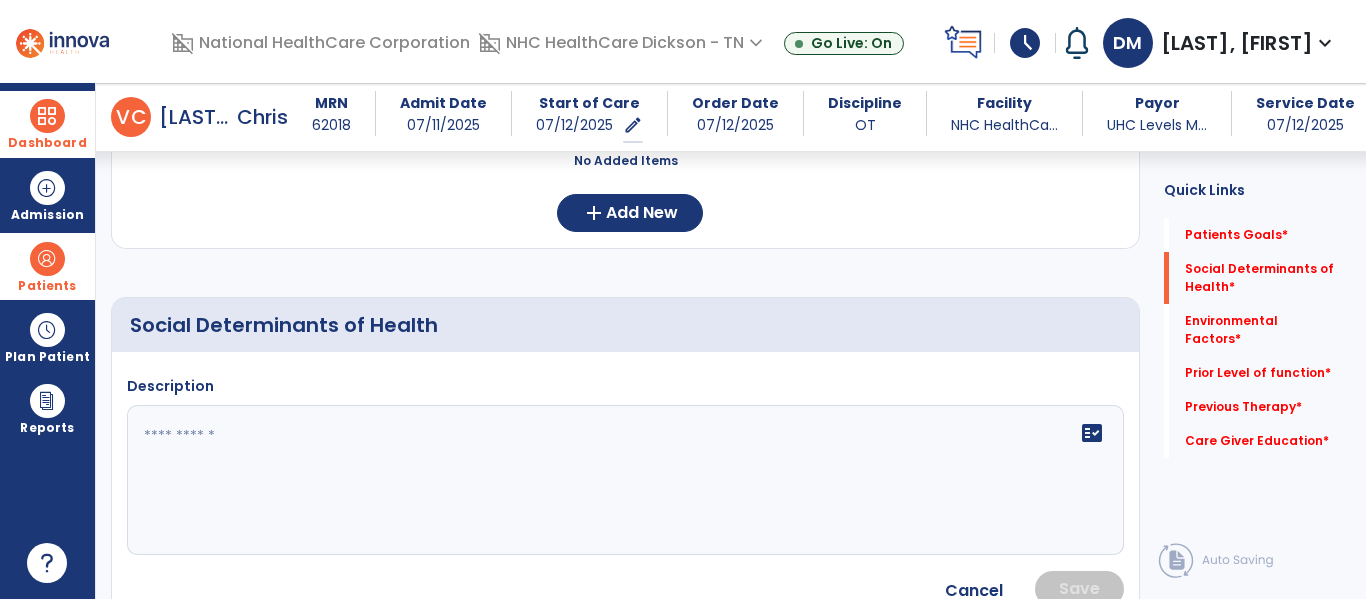 click 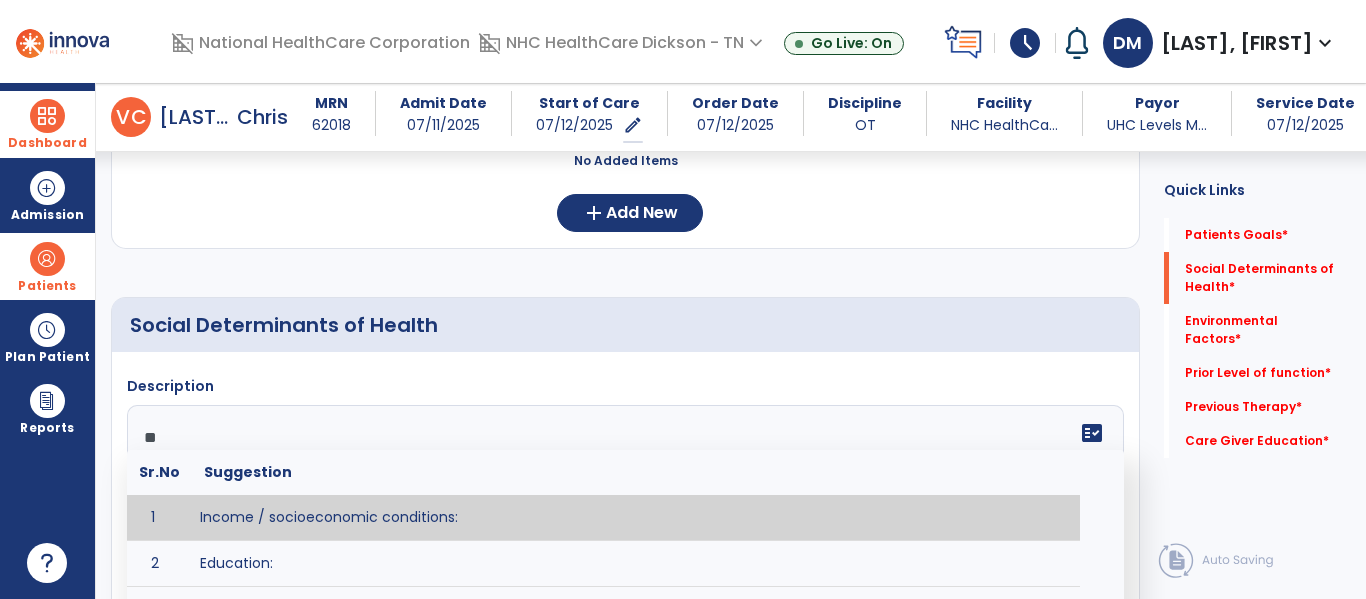 type on "***" 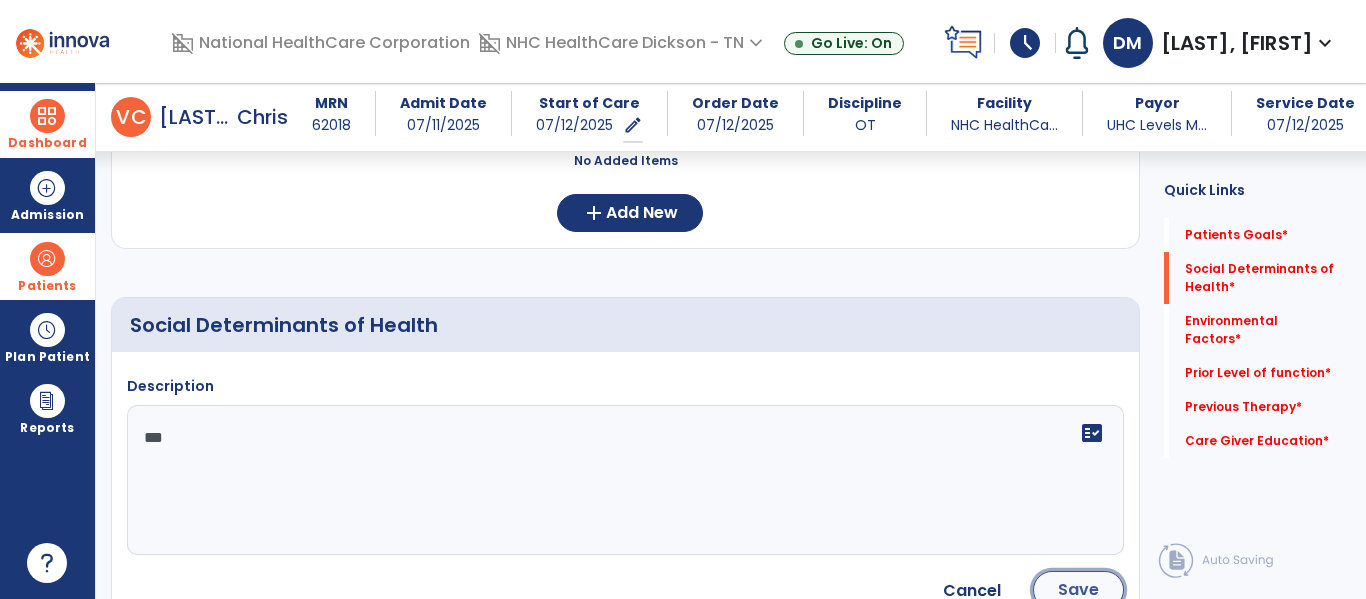 click on "Save" 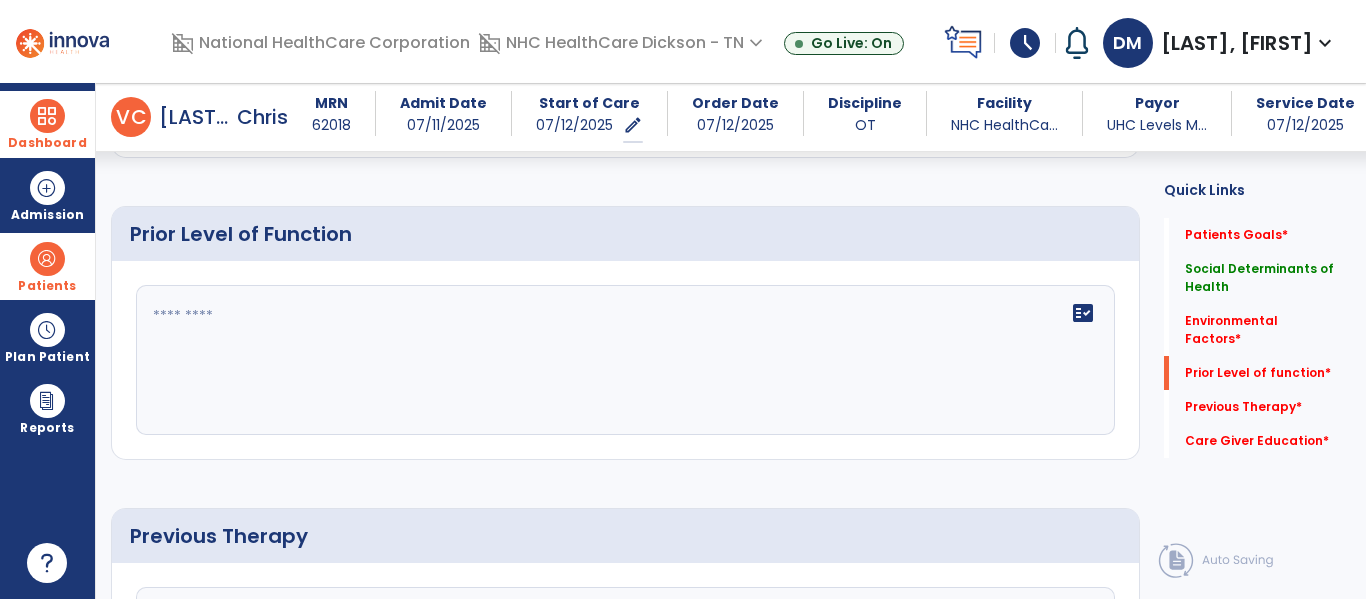 scroll, scrollTop: 948, scrollLeft: 0, axis: vertical 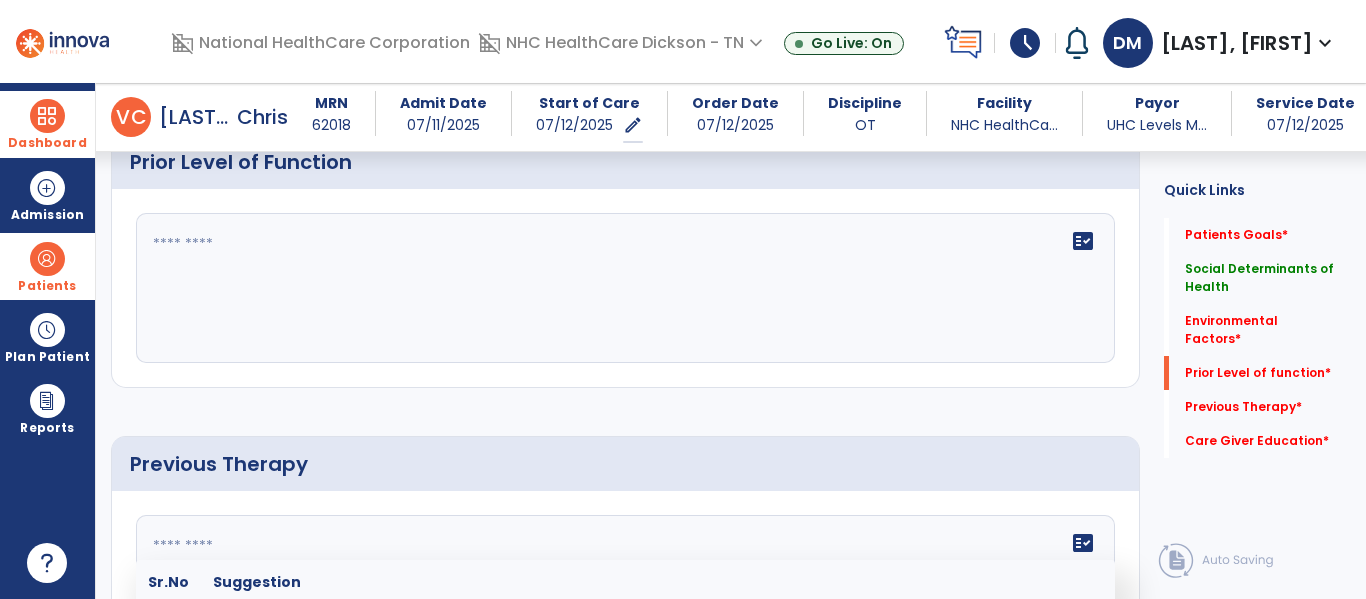 click 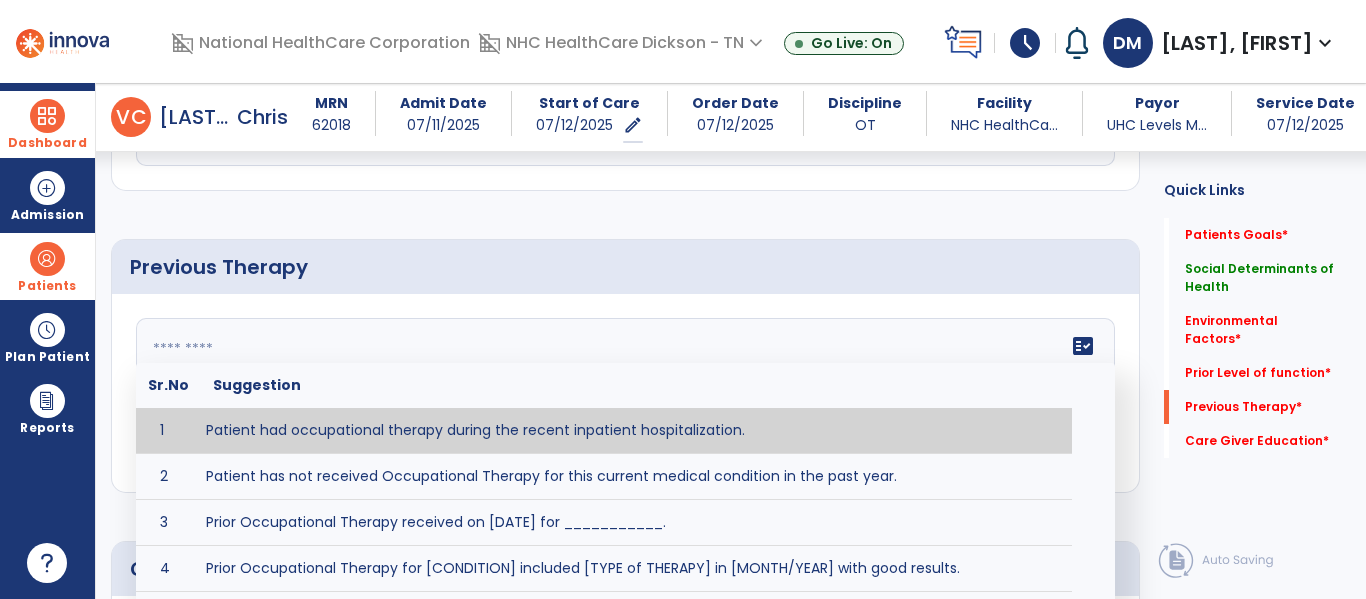 type on "**********" 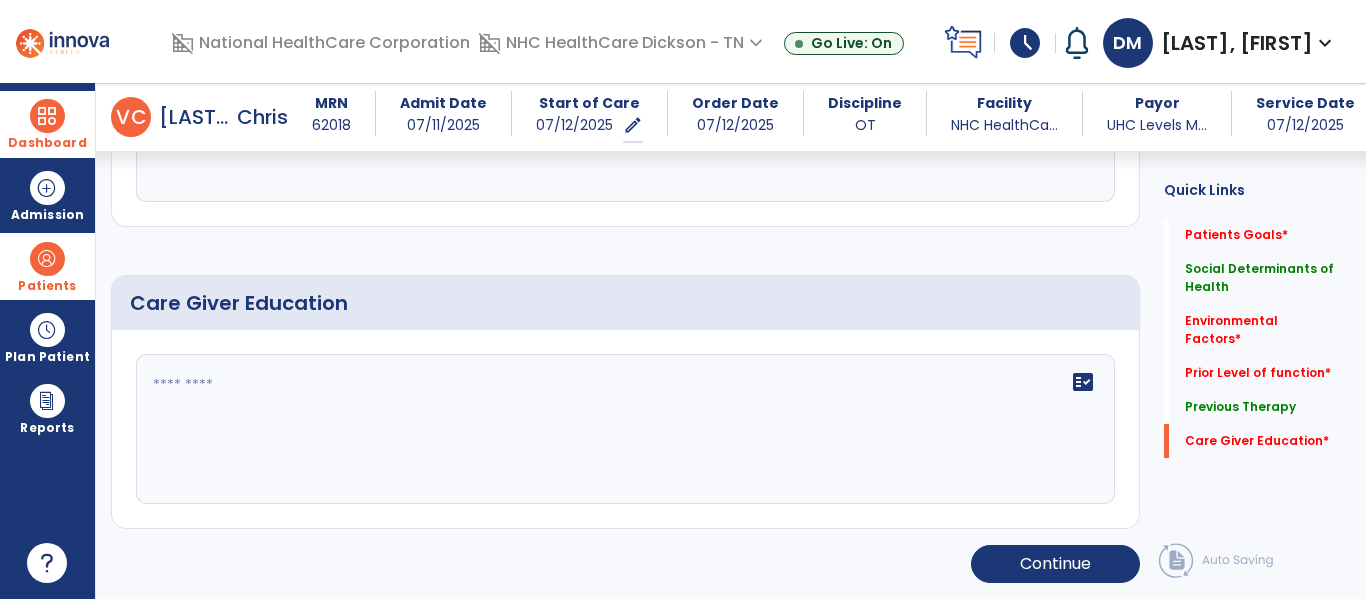 scroll, scrollTop: 1411, scrollLeft: 0, axis: vertical 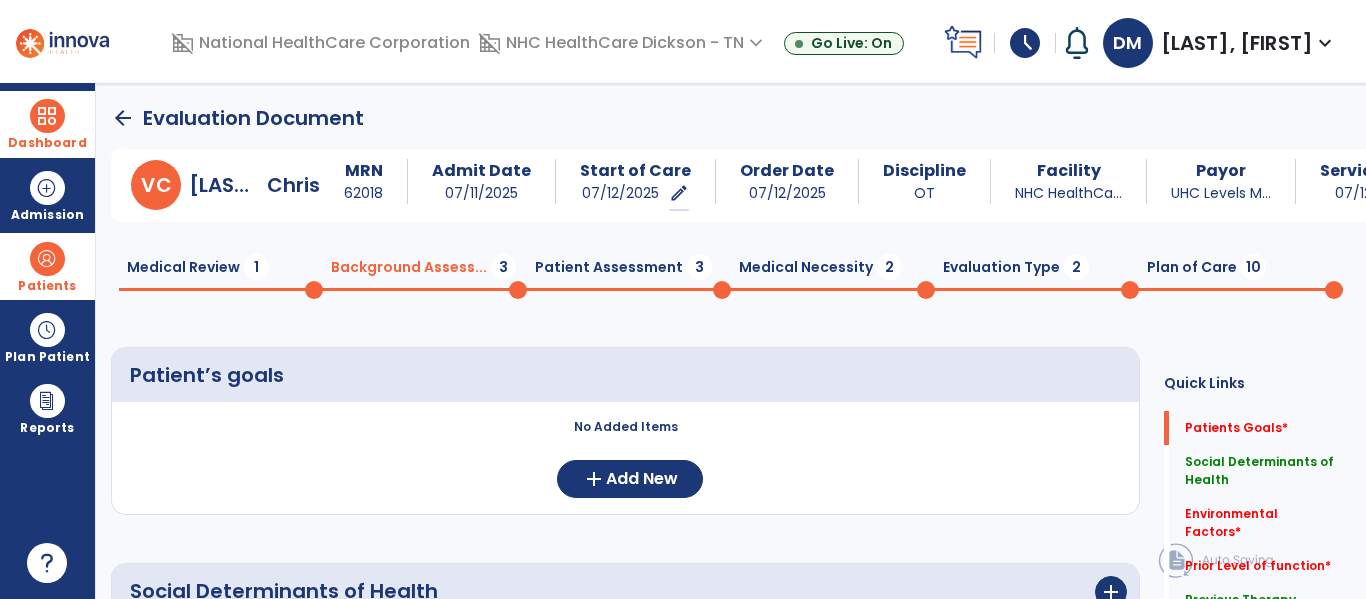 type on "**********" 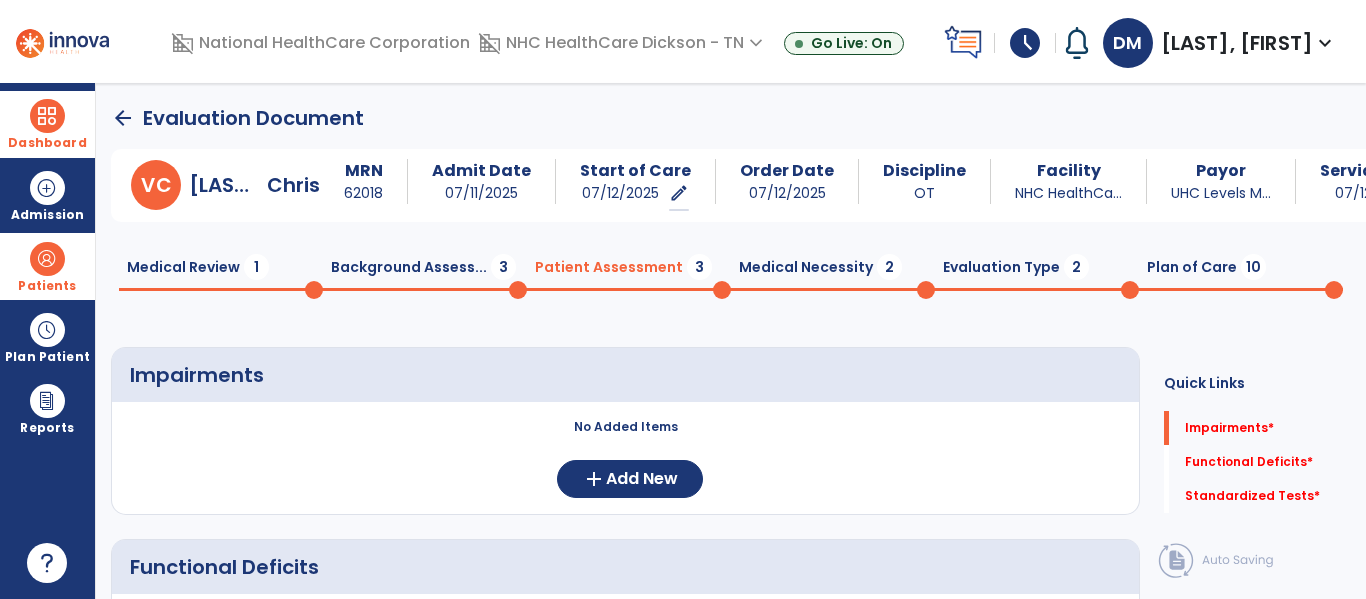 click on "Medical Necessity  2" 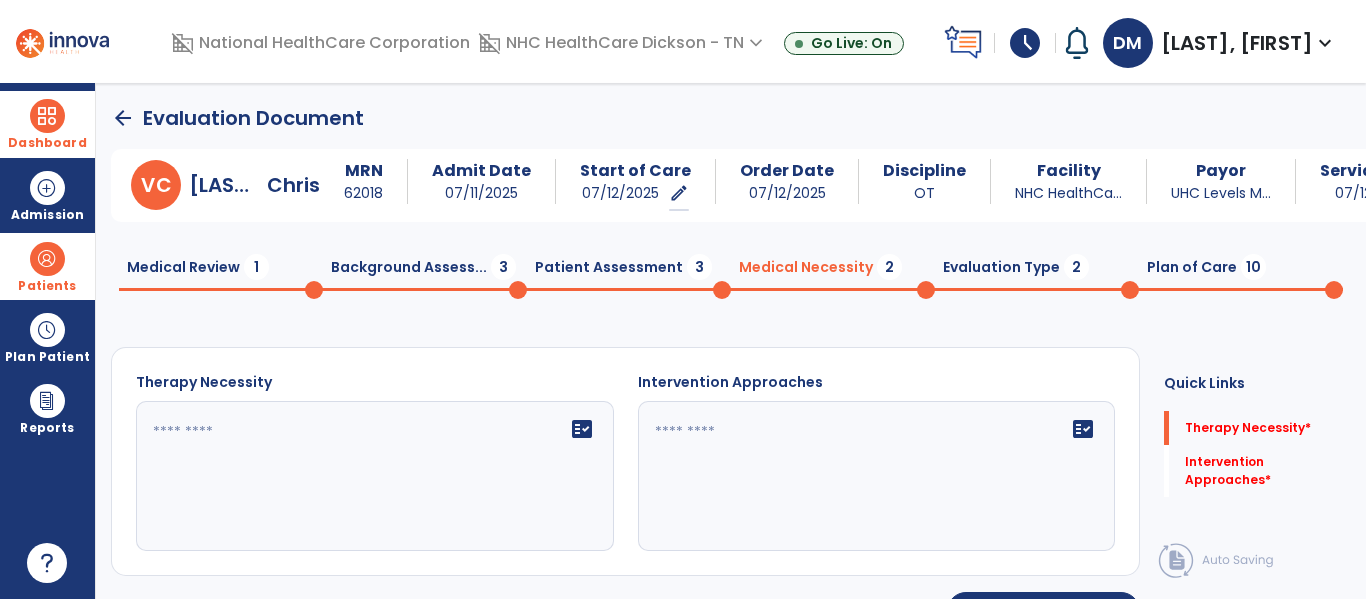 click on "fact_check" 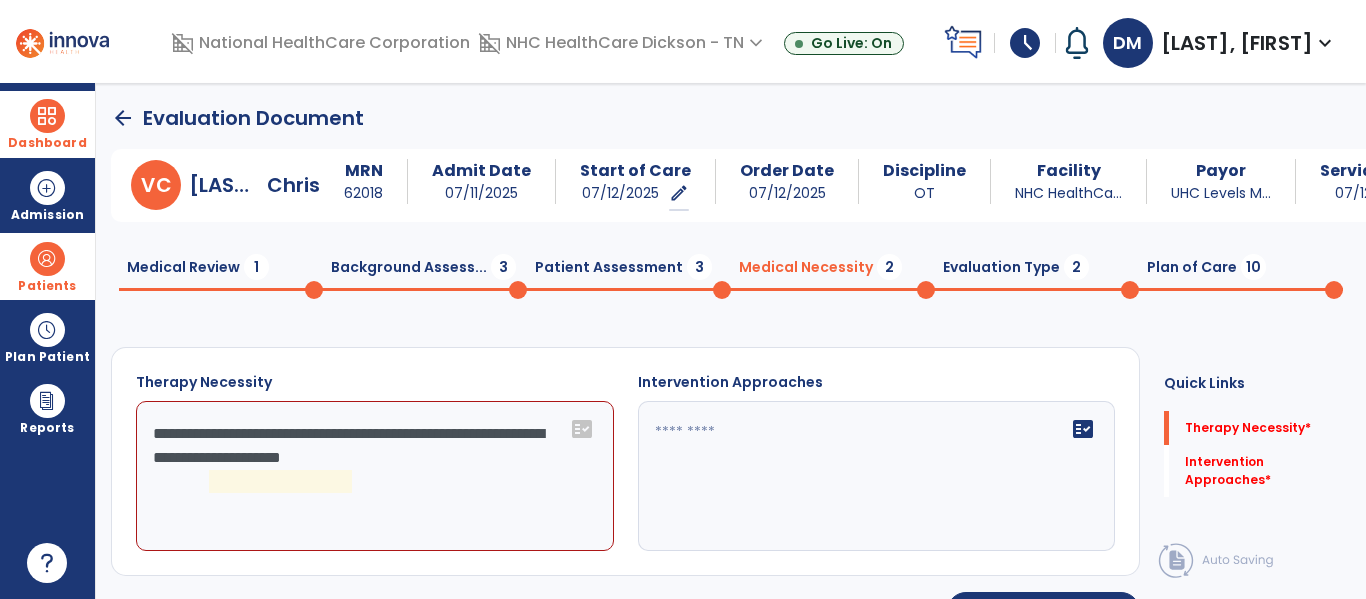 click on "**********" 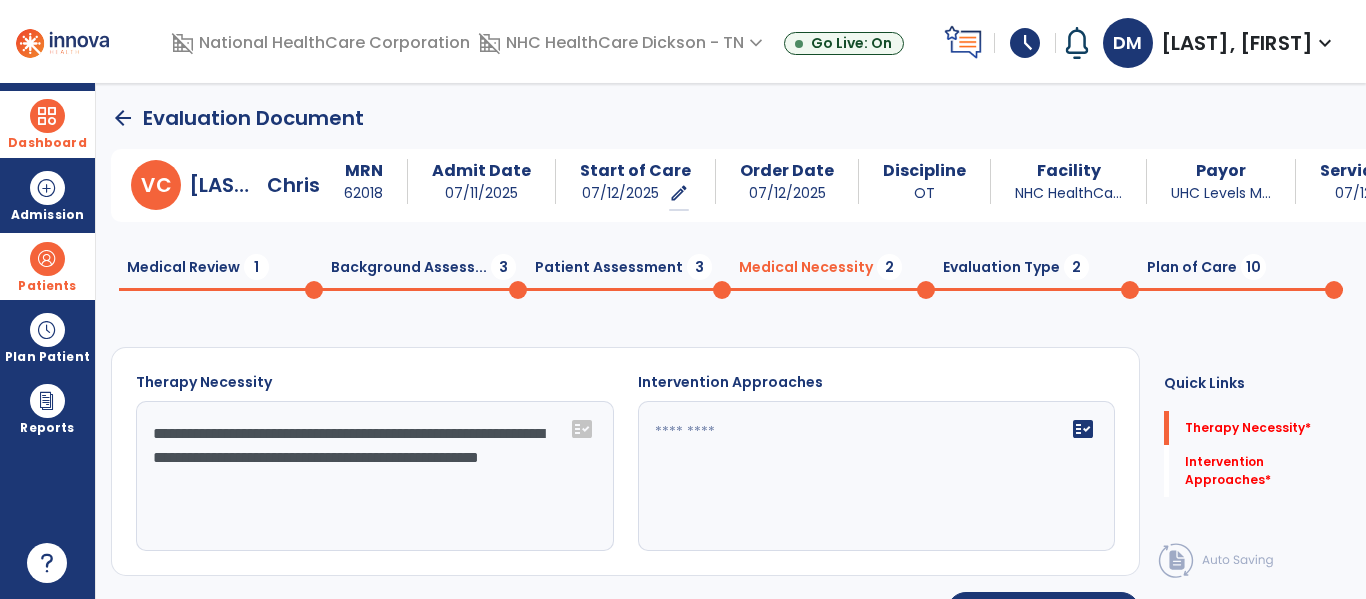 type on "**********" 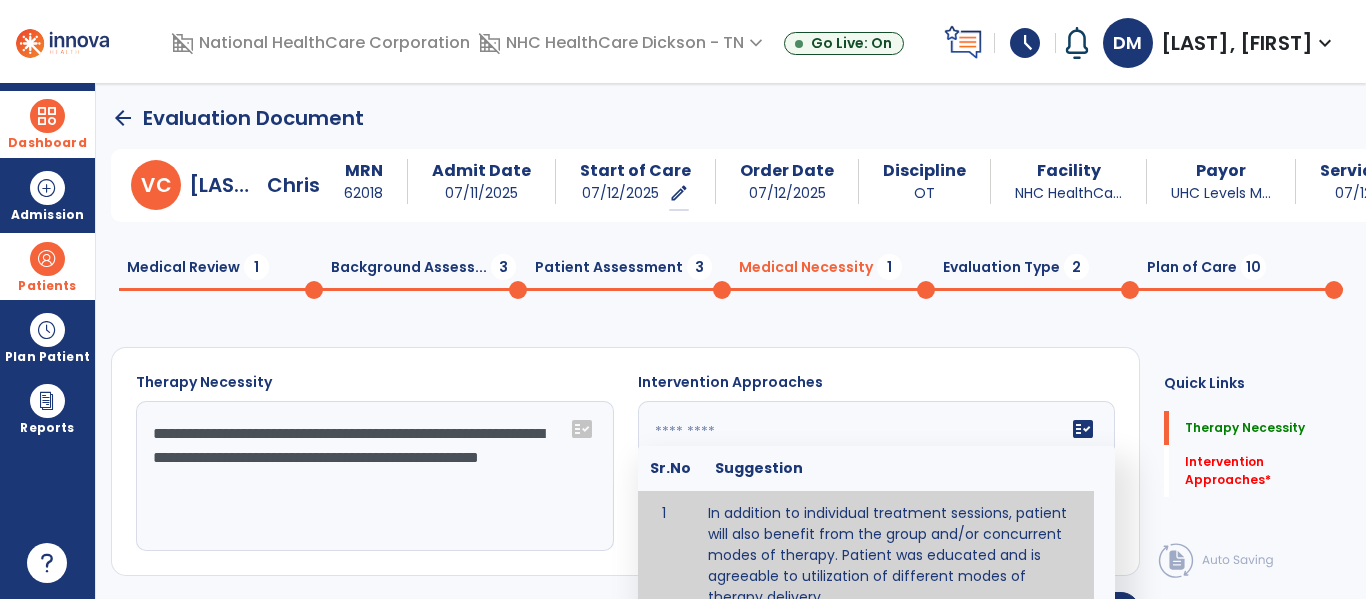 type on "**********" 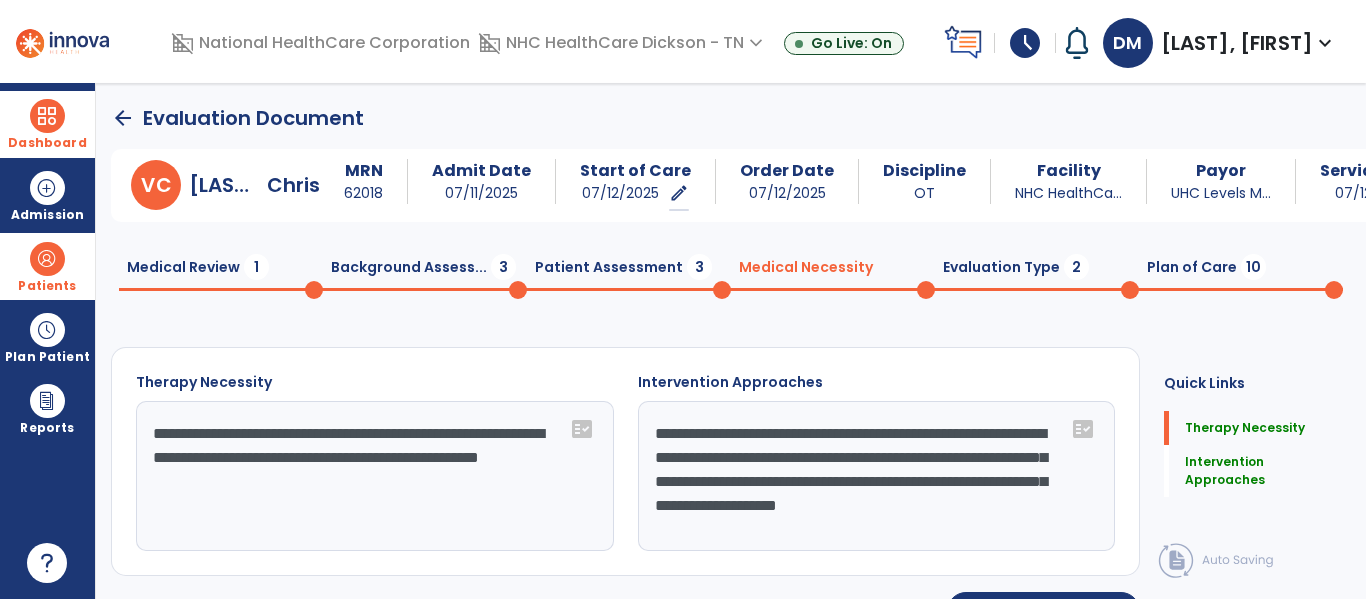 click on "Evaluation Type  2" 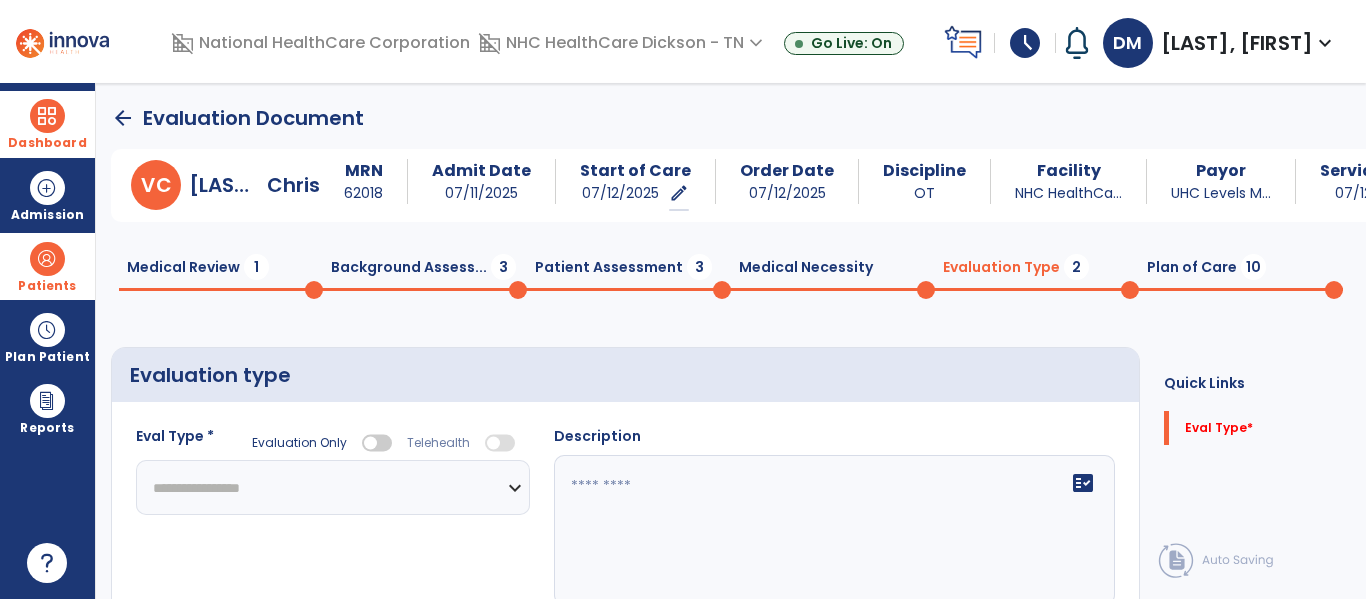 click 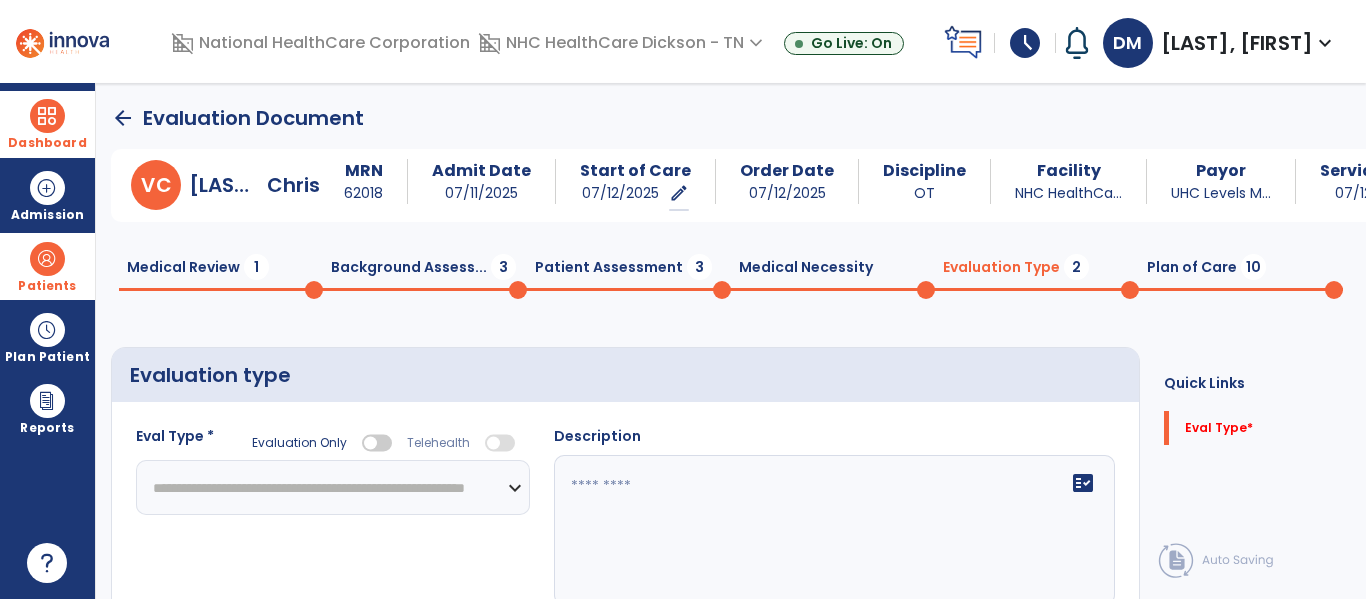 click on "**********" 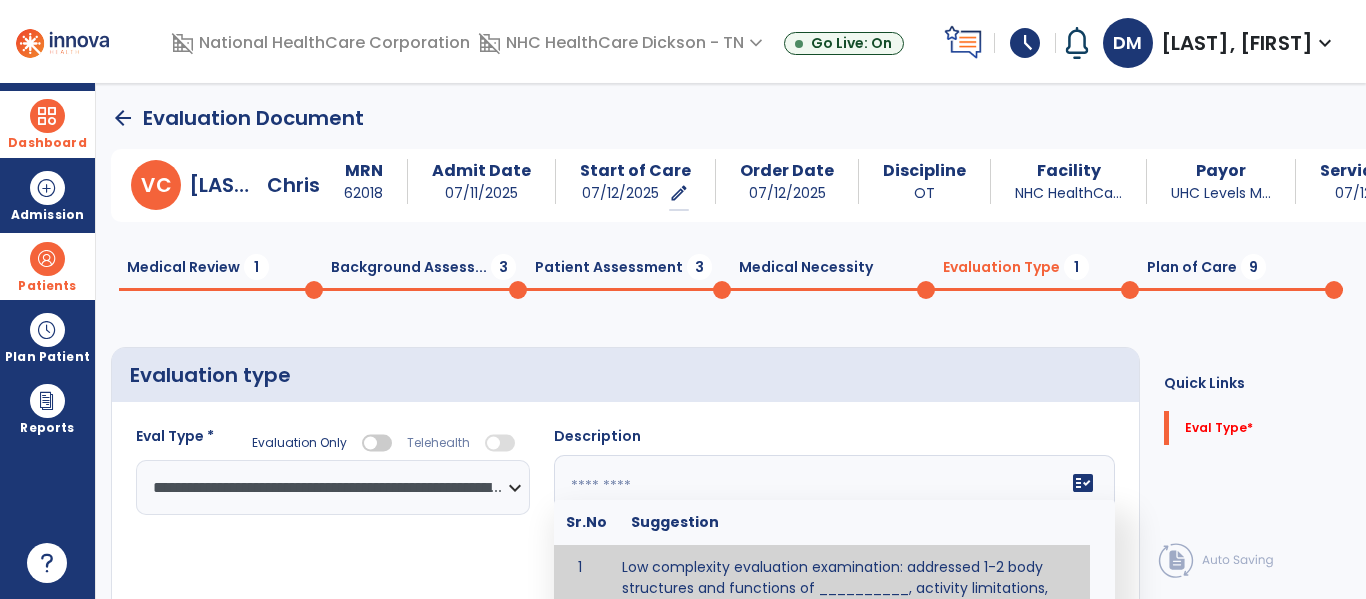 click on "fact_check  Sr.No Suggestion 1 Low complexity evaluation examination: addressed 1-2 body structures and functions of __________, activity limitations, and/or participation restrictions of ____________. 2 Moderate Complexity evaluation examination: addressed 3 or more body structures and functions of ________, activity limitations, and/or participation restrictions of _______. 3 High Complexity evaluation examination: addressed 4 or more body structures and functions of _______, activity limitations, and/or participation restrictions of _________" 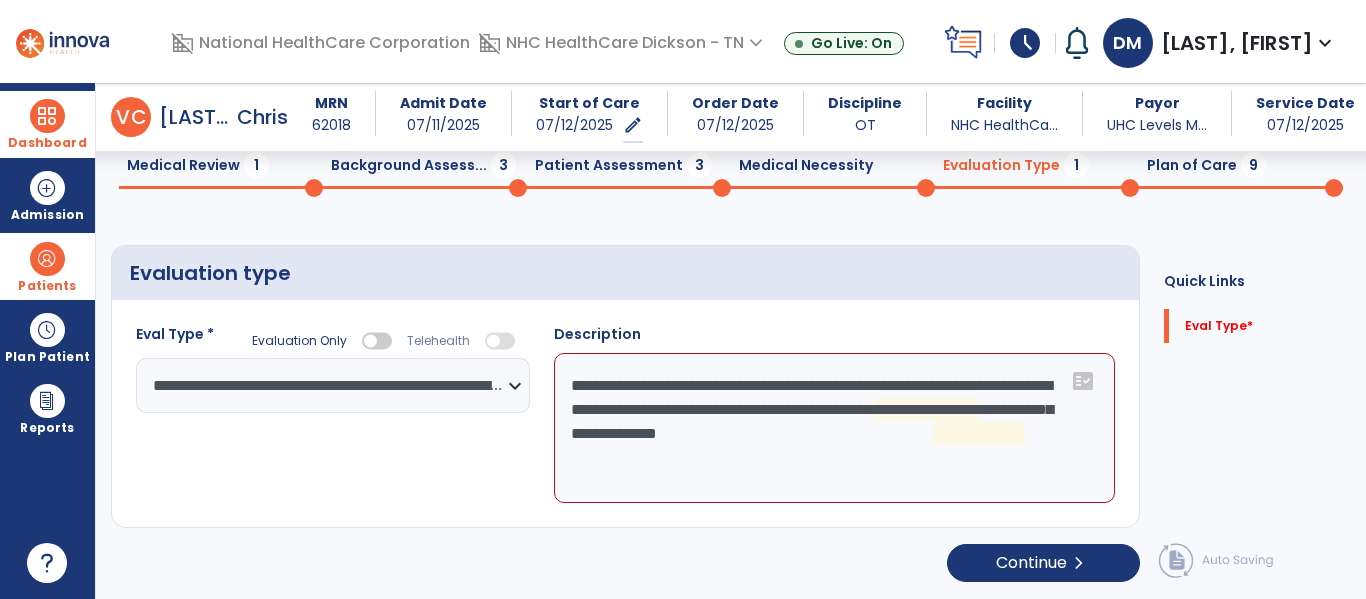 scroll, scrollTop: 83, scrollLeft: 0, axis: vertical 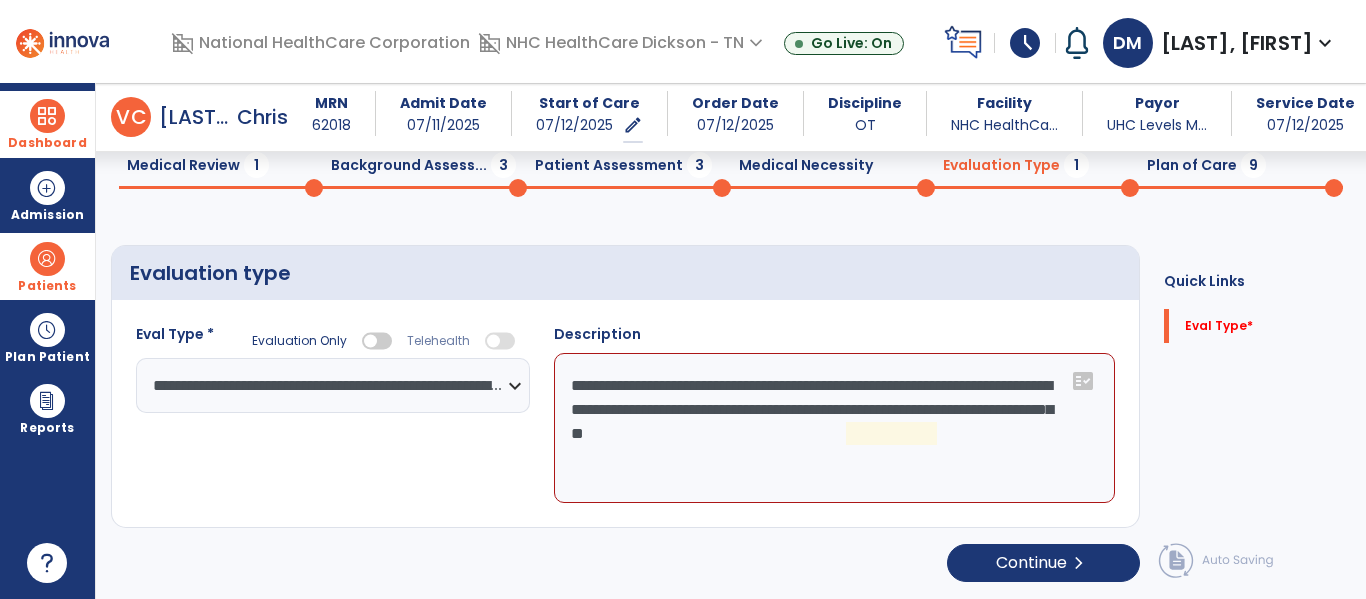 click on "**********" 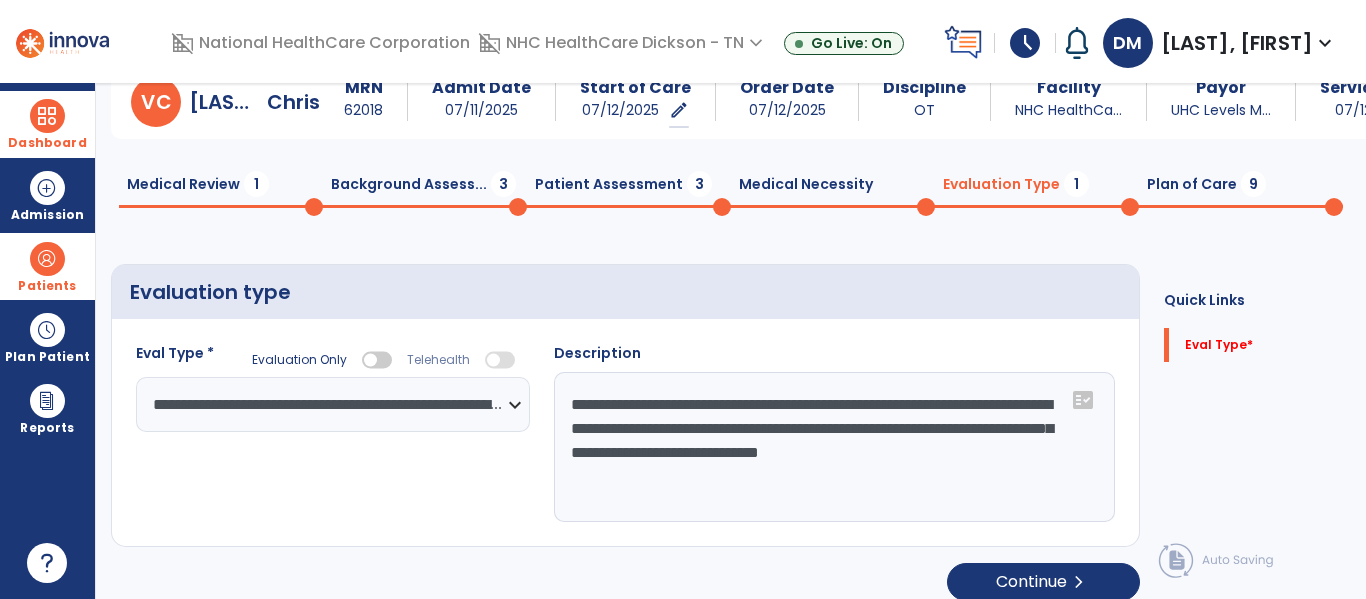 scroll, scrollTop: 0, scrollLeft: 0, axis: both 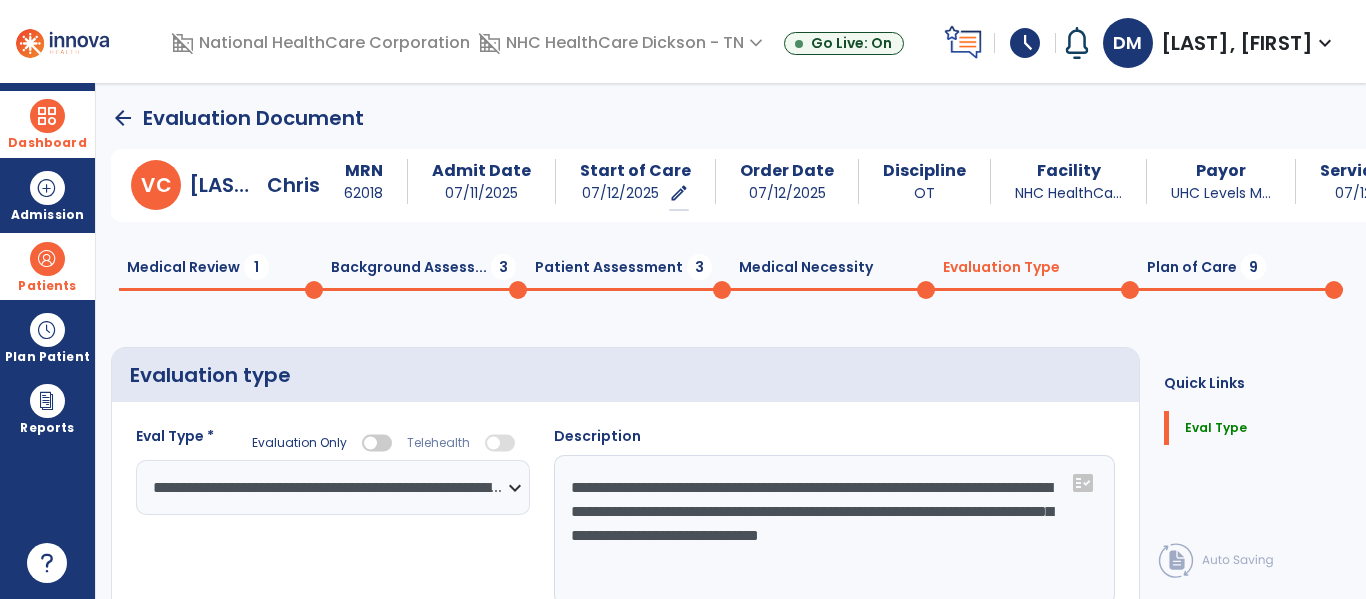 type on "**********" 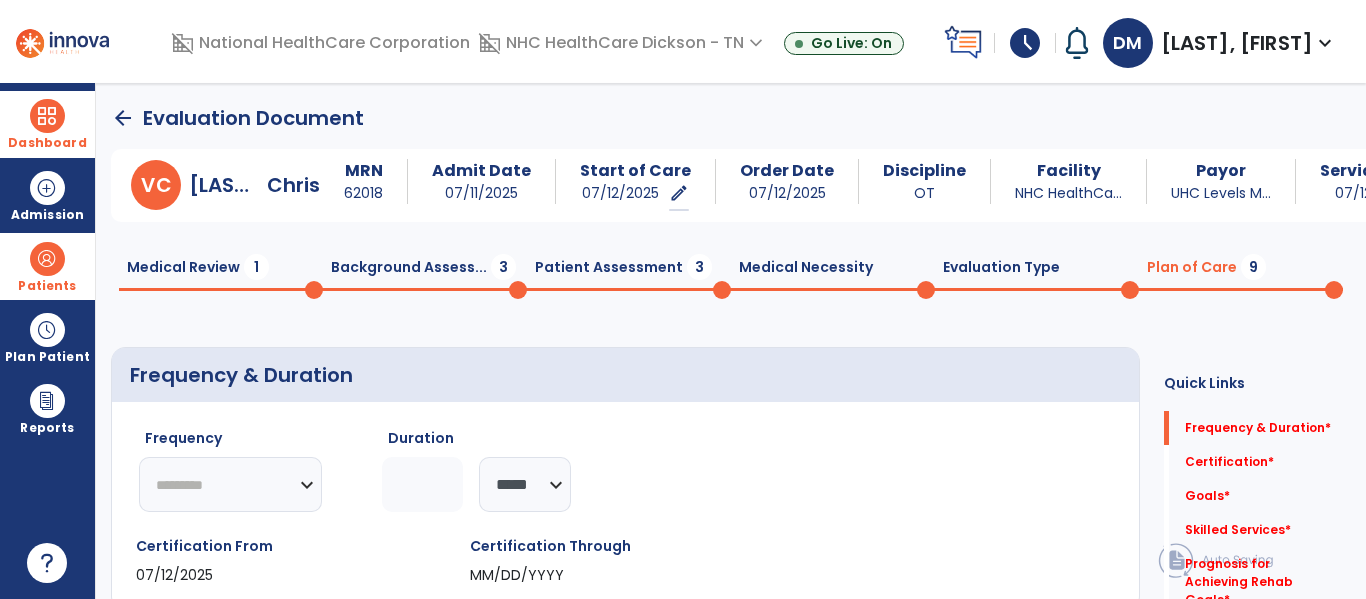 click on "********* ** ** ** ** ** ** **" 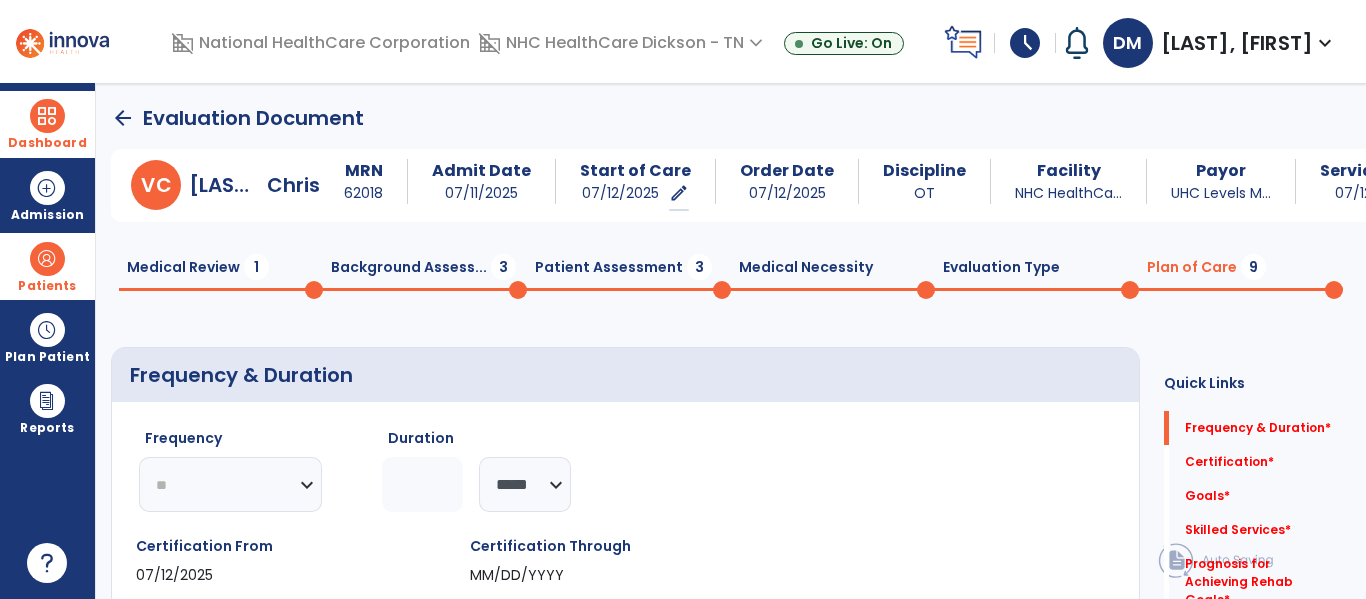 click on "********* ** ** ** ** ** ** **" 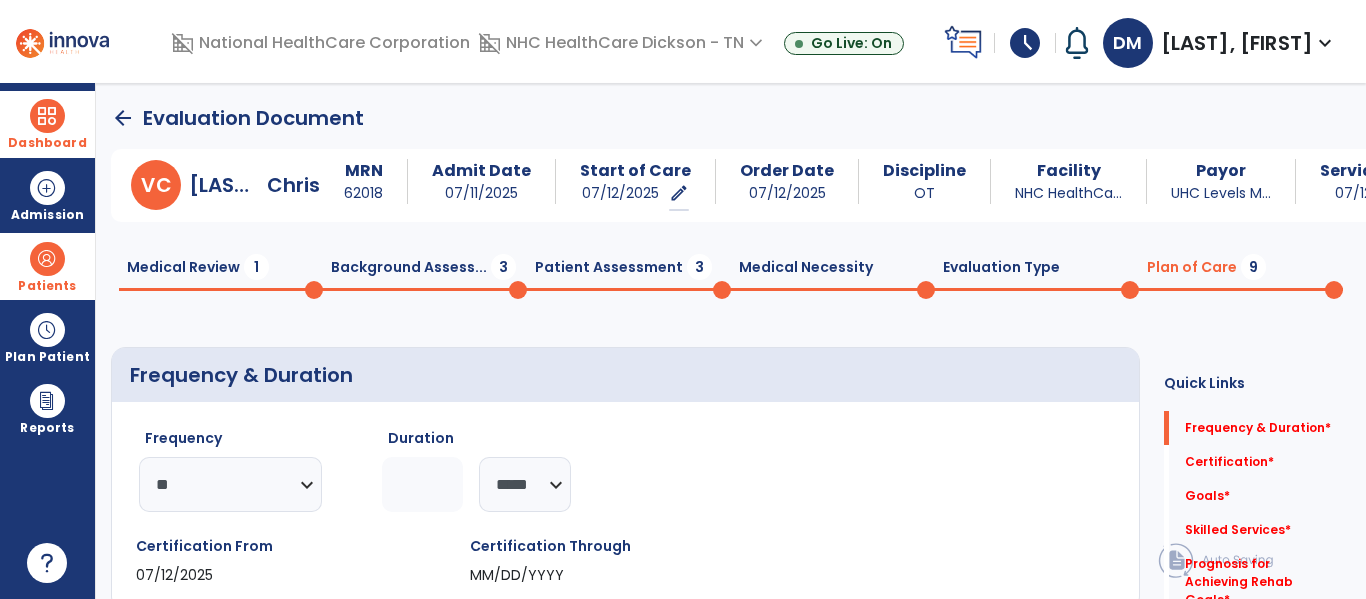 click 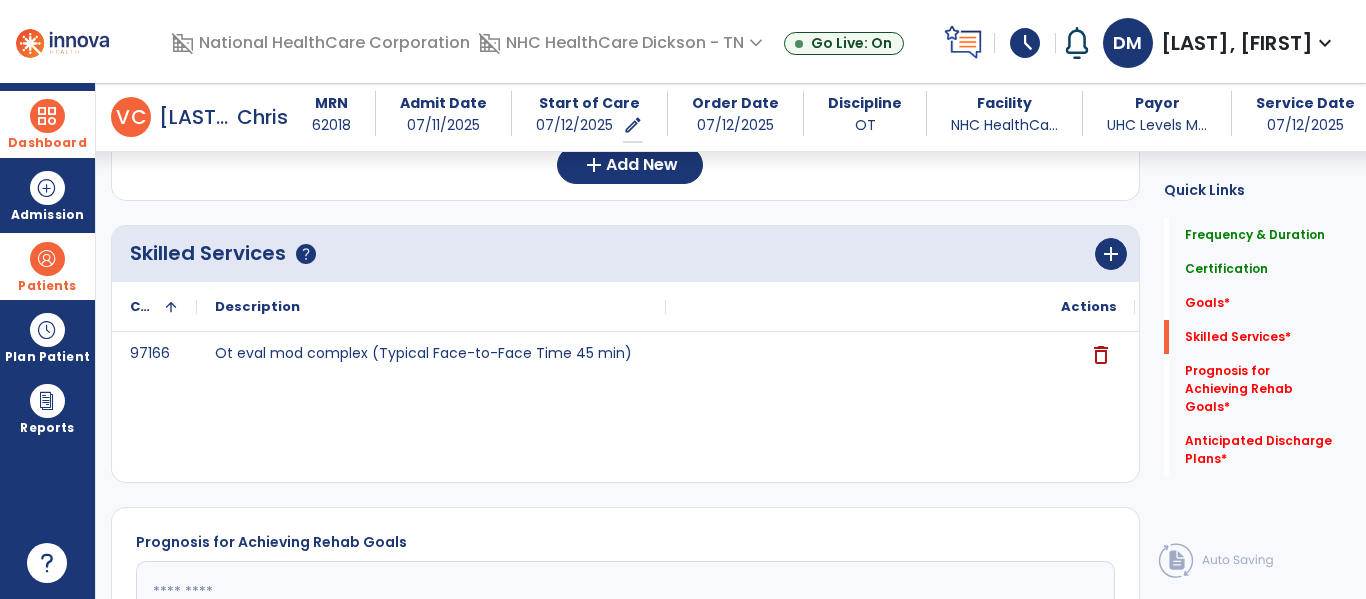 scroll, scrollTop: 589, scrollLeft: 0, axis: vertical 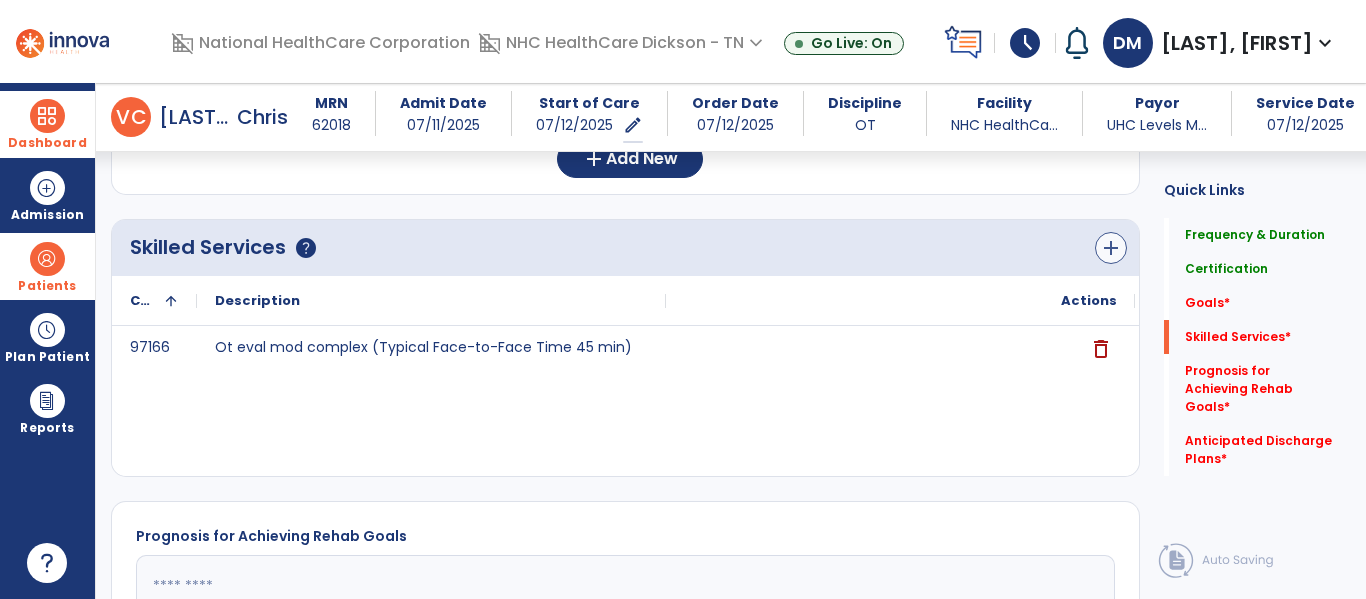 type on "**" 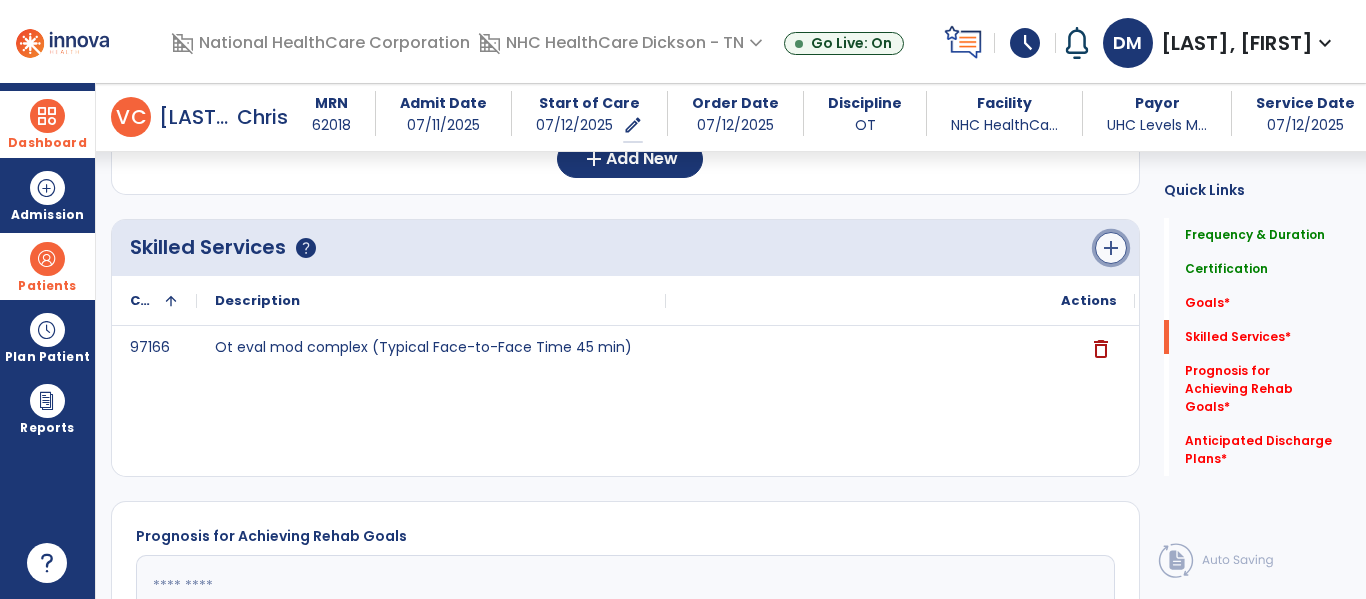 click on "add" 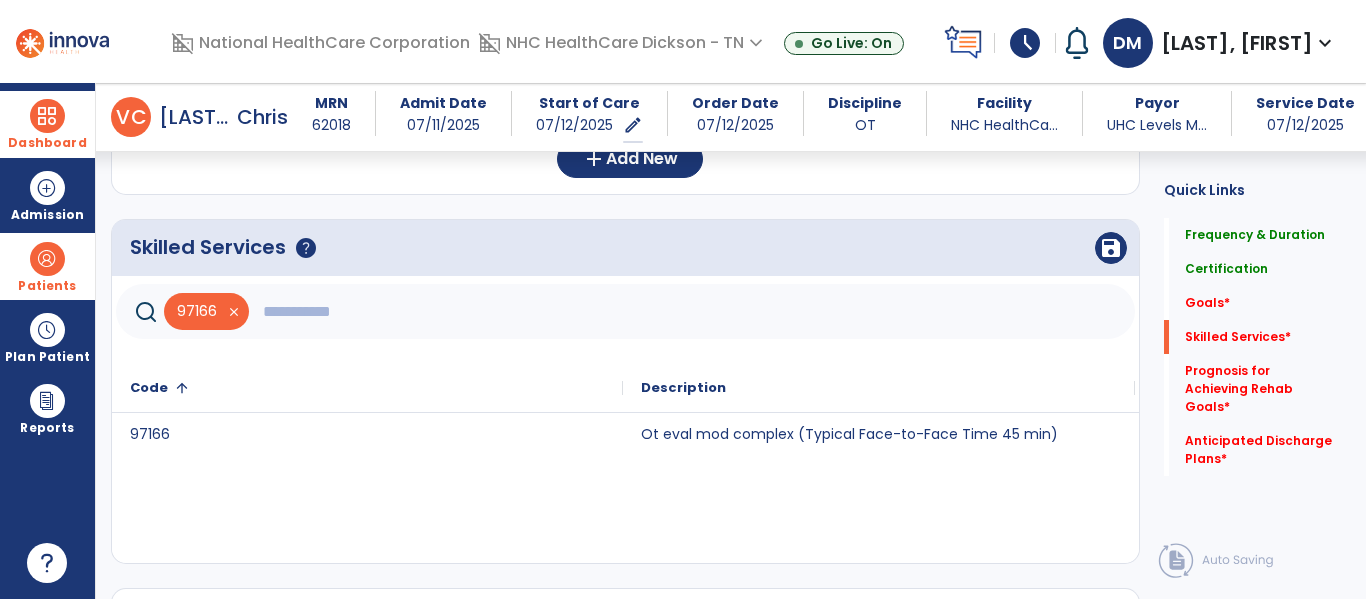 click on "Skilled Services      help   save   97166   close
Code
1
Description
97166 Ot eval mod complex (Typical Face-to-Face Time 45 min)" 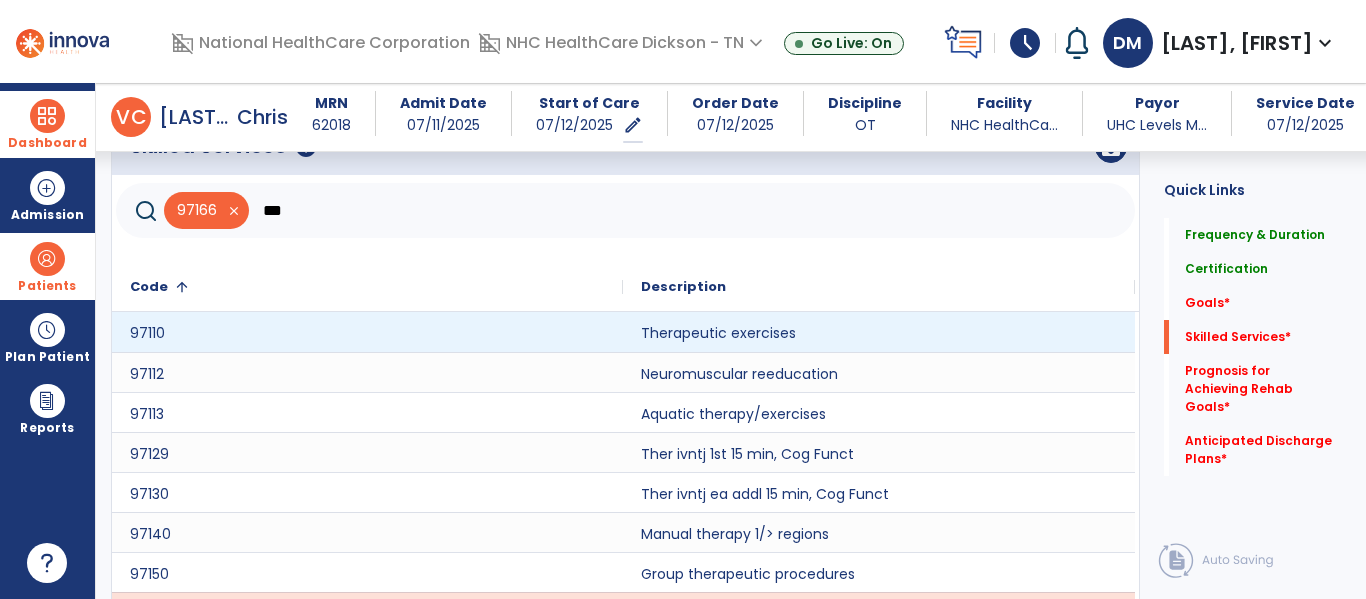 scroll, scrollTop: 850, scrollLeft: 0, axis: vertical 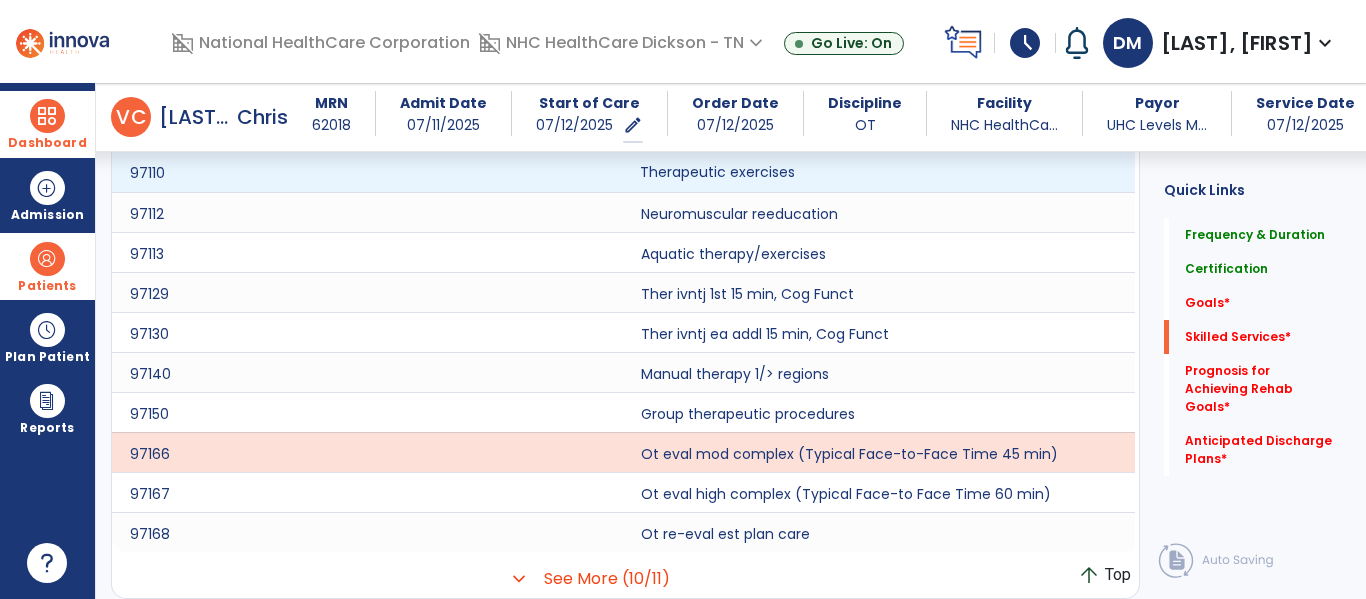 click on "Therapeutic exercises" 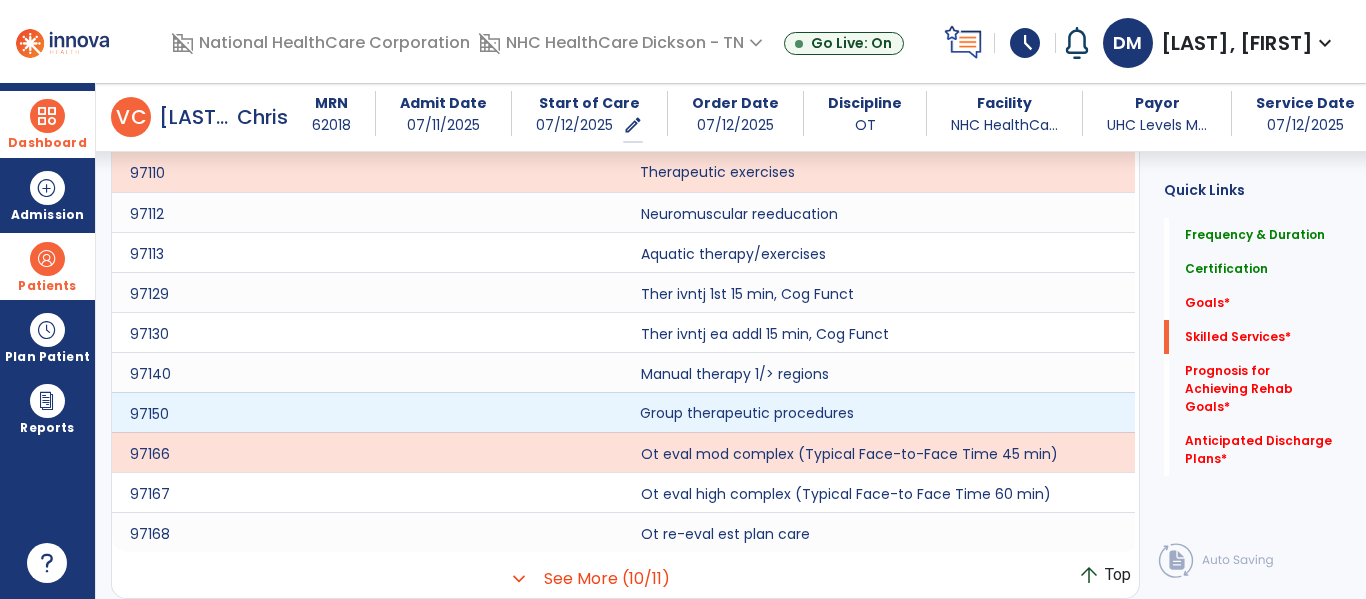 click on "Group therapeutic procedures" 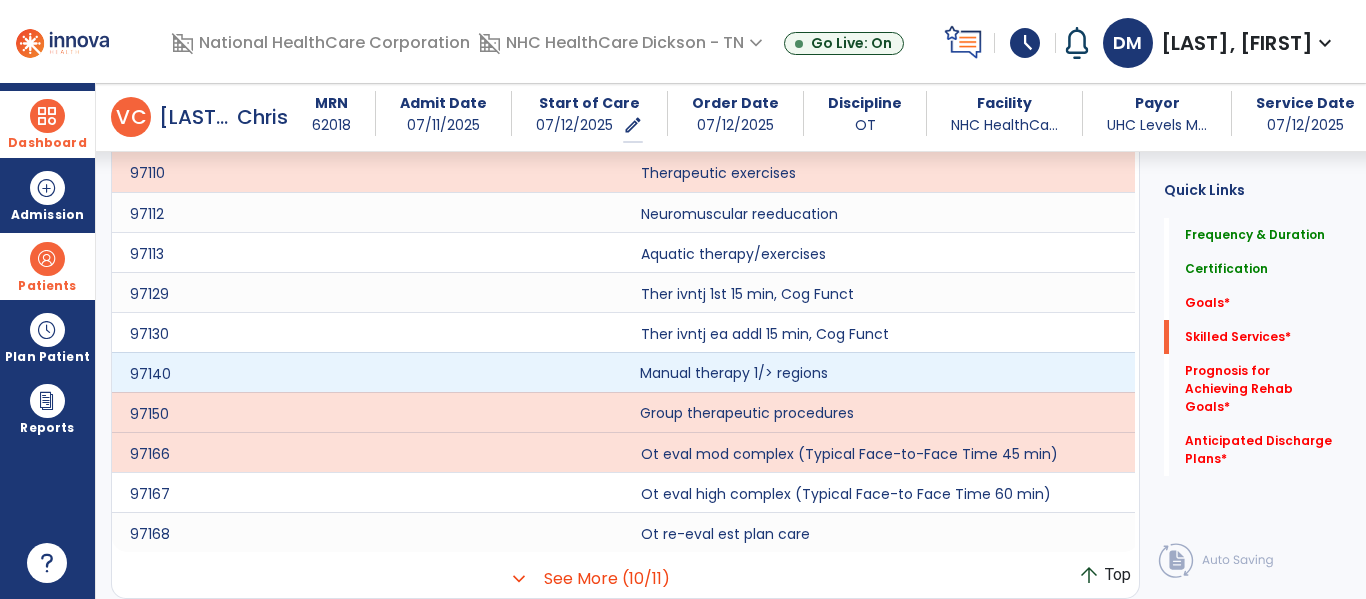 click on "Manual therapy 1/> regions" 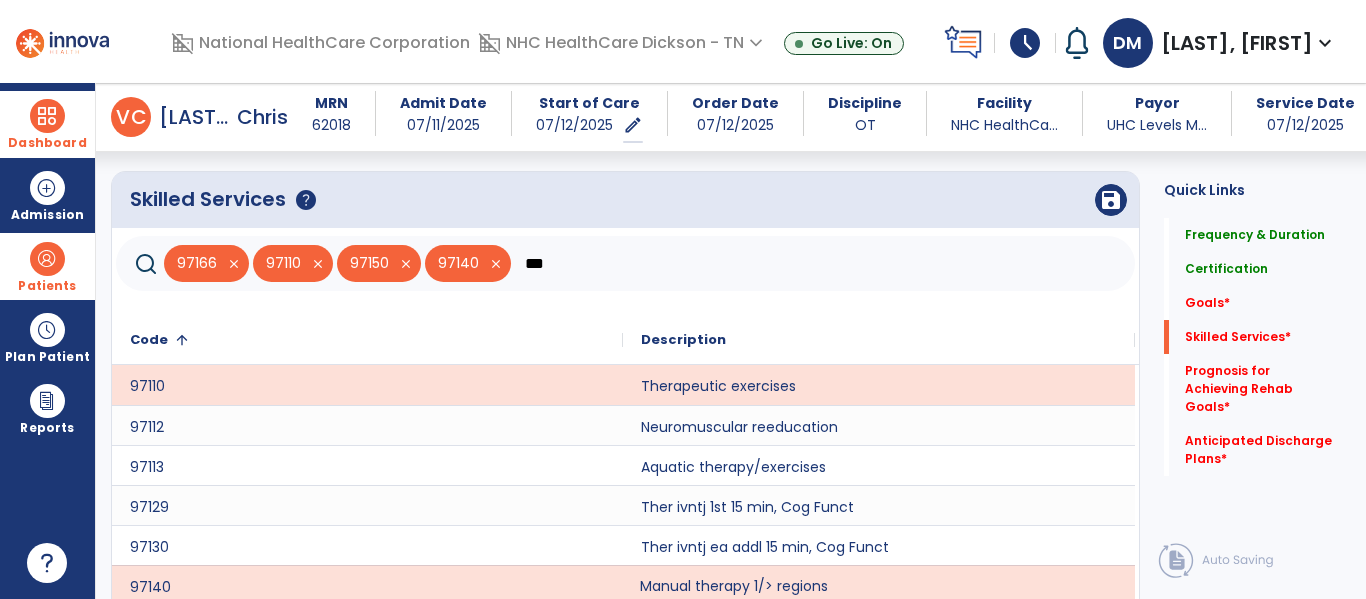scroll, scrollTop: 638, scrollLeft: 0, axis: vertical 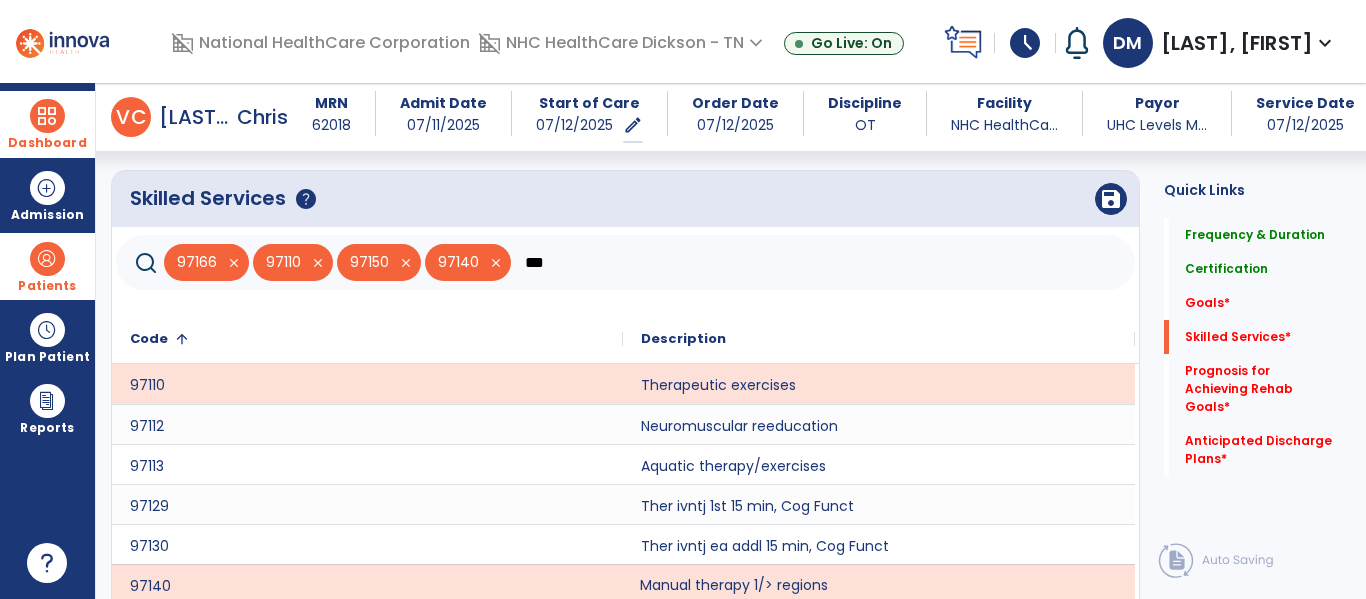 click on "***" 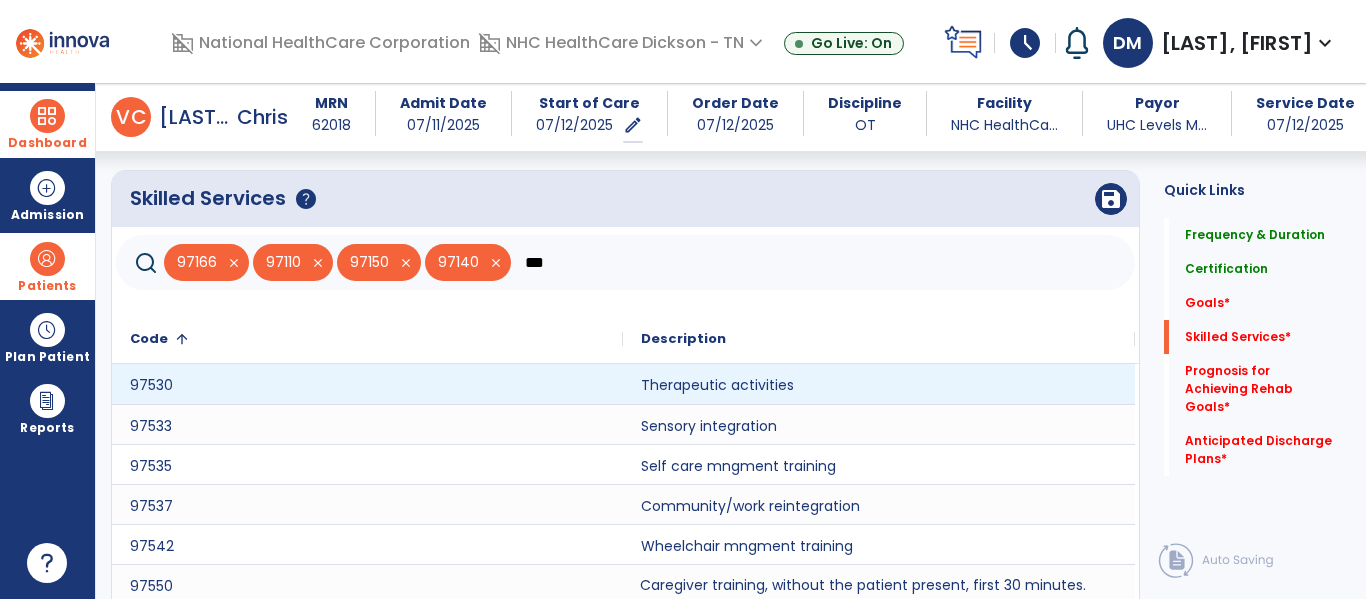 type on "***" 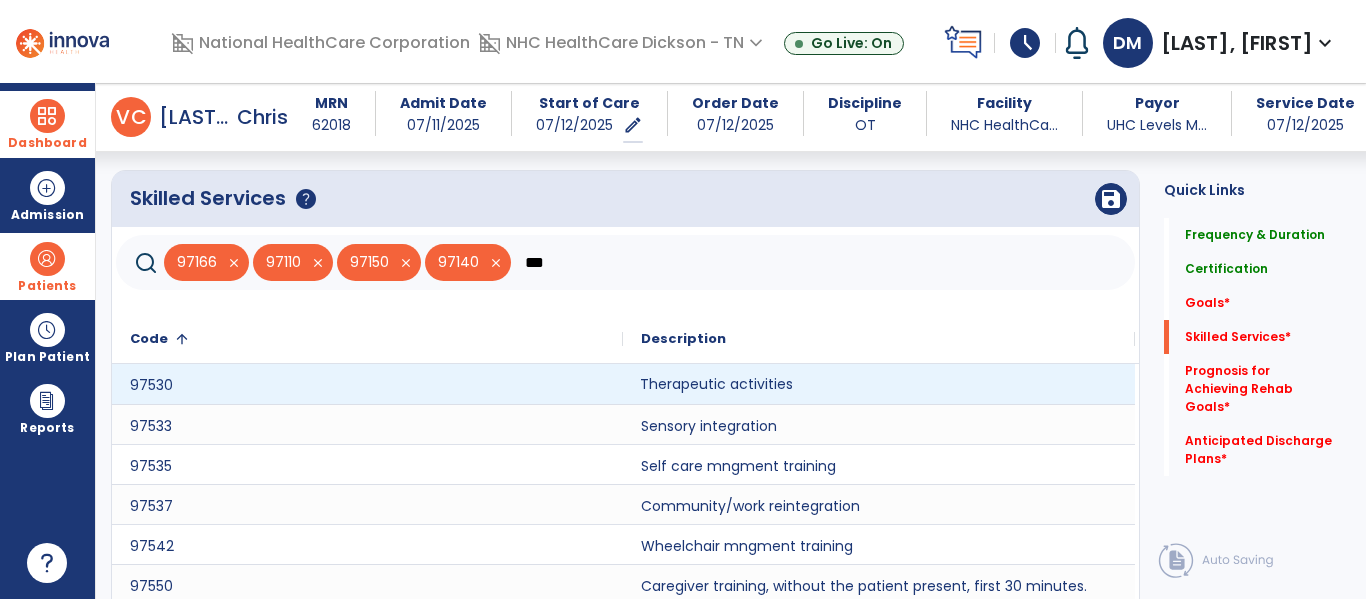 click on "Therapeutic activities" 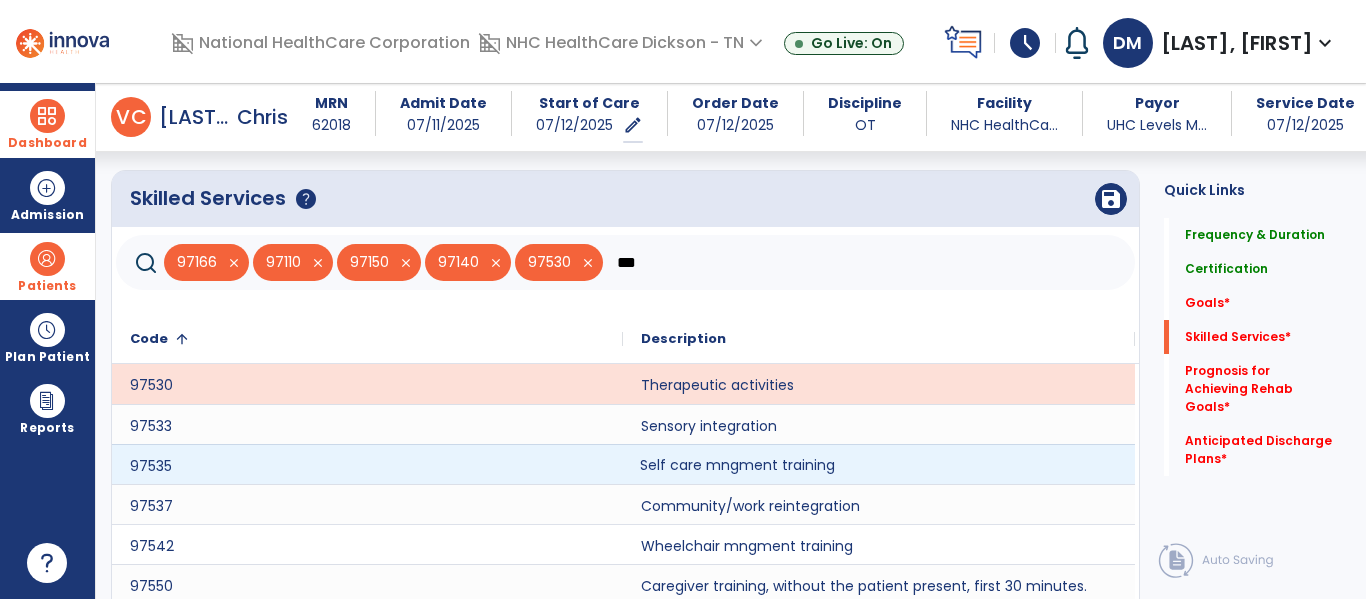 click on "Self care mngment training" 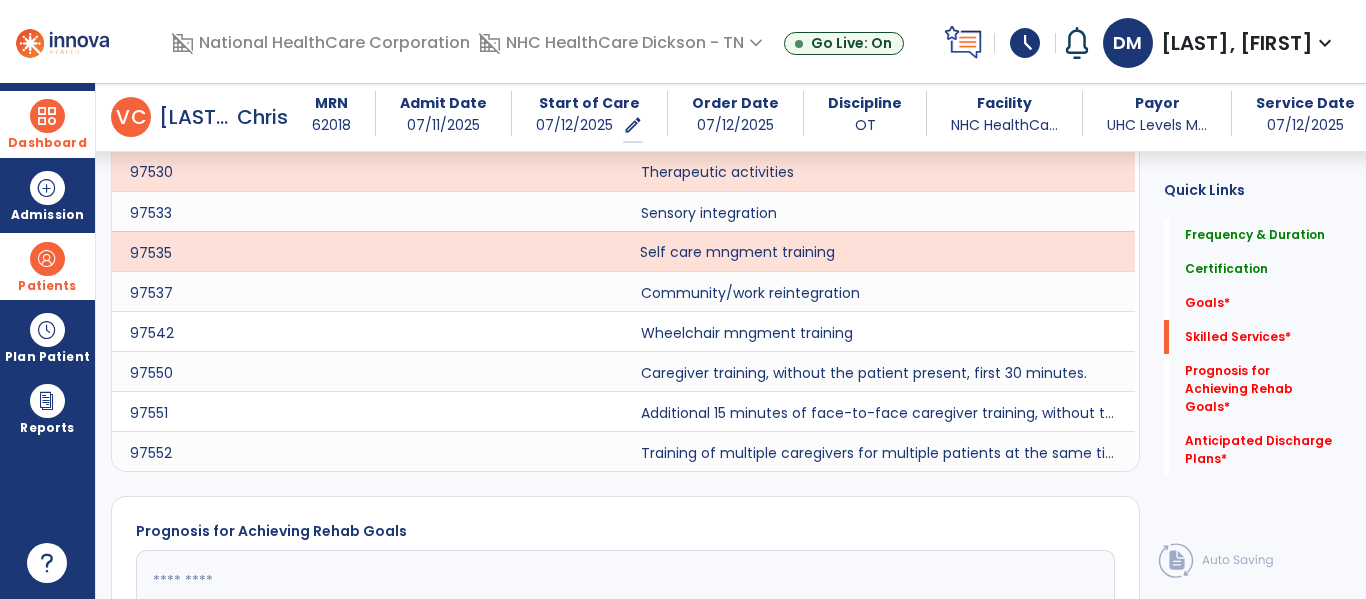 scroll, scrollTop: 852, scrollLeft: 0, axis: vertical 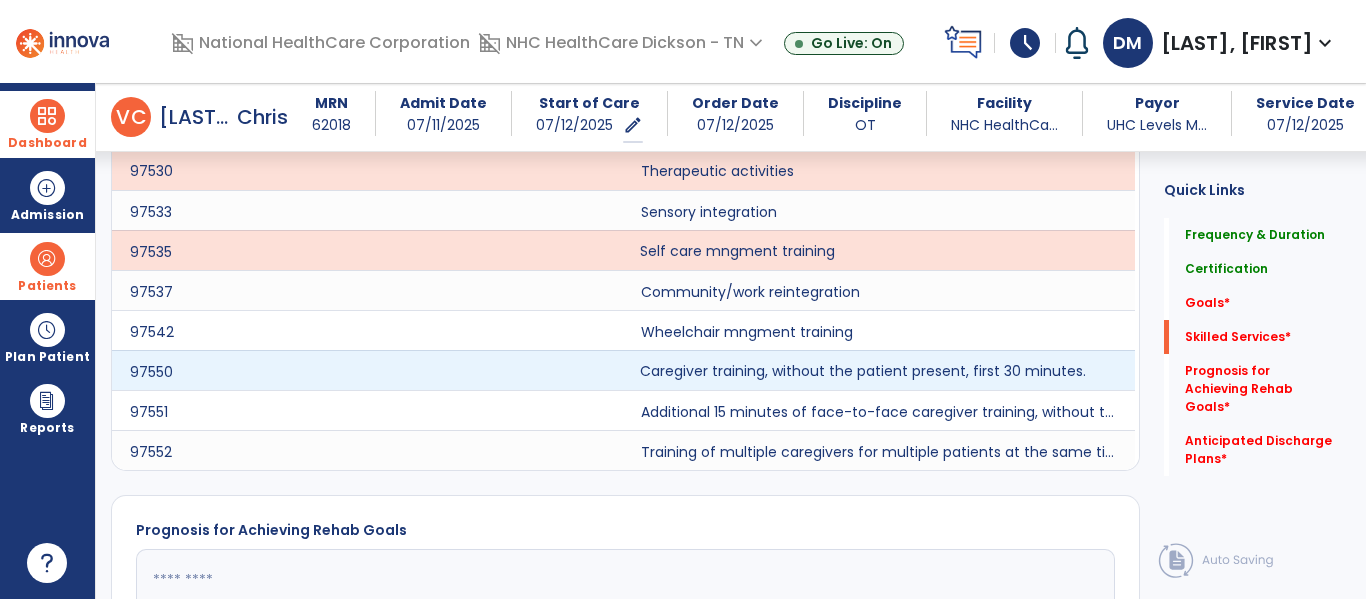 click on "Caregiver training, without the patient present, first 30 minutes." 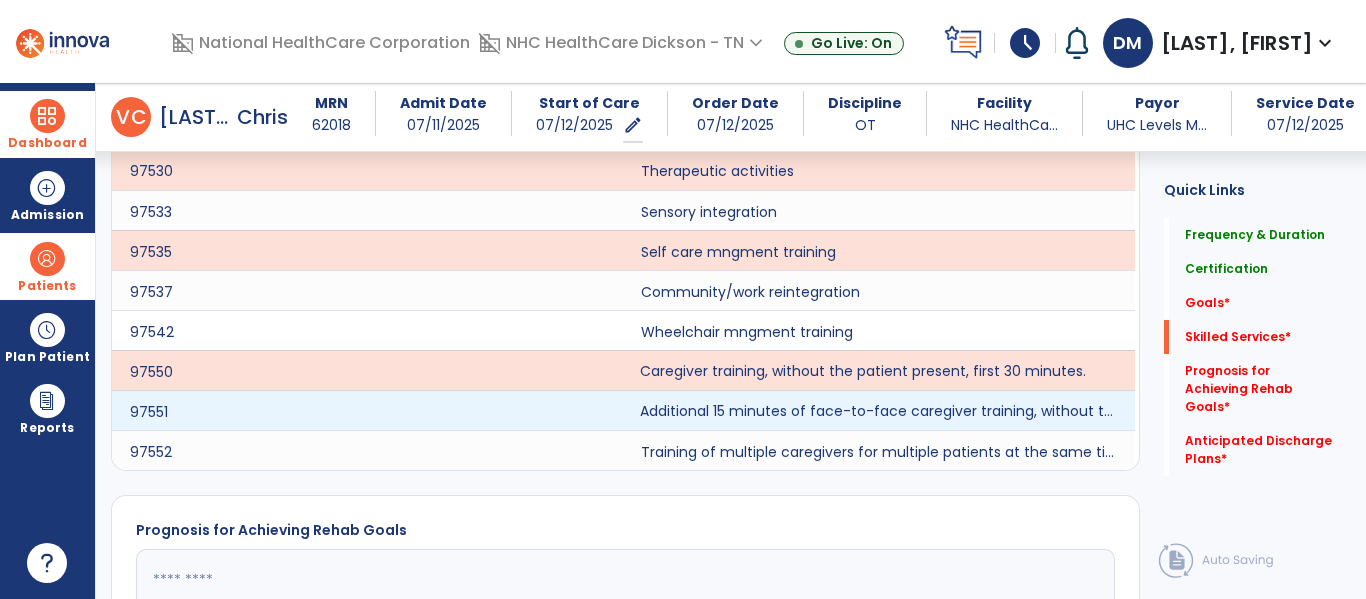 click on "Additional 15 minutes of face-to-face caregiver training, without the patient present, after 97550 is billed." 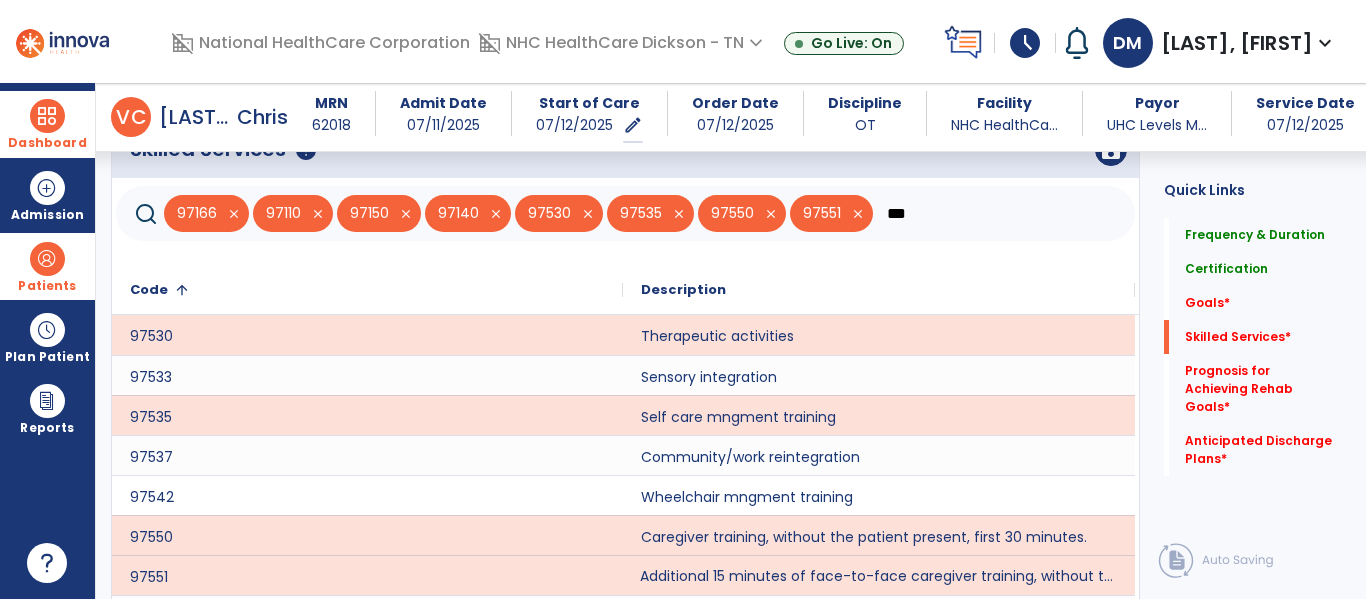 scroll, scrollTop: 688, scrollLeft: 0, axis: vertical 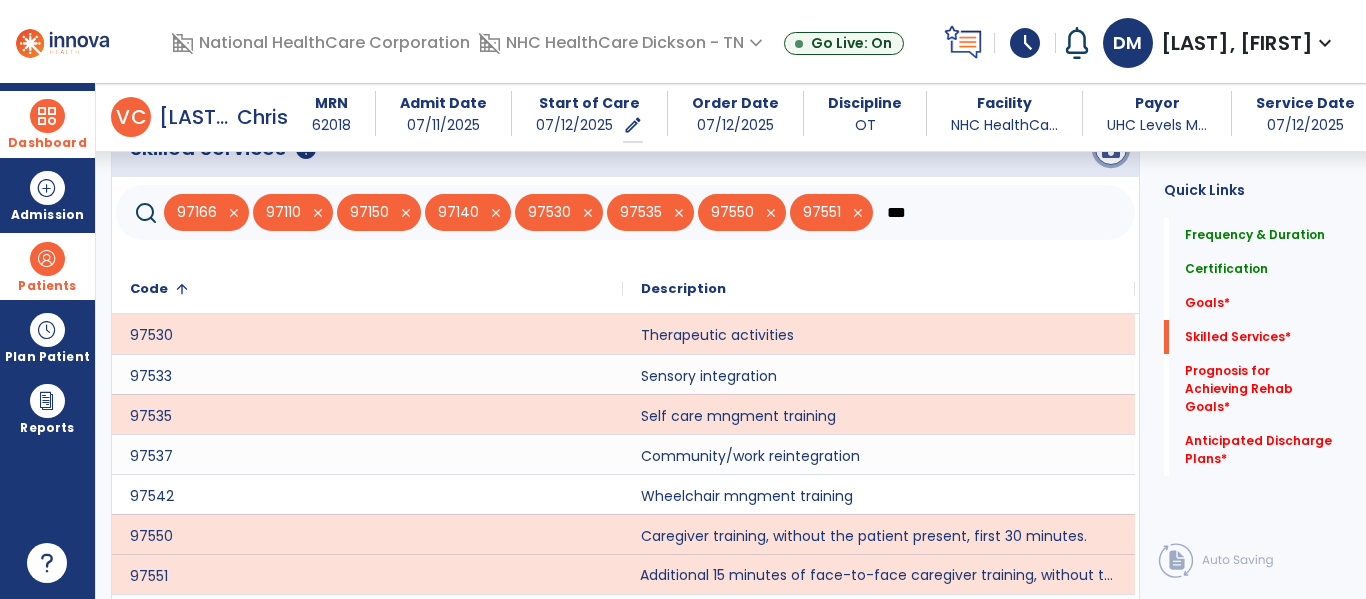 click on "save" 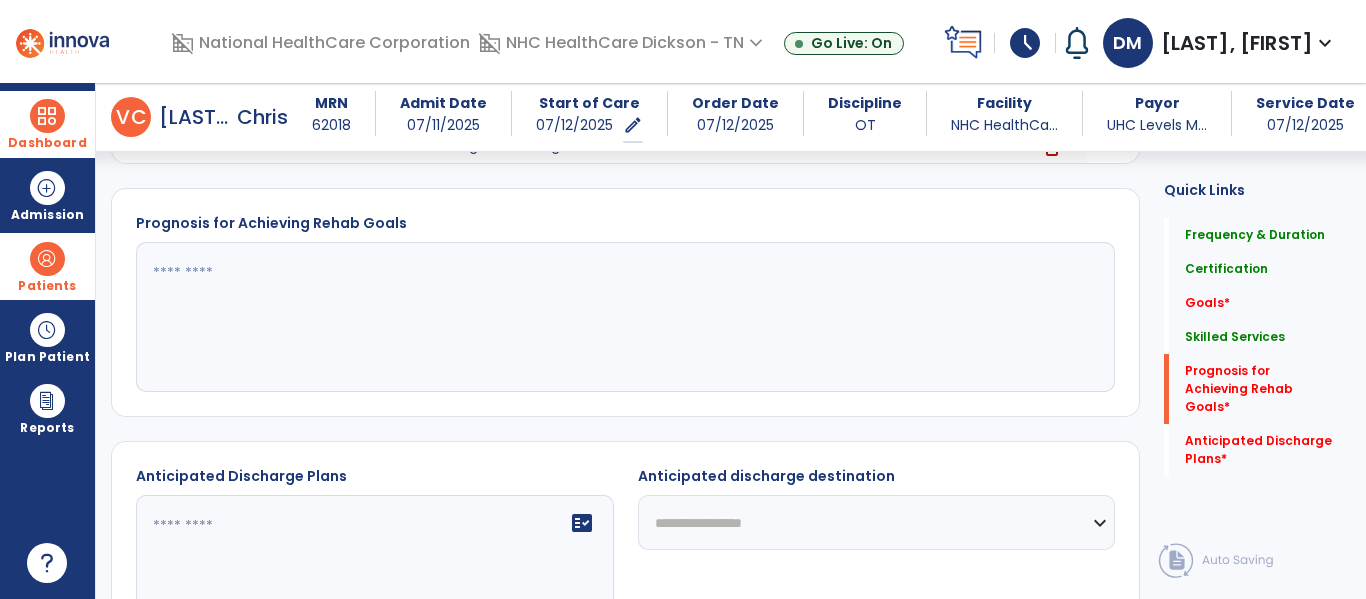 scroll, scrollTop: 1083, scrollLeft: 0, axis: vertical 